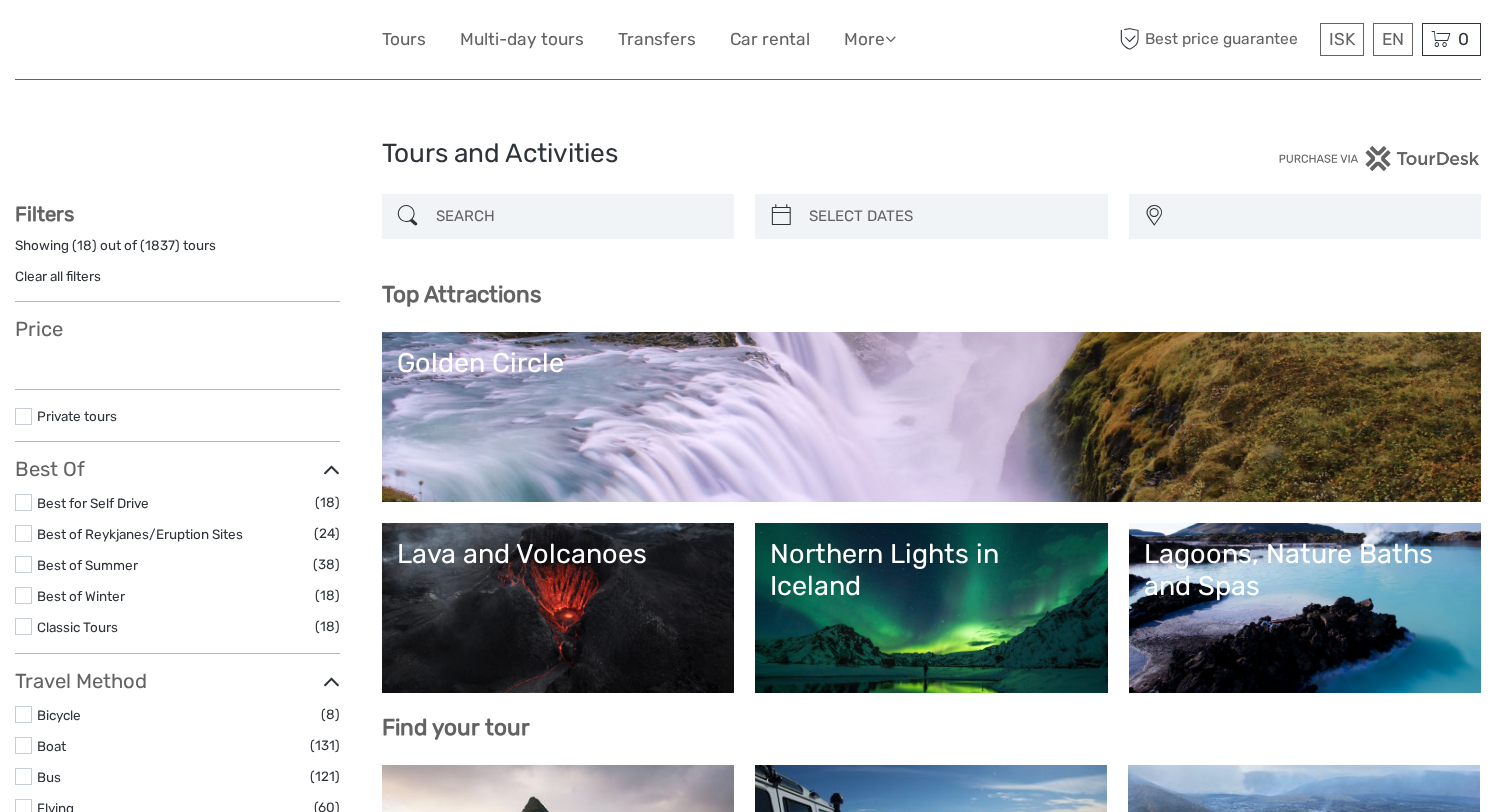 scroll, scrollTop: 0, scrollLeft: 0, axis: both 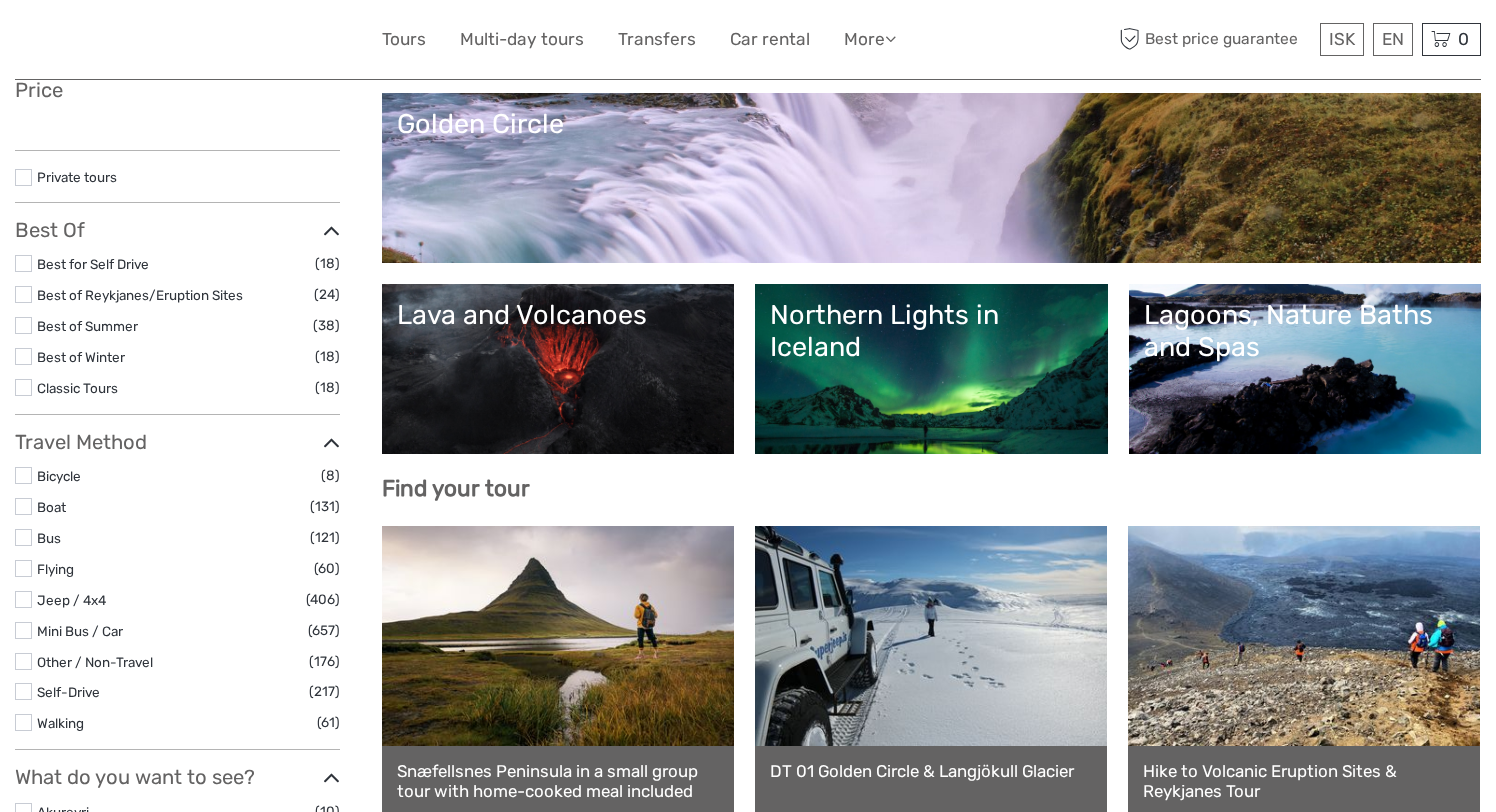 select 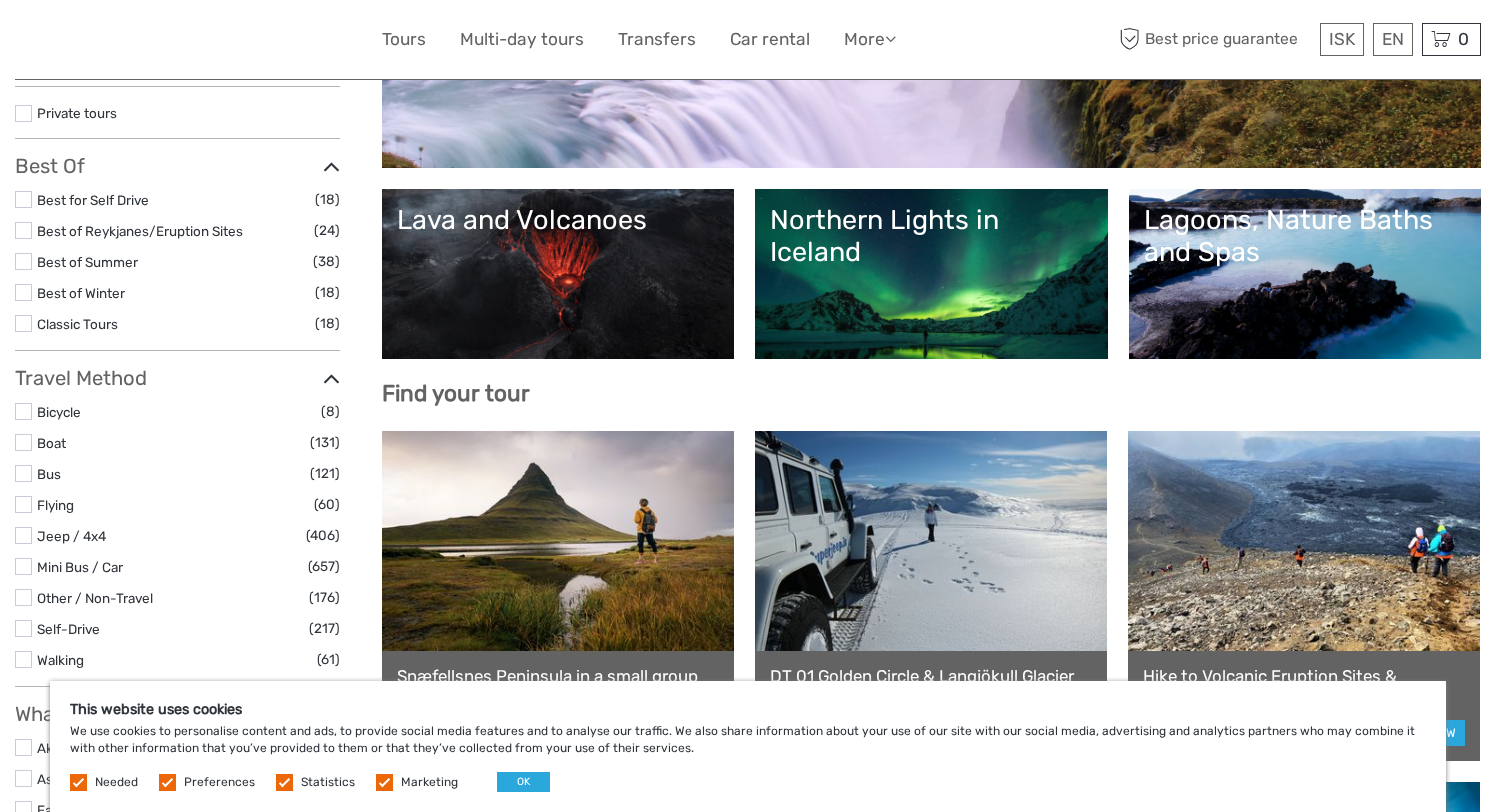 scroll, scrollTop: 350, scrollLeft: 0, axis: vertical 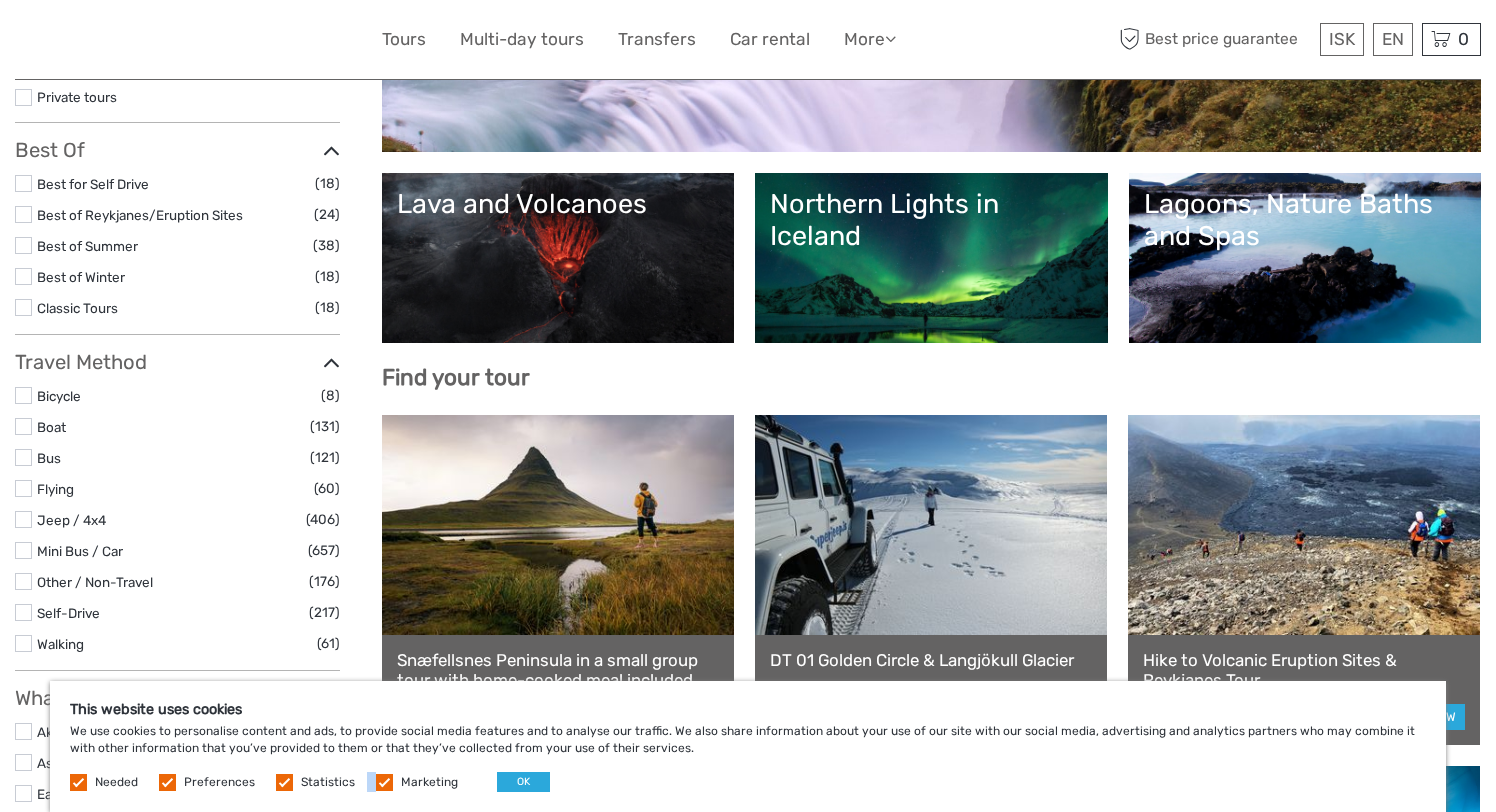 drag, startPoint x: 377, startPoint y: 784, endPoint x: 361, endPoint y: 786, distance: 16.124516 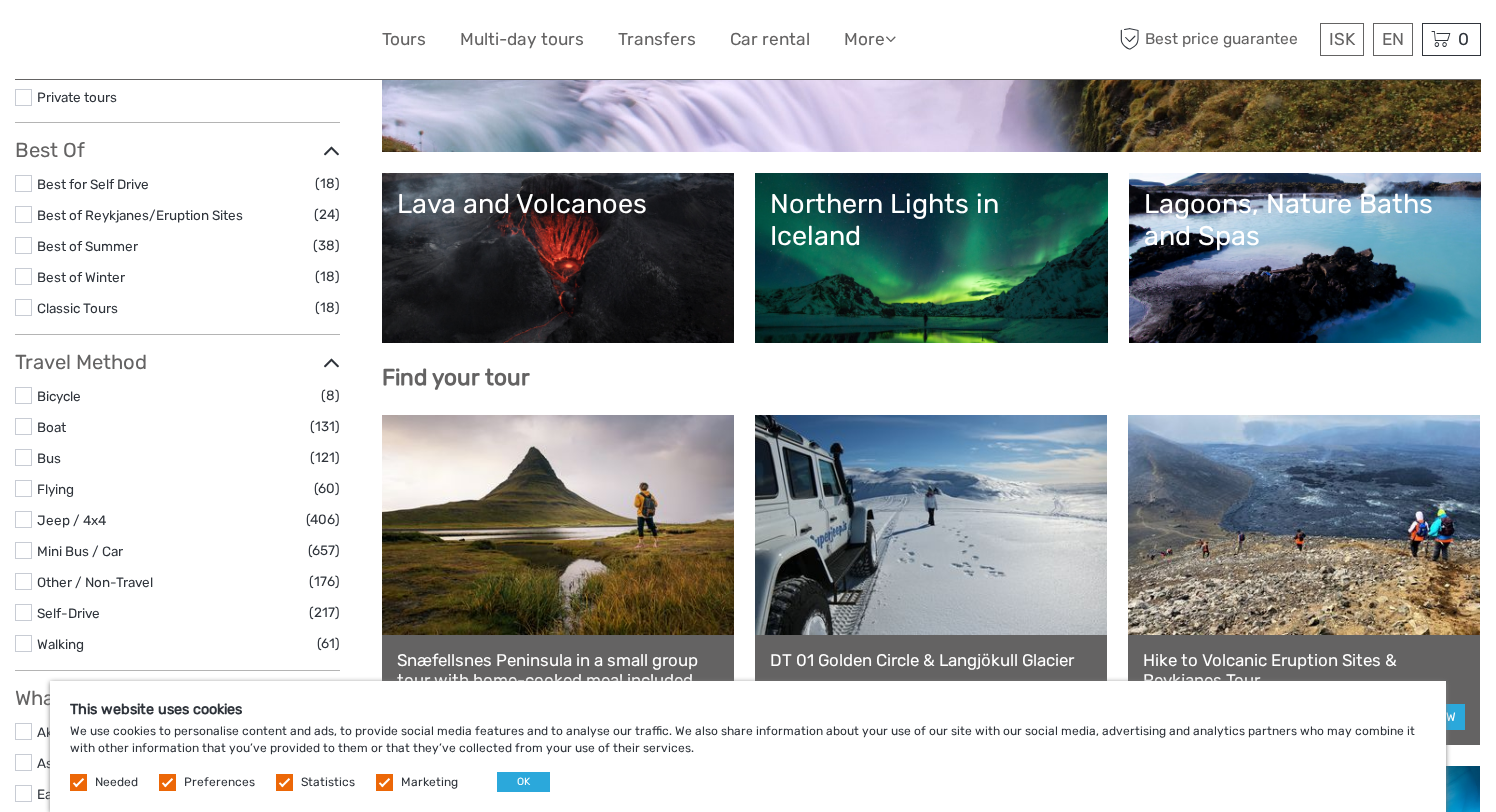 click at bounding box center (384, 782) 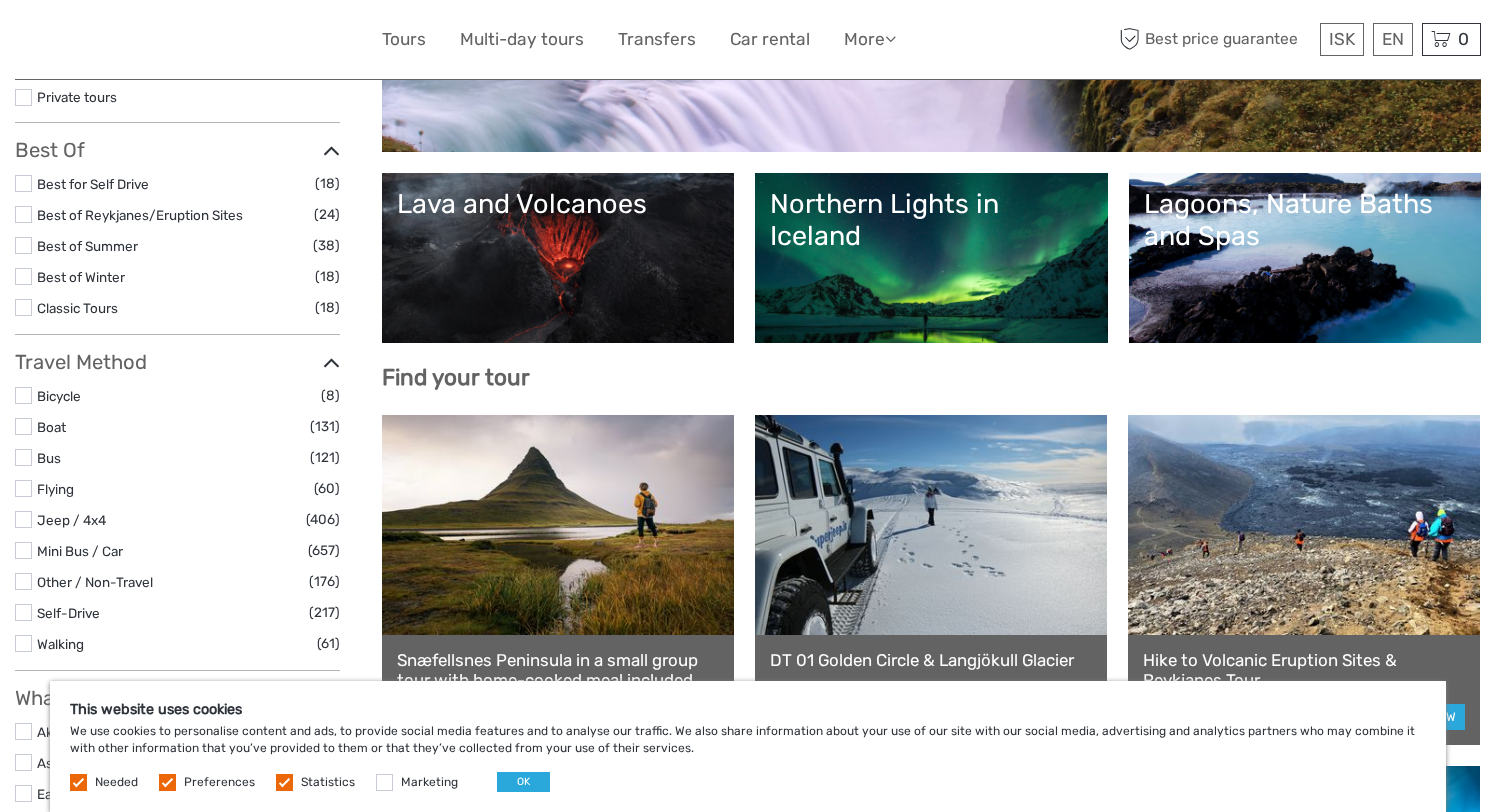 click at bounding box center (284, 782) 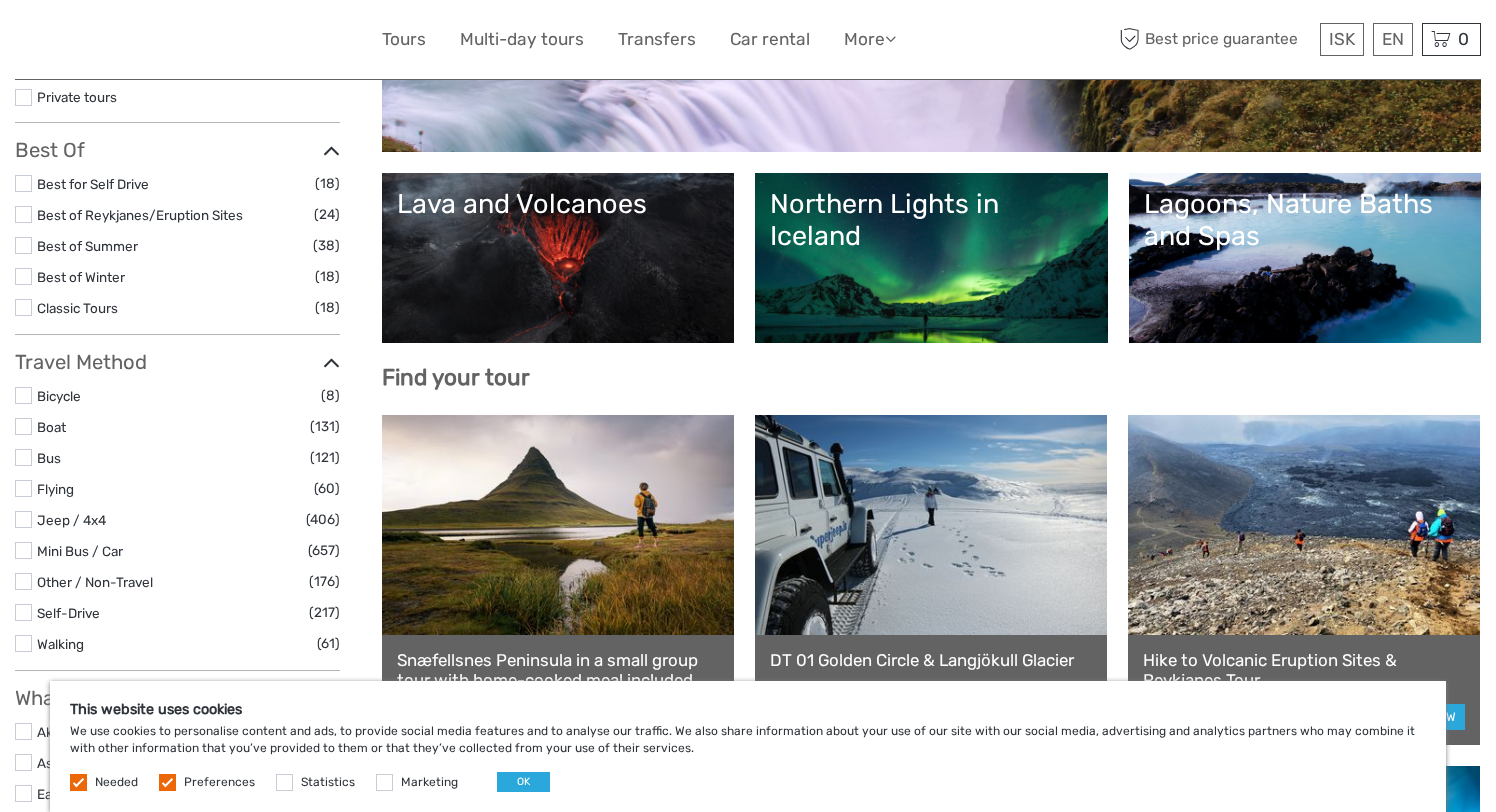 click at bounding box center (167, 782) 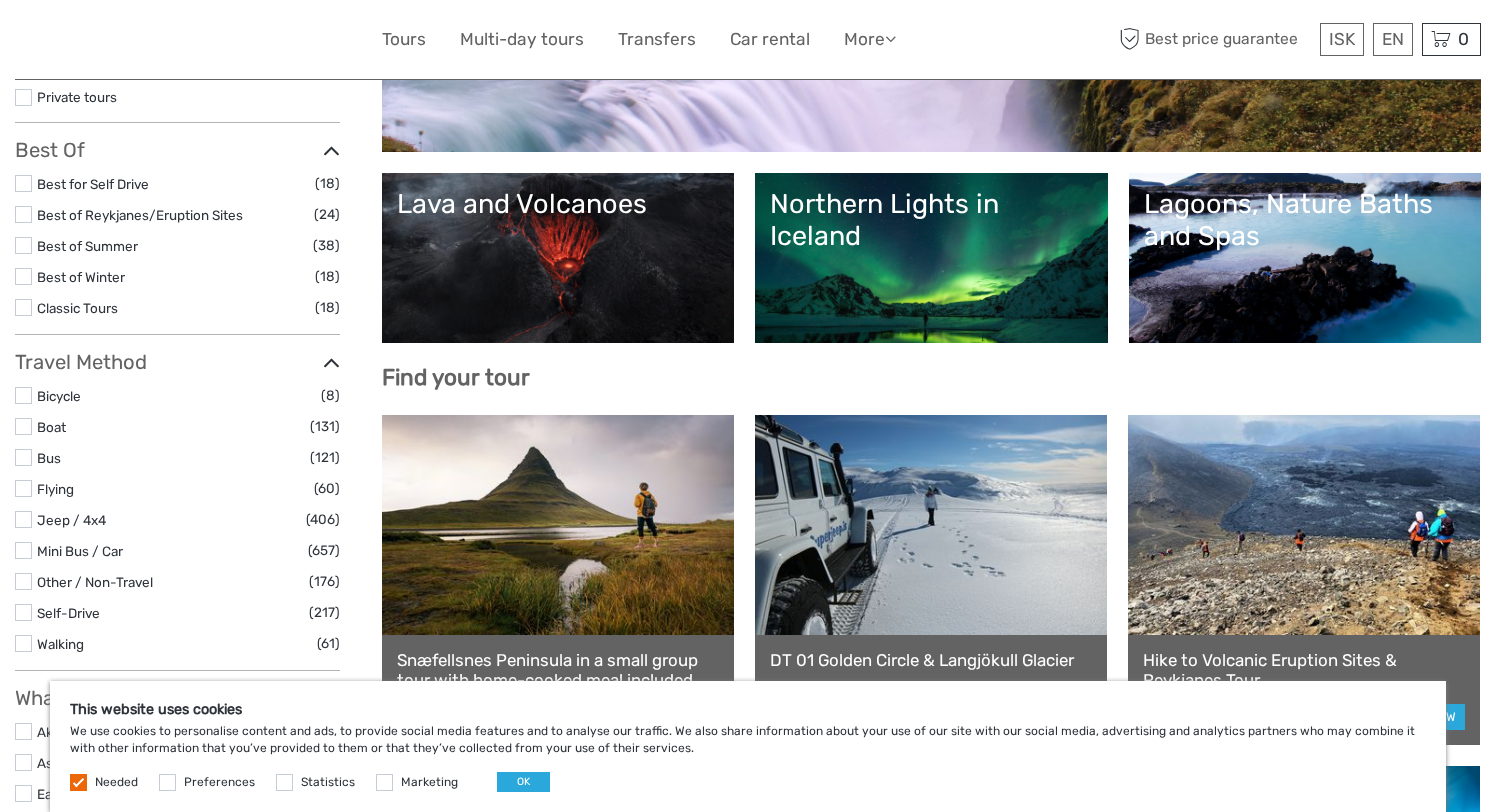 click at bounding box center [78, 782] 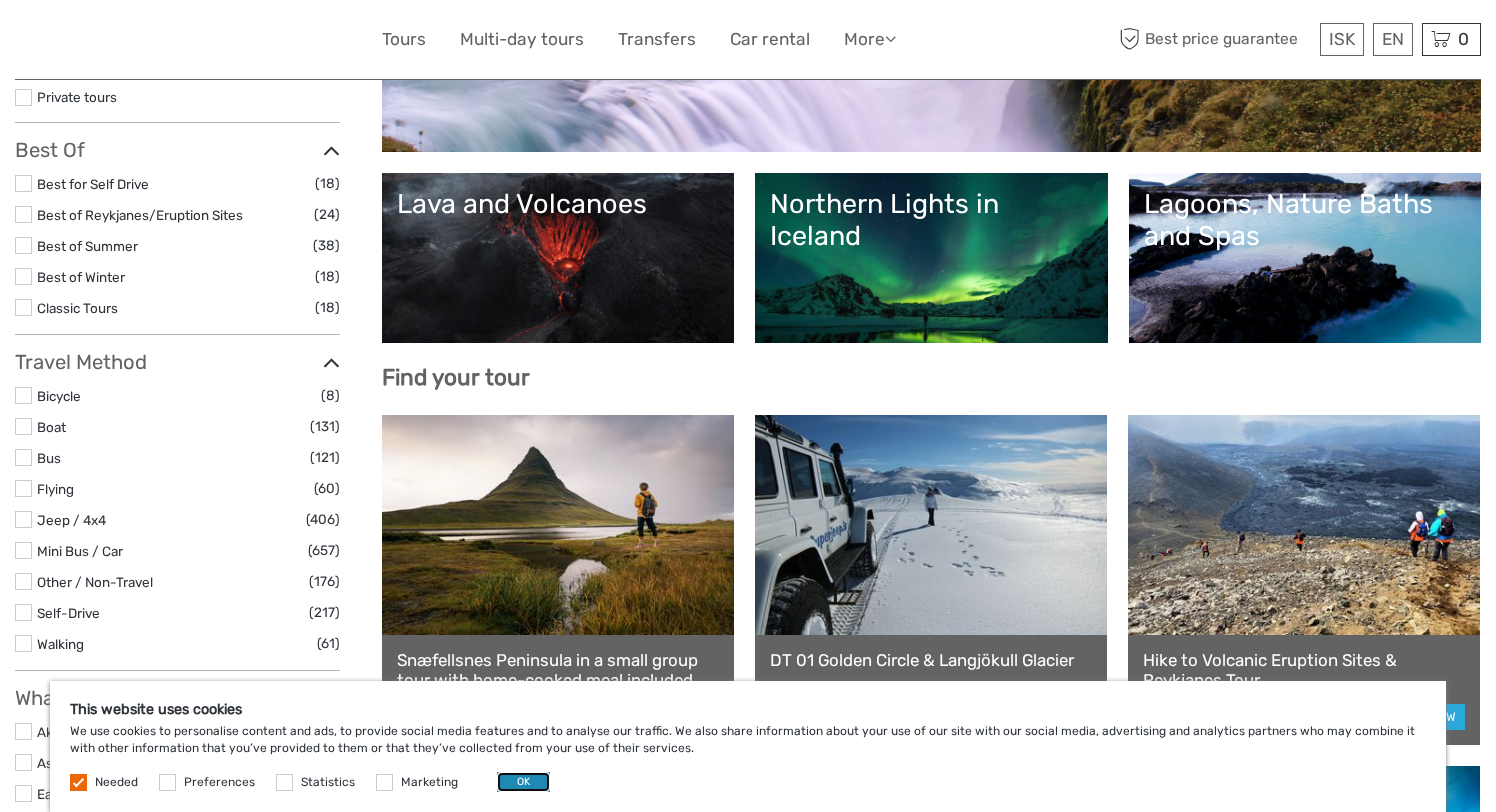click on "OK" at bounding box center [523, 782] 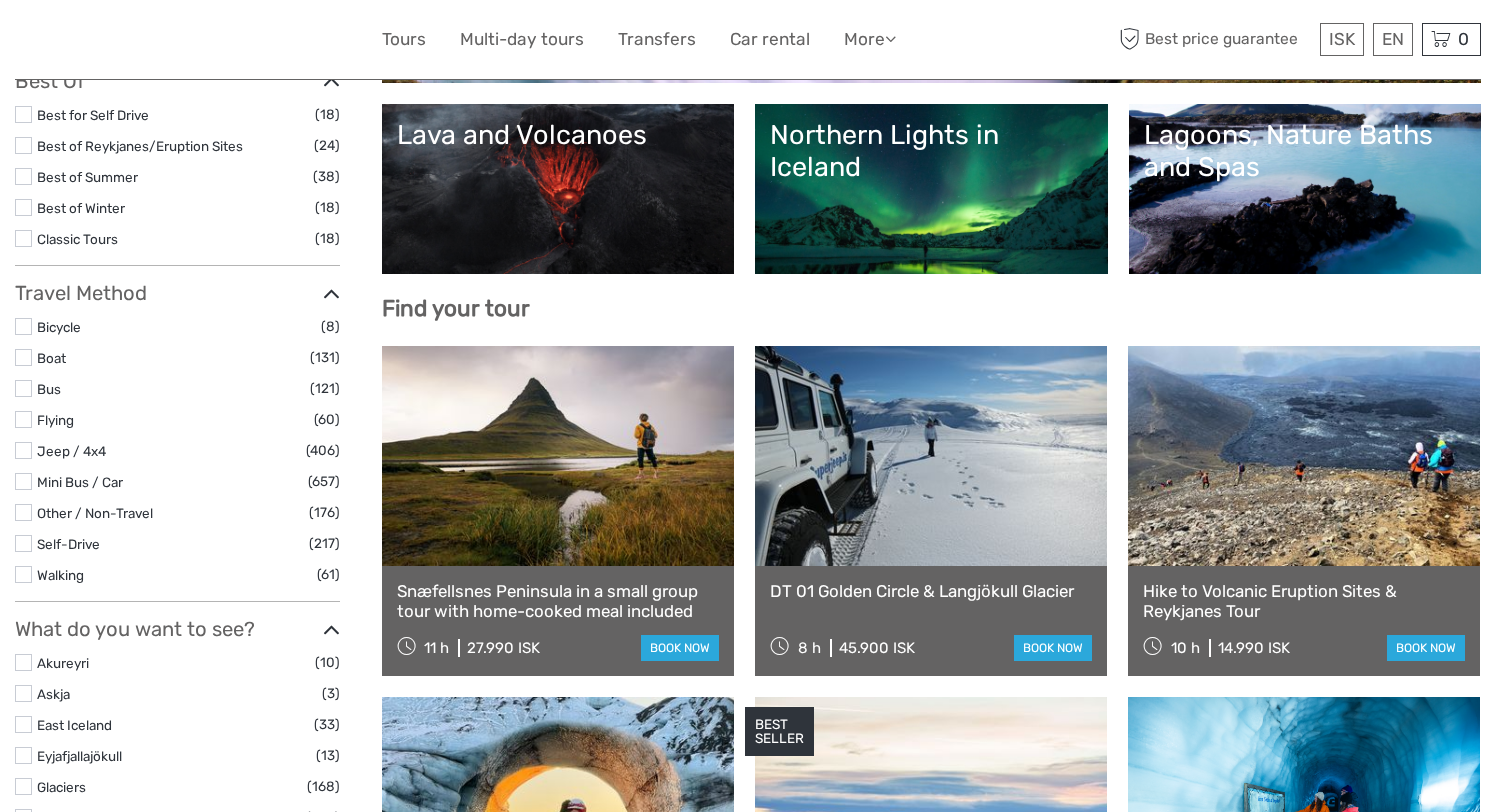 scroll, scrollTop: 186, scrollLeft: 0, axis: vertical 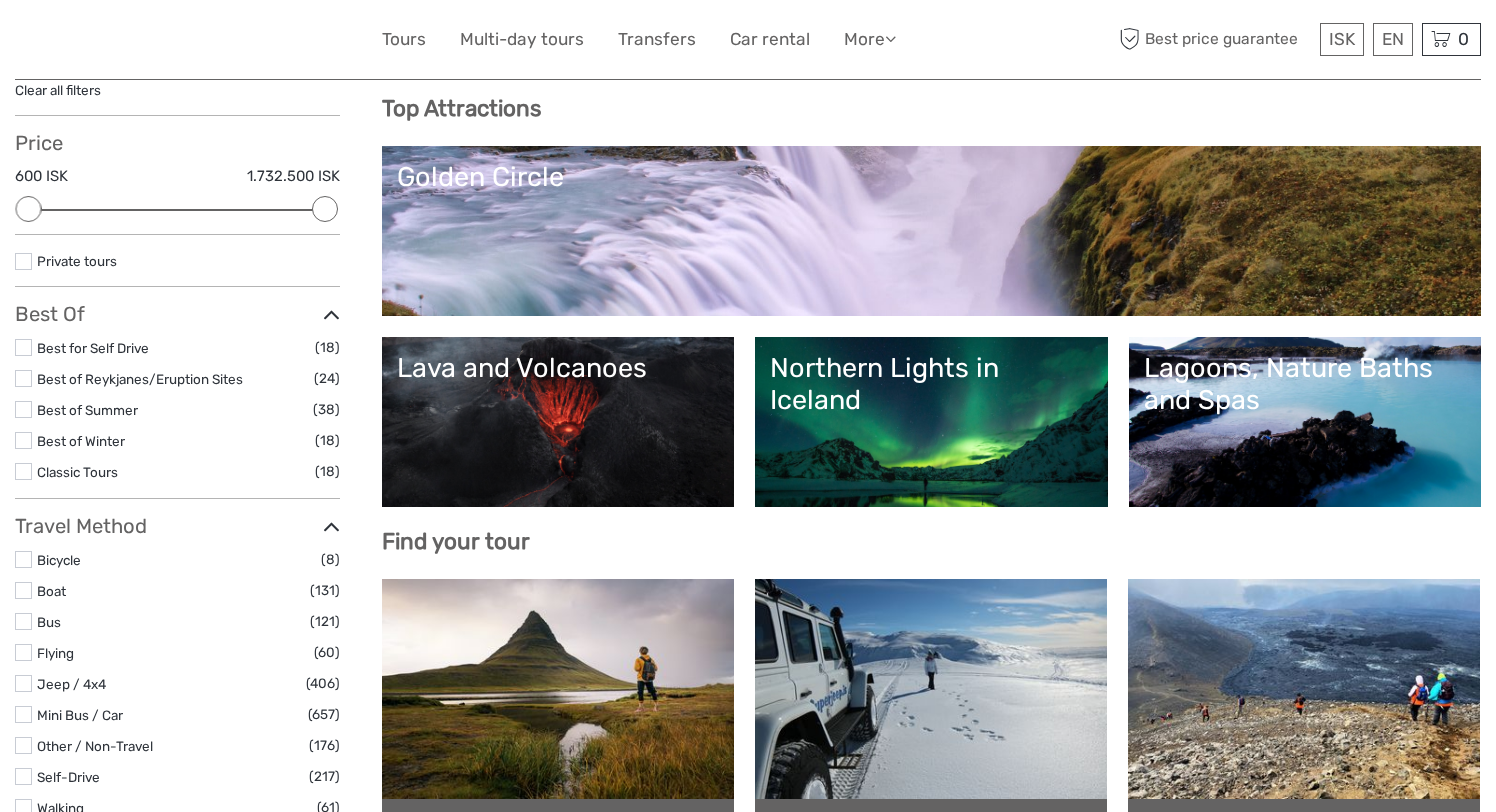 click on "Lava and Volcanoes" at bounding box center [558, 422] 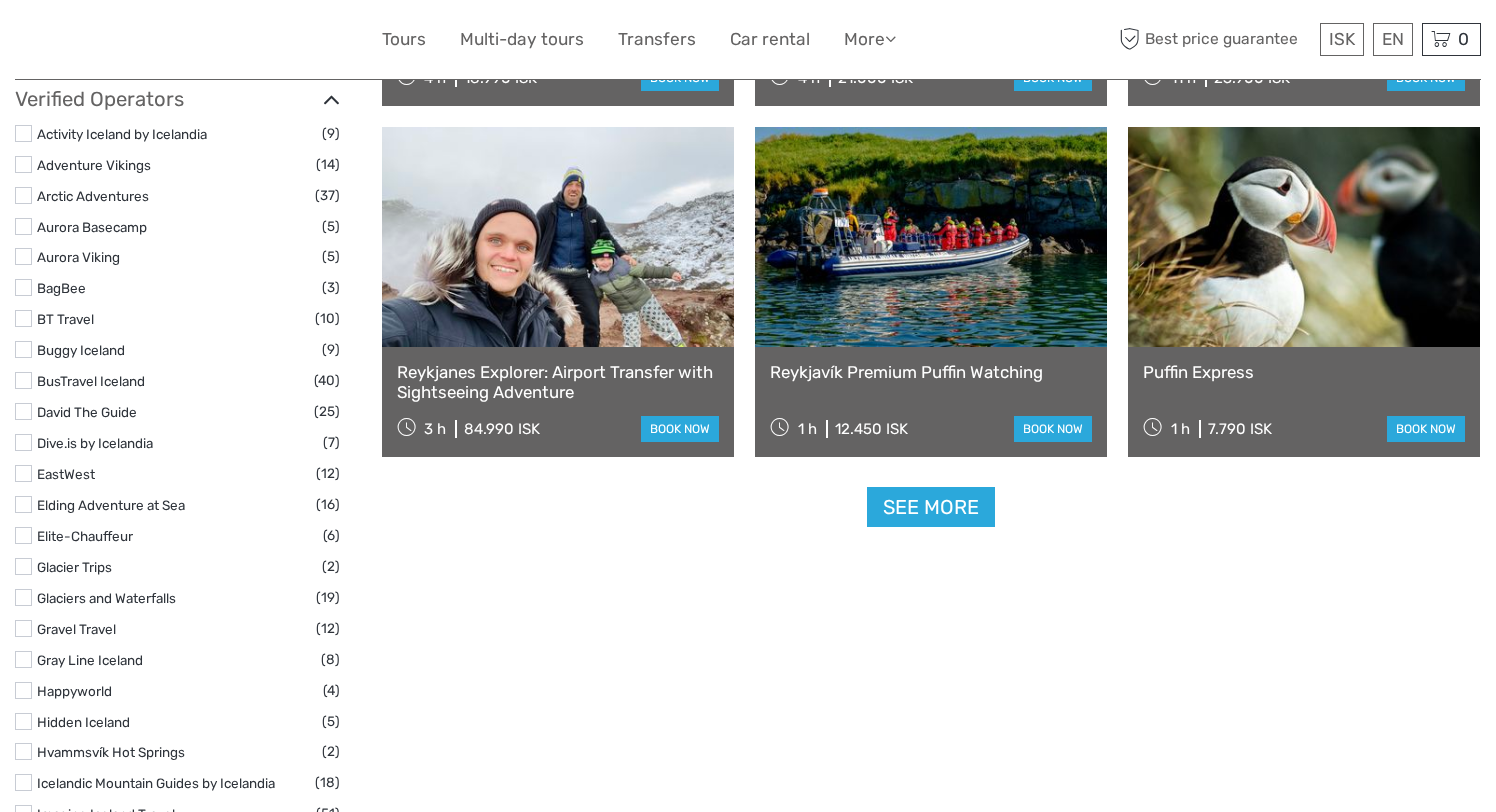 scroll, scrollTop: 2450, scrollLeft: 0, axis: vertical 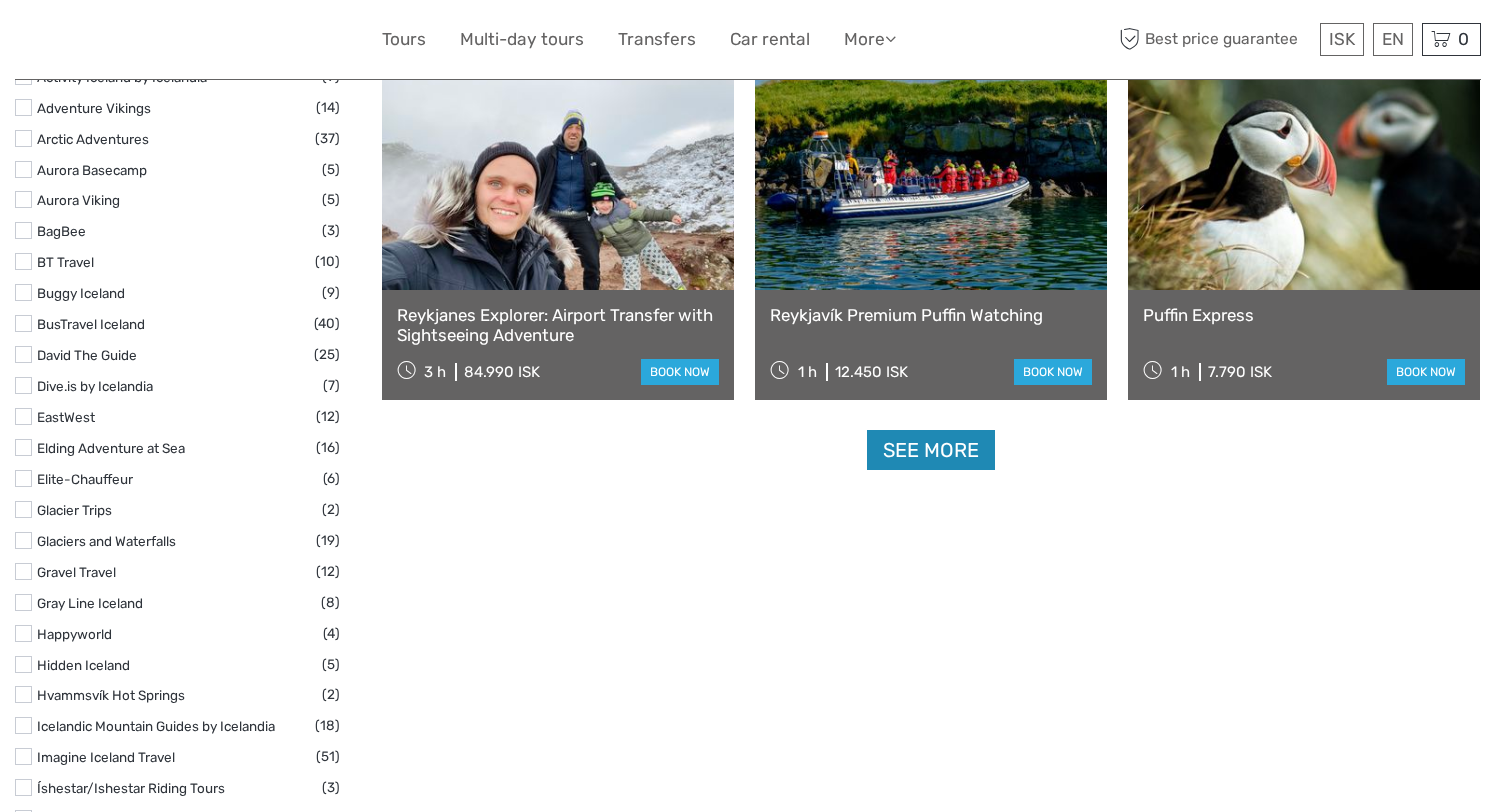 click on "See more" at bounding box center [931, 450] 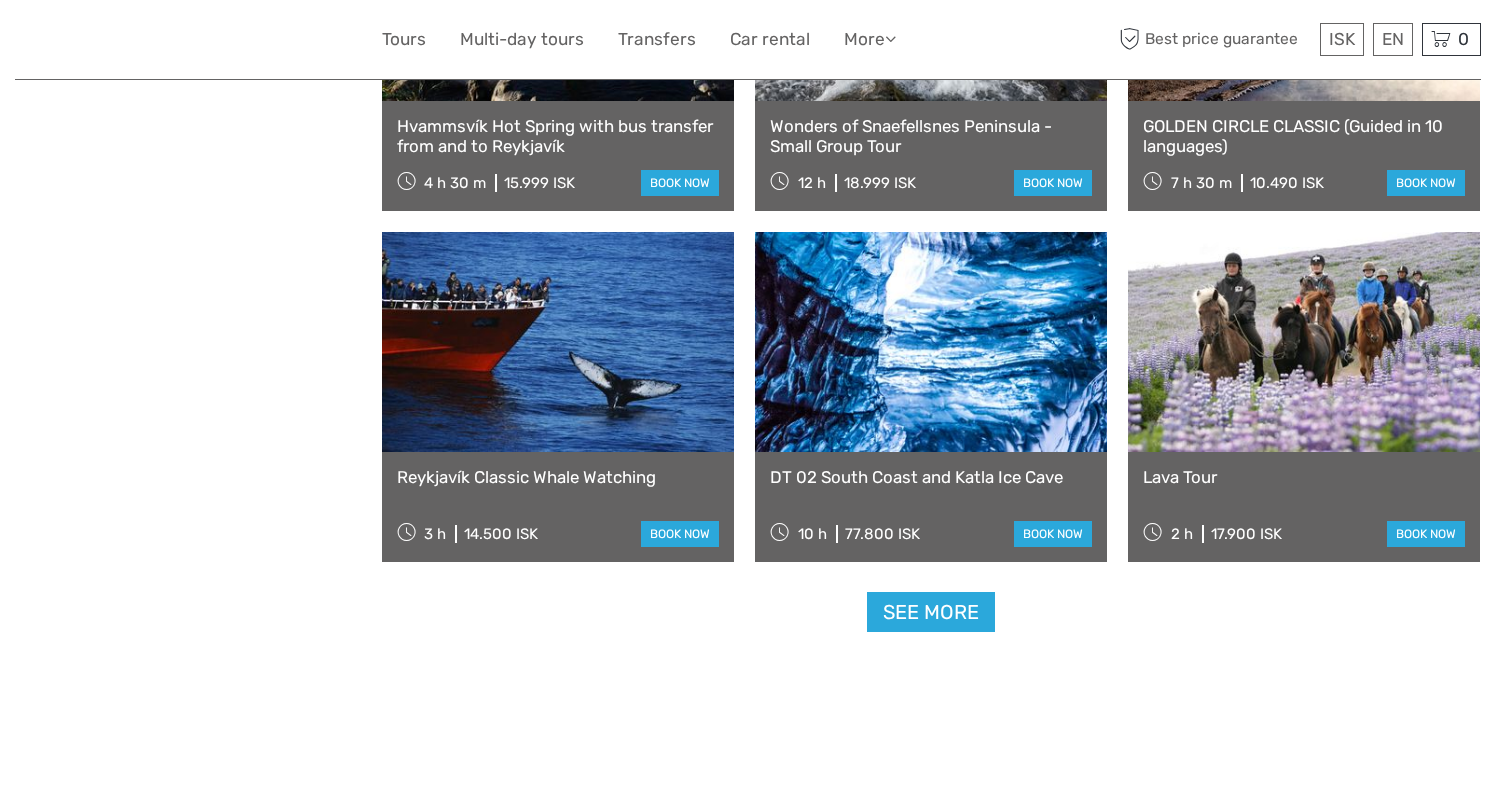 scroll, scrollTop: 3911, scrollLeft: 0, axis: vertical 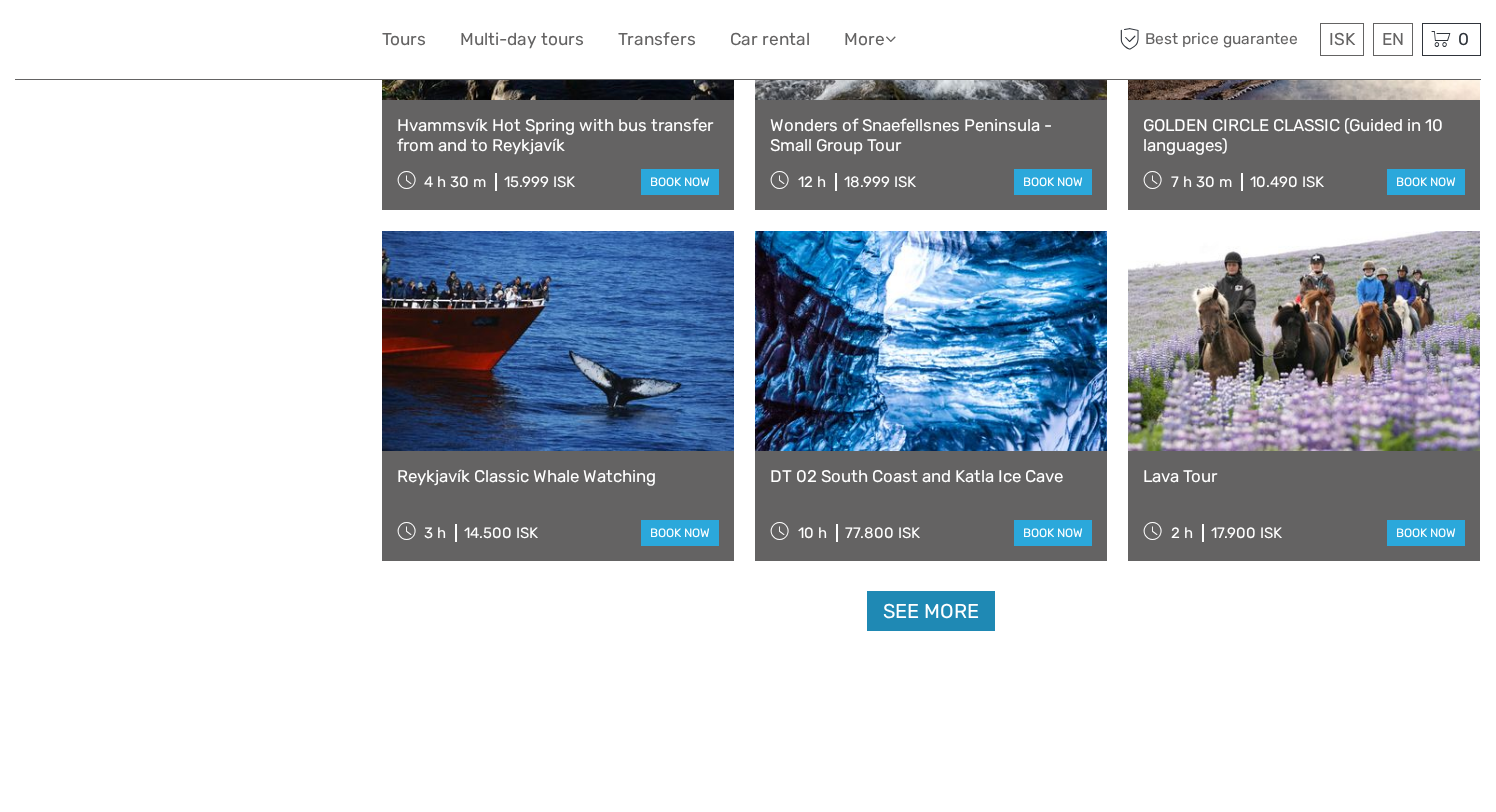 click on "See more" at bounding box center [931, 611] 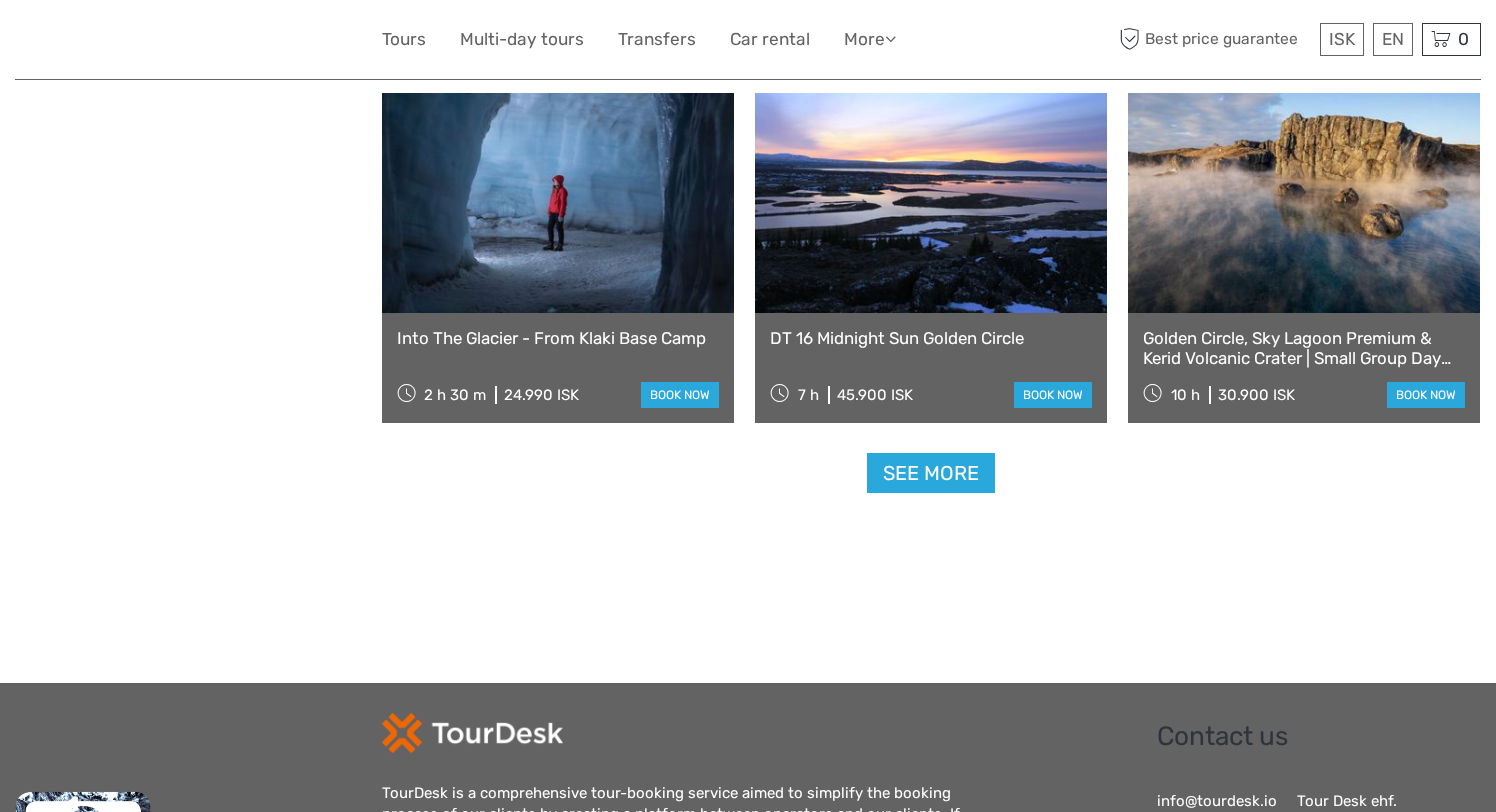 scroll, scrollTop: 6159, scrollLeft: 0, axis: vertical 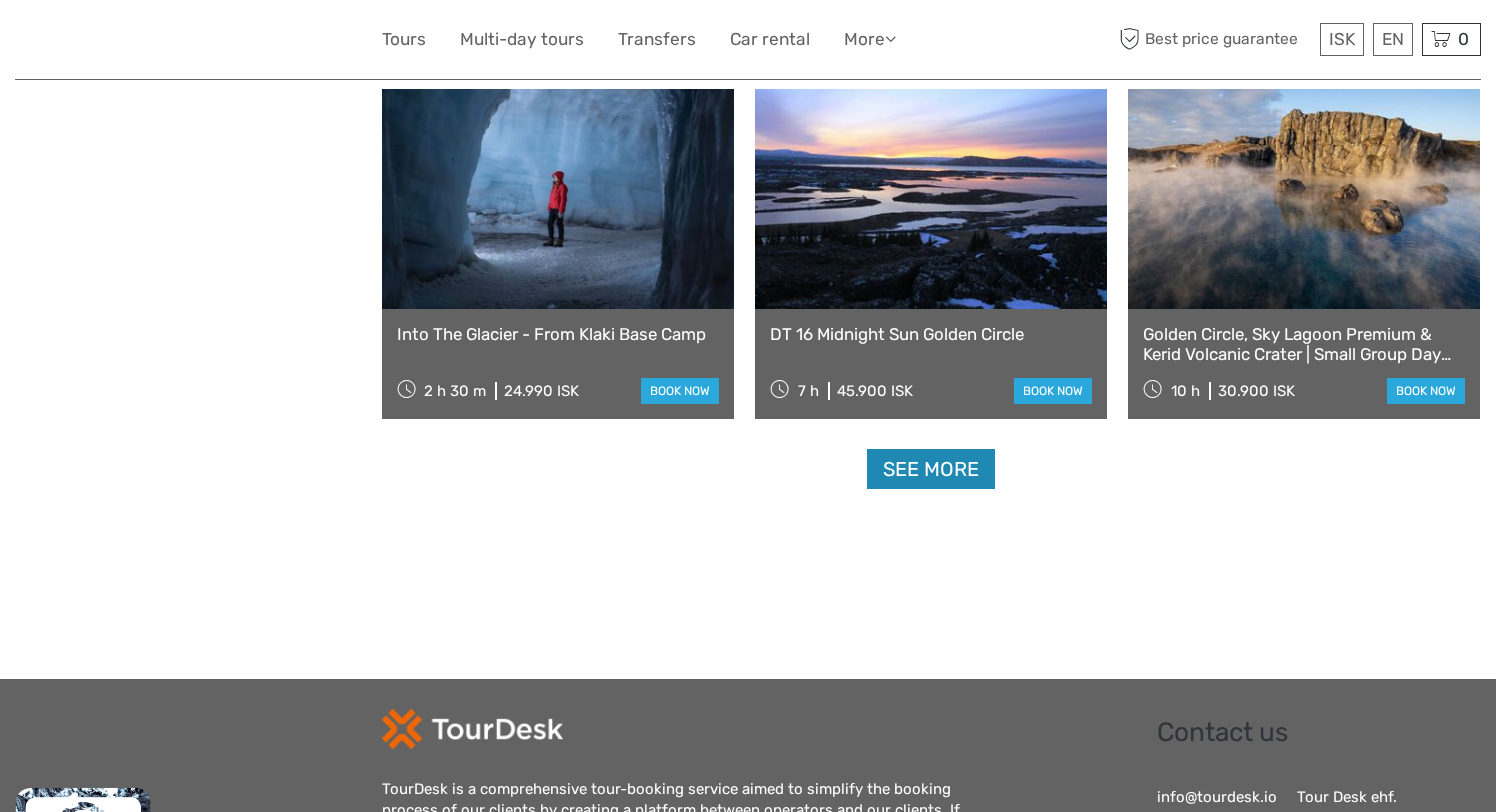 click on "See more" at bounding box center (931, 469) 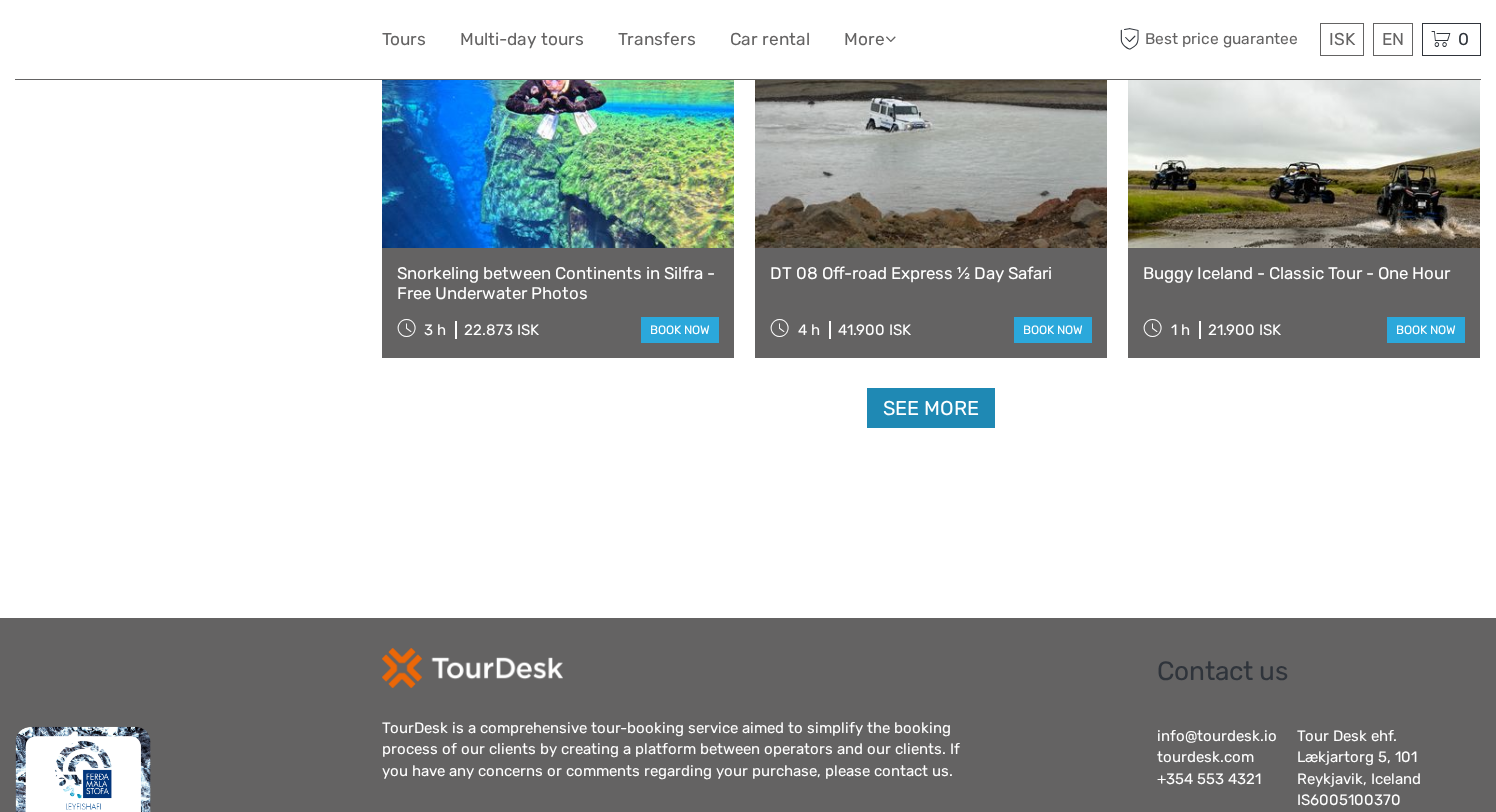 scroll, scrollTop: 8328, scrollLeft: 0, axis: vertical 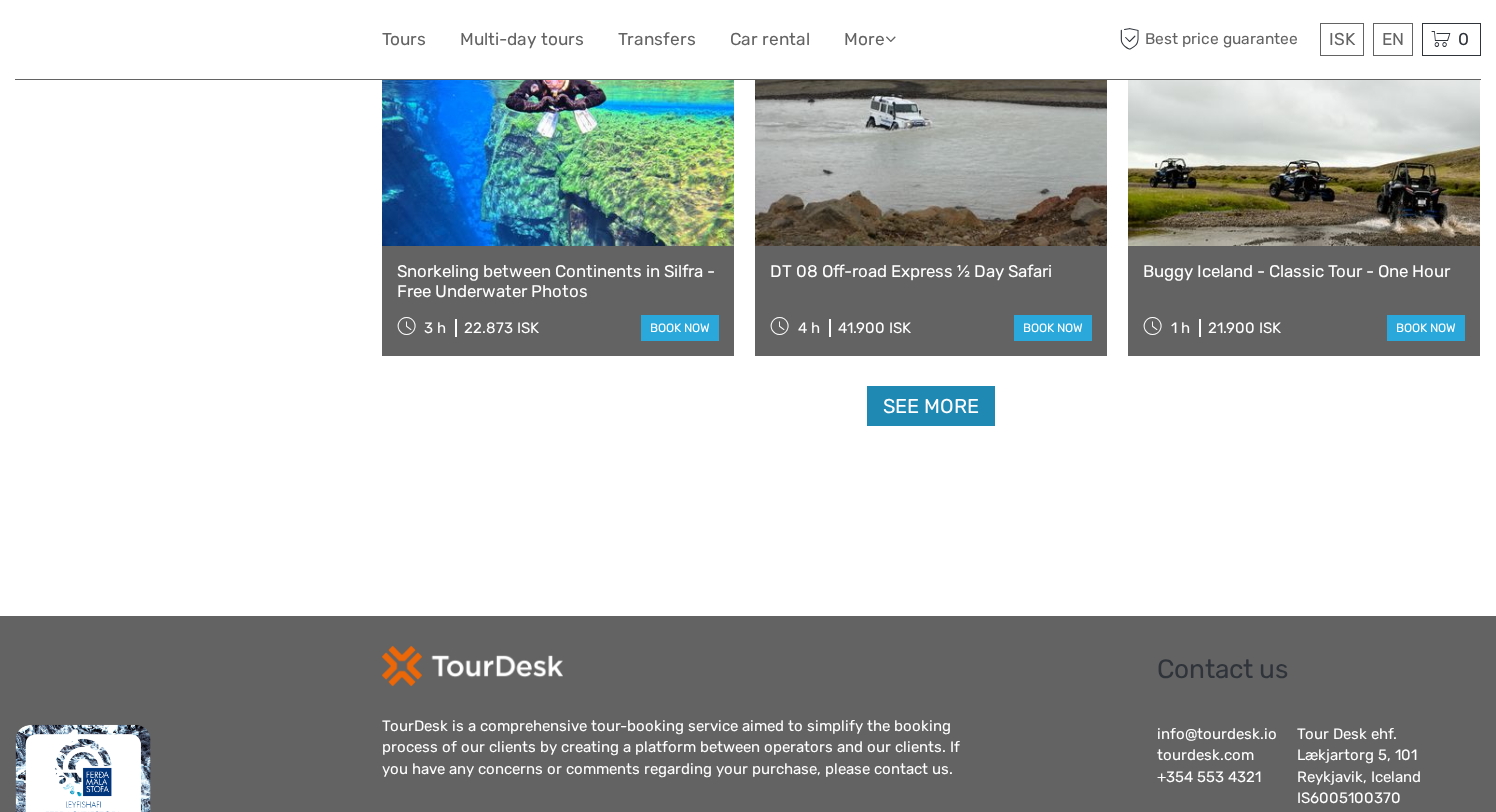 click on "See more" at bounding box center (931, 406) 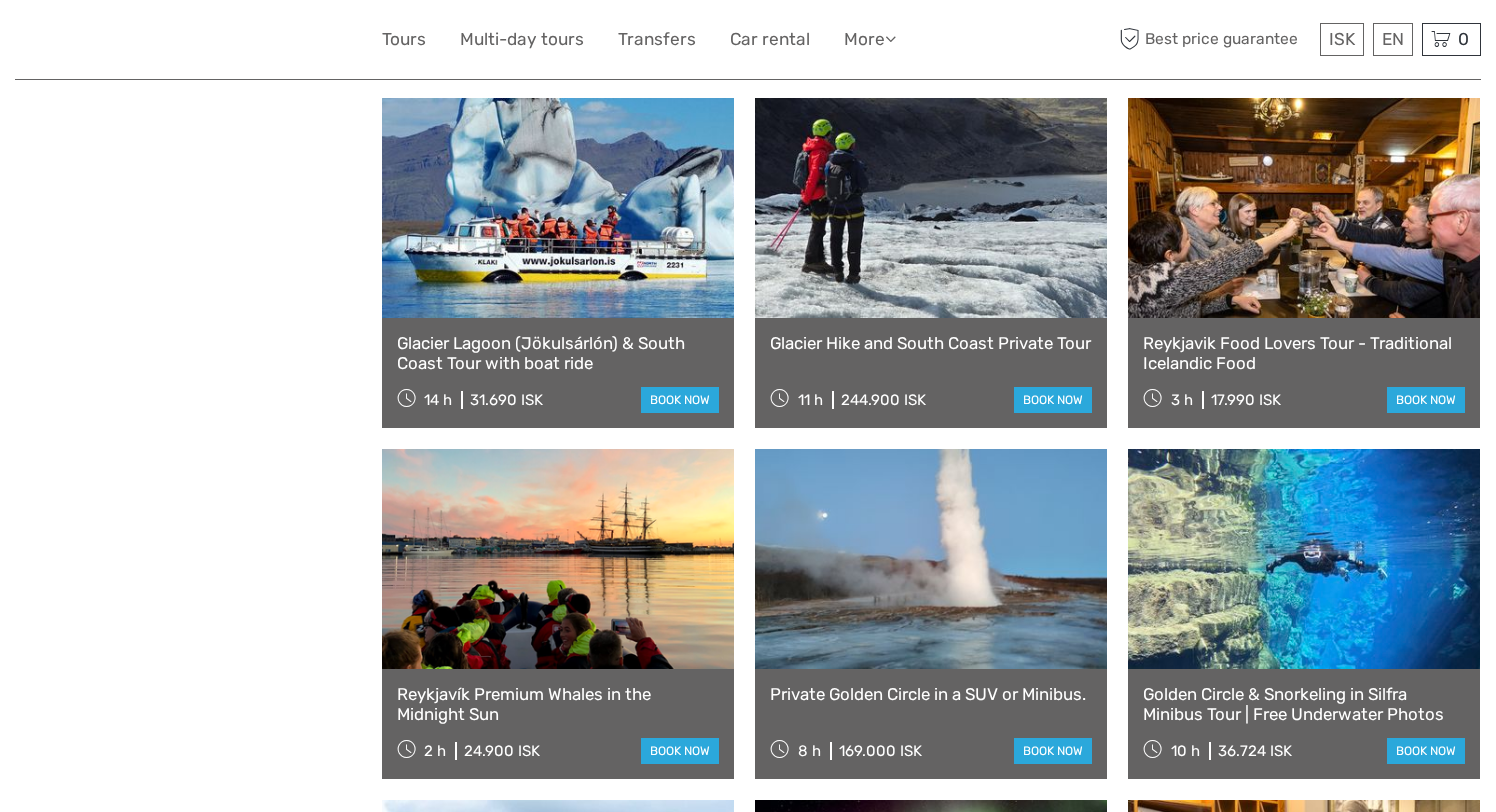 scroll, scrollTop: 9655, scrollLeft: 0, axis: vertical 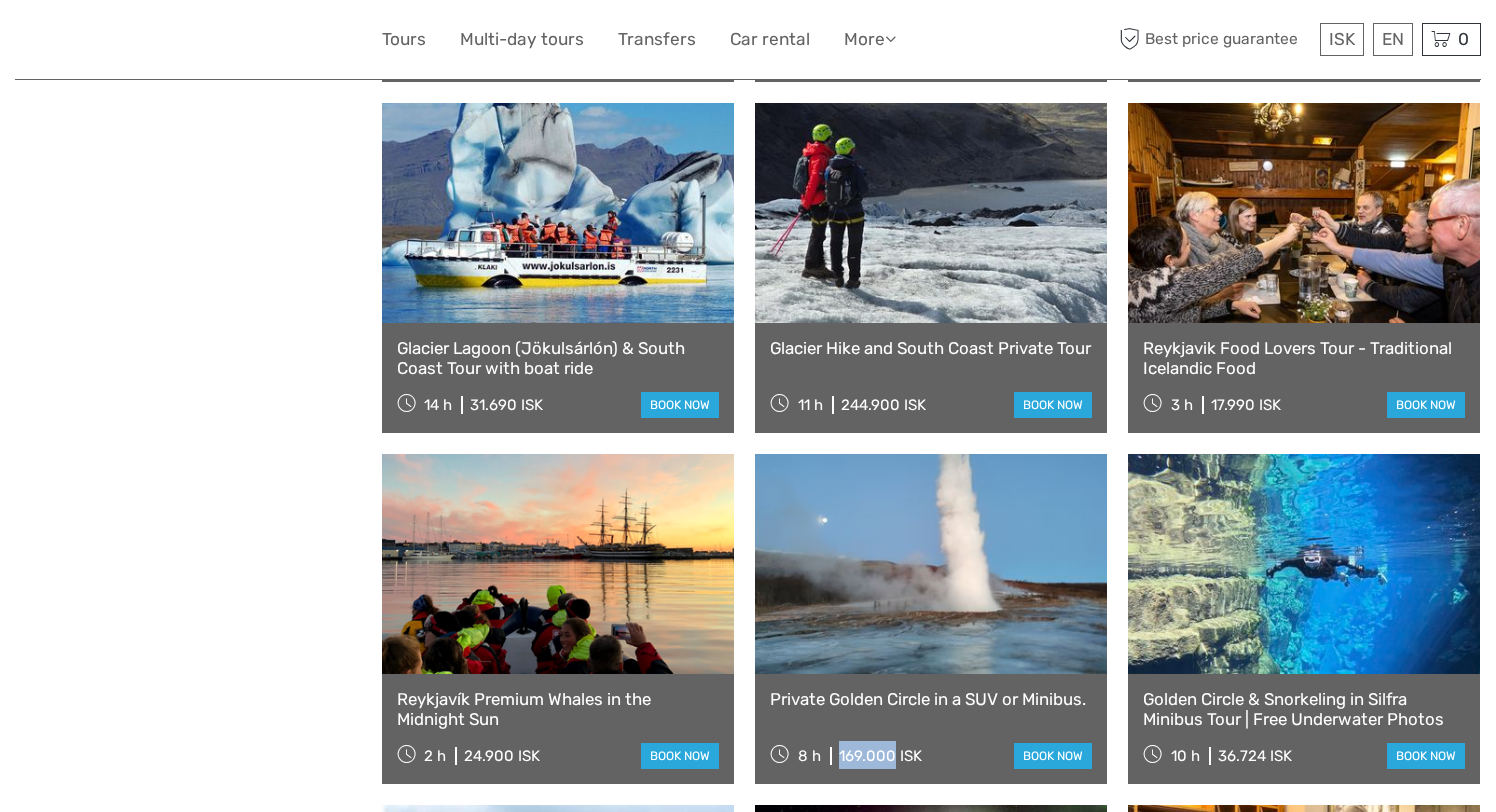 drag, startPoint x: 838, startPoint y: 755, endPoint x: 888, endPoint y: 756, distance: 50.01 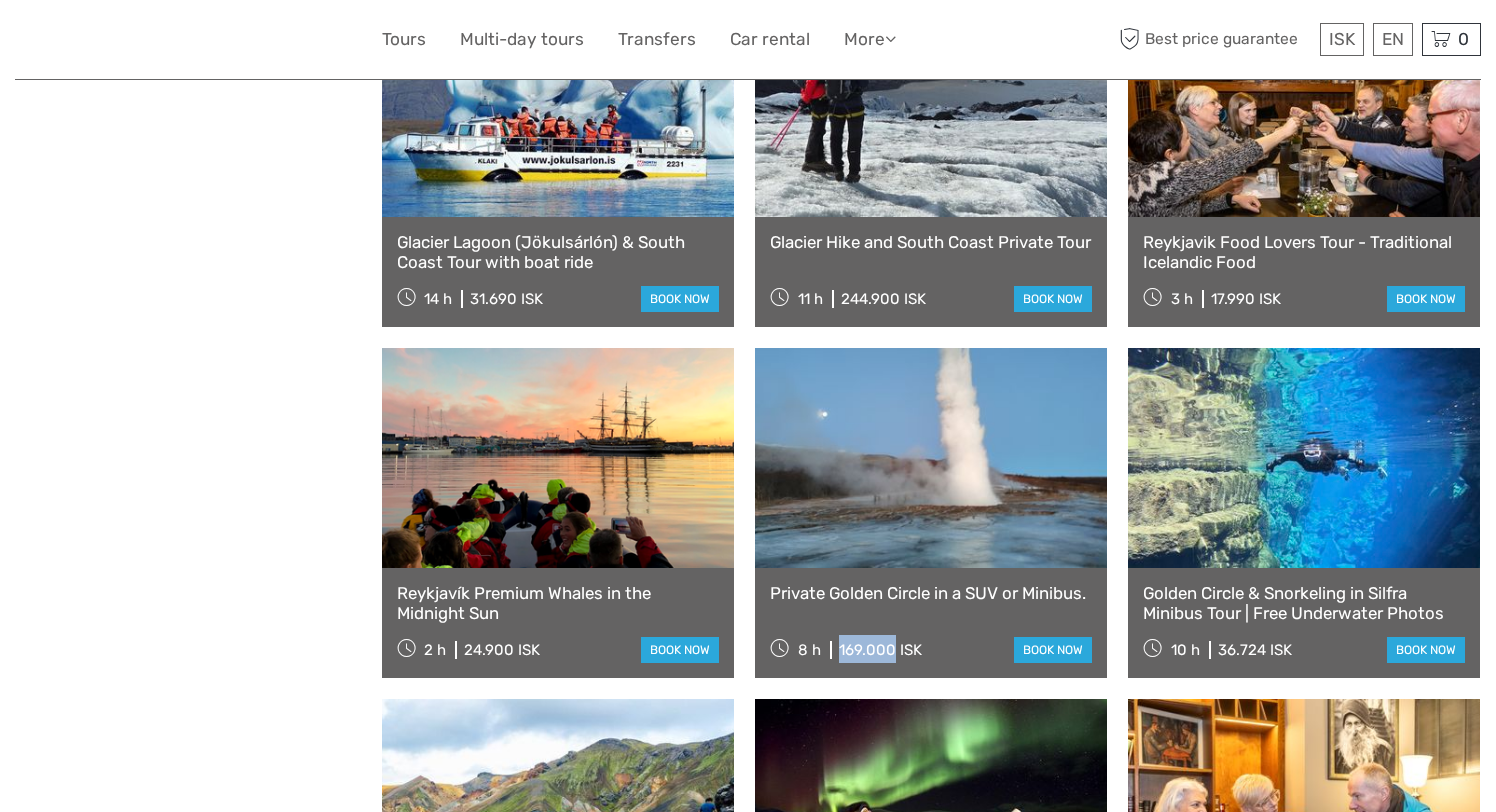 scroll, scrollTop: 9773, scrollLeft: 0, axis: vertical 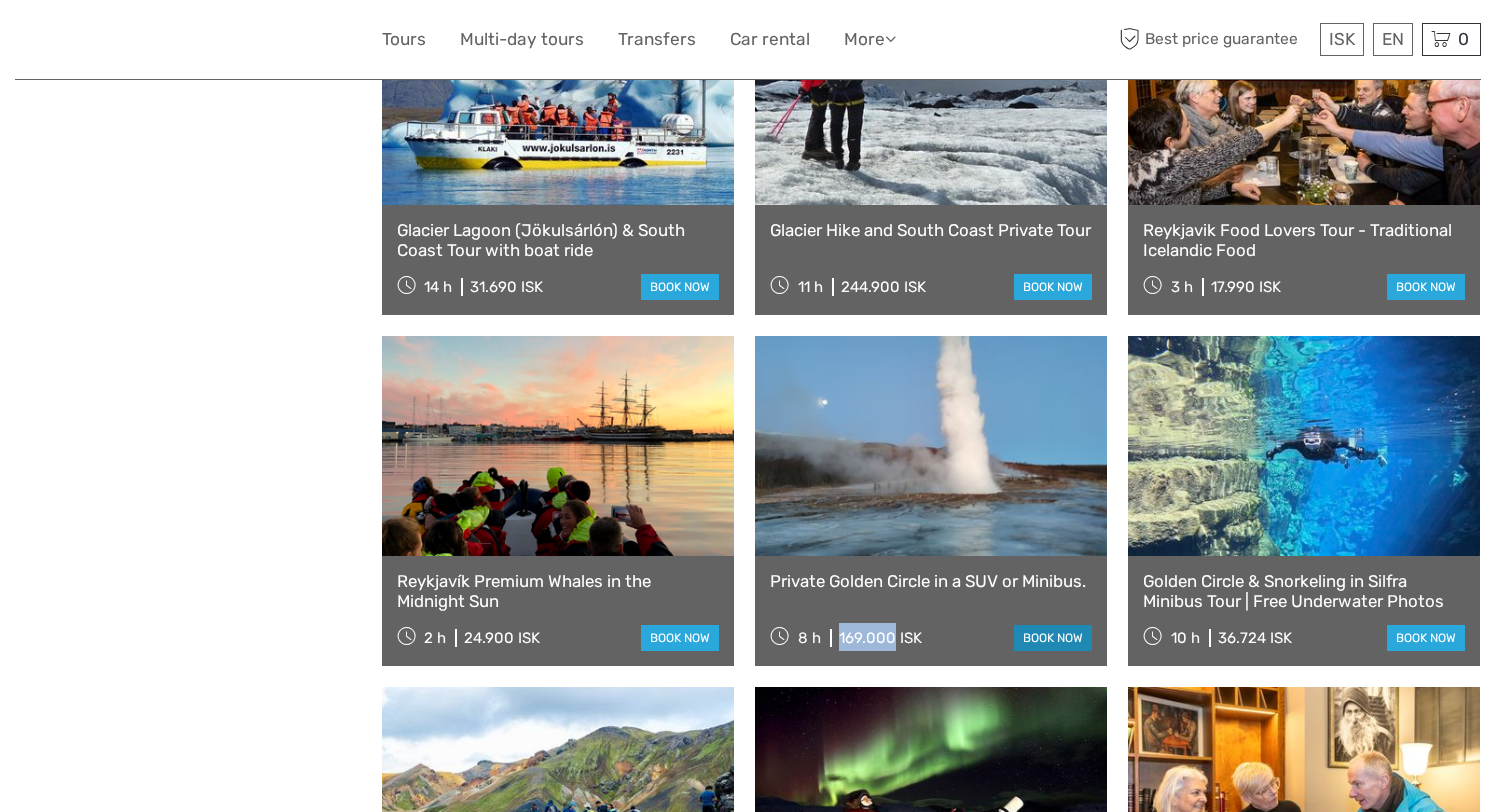 click on "book now" at bounding box center [1053, 638] 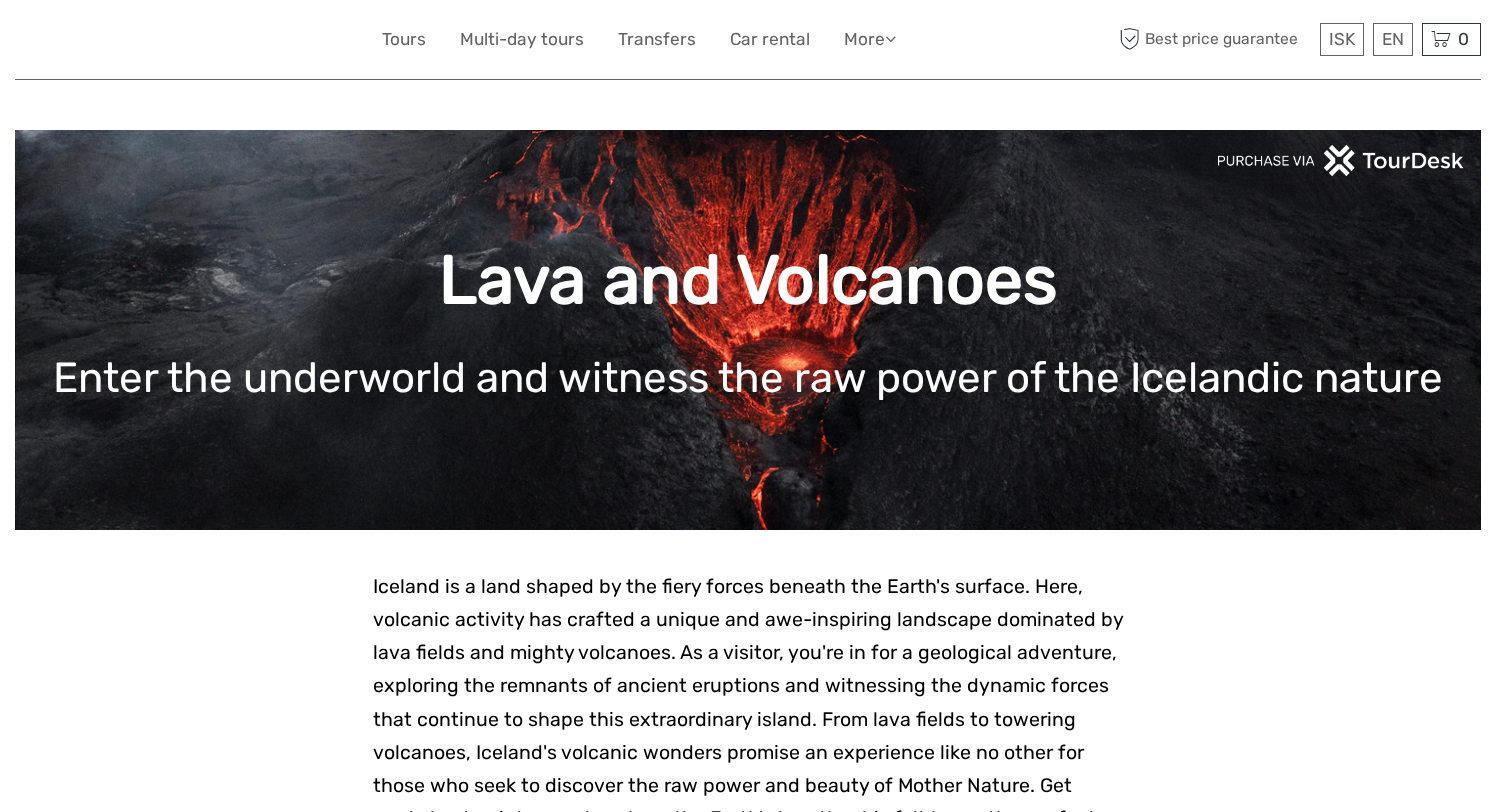 scroll, scrollTop: 0, scrollLeft: 0, axis: both 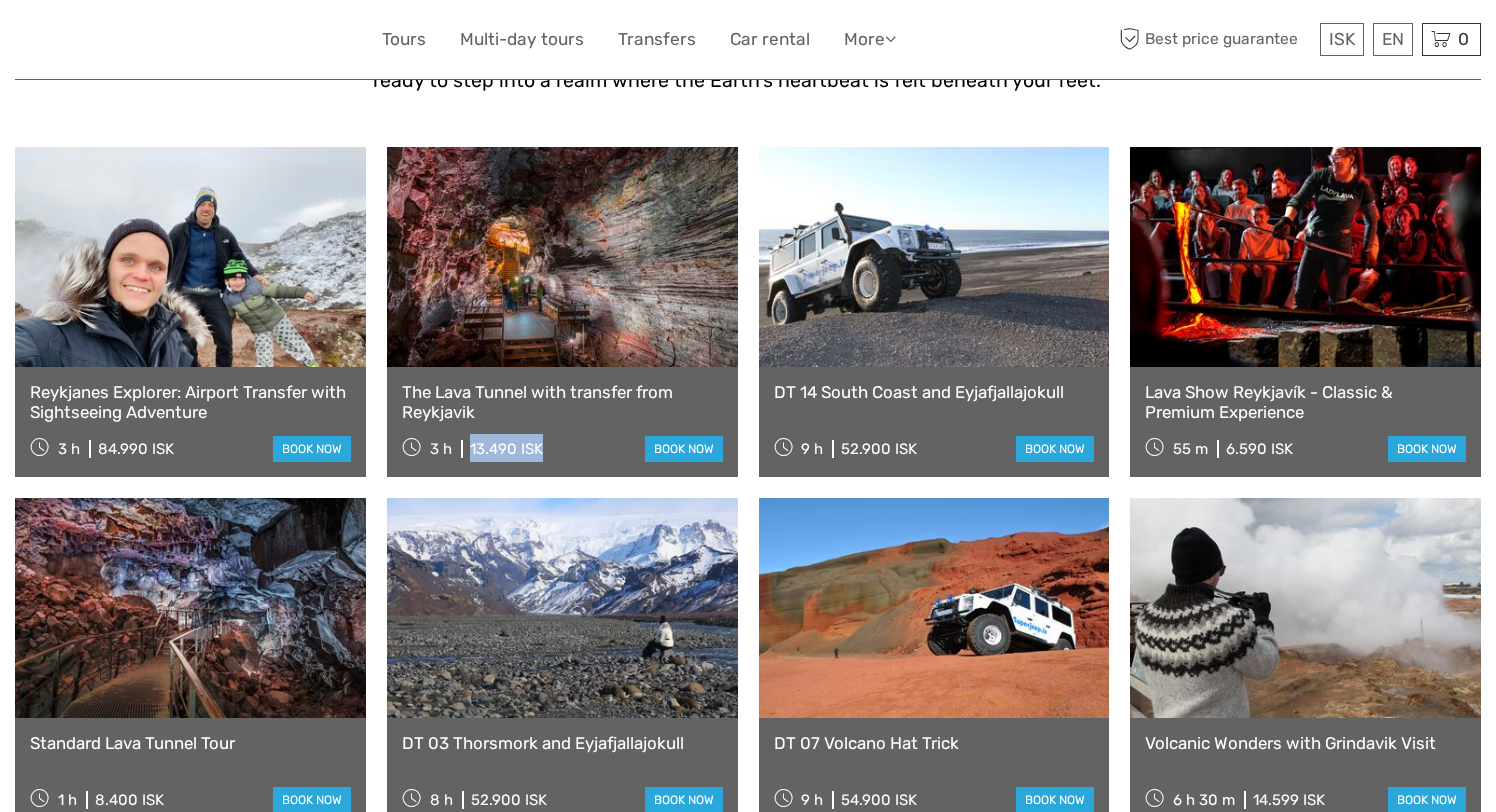 drag, startPoint x: 469, startPoint y: 449, endPoint x: 563, endPoint y: 448, distance: 94.00532 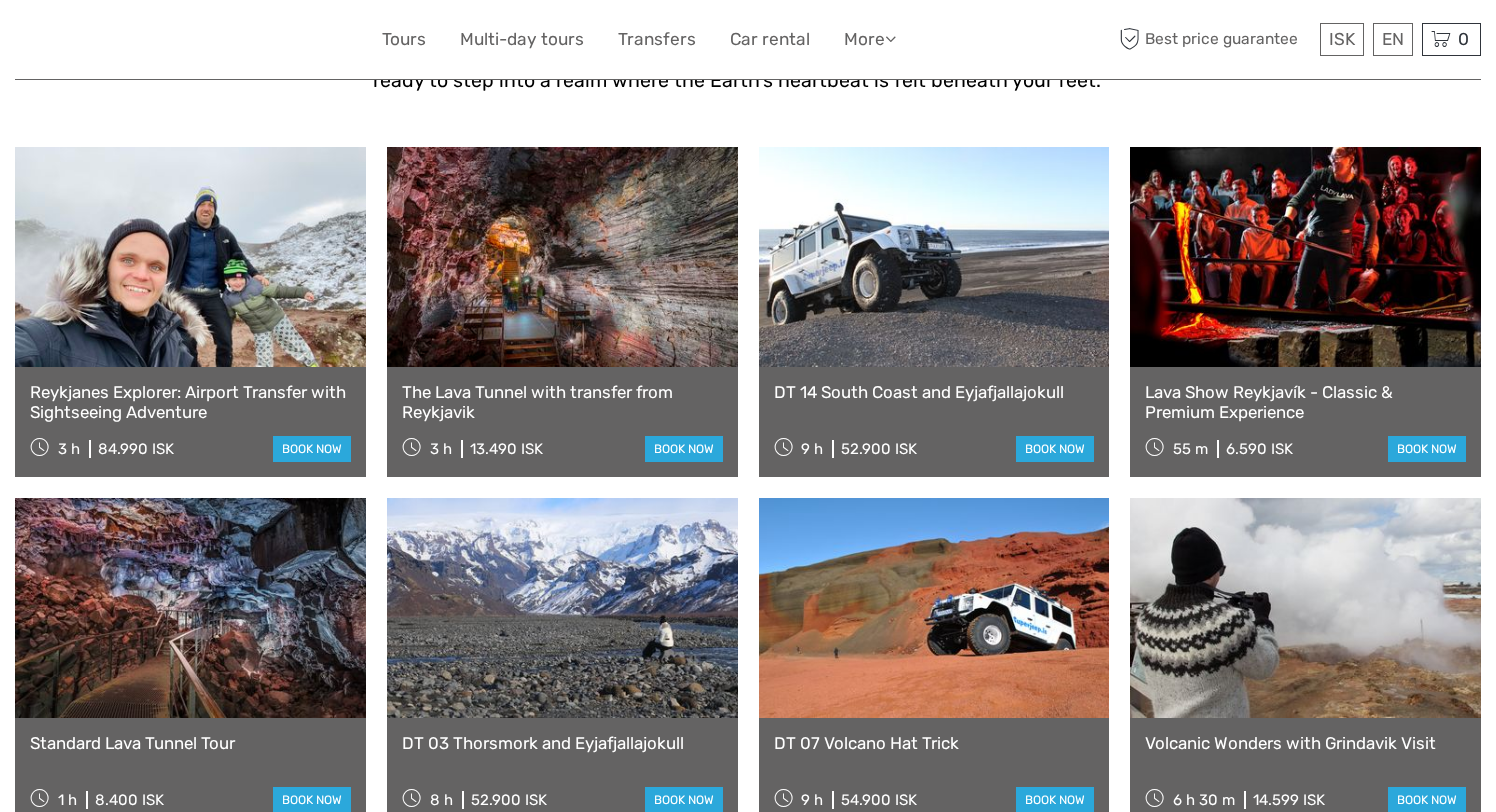 click on "Reykjanes Explorer: Airport Transfer with Sightseeing Adventure
3 h
84.990 ISK
book now
The Lava Tunnel with transfer from Reykjavik
3 h
13.490 ISK
book now
DT 14 South Coast and Eyjafjallajokull
9 h
52.900 ISK
book now
Lava Show Reykjavík - Classic & Premium Experience
55 m
6.590 ISK
book now
Standard Lava Tunnel Tour
1 h" at bounding box center [748, 838] 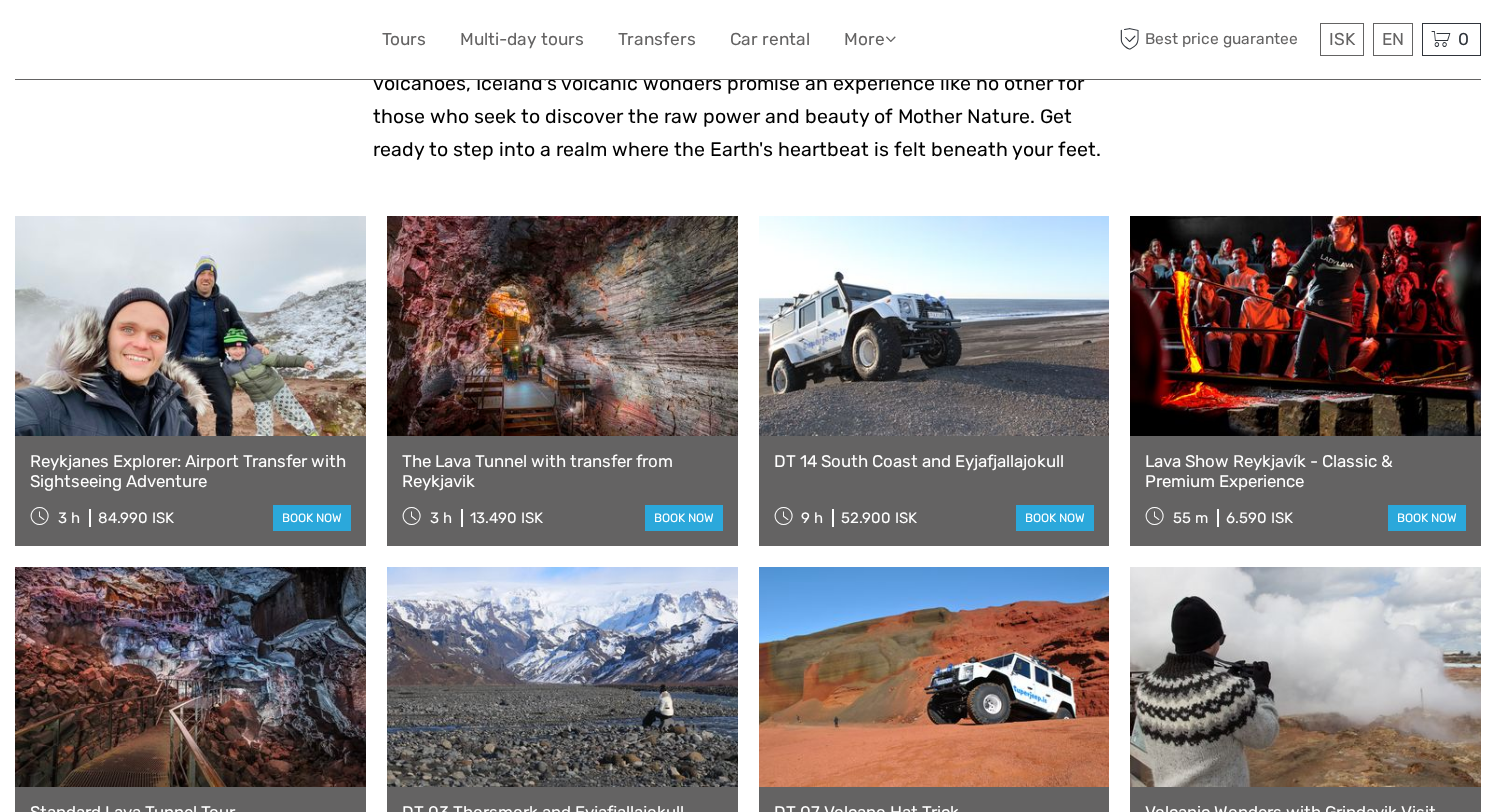 scroll, scrollTop: 533, scrollLeft: 0, axis: vertical 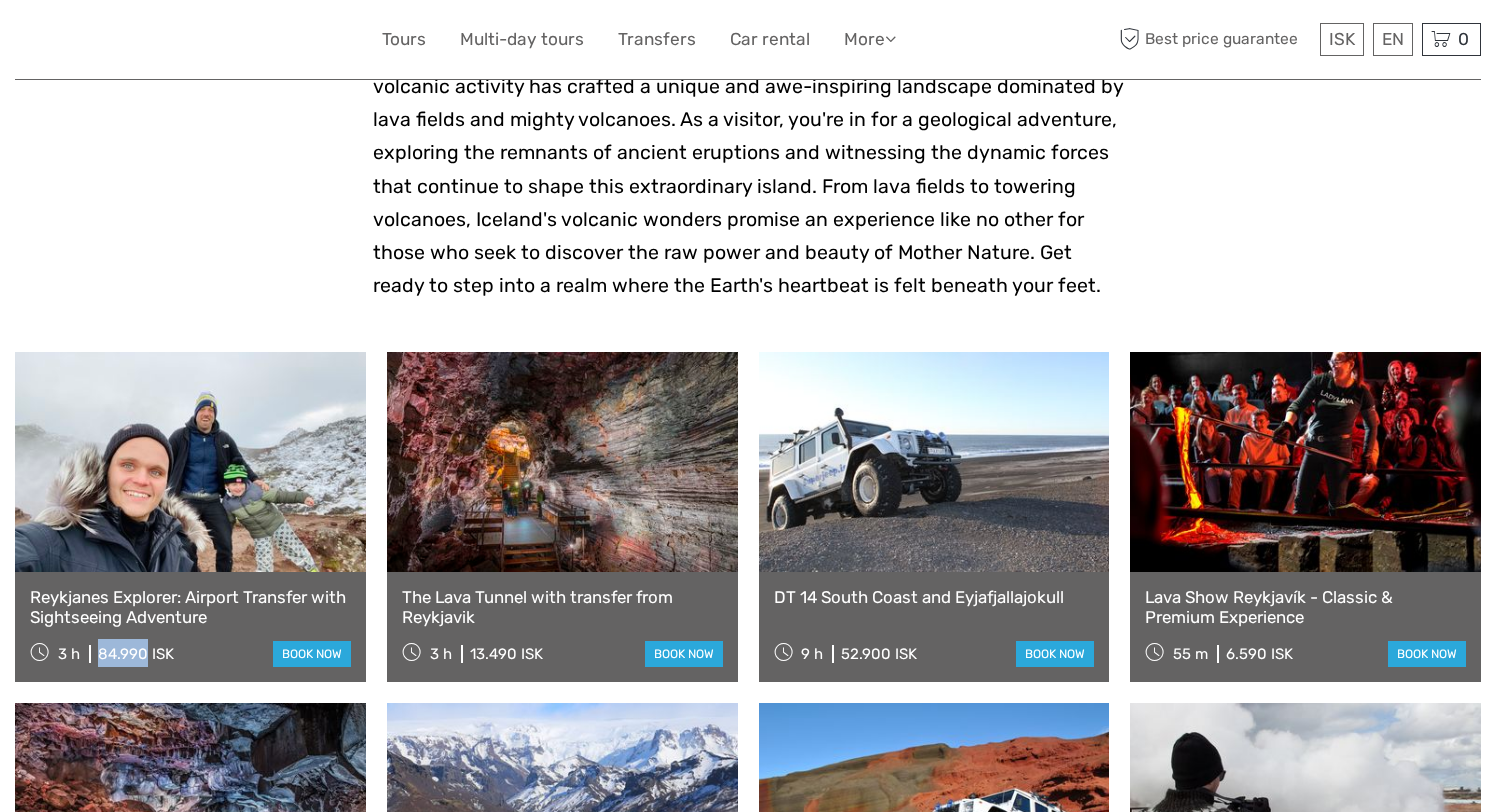 drag, startPoint x: 98, startPoint y: 653, endPoint x: 145, endPoint y: 654, distance: 47.010635 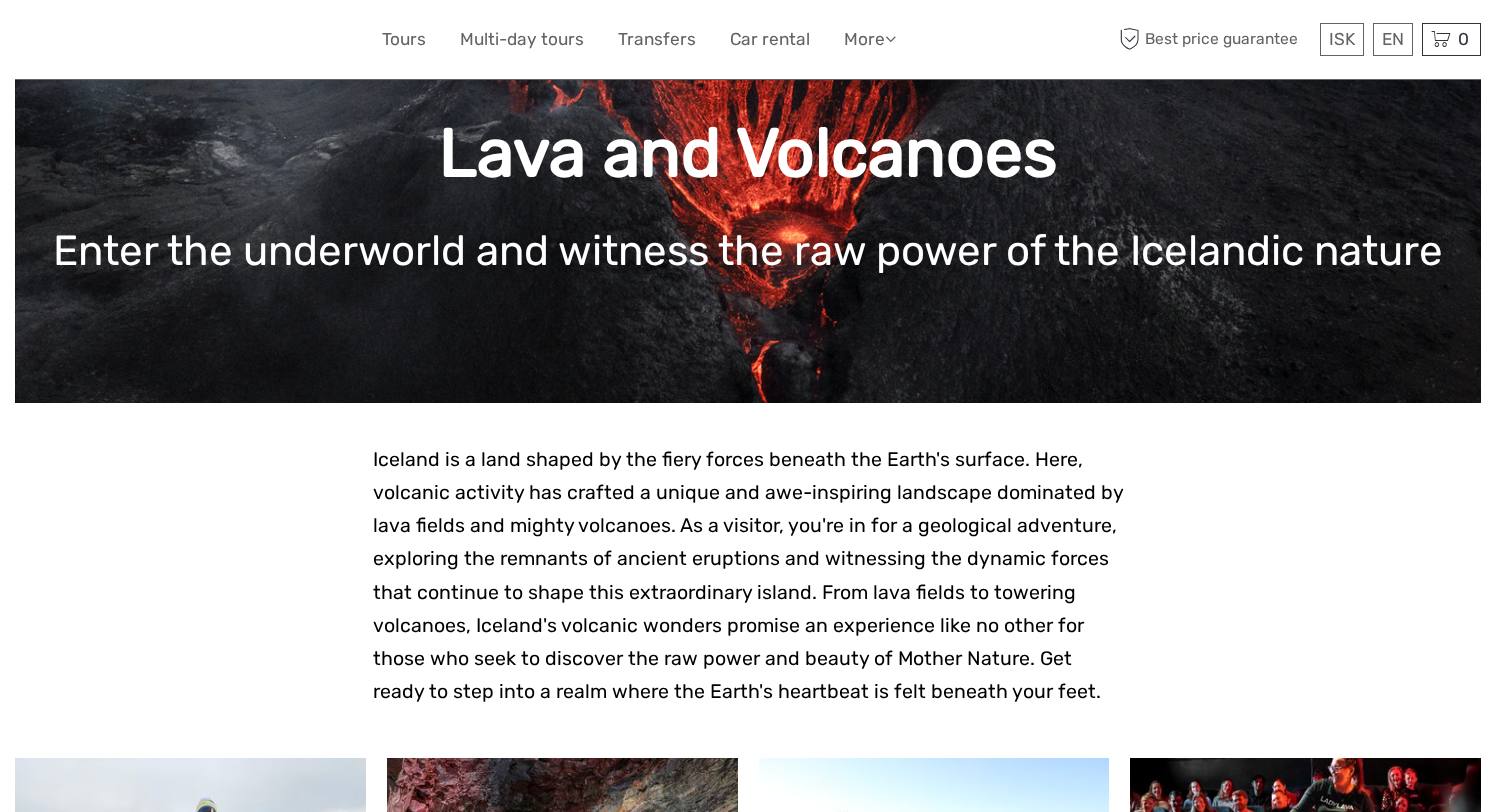 scroll, scrollTop: 141, scrollLeft: 0, axis: vertical 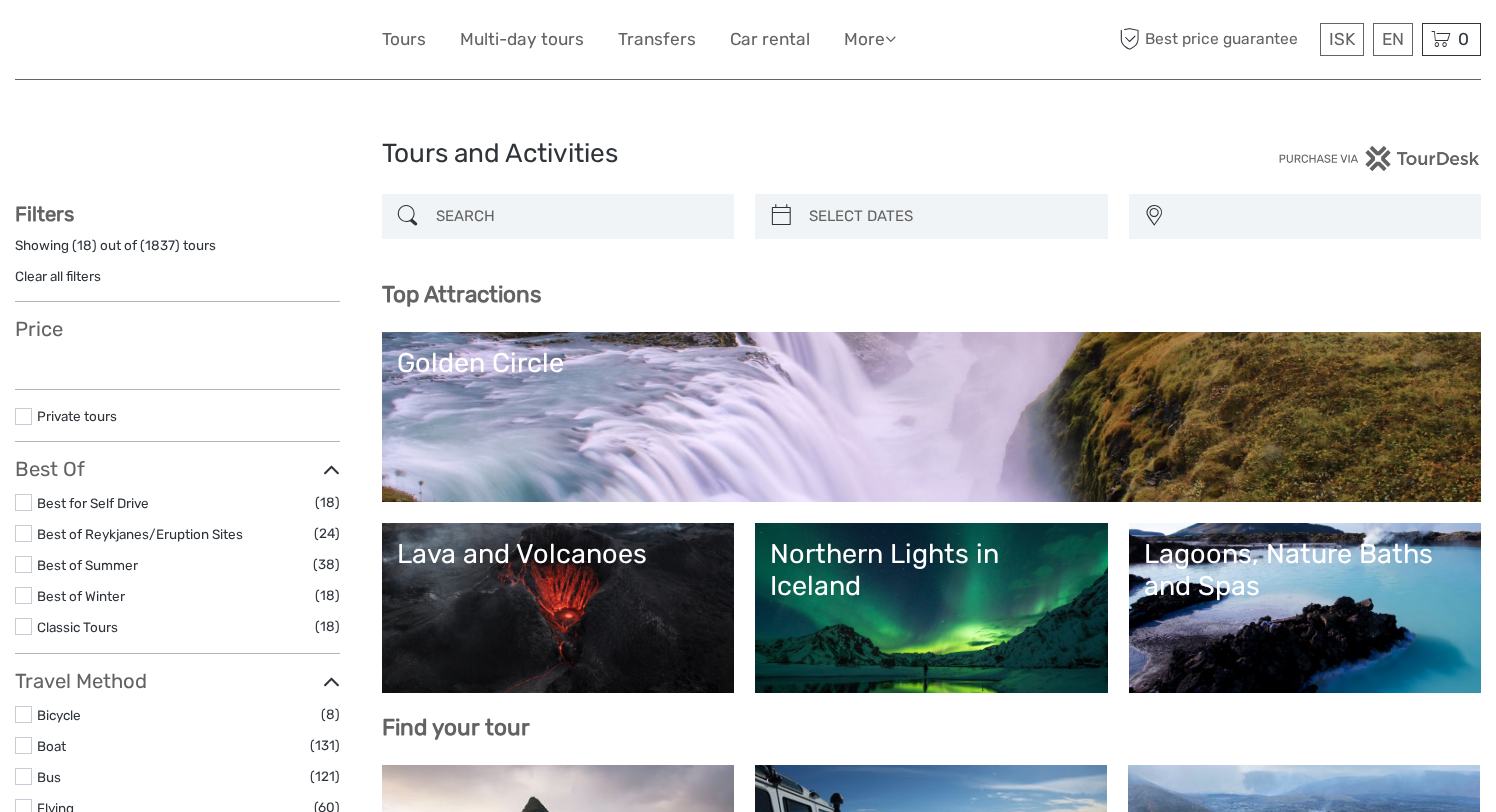 select 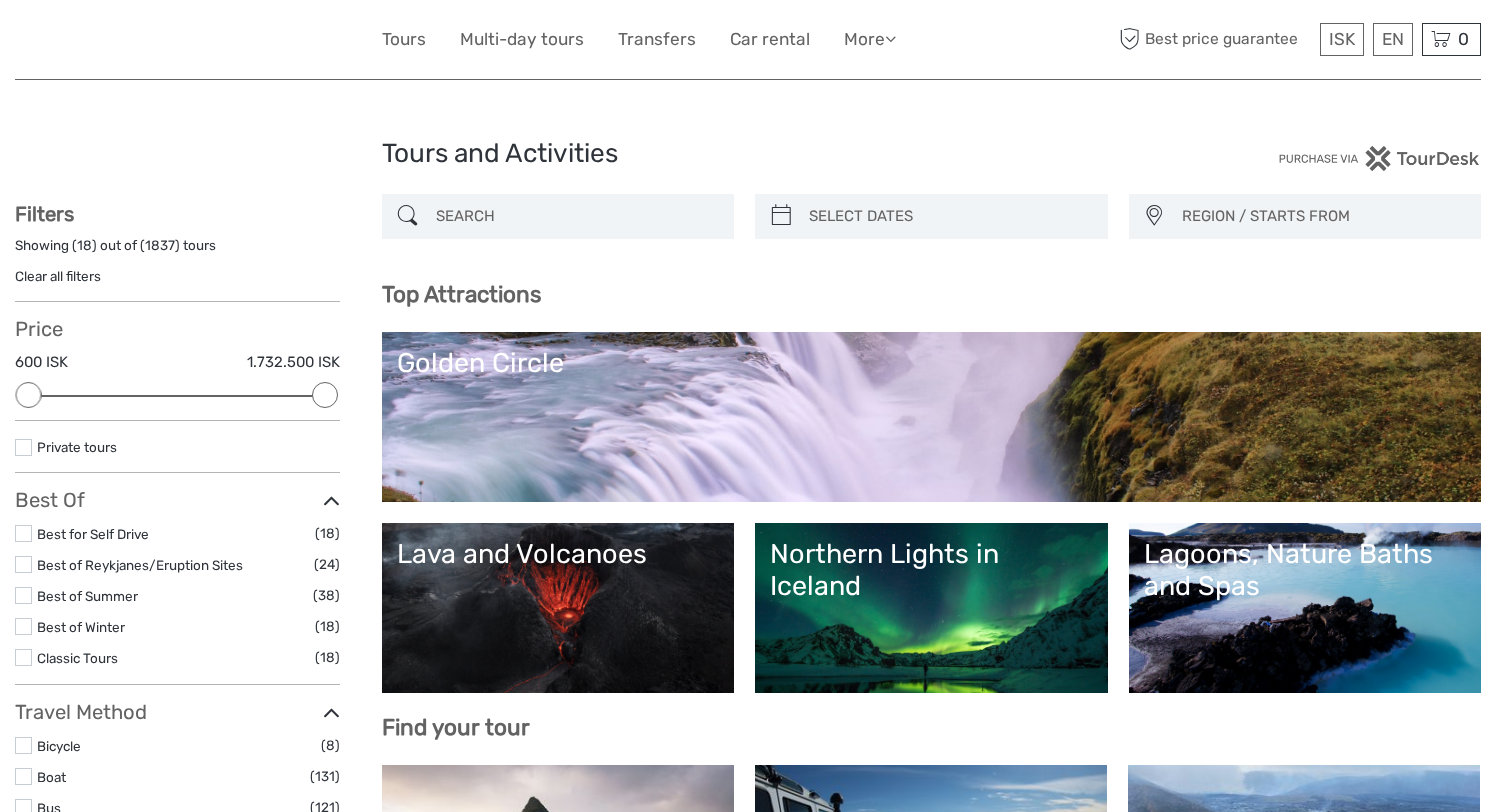 scroll, scrollTop: 3573, scrollLeft: 0, axis: vertical 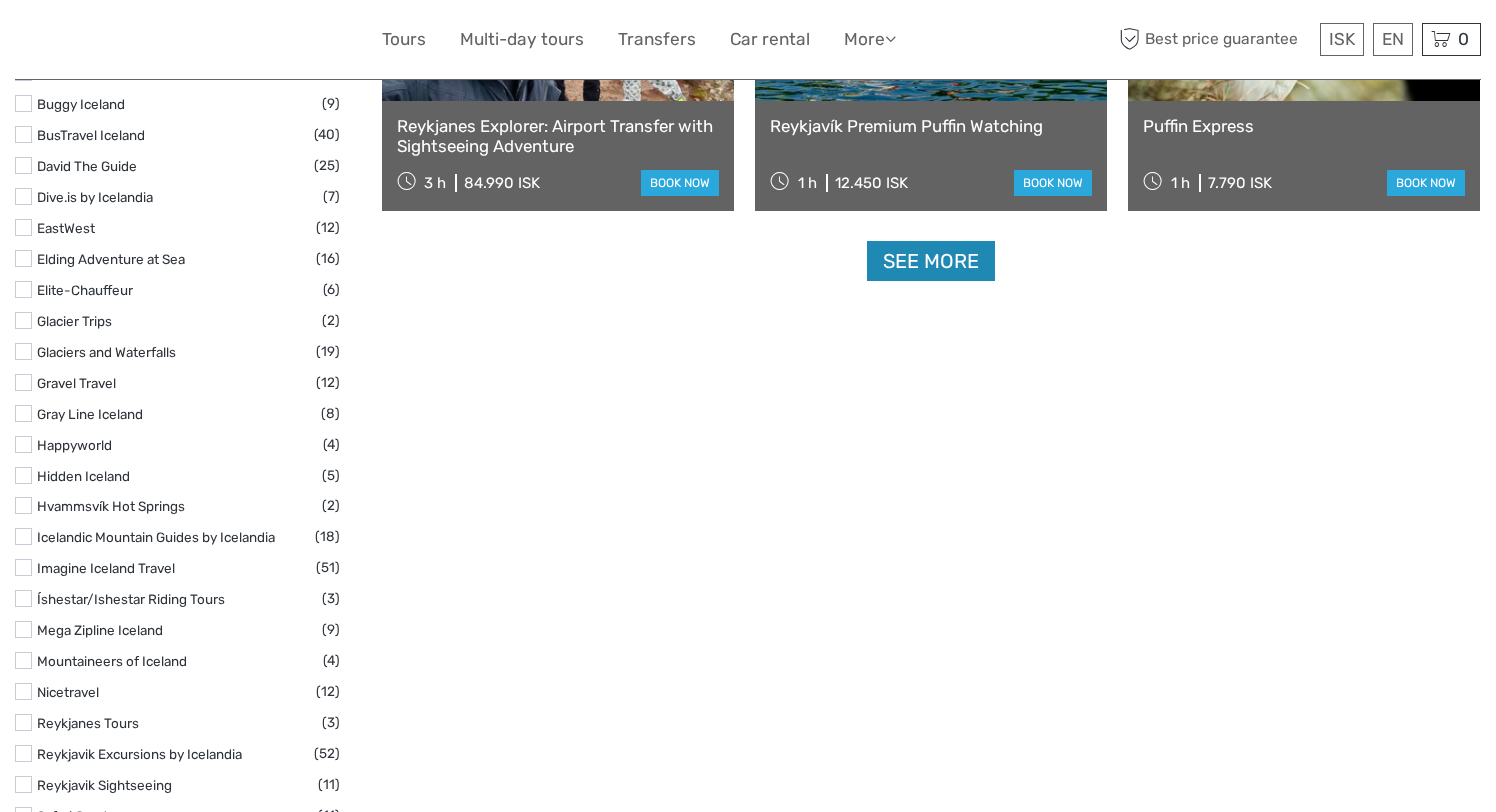 click on "See more" at bounding box center [931, 261] 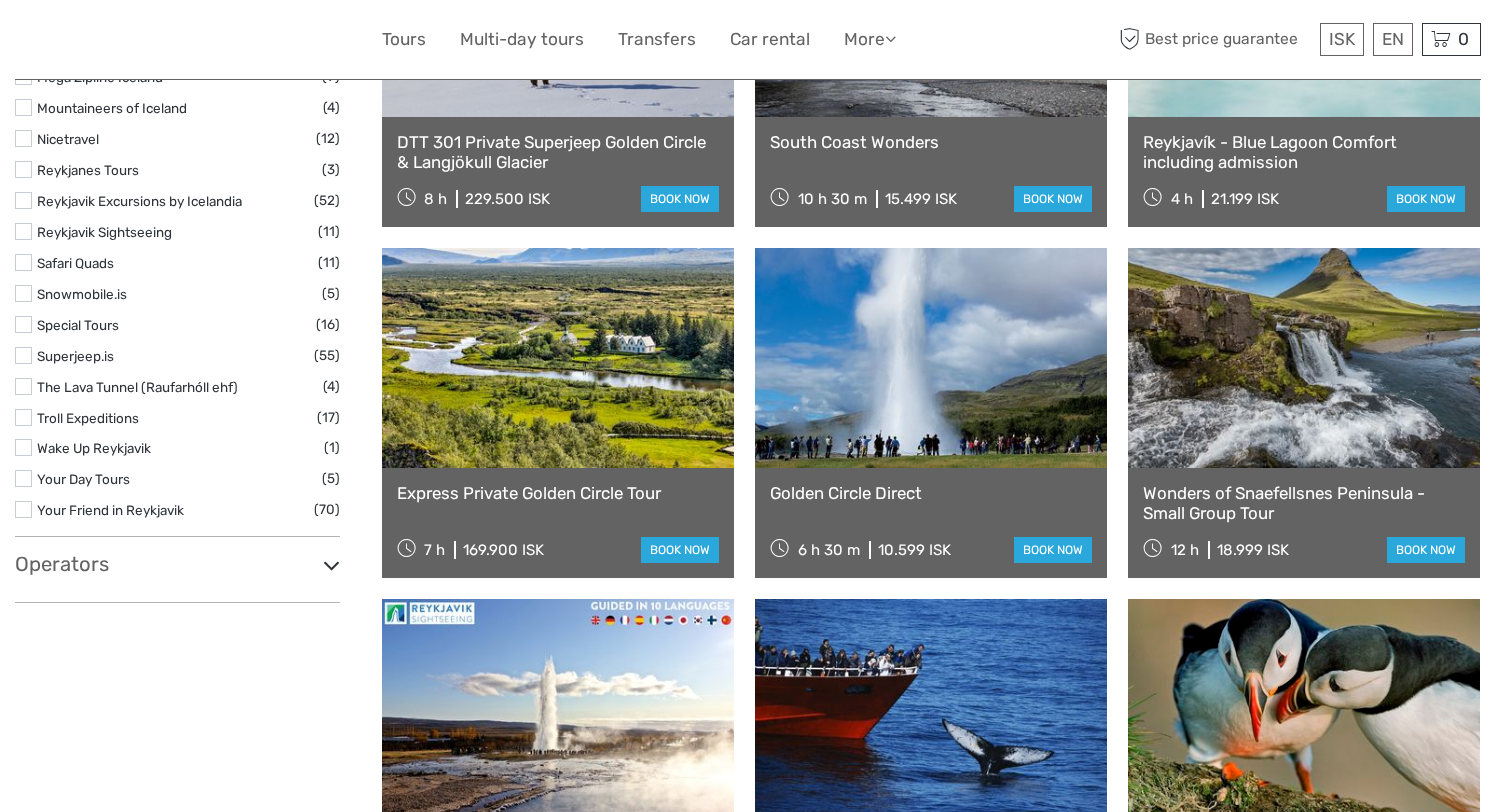 scroll, scrollTop: 3265, scrollLeft: 0, axis: vertical 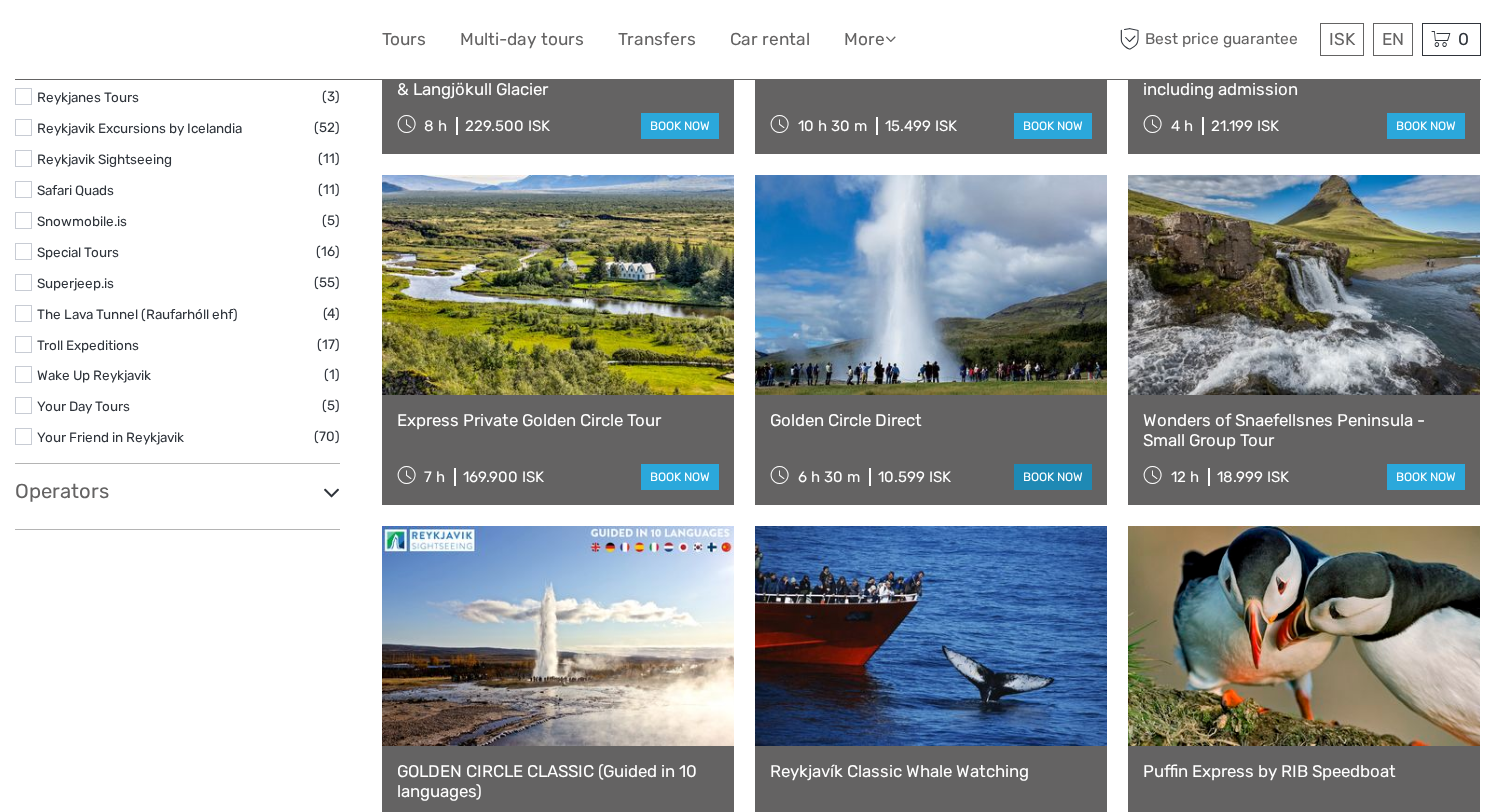 click on "book now" at bounding box center [1053, 477] 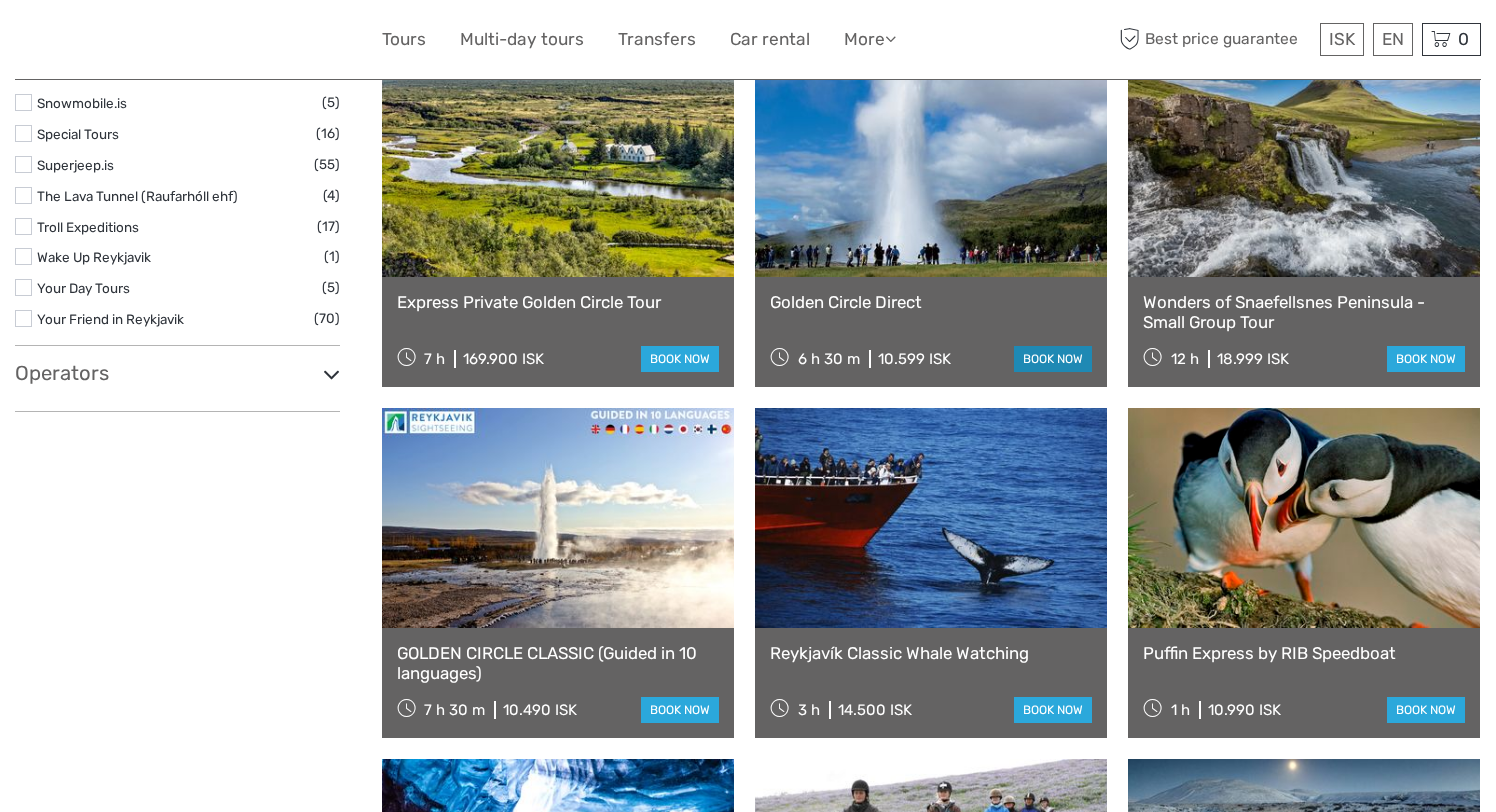 scroll, scrollTop: 3394, scrollLeft: 0, axis: vertical 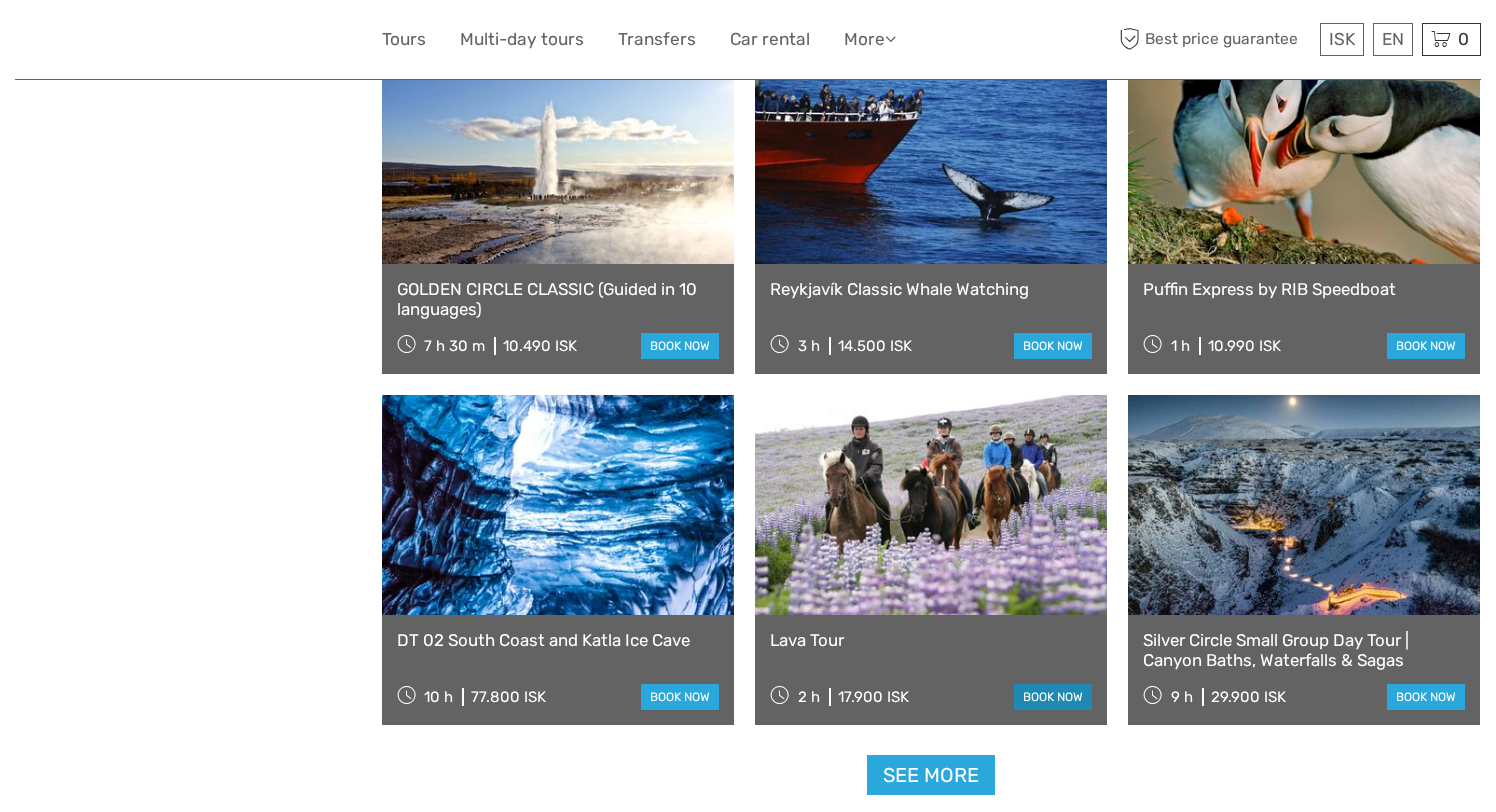 click on "book now" at bounding box center (1053, 697) 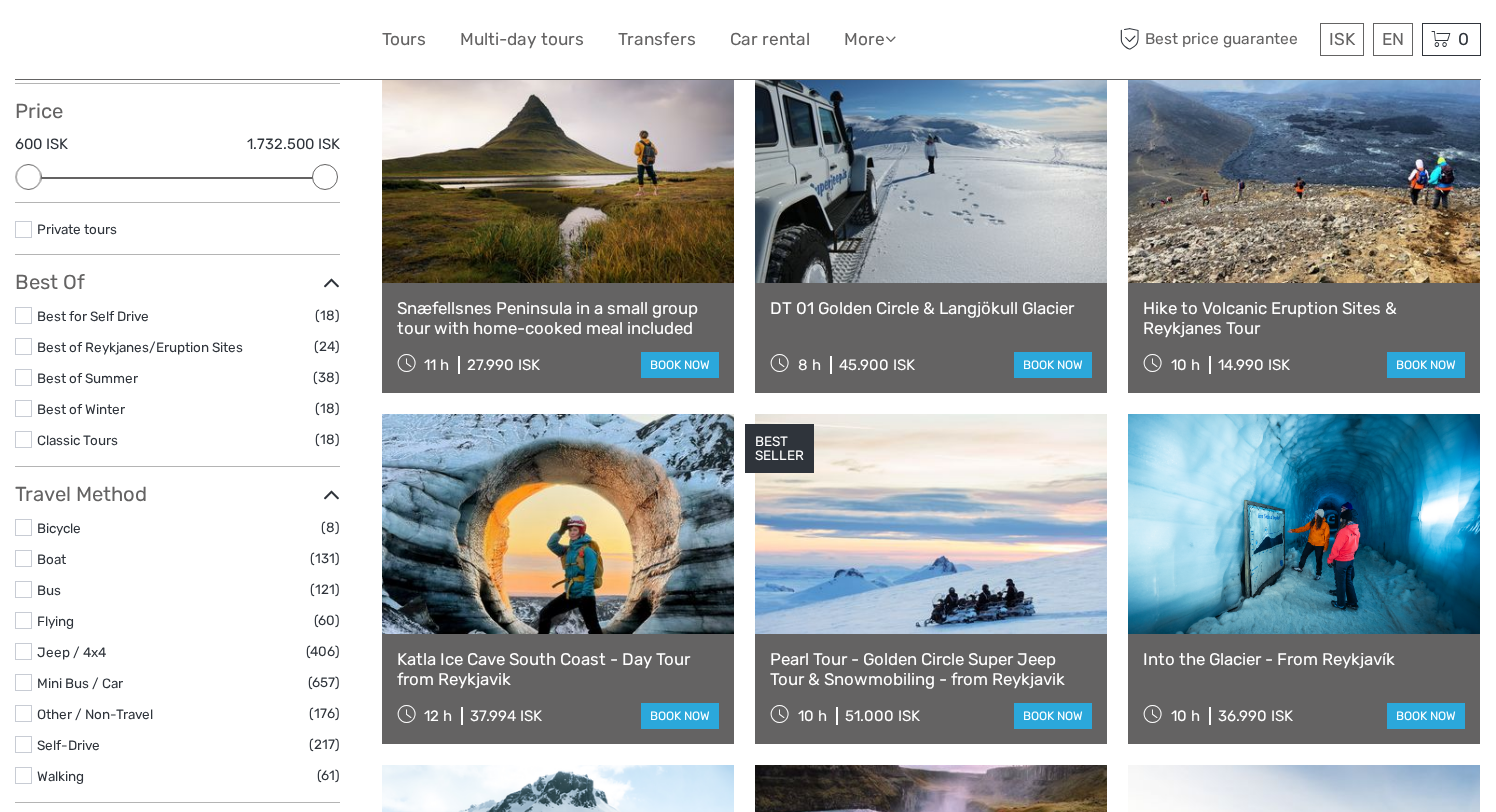 scroll, scrollTop: 210, scrollLeft: 0, axis: vertical 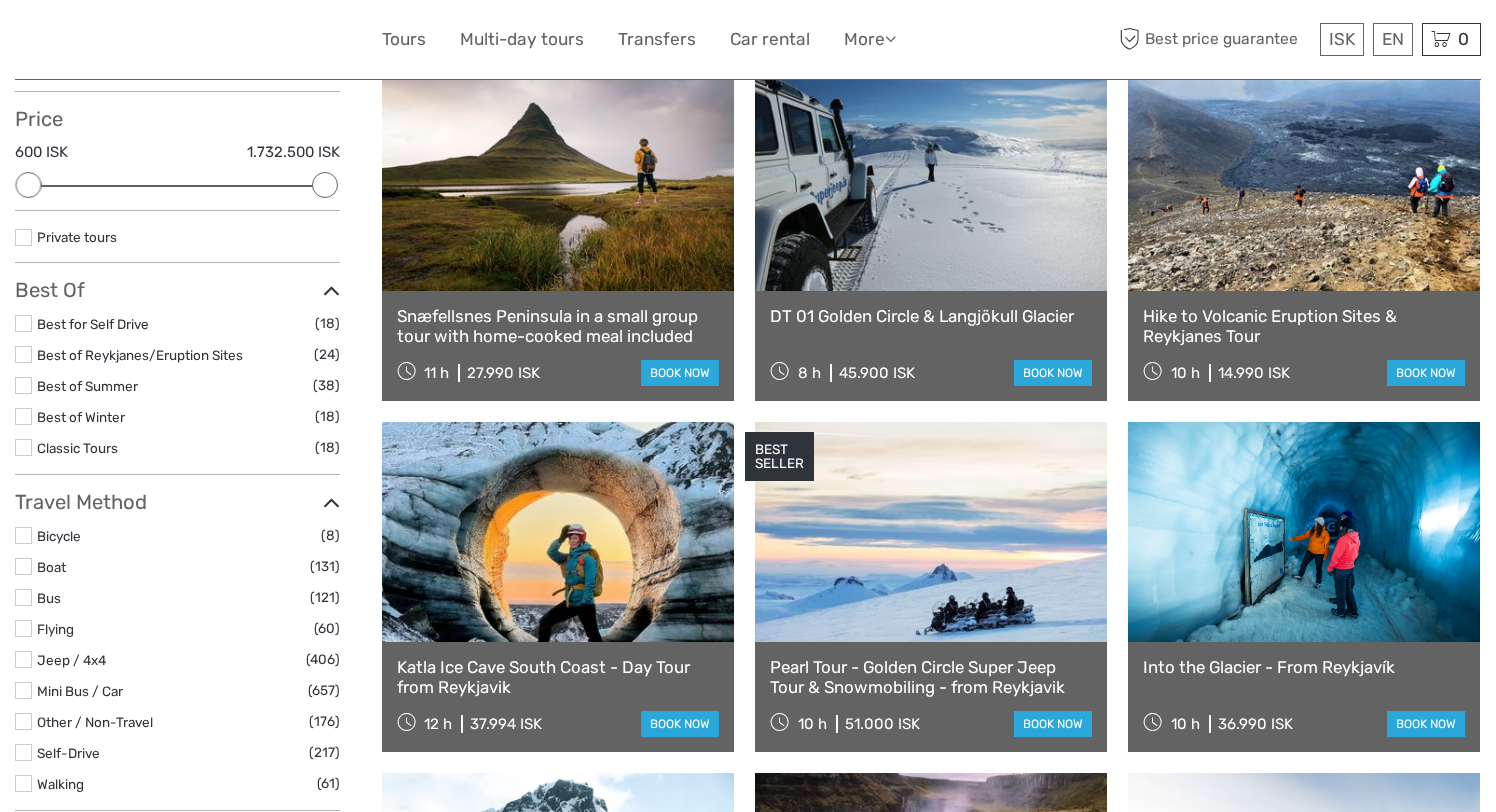 click at bounding box center (1304, 181) 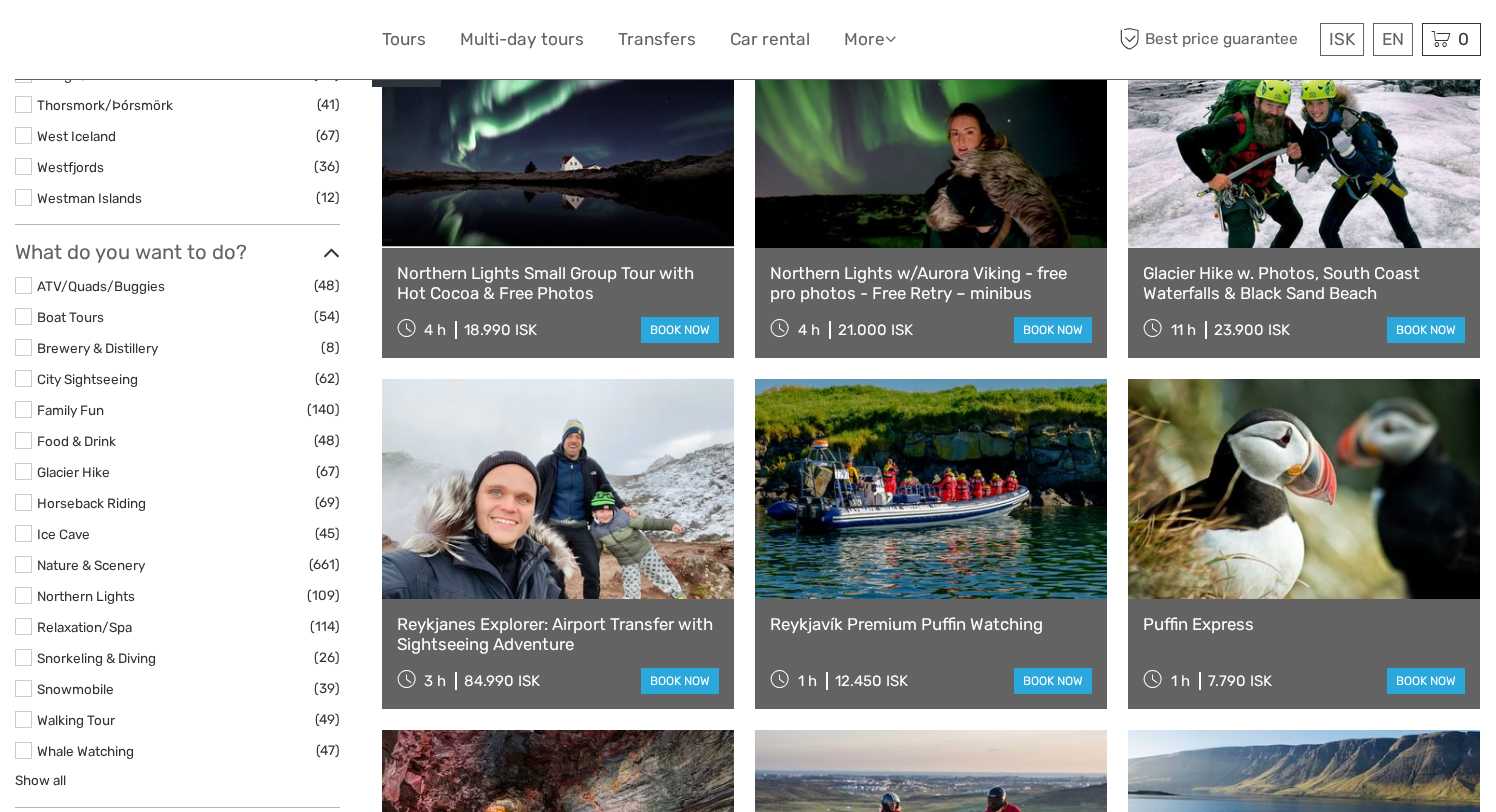 scroll, scrollTop: 1674, scrollLeft: 0, axis: vertical 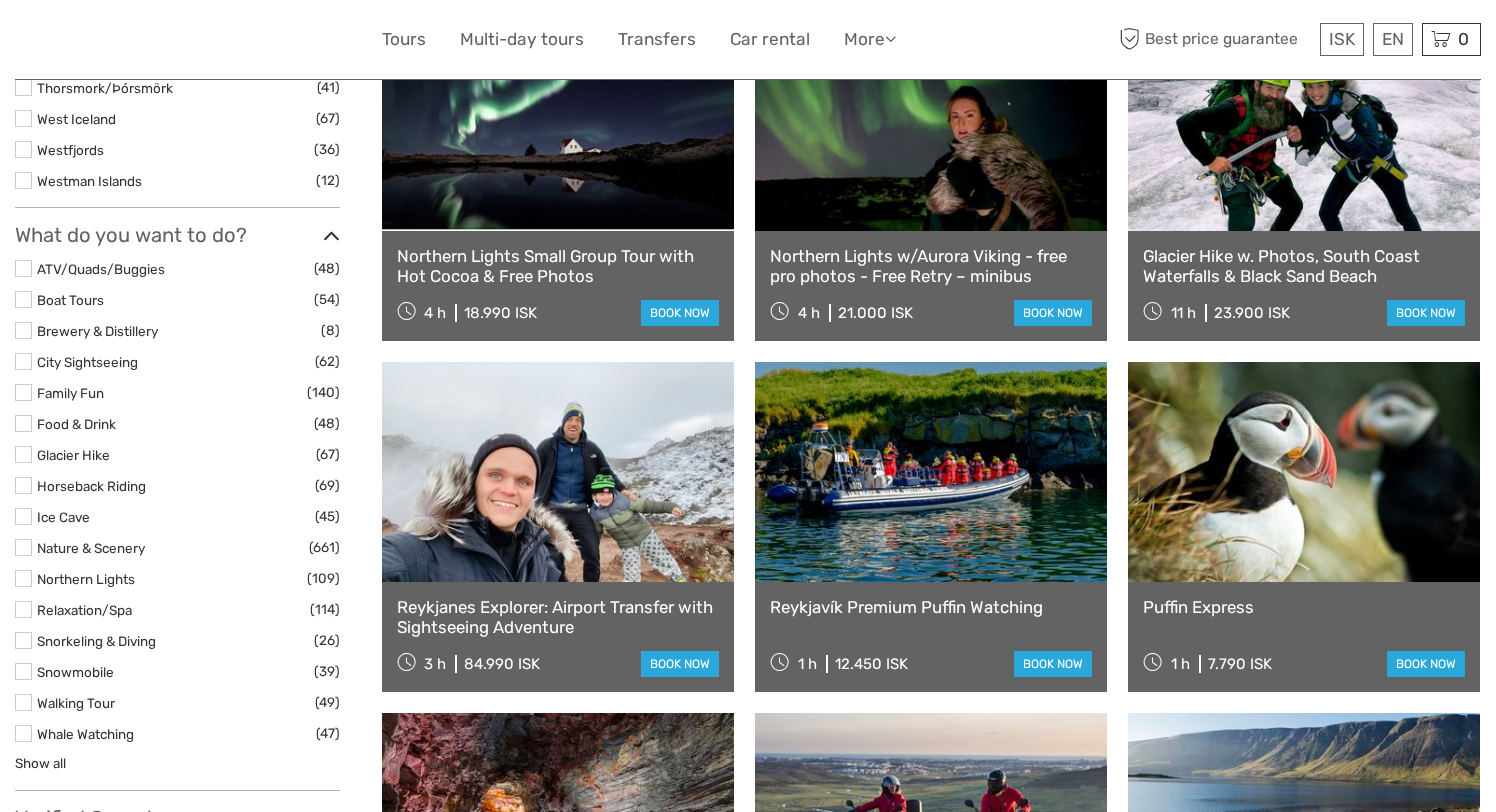 click on "Ice Cave" at bounding box center [63, 517] 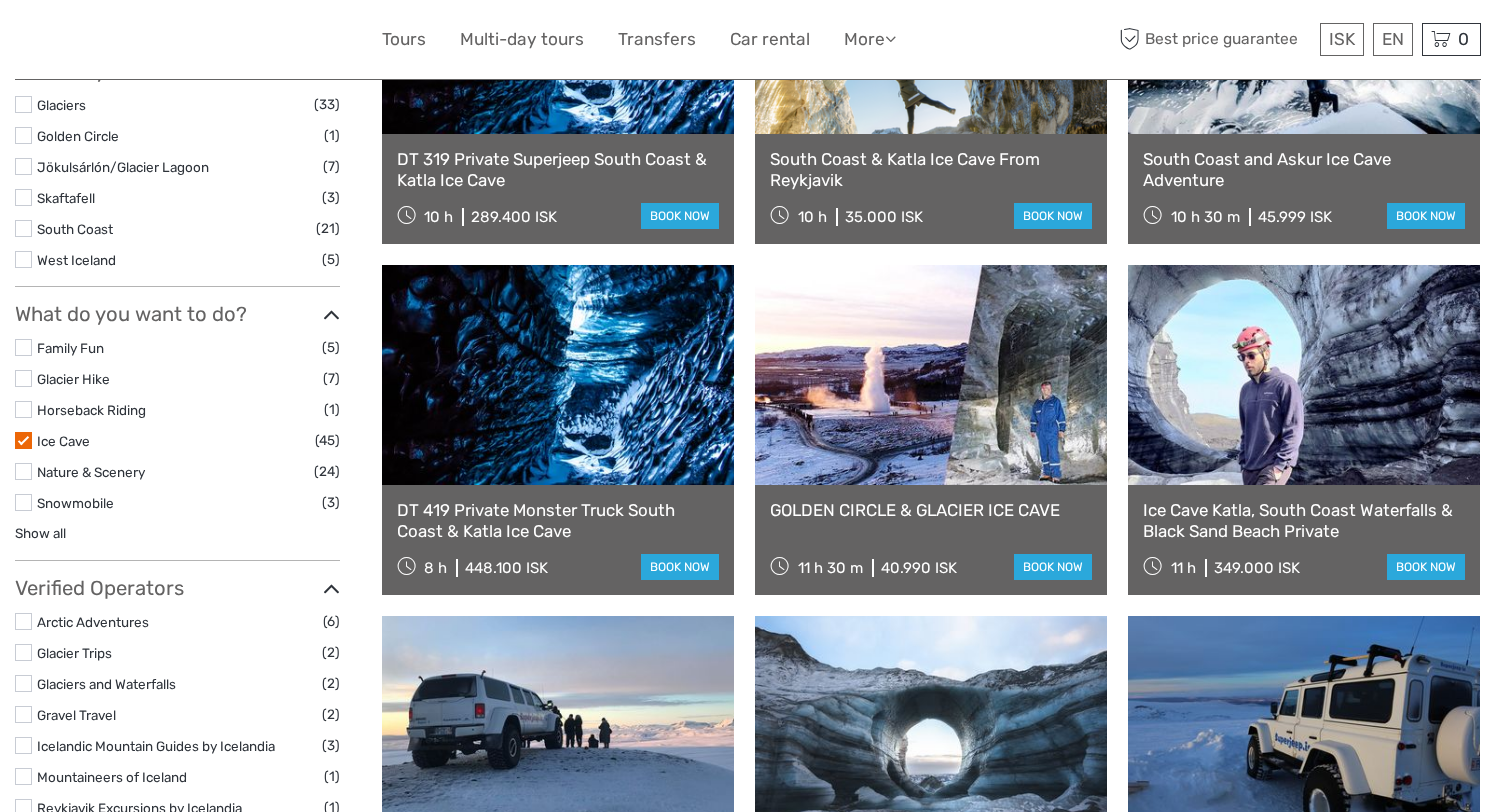 scroll, scrollTop: 765, scrollLeft: 0, axis: vertical 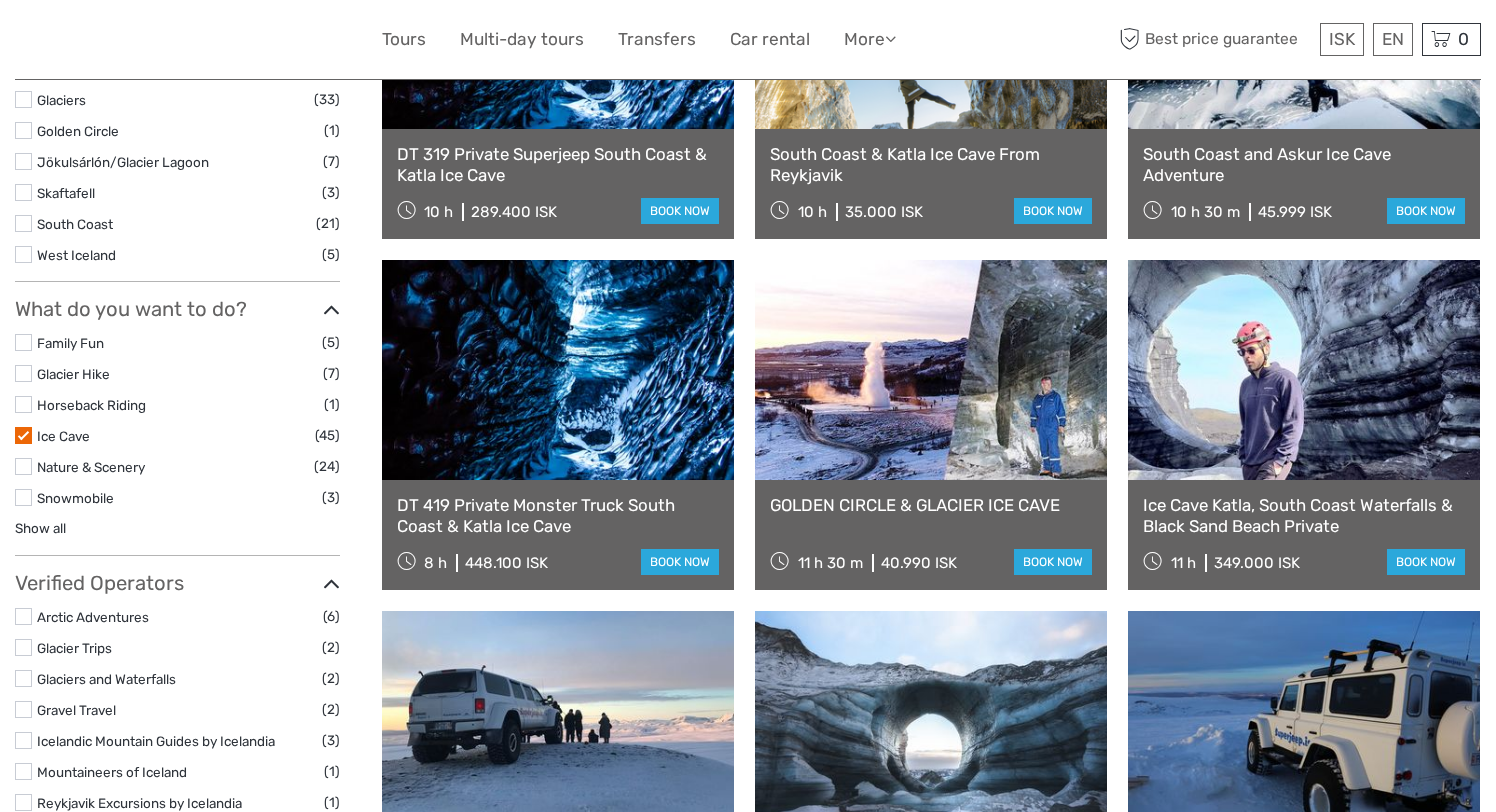 click at bounding box center (23, 435) 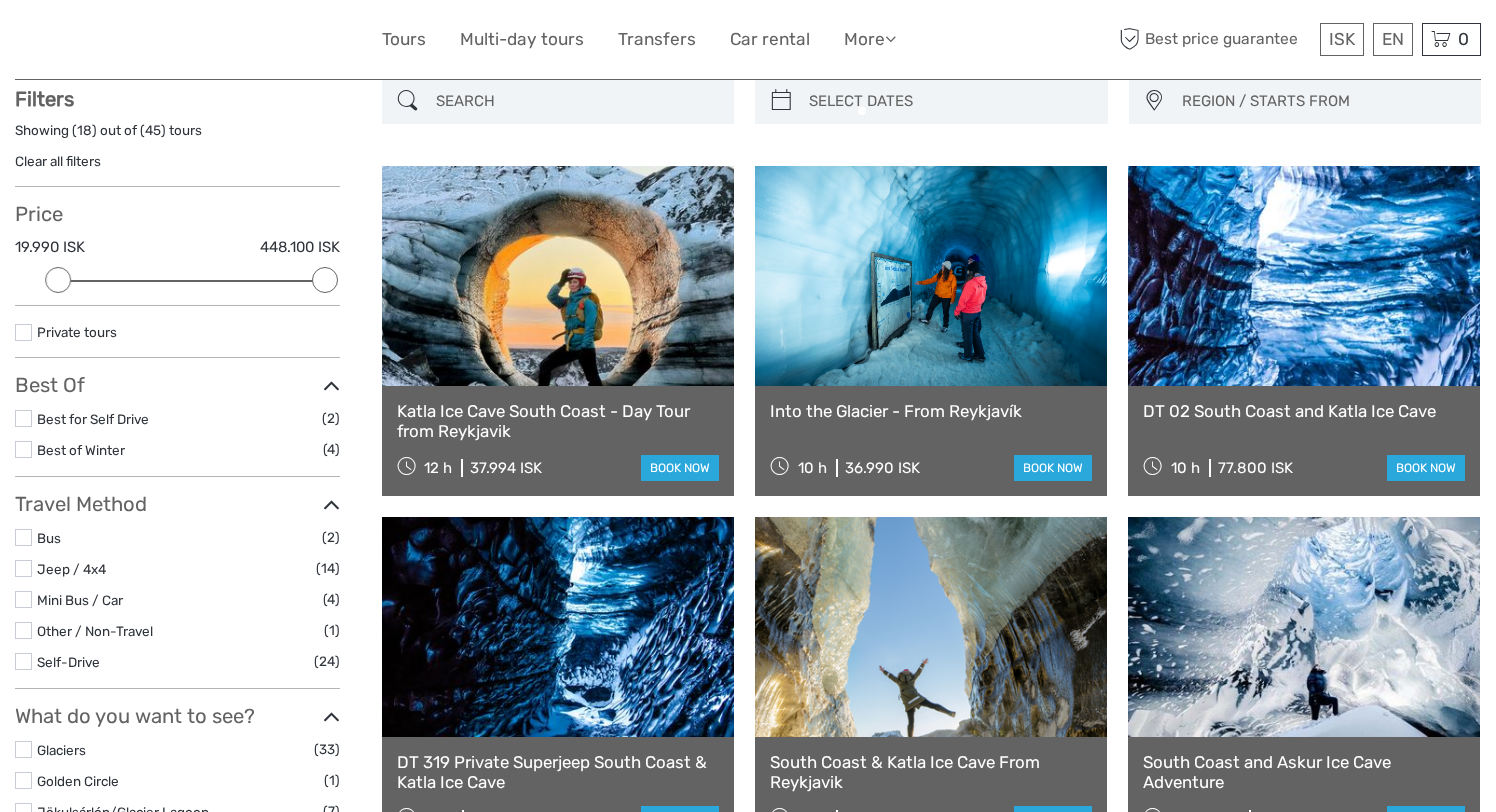 scroll, scrollTop: 113, scrollLeft: 0, axis: vertical 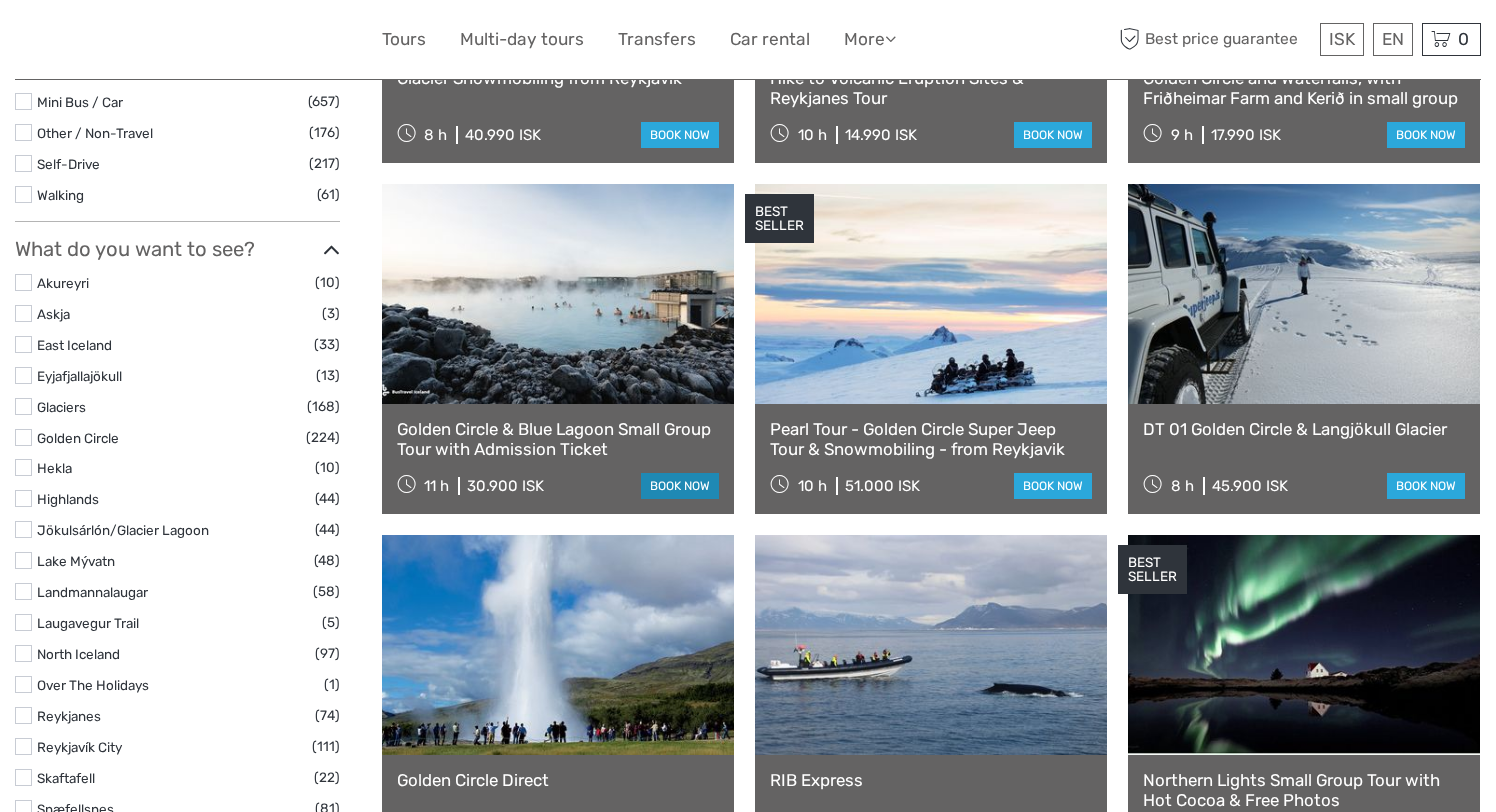 click on "book now" at bounding box center [680, 486] 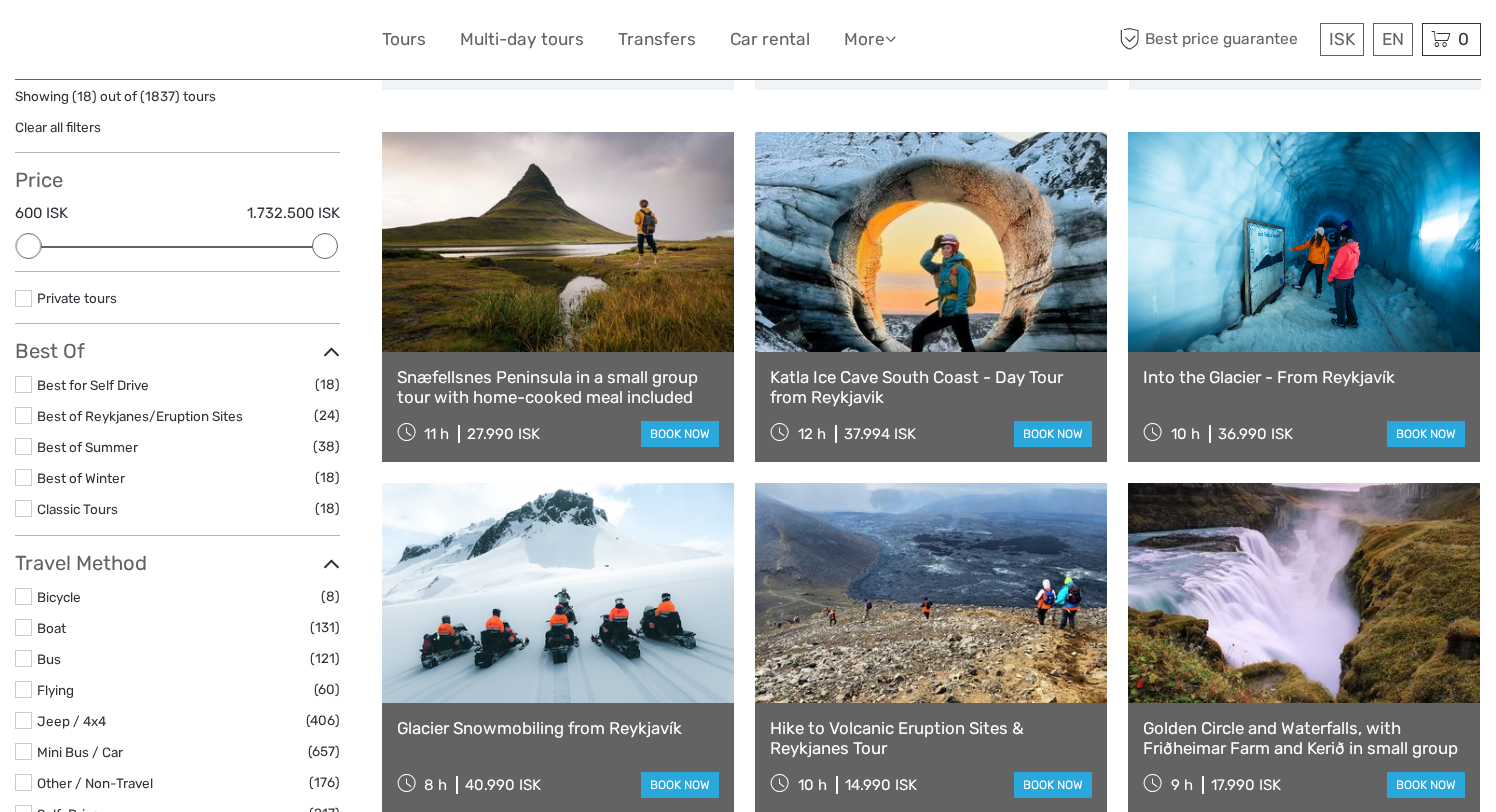 scroll, scrollTop: 153, scrollLeft: 0, axis: vertical 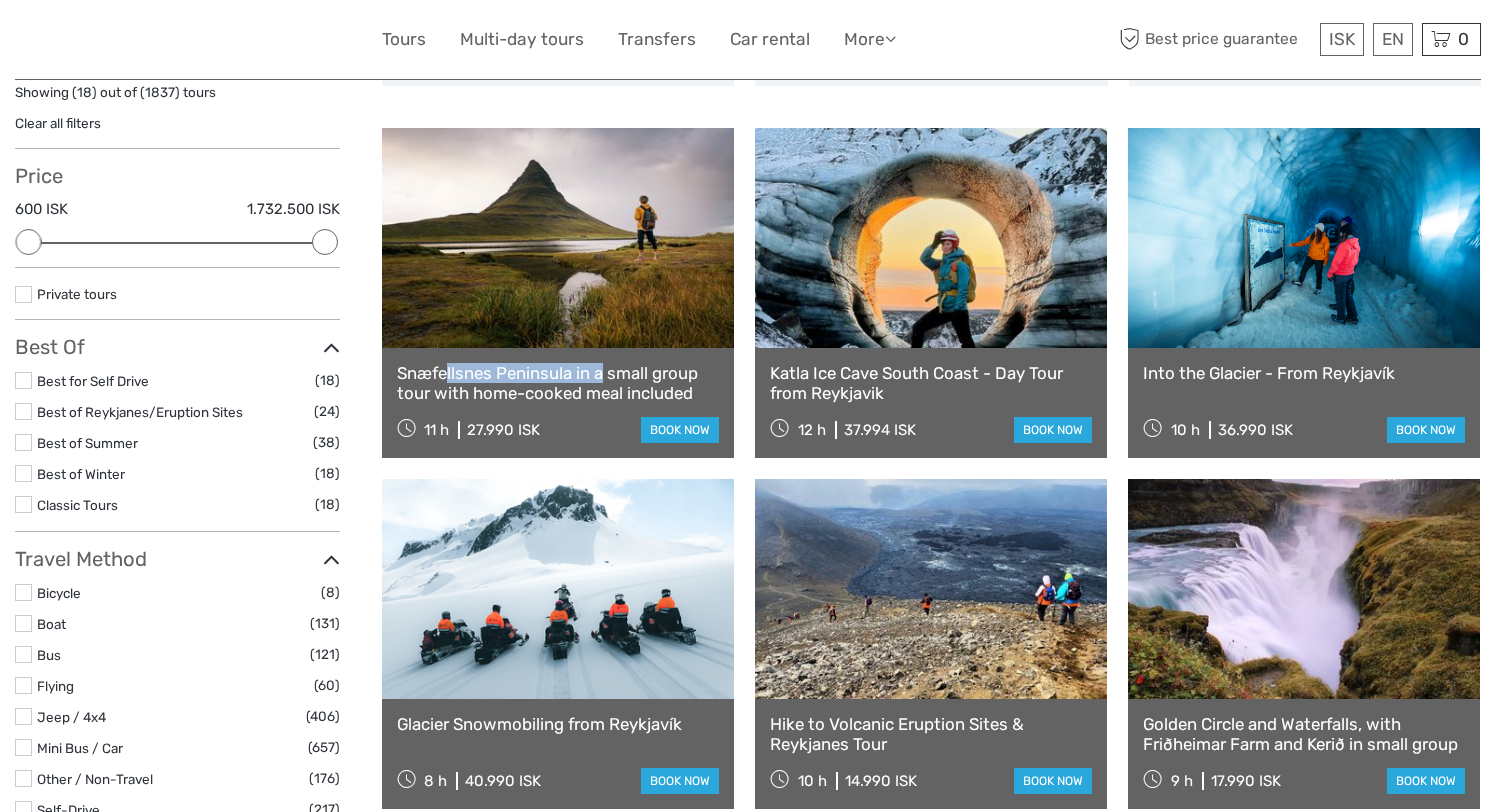 drag, startPoint x: 391, startPoint y: 373, endPoint x: 571, endPoint y: 377, distance: 180.04443 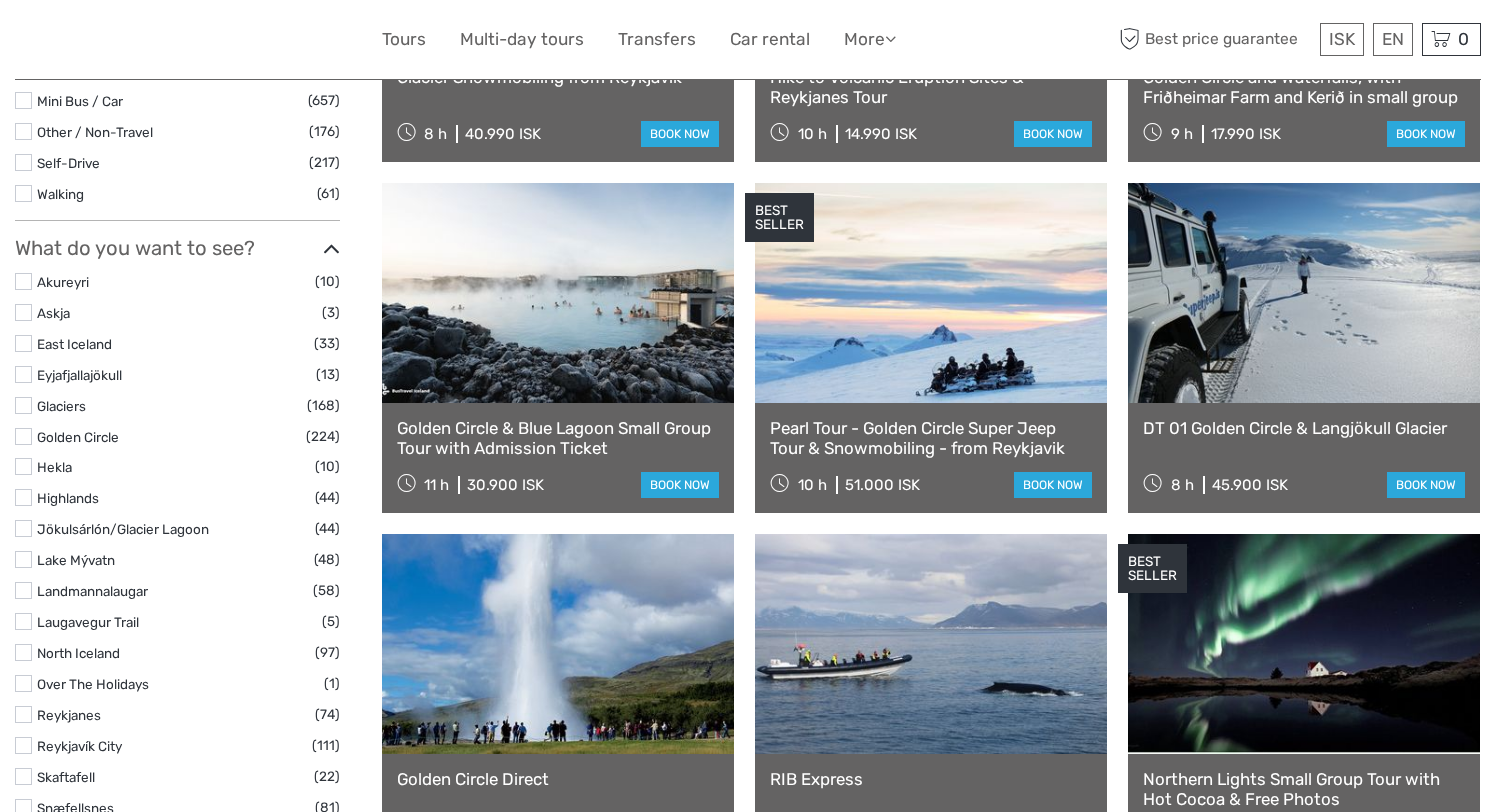 scroll, scrollTop: 845, scrollLeft: 0, axis: vertical 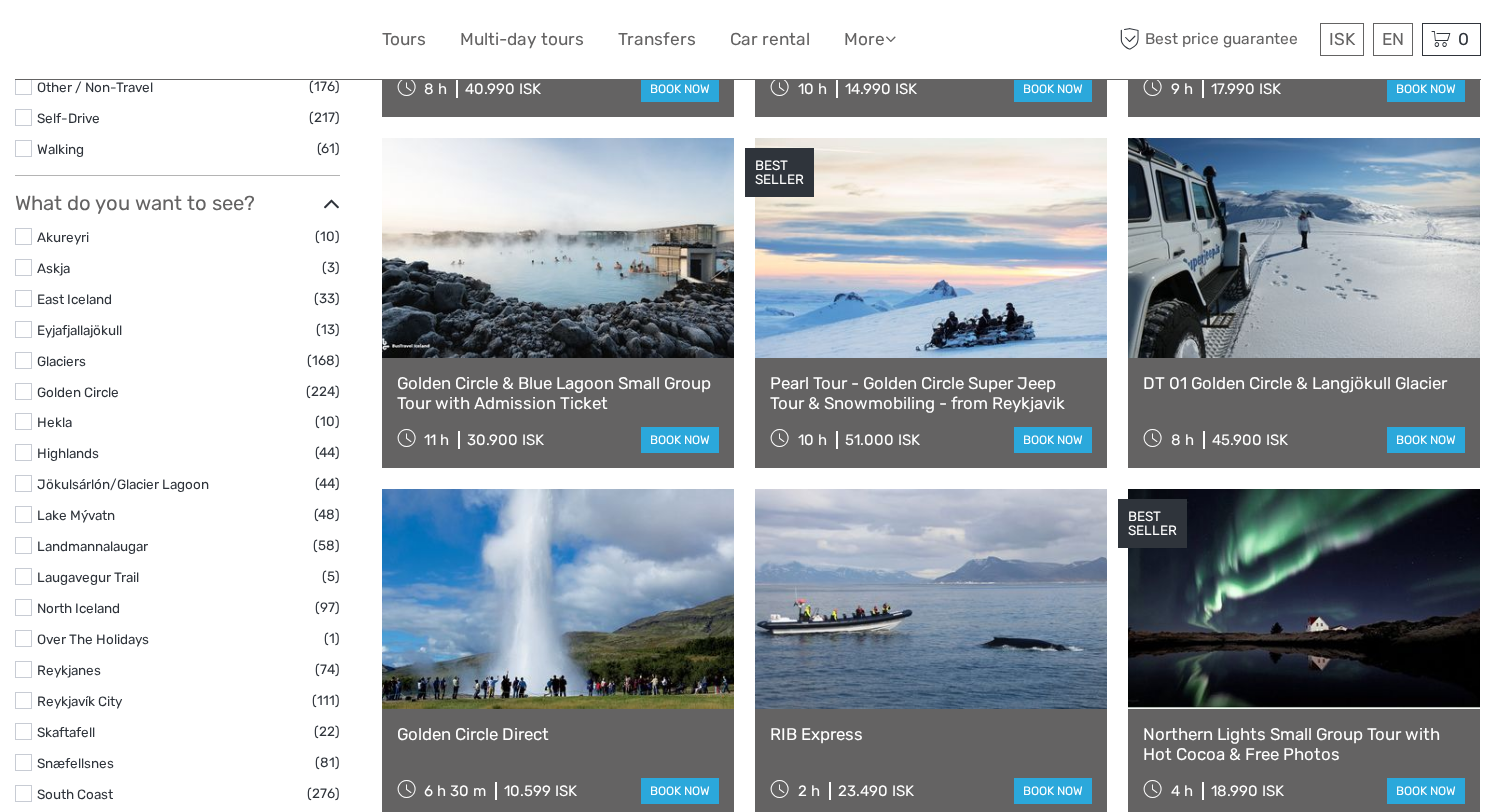 click on "Golden Circle & Blue Lagoon Small Group Tour with Admission Ticket" at bounding box center (558, 393) 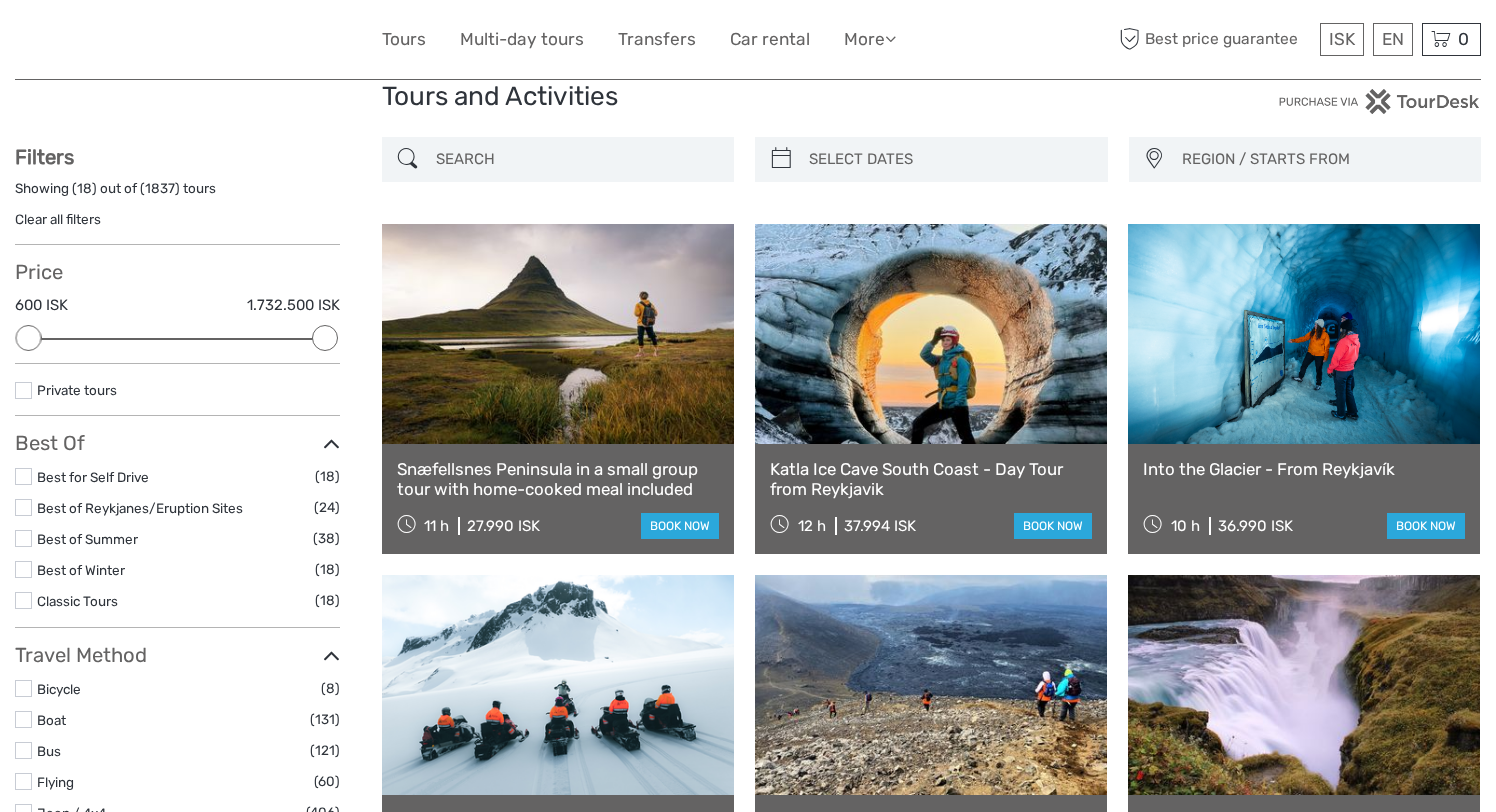 scroll, scrollTop: 0, scrollLeft: 0, axis: both 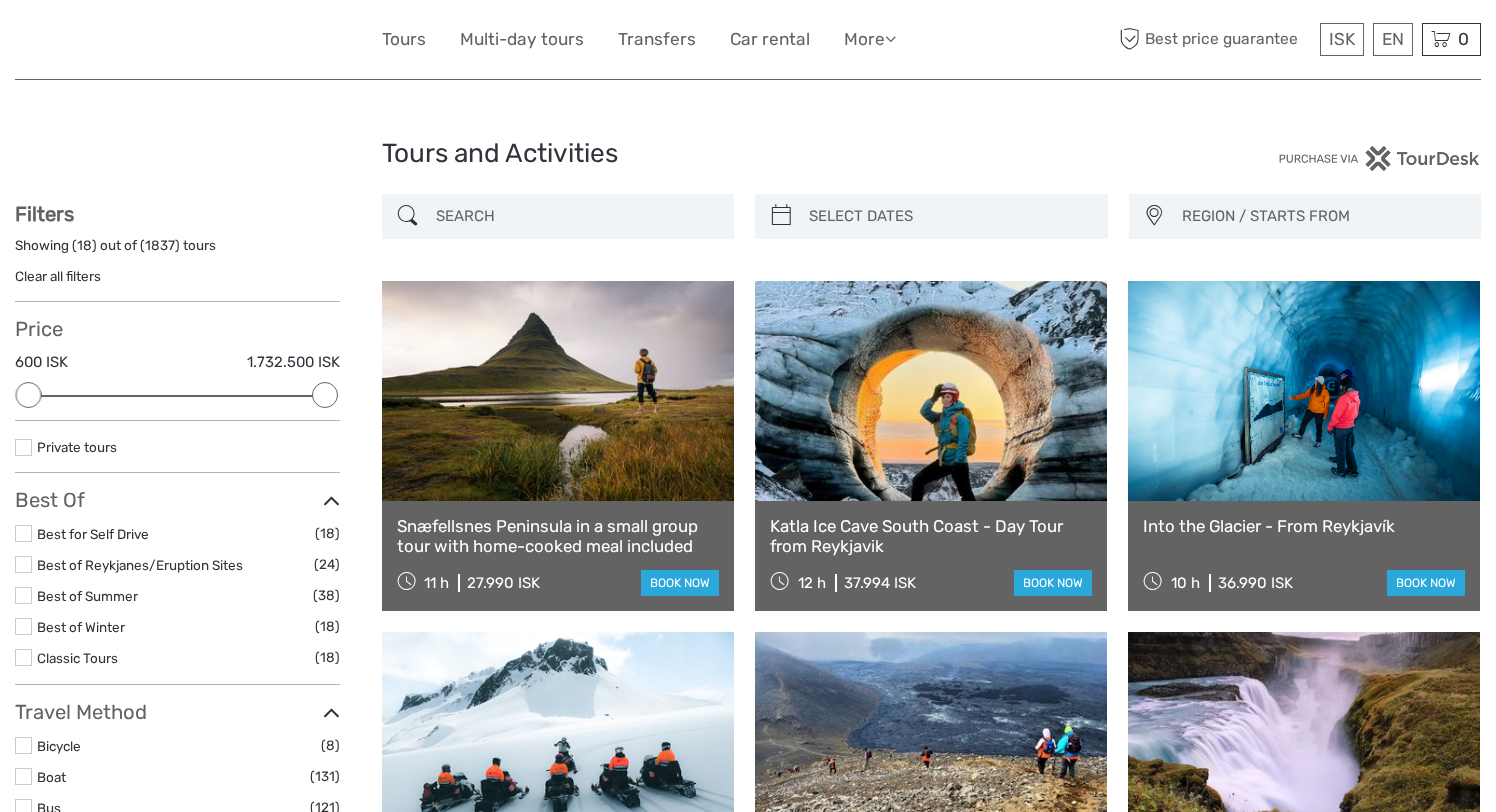 click at bounding box center [576, 216] 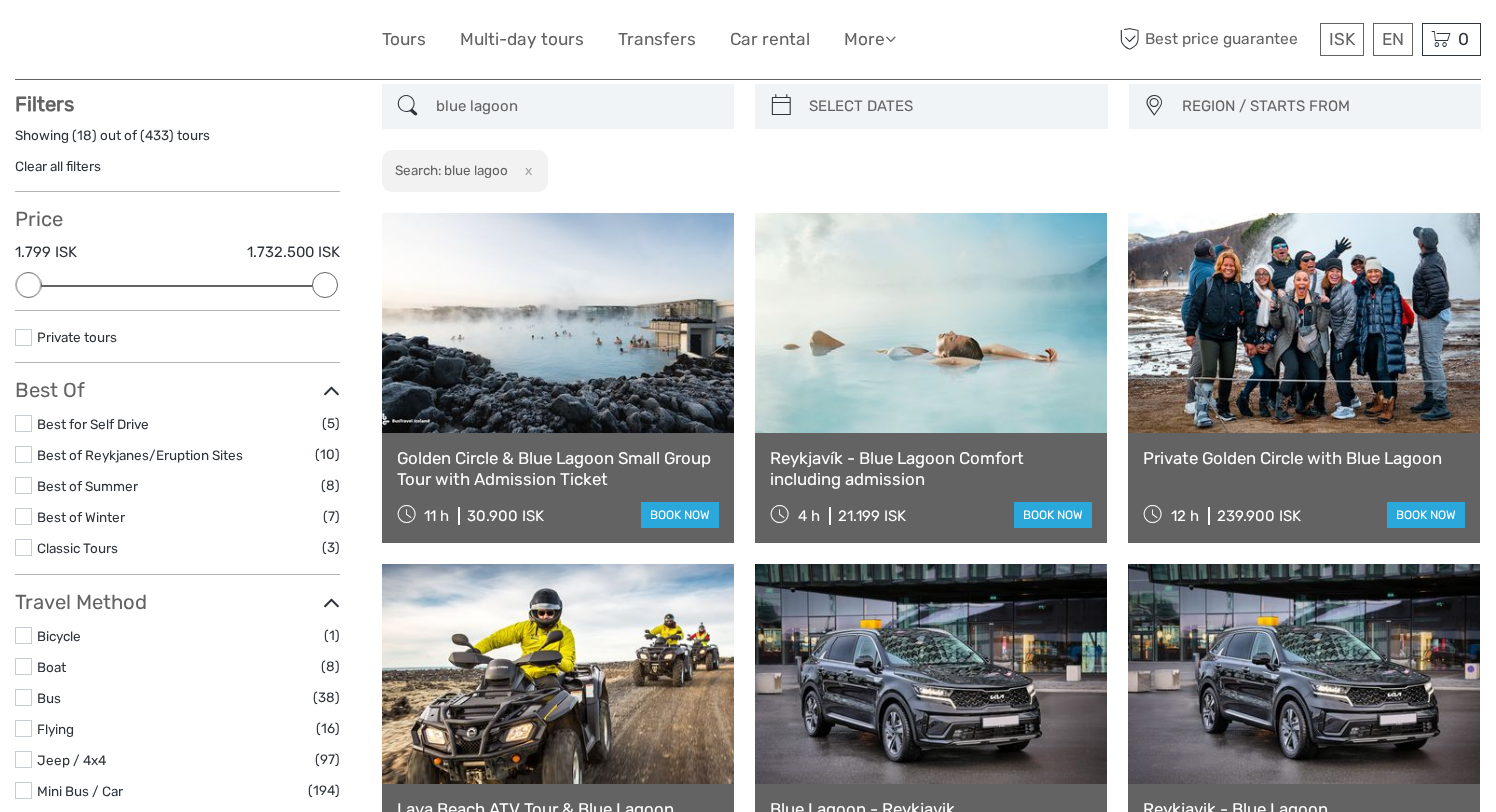 scroll, scrollTop: 113, scrollLeft: 0, axis: vertical 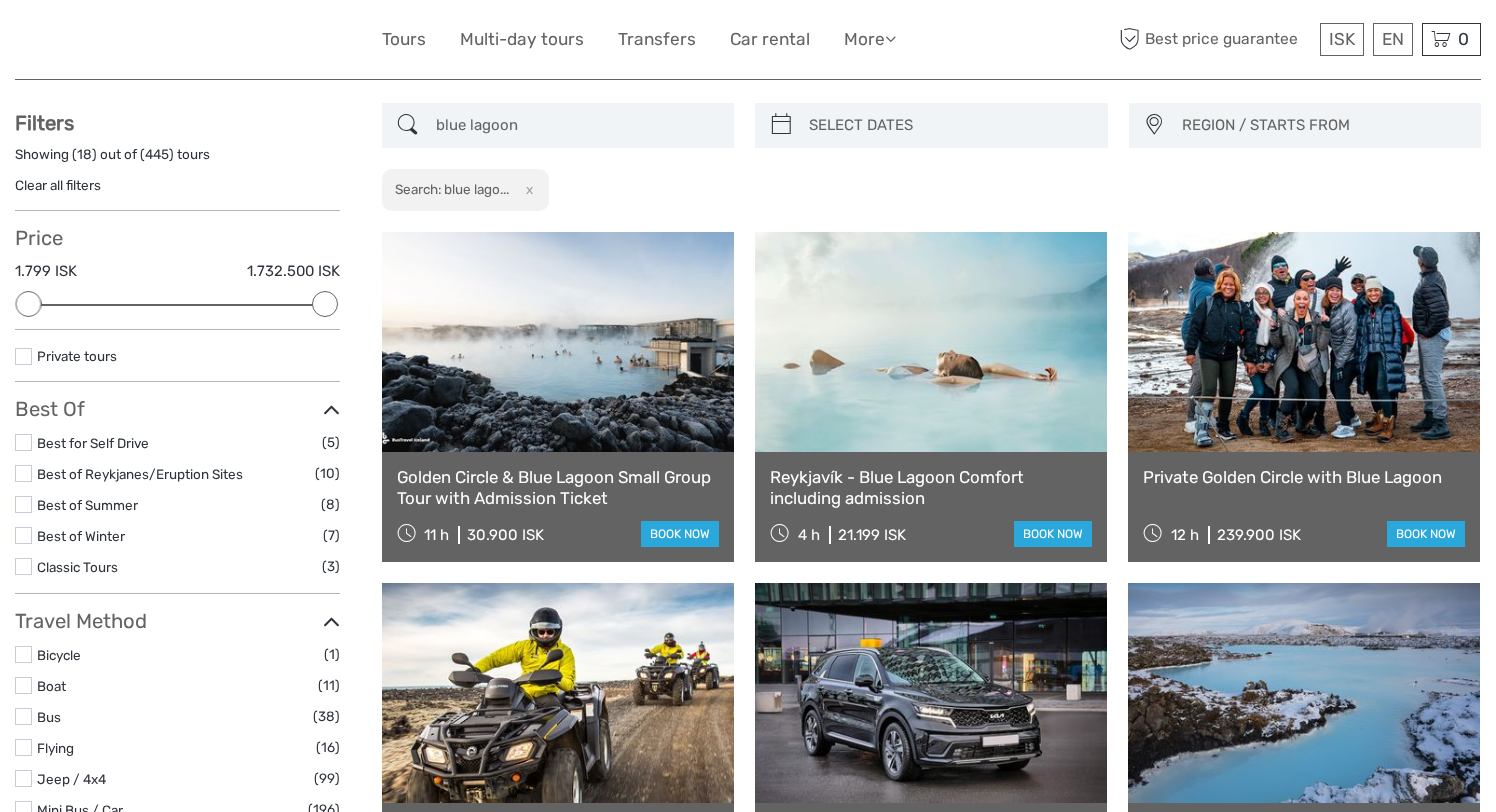 click on "Golden Circle & Blue Lagoon Small Group Tour with Admission Ticket
11 h
30.900 ISK
book now" at bounding box center [558, 507] 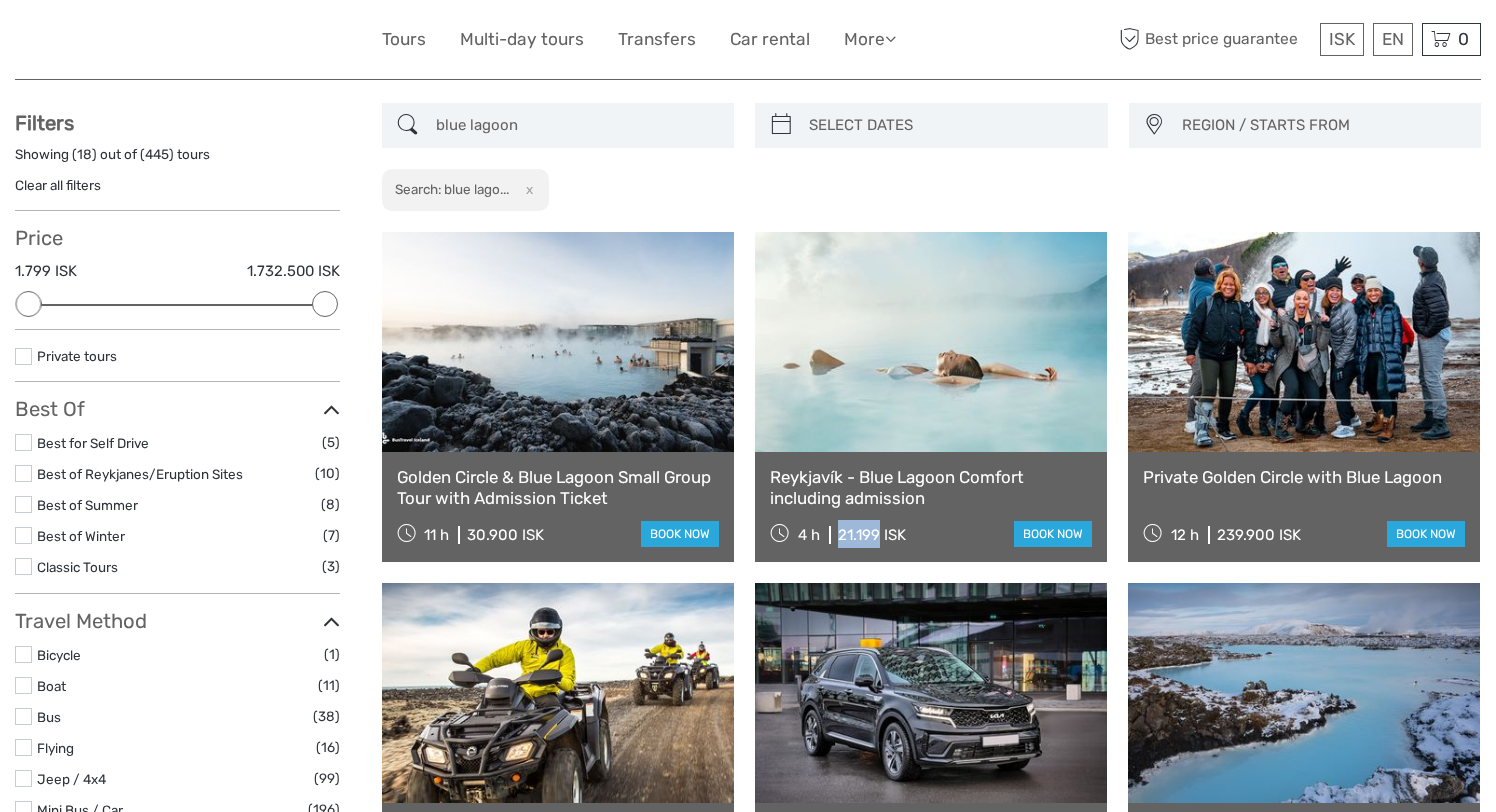 copy on "21.199" 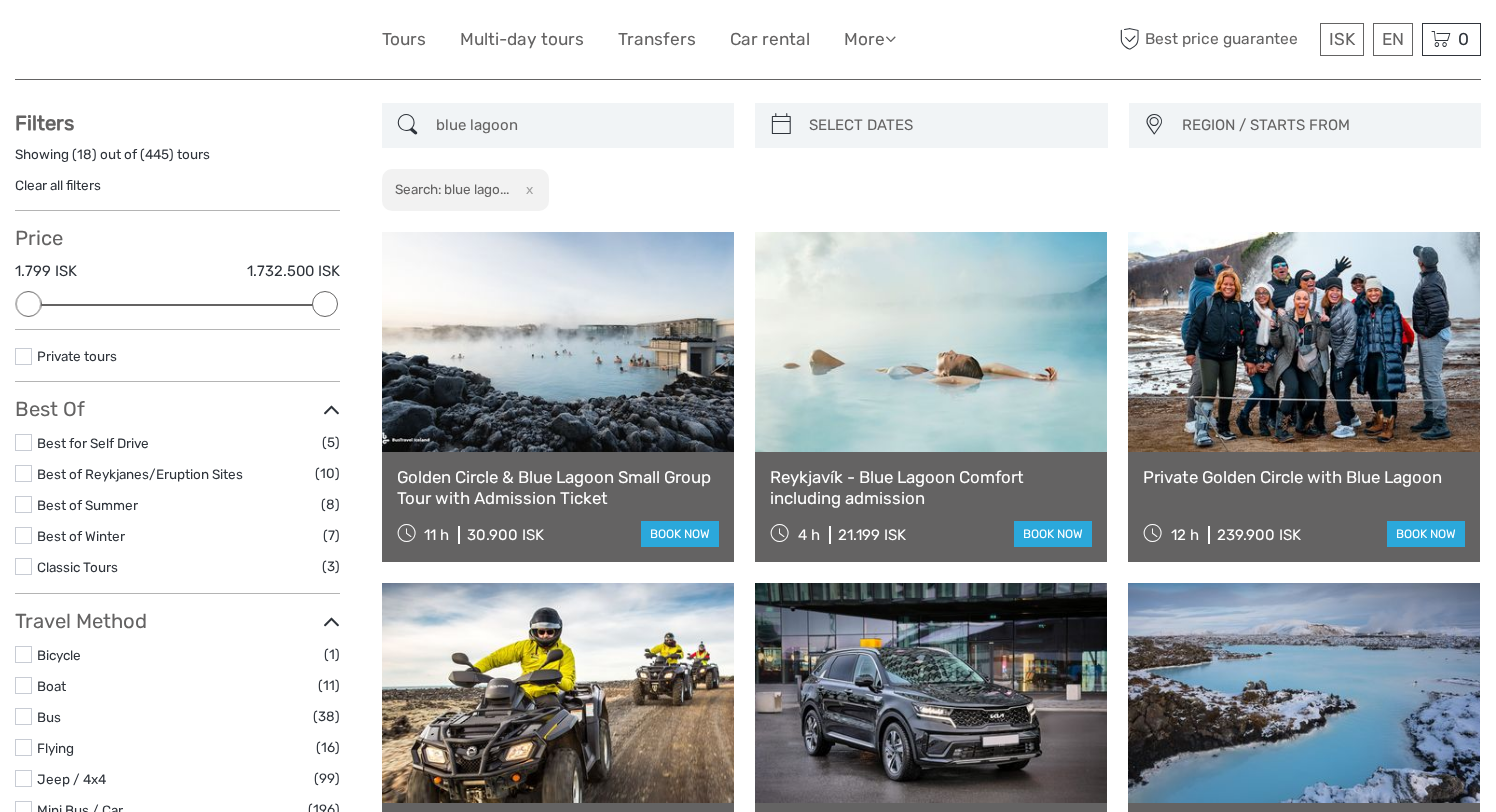 click on "blue lagoon" at bounding box center [576, 125] 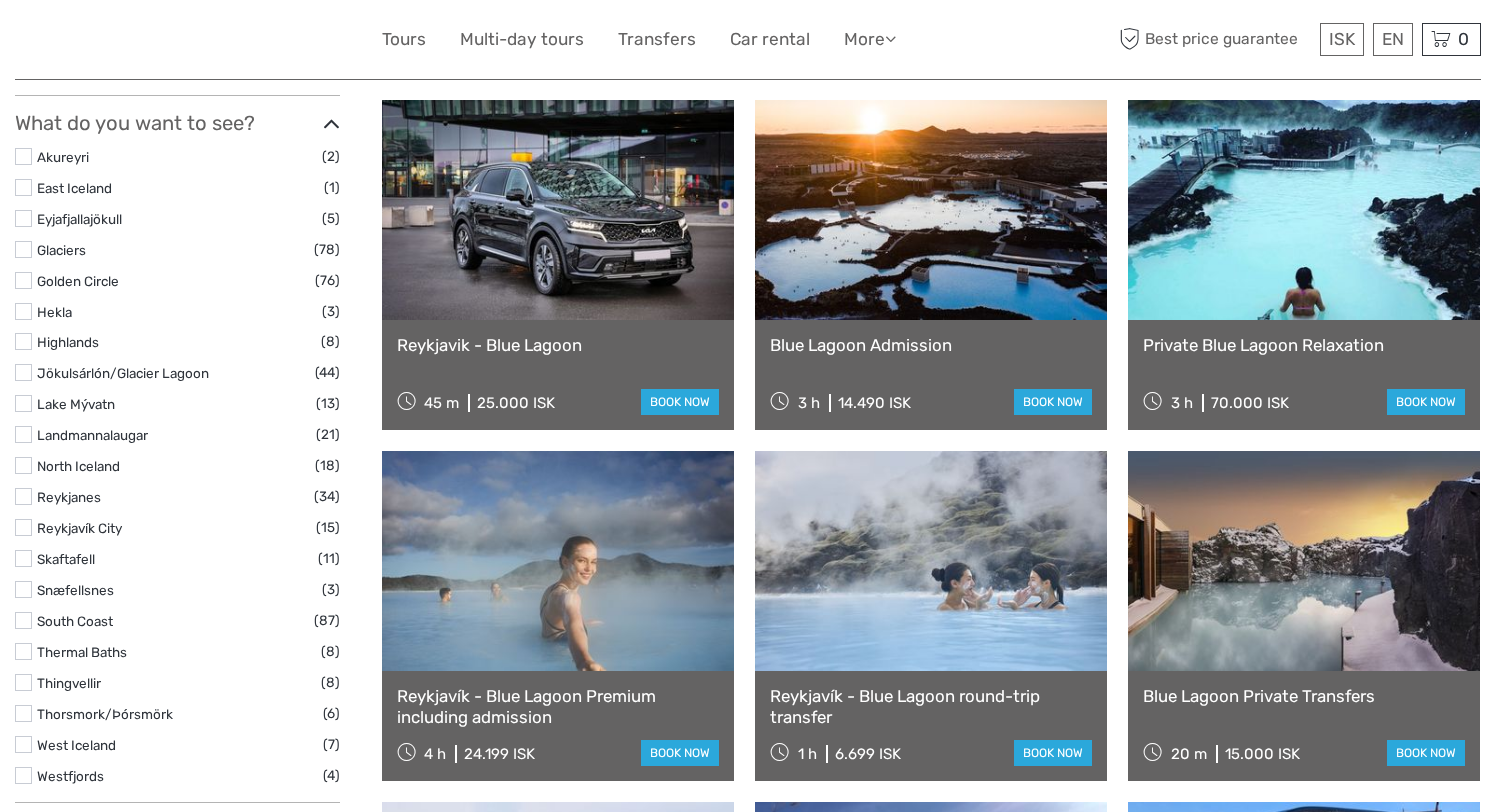 scroll, scrollTop: 926, scrollLeft: 0, axis: vertical 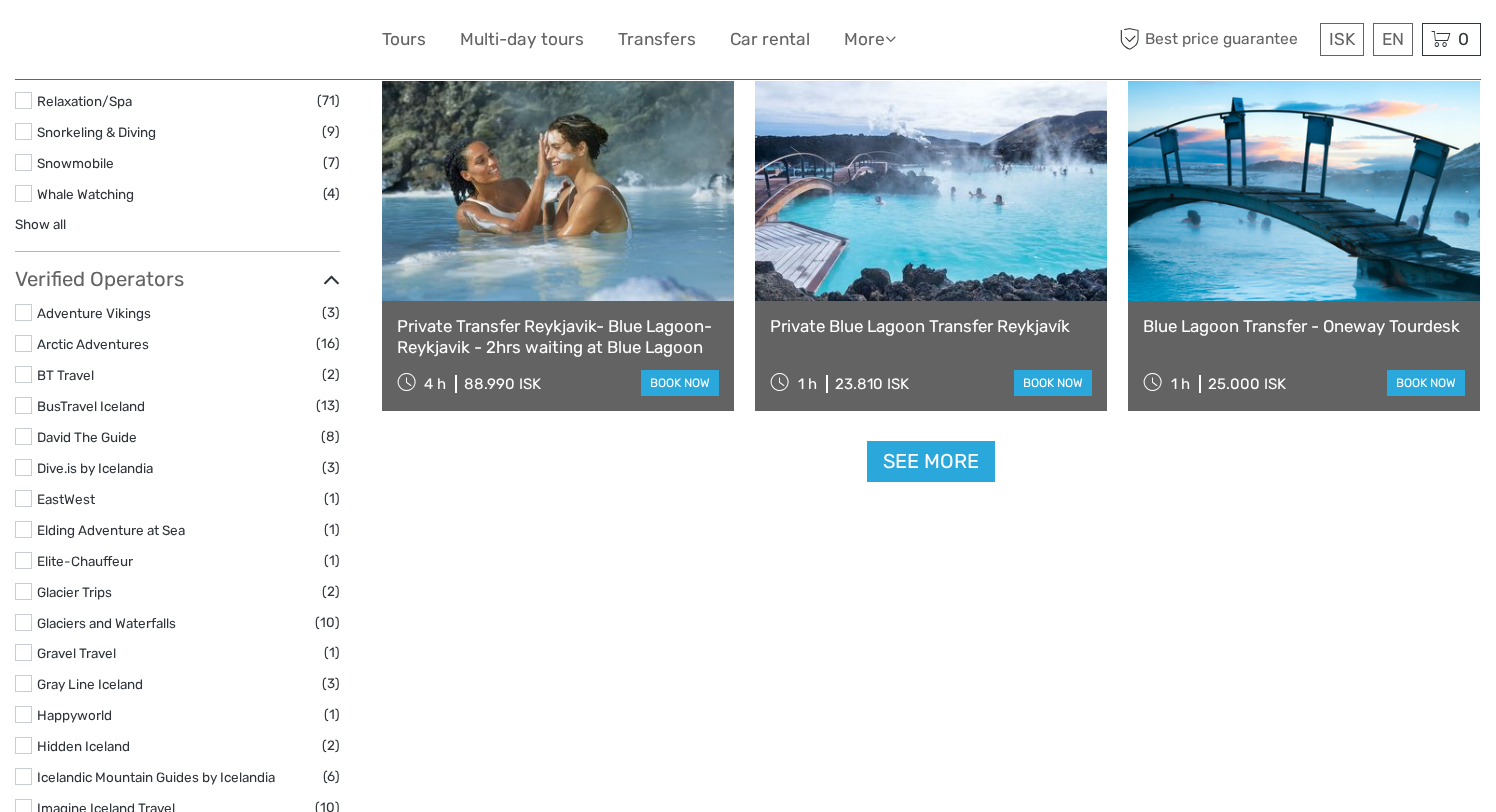 click on "blue lagoon
REGION / STARTS FROM
Capital Region
East
North
Northeast
Reykjanes / Keflavík
South
Southeast
West
Westfjords
Capital Region
East
North
Northeast
Reykjanes / Keflavík
South
Southeast
West
Westfjords
Search: blue lago...
x
Top Attractions
Lagoons, Nature Baths and Spas
Northern Lights in Iceland
Lava and Volcanoes
Golden Circle
Golden Circle" at bounding box center [932, -274] 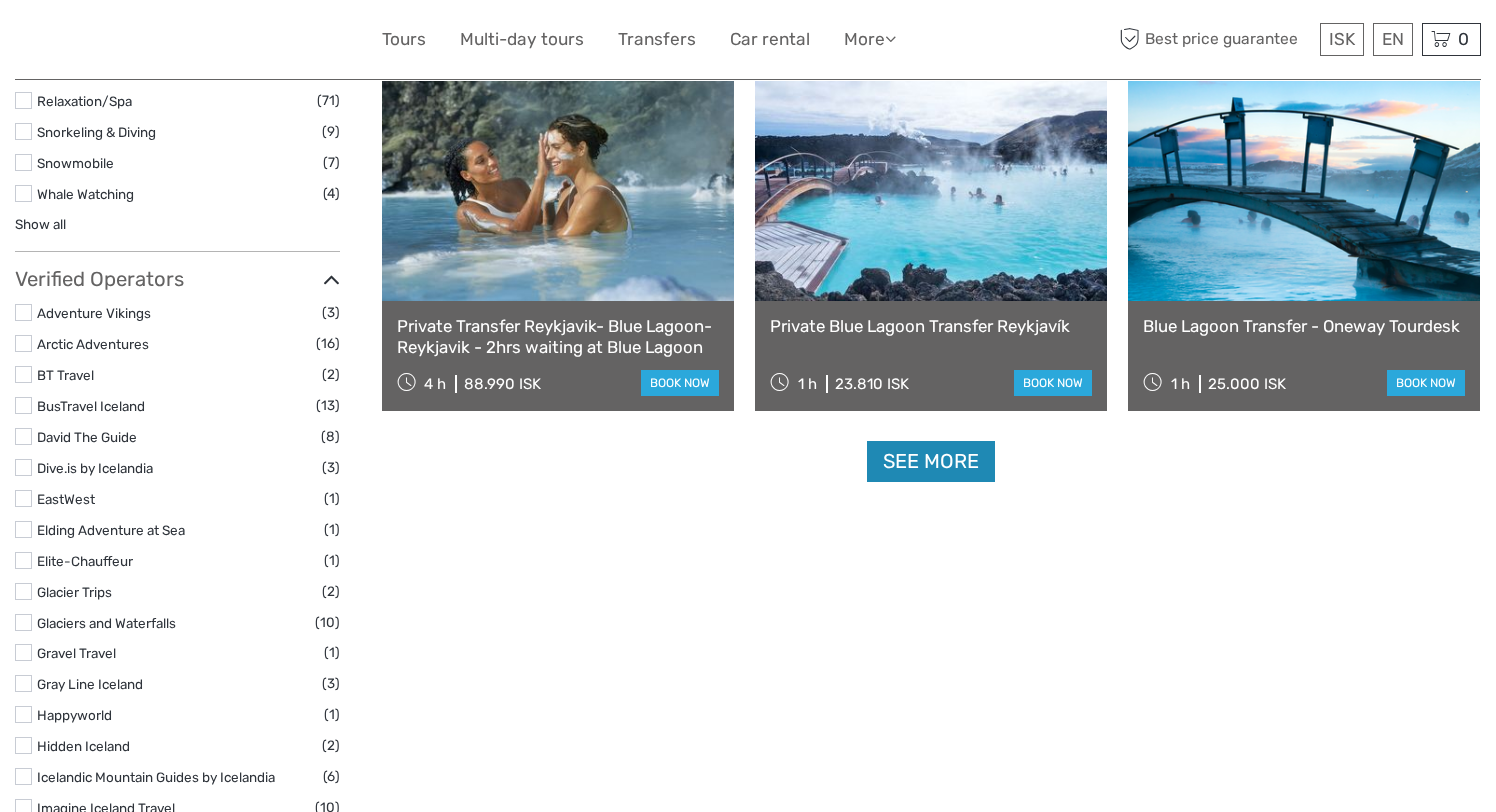 click on "See more" at bounding box center (931, 461) 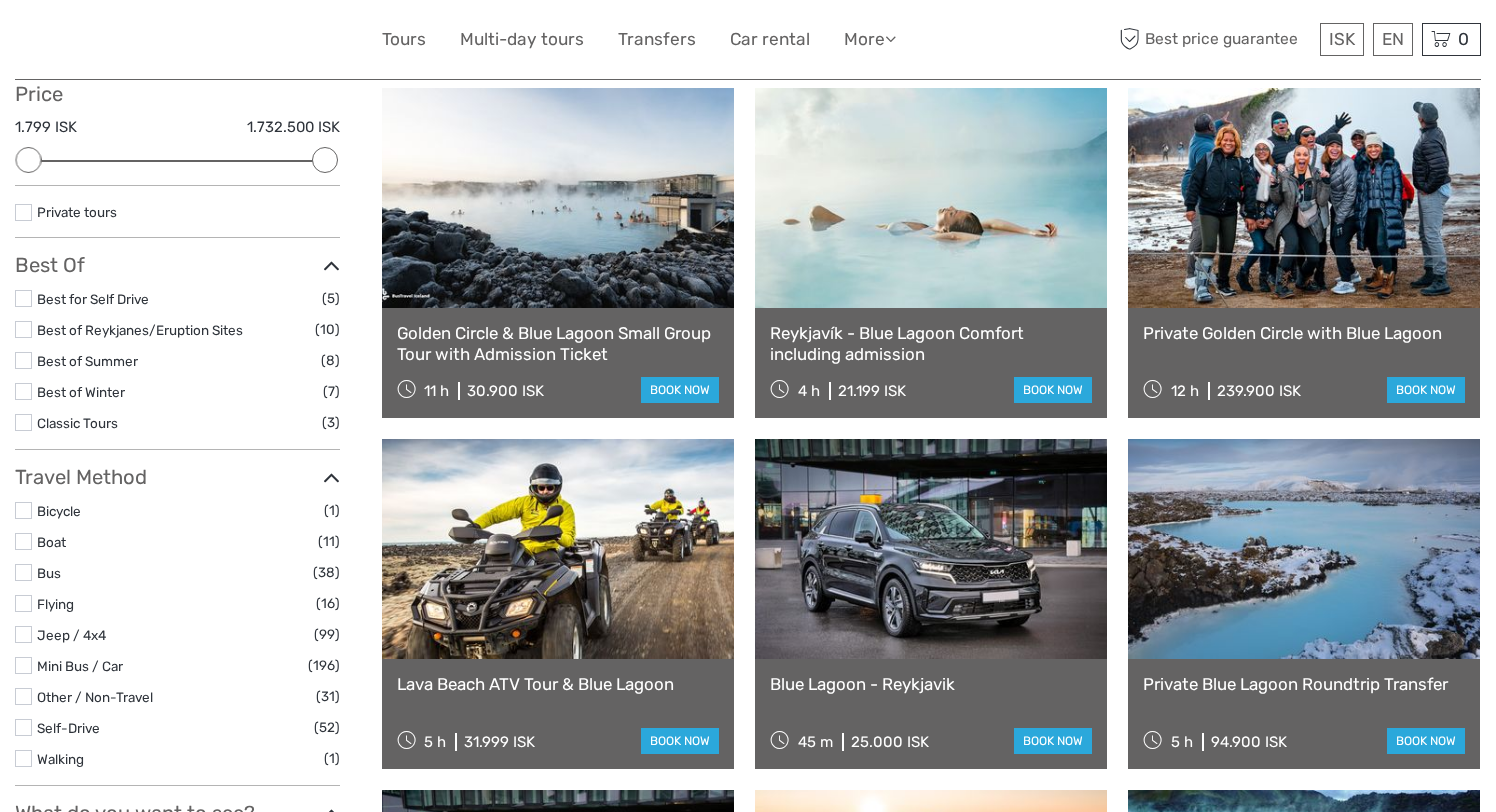 scroll, scrollTop: 0, scrollLeft: 0, axis: both 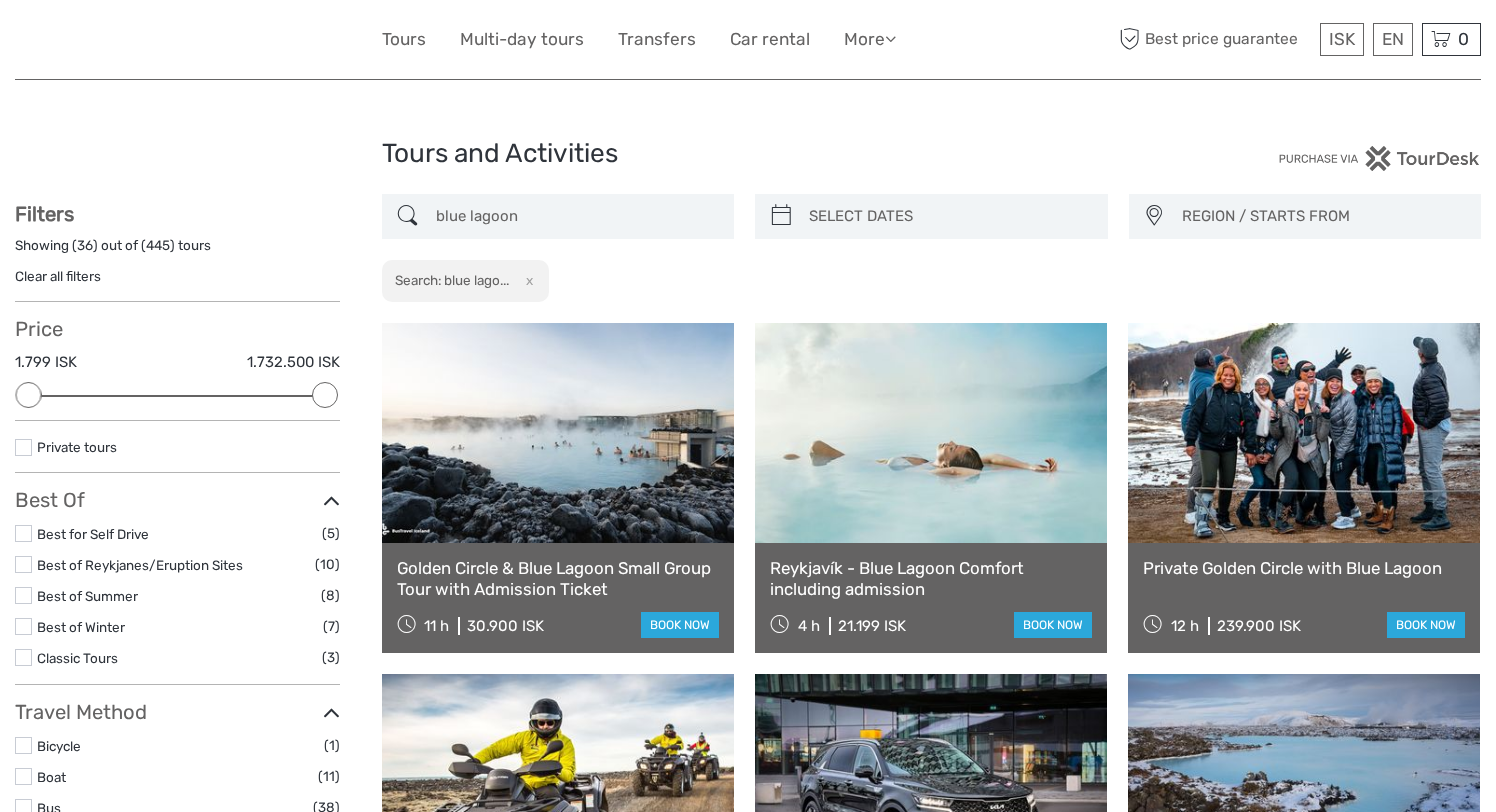 click on "blue lagoon" at bounding box center (576, 216) 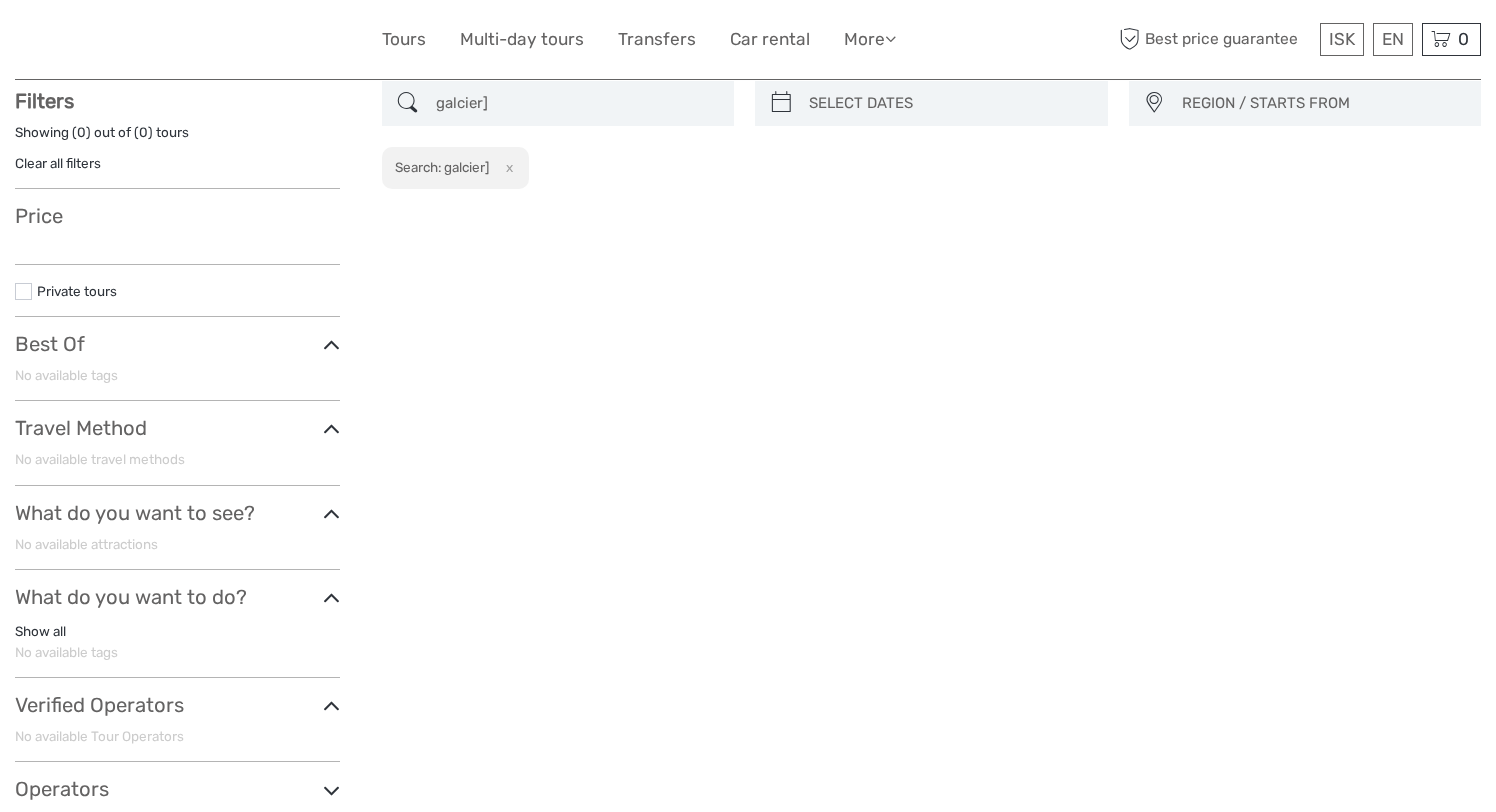 scroll, scrollTop: 113, scrollLeft: 0, axis: vertical 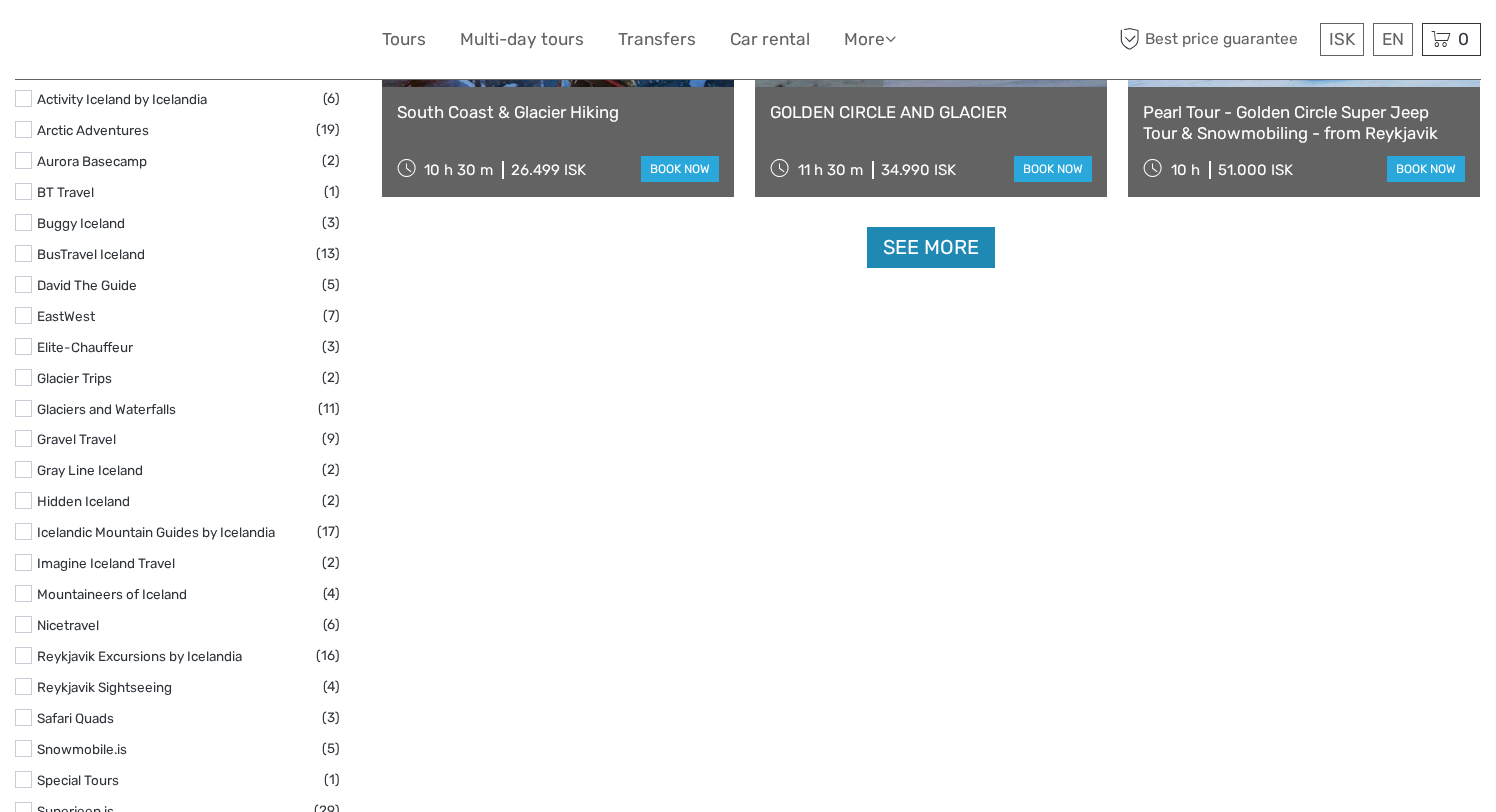 click on "See more" at bounding box center (931, 247) 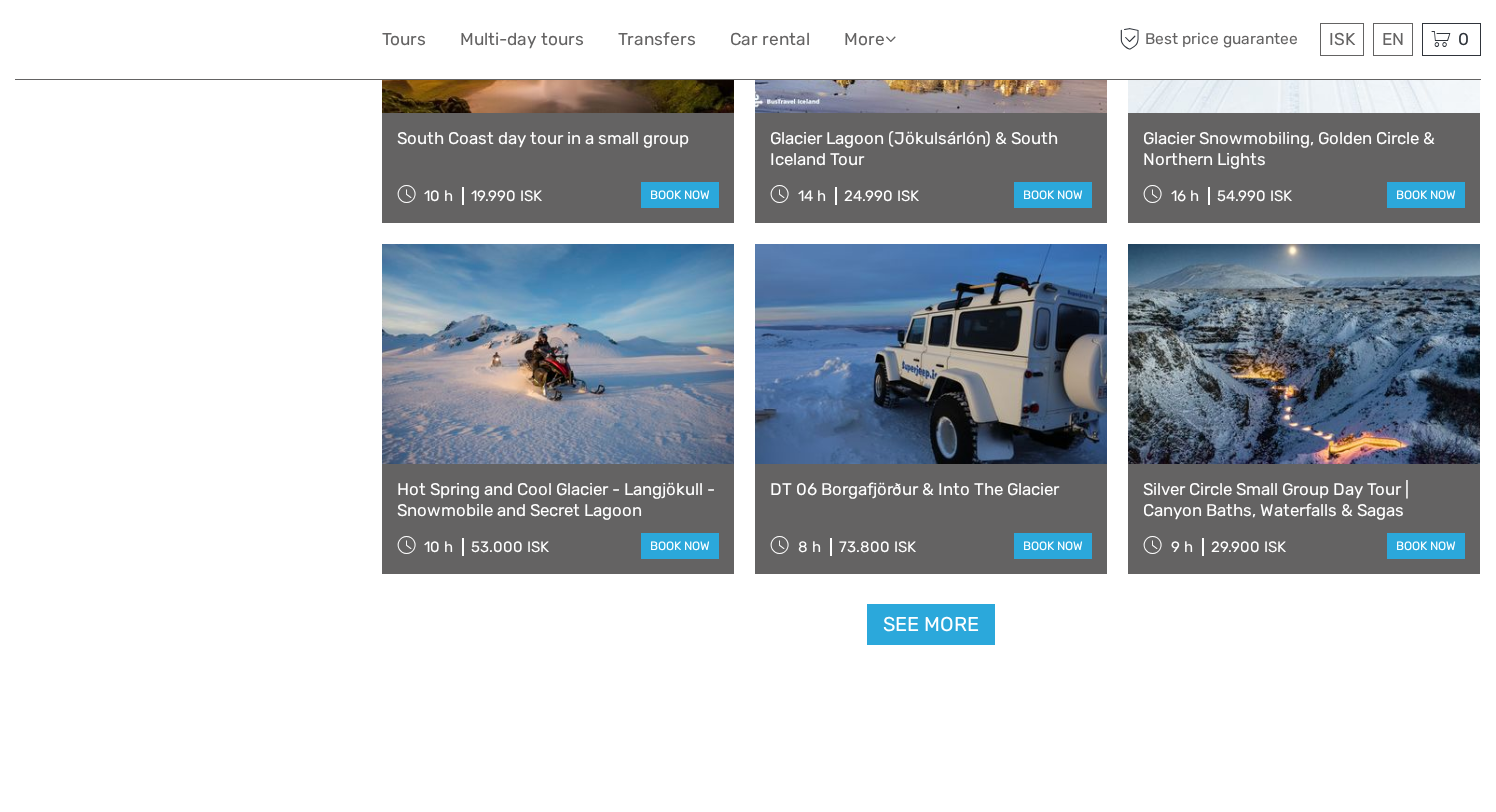 scroll, scrollTop: 3942, scrollLeft: 0, axis: vertical 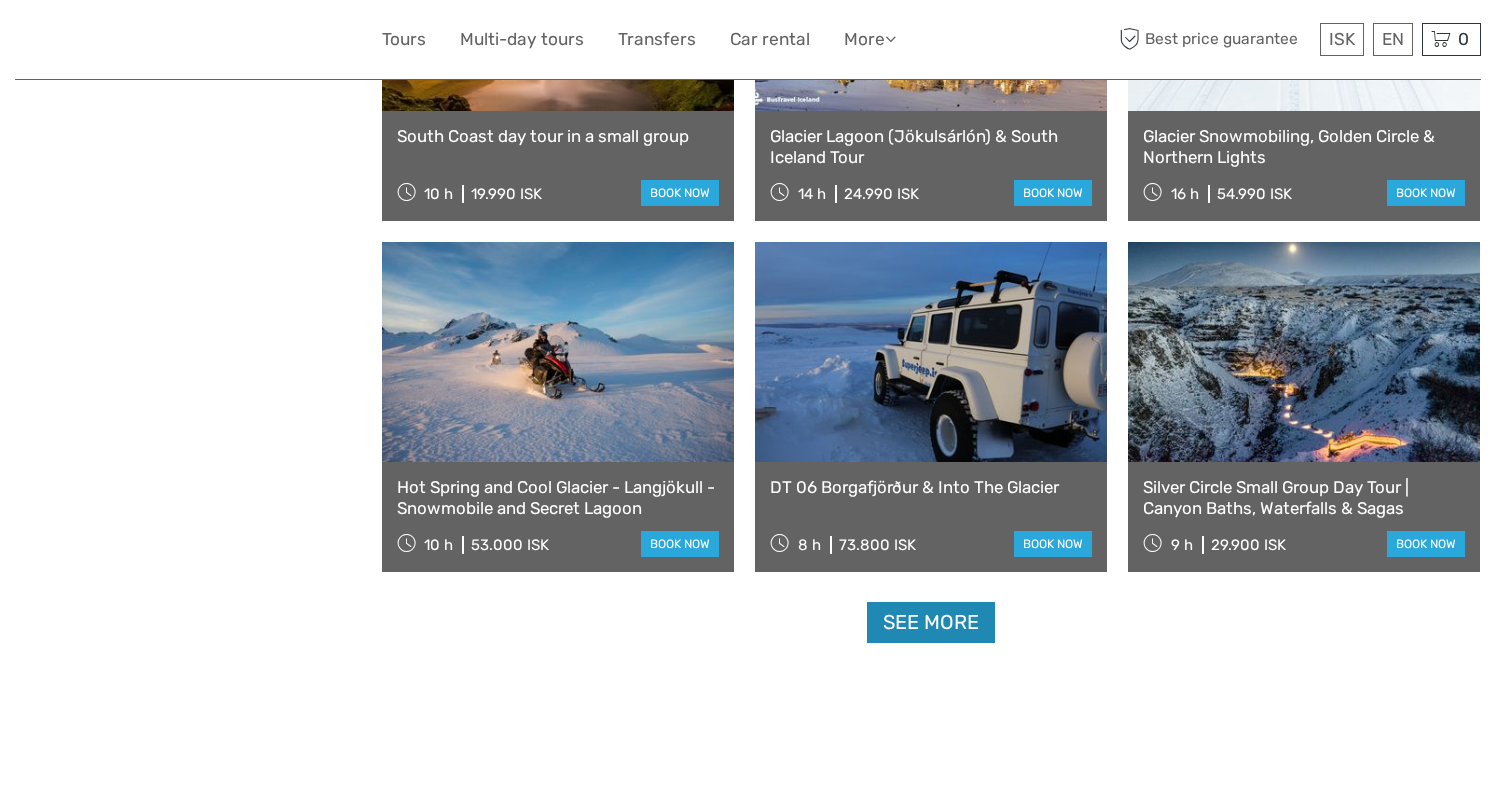 click on "See more" at bounding box center [931, 622] 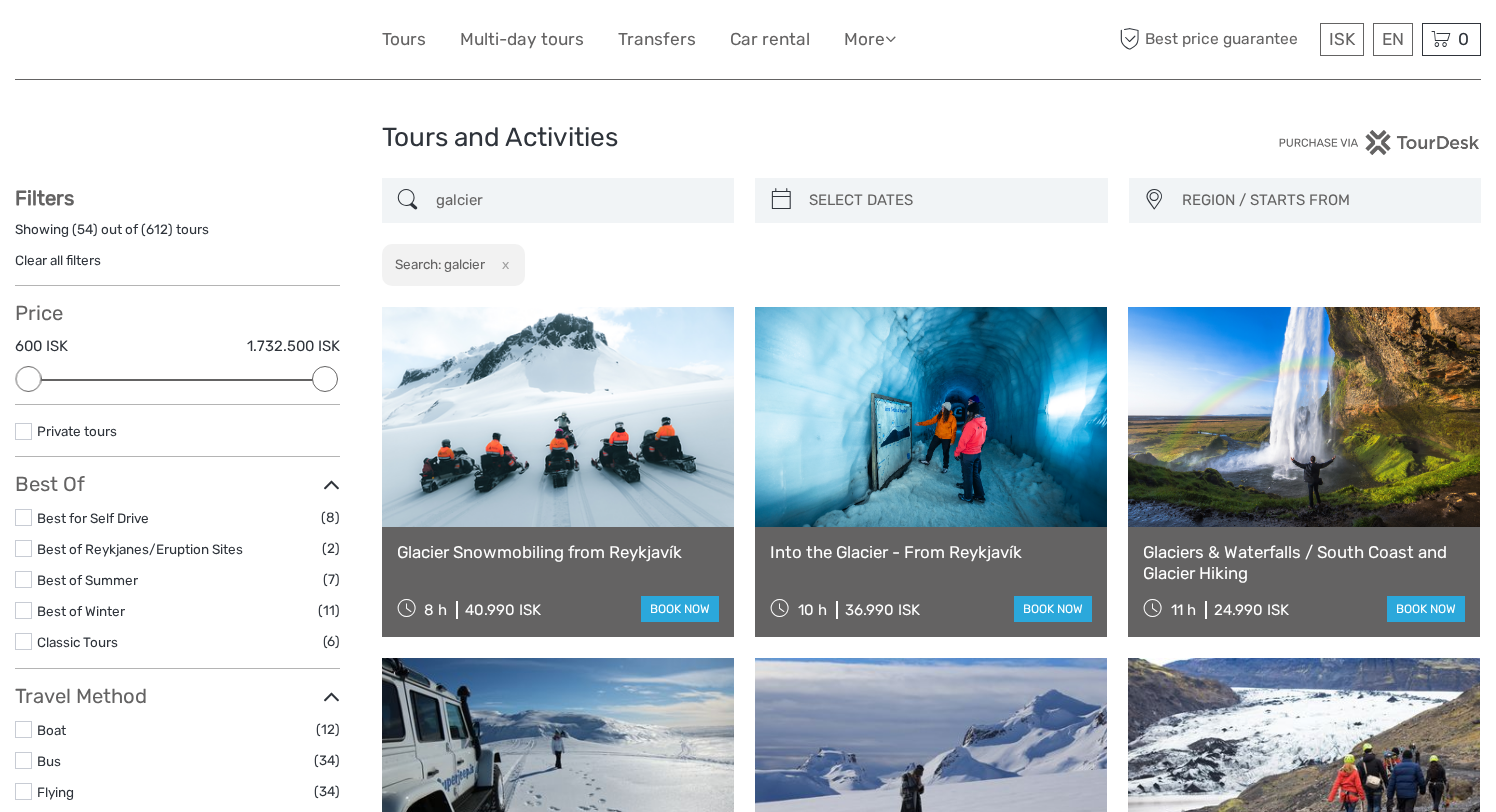 scroll, scrollTop: 0, scrollLeft: 0, axis: both 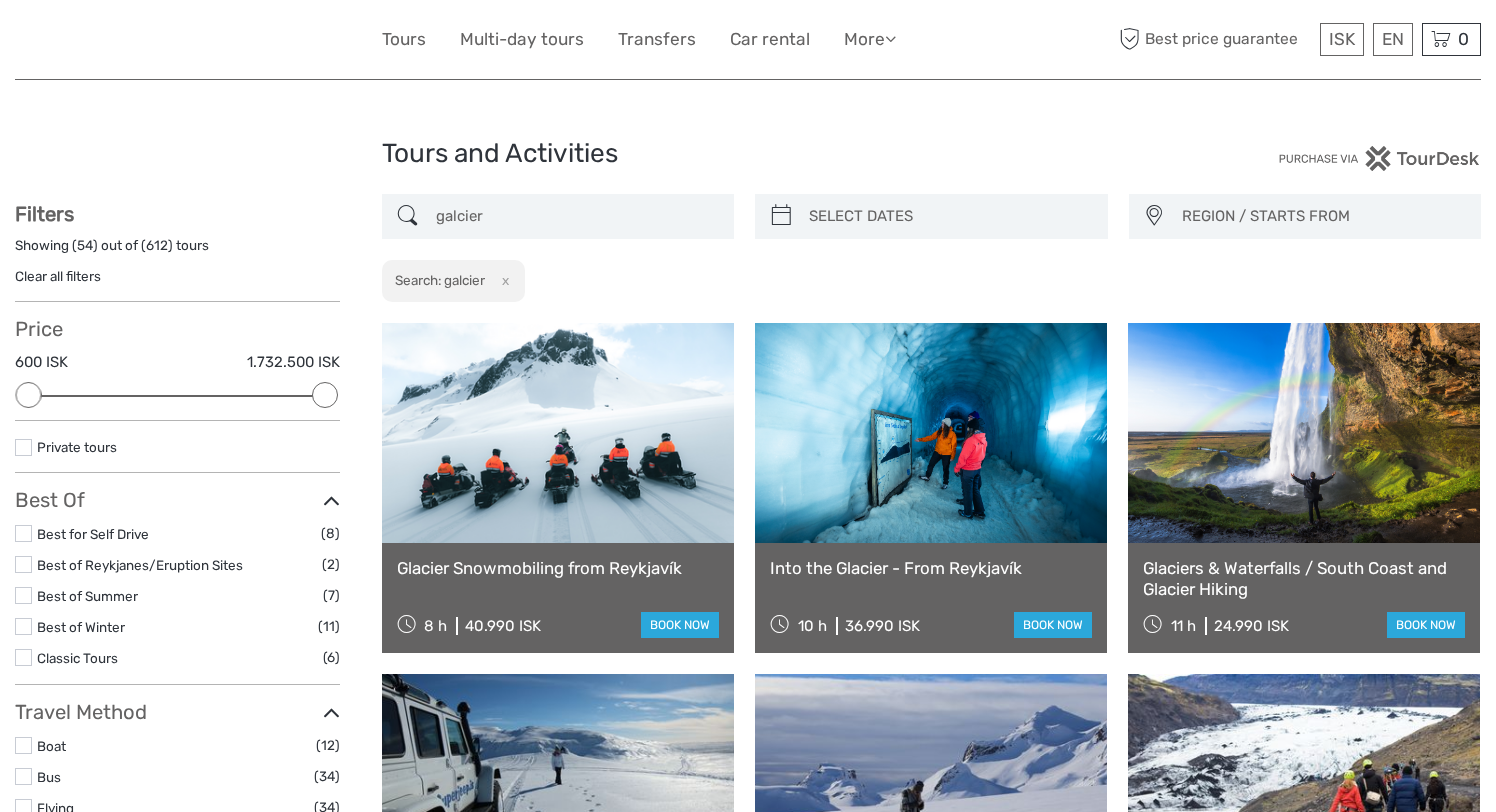 click on "galcier" at bounding box center (576, 216) 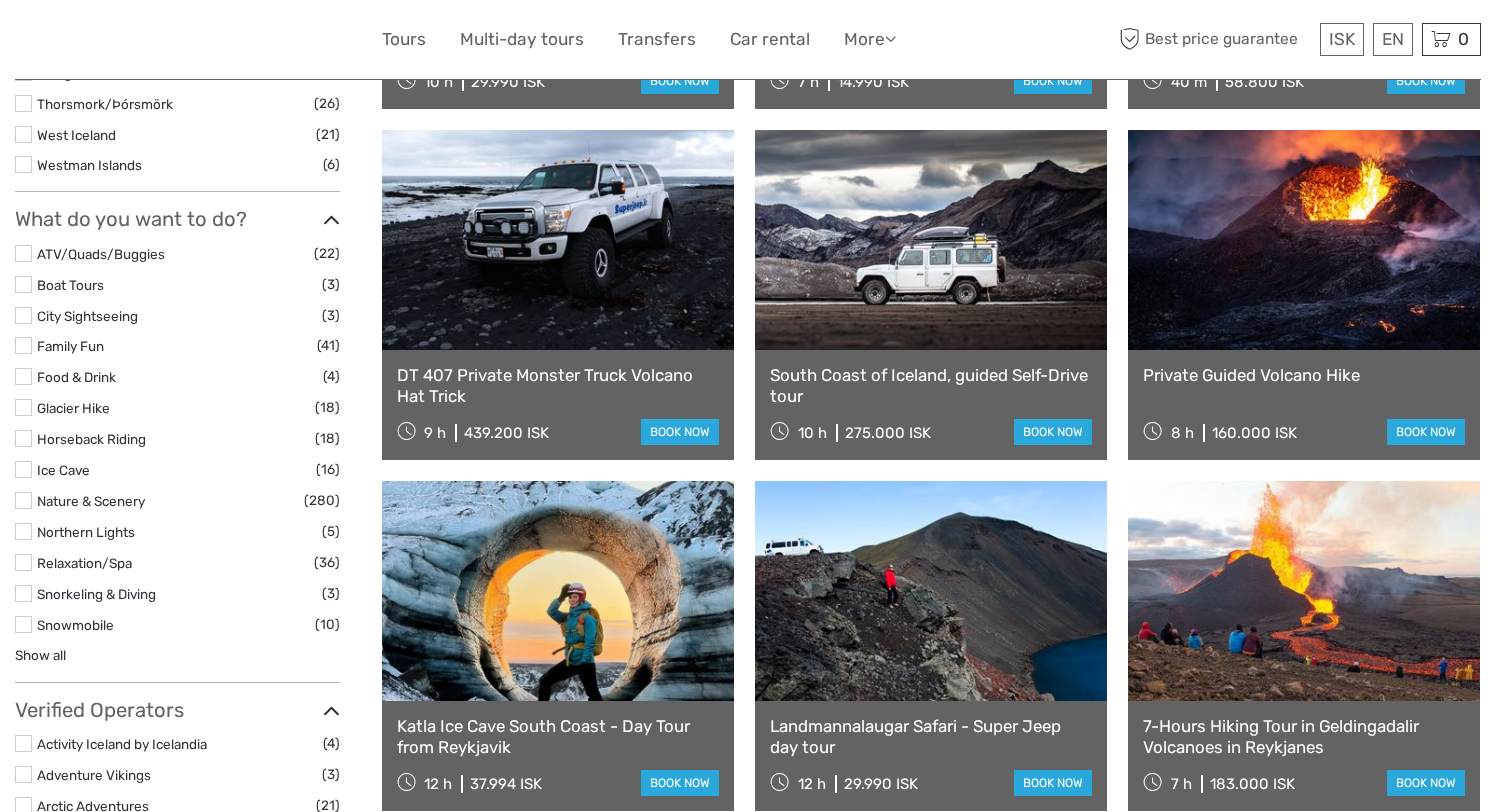scroll, scrollTop: 1622, scrollLeft: 0, axis: vertical 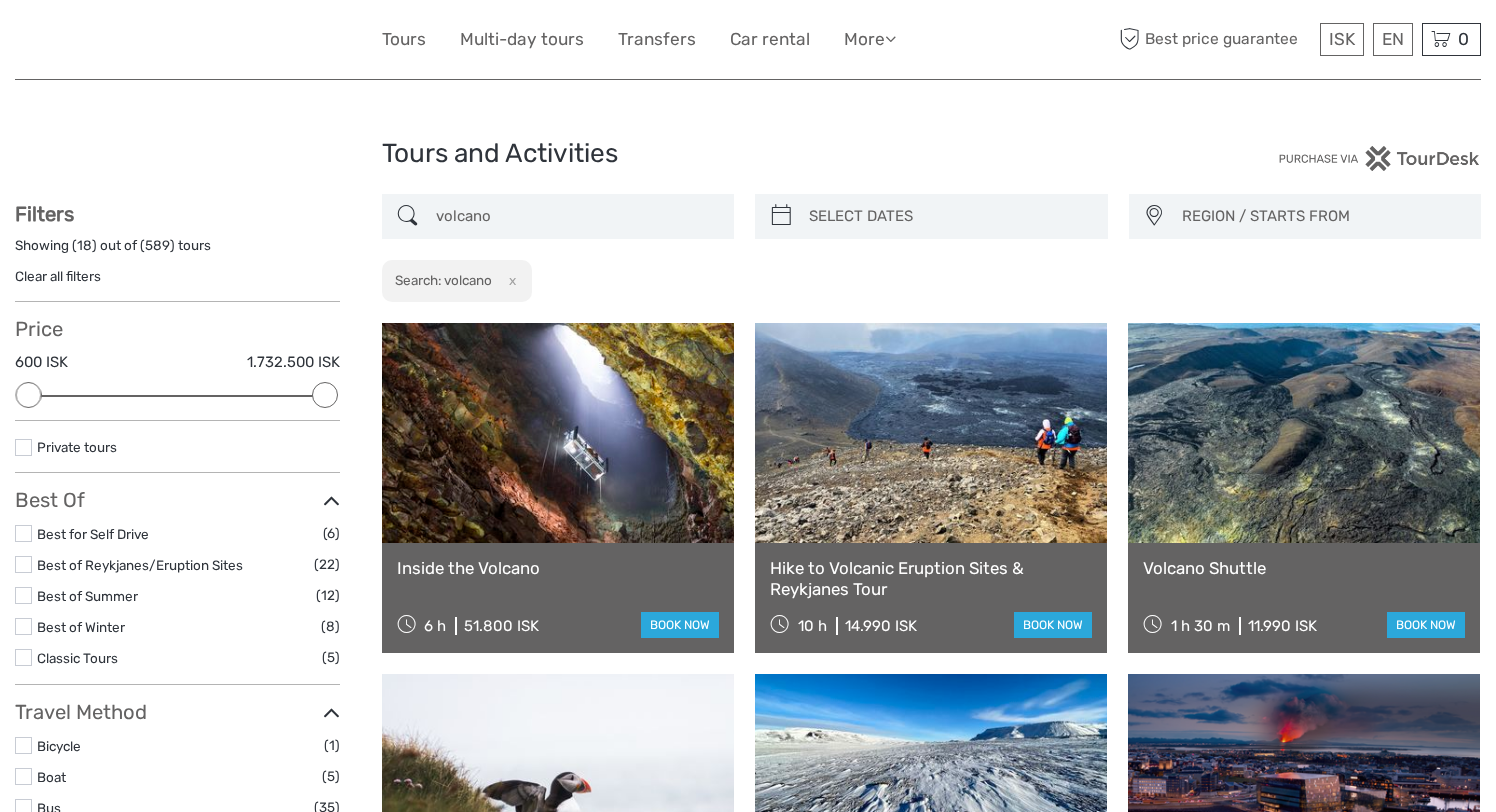 click on "volcano" at bounding box center (576, 216) 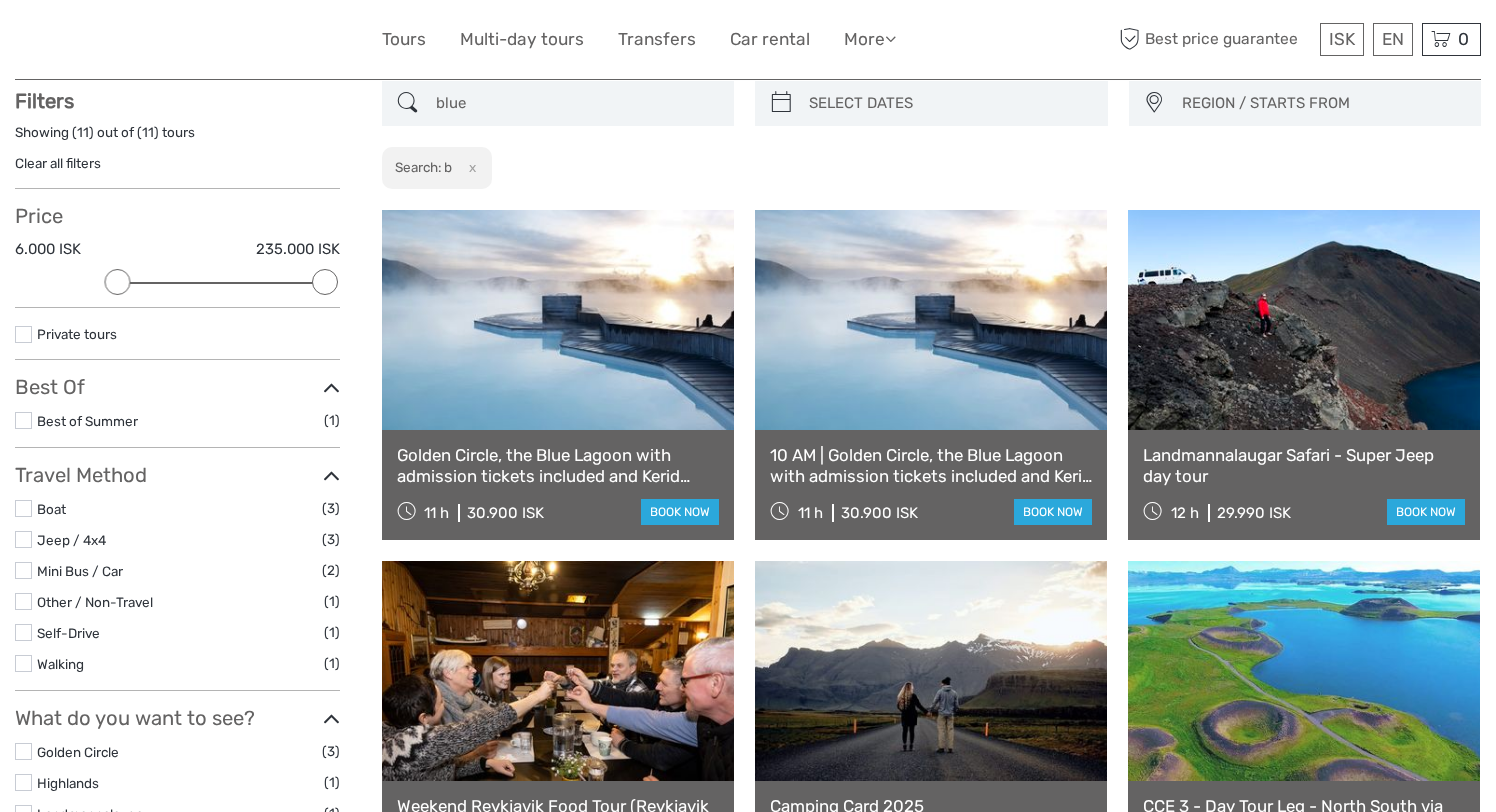 scroll, scrollTop: 113, scrollLeft: 0, axis: vertical 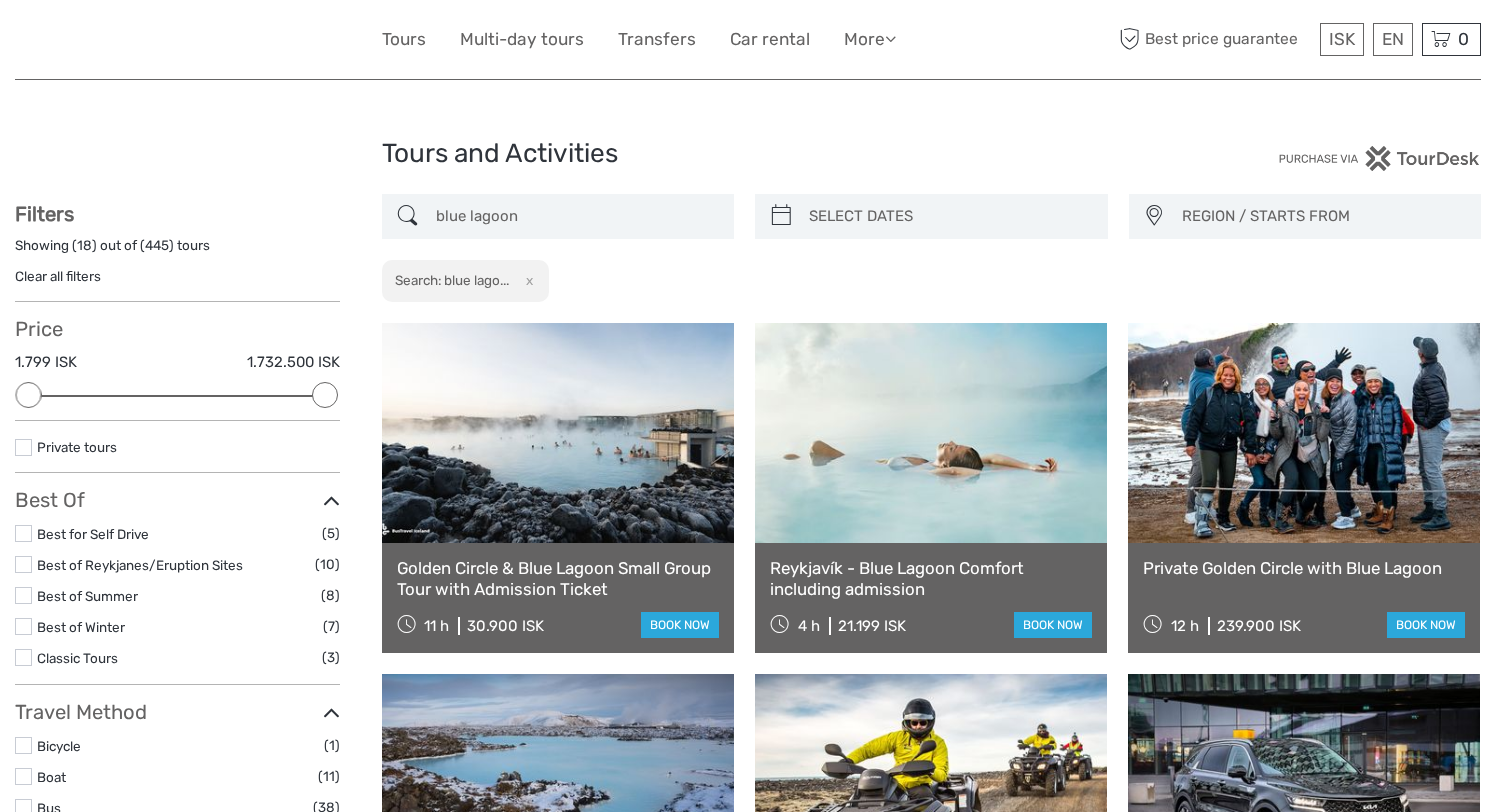 click on "blue lagoon" at bounding box center (576, 216) 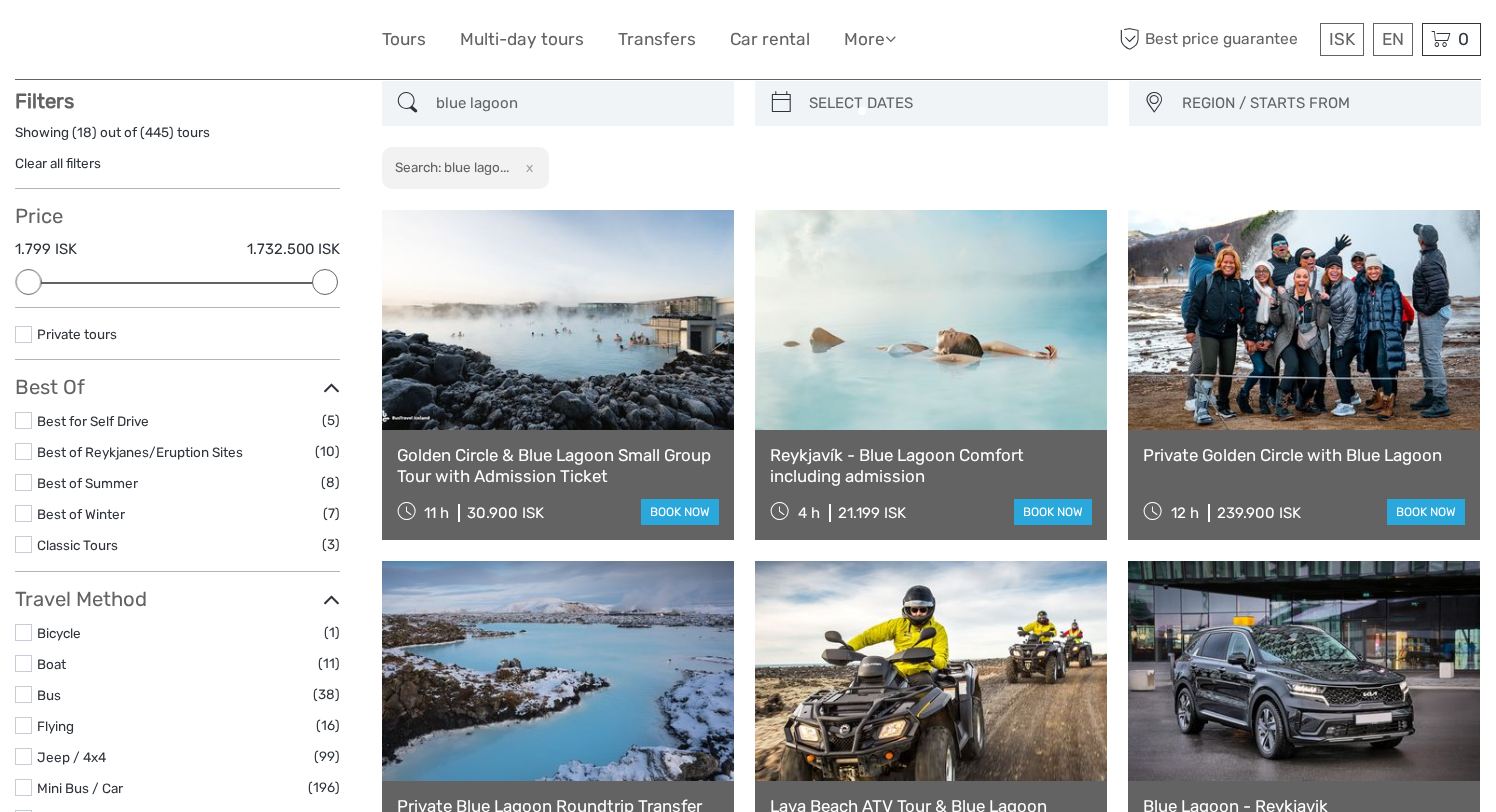scroll, scrollTop: 113, scrollLeft: 0, axis: vertical 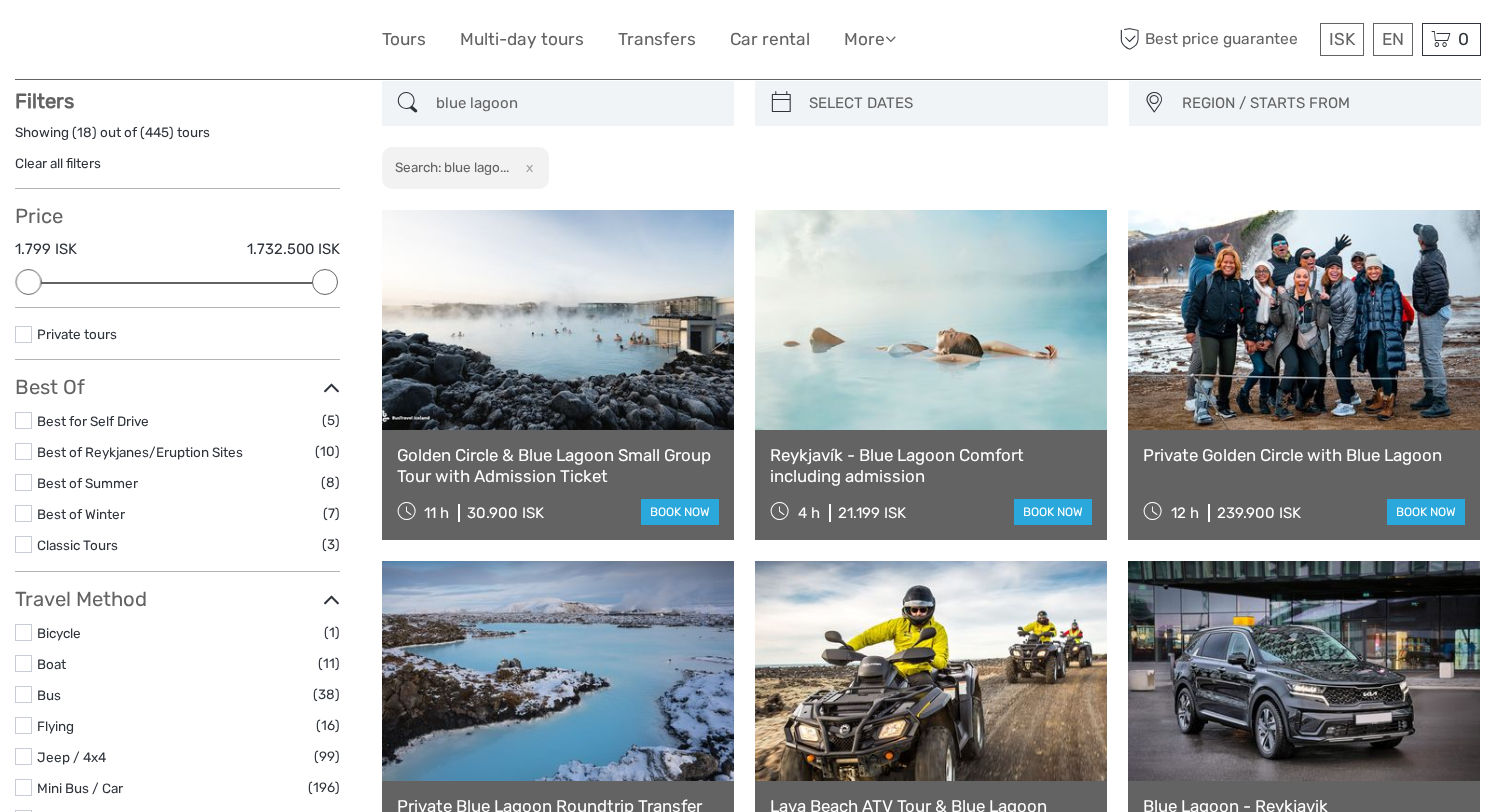type on "blue lagoon" 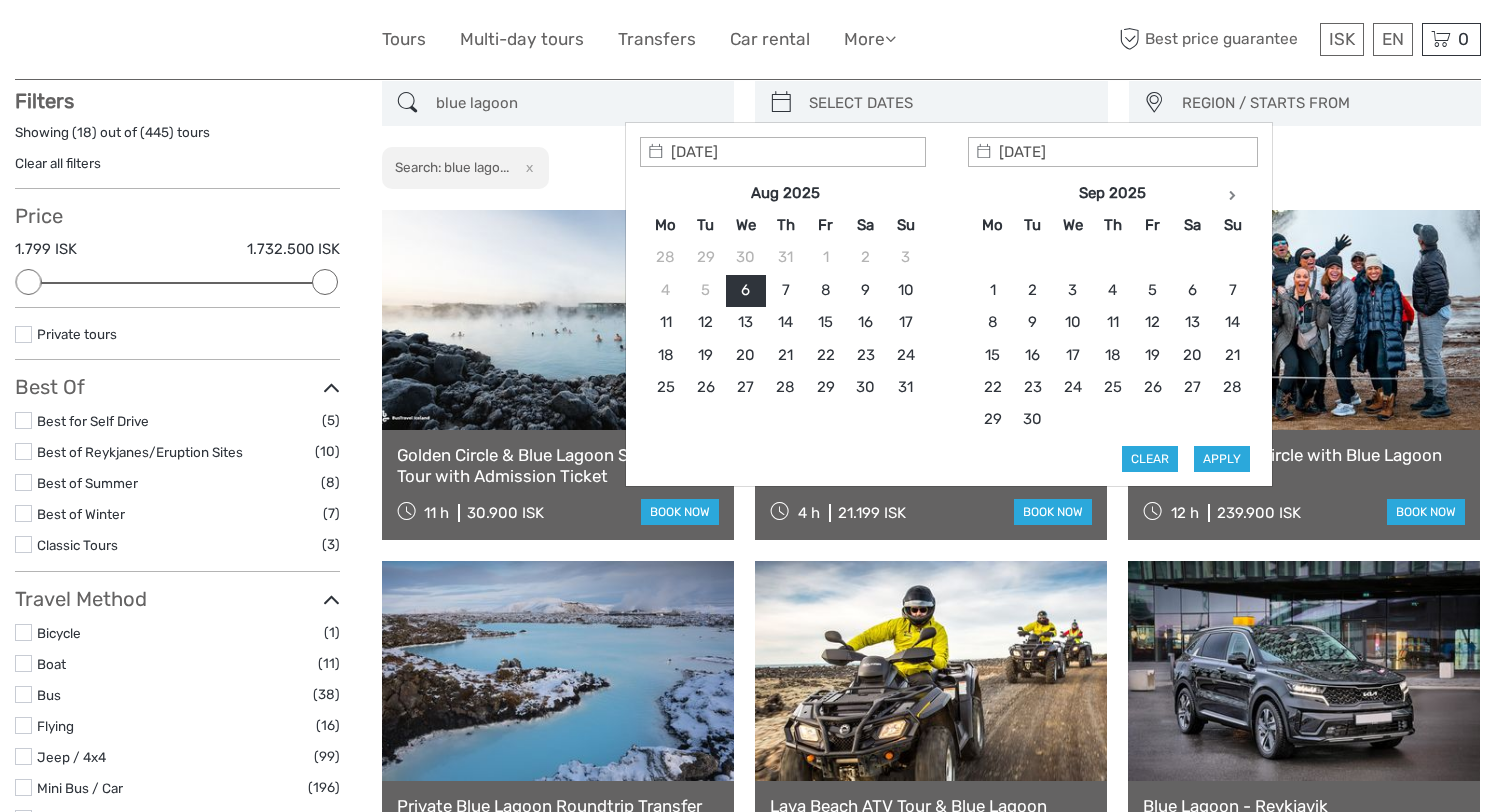 type on "06/08/2025" 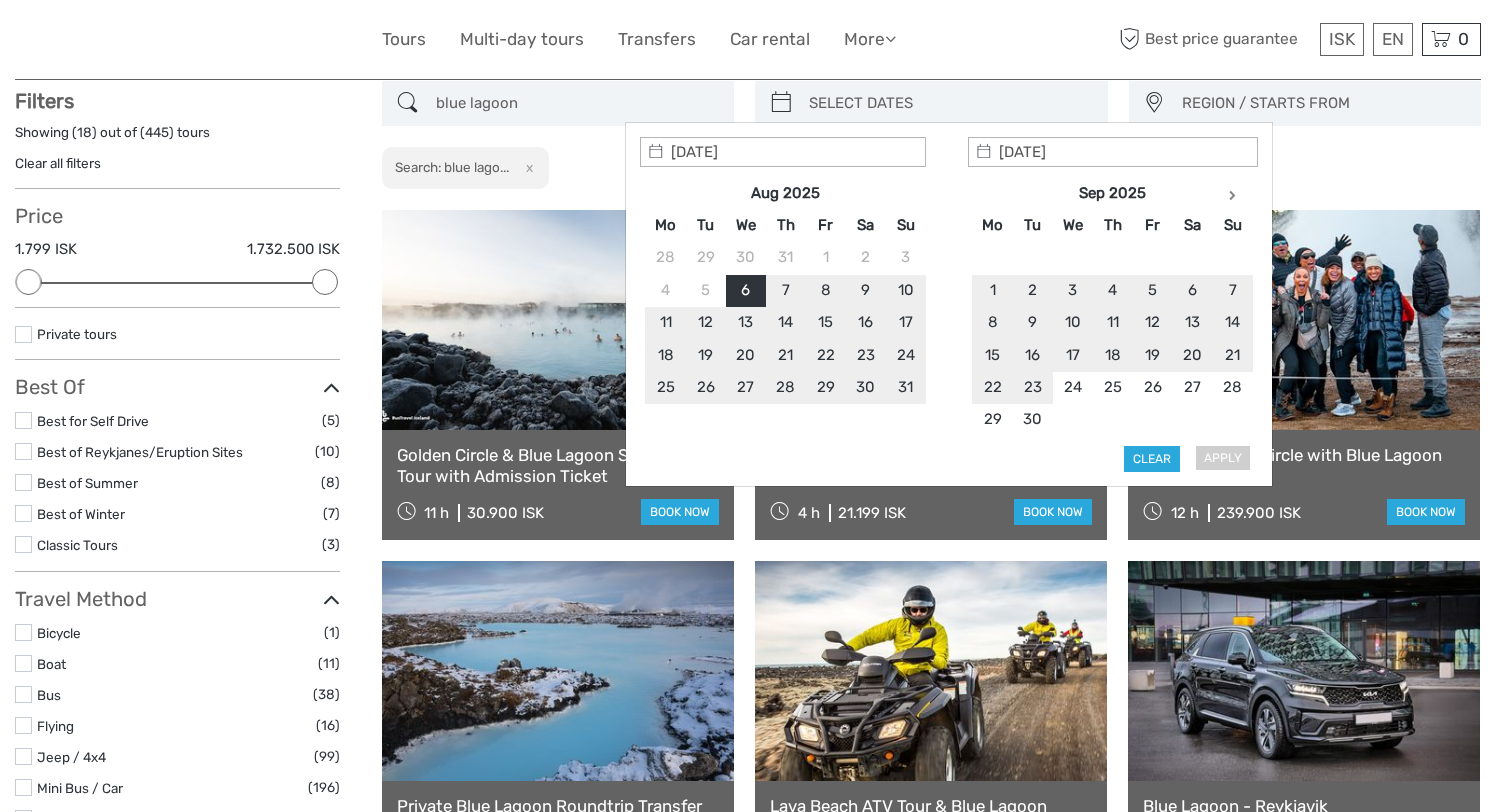 drag, startPoint x: 1170, startPoint y: 458, endPoint x: 973, endPoint y: 329, distance: 235.47824 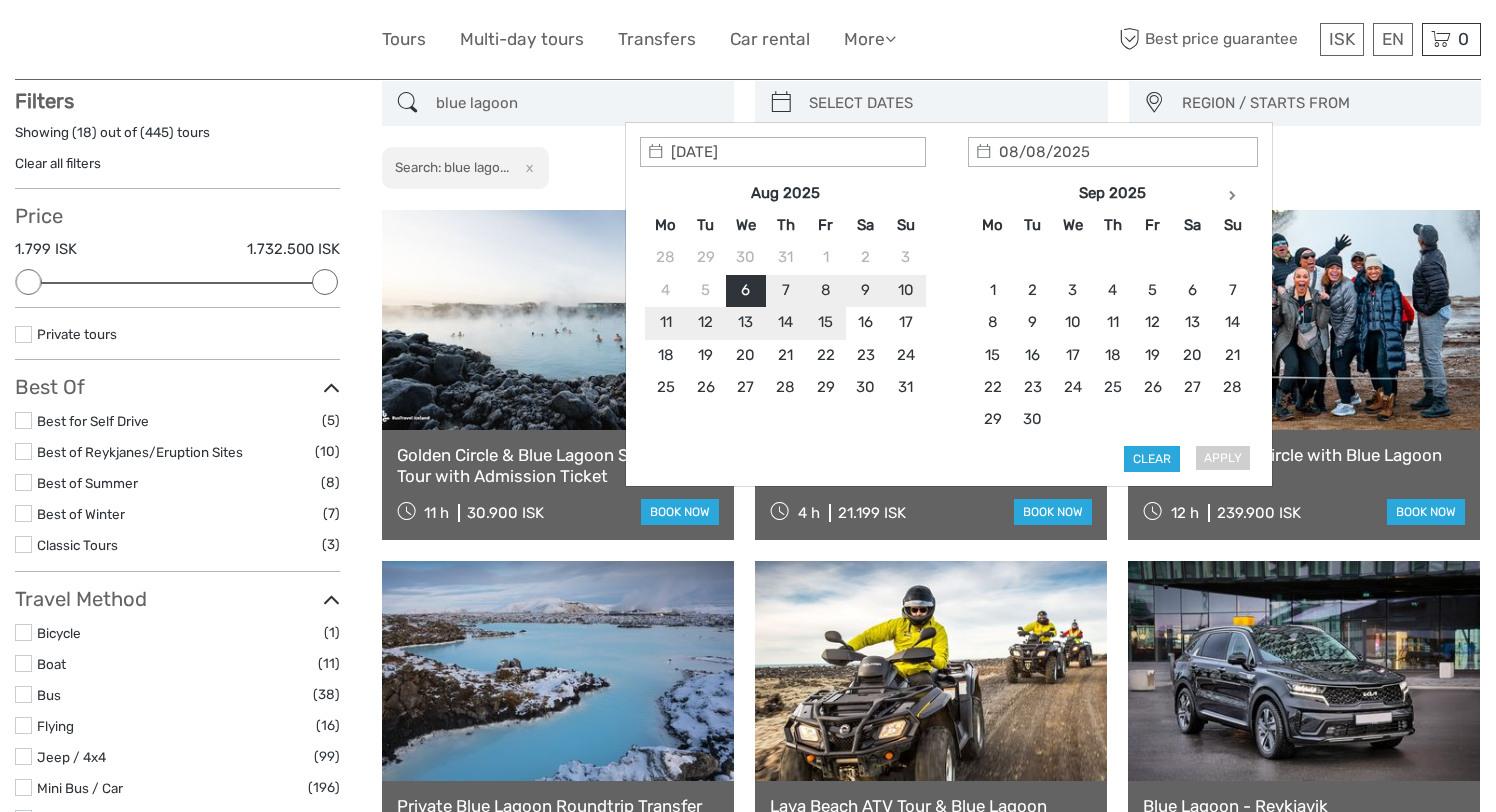 type on "07/08/2025" 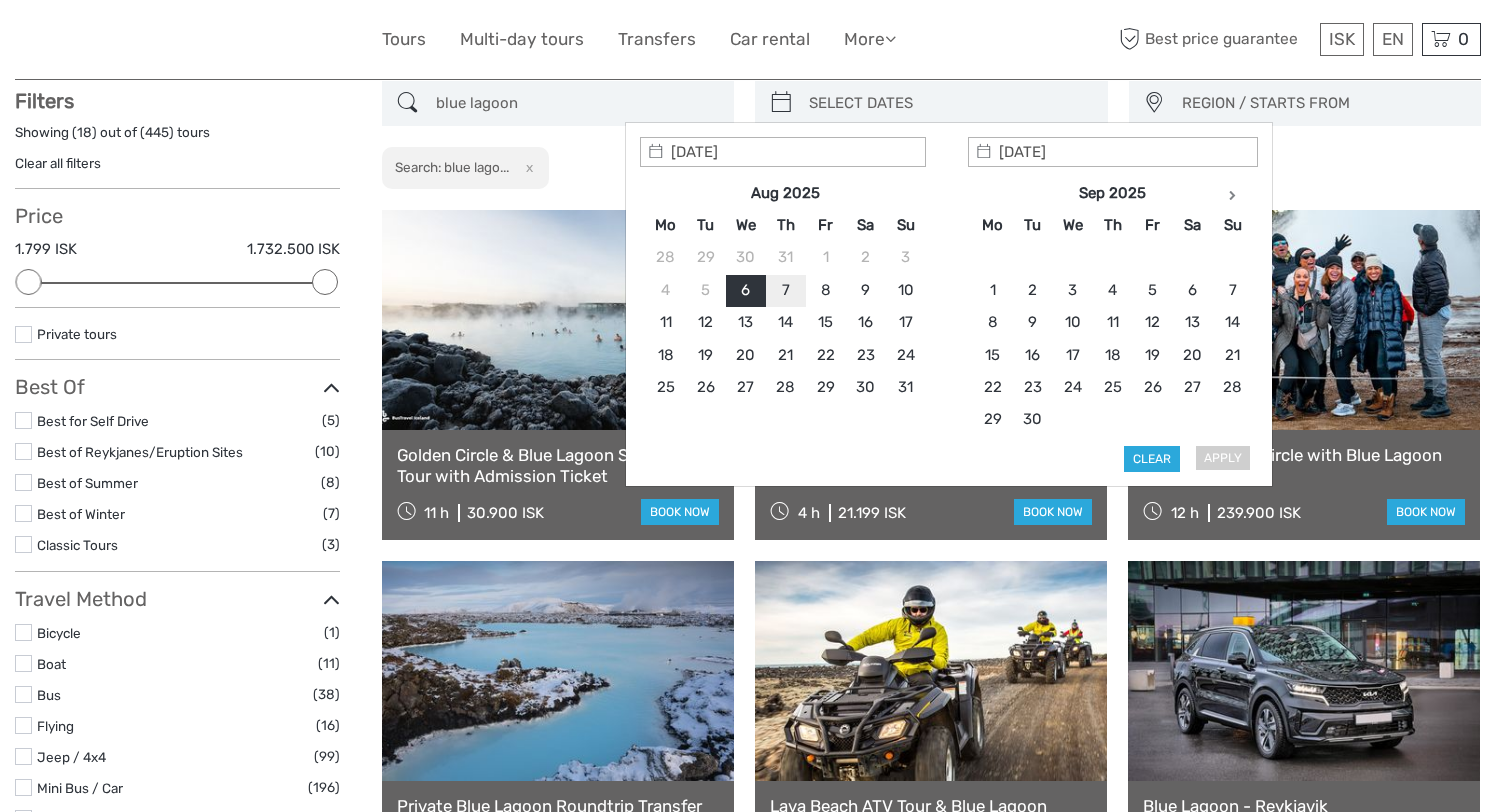 type on "07/08/2025" 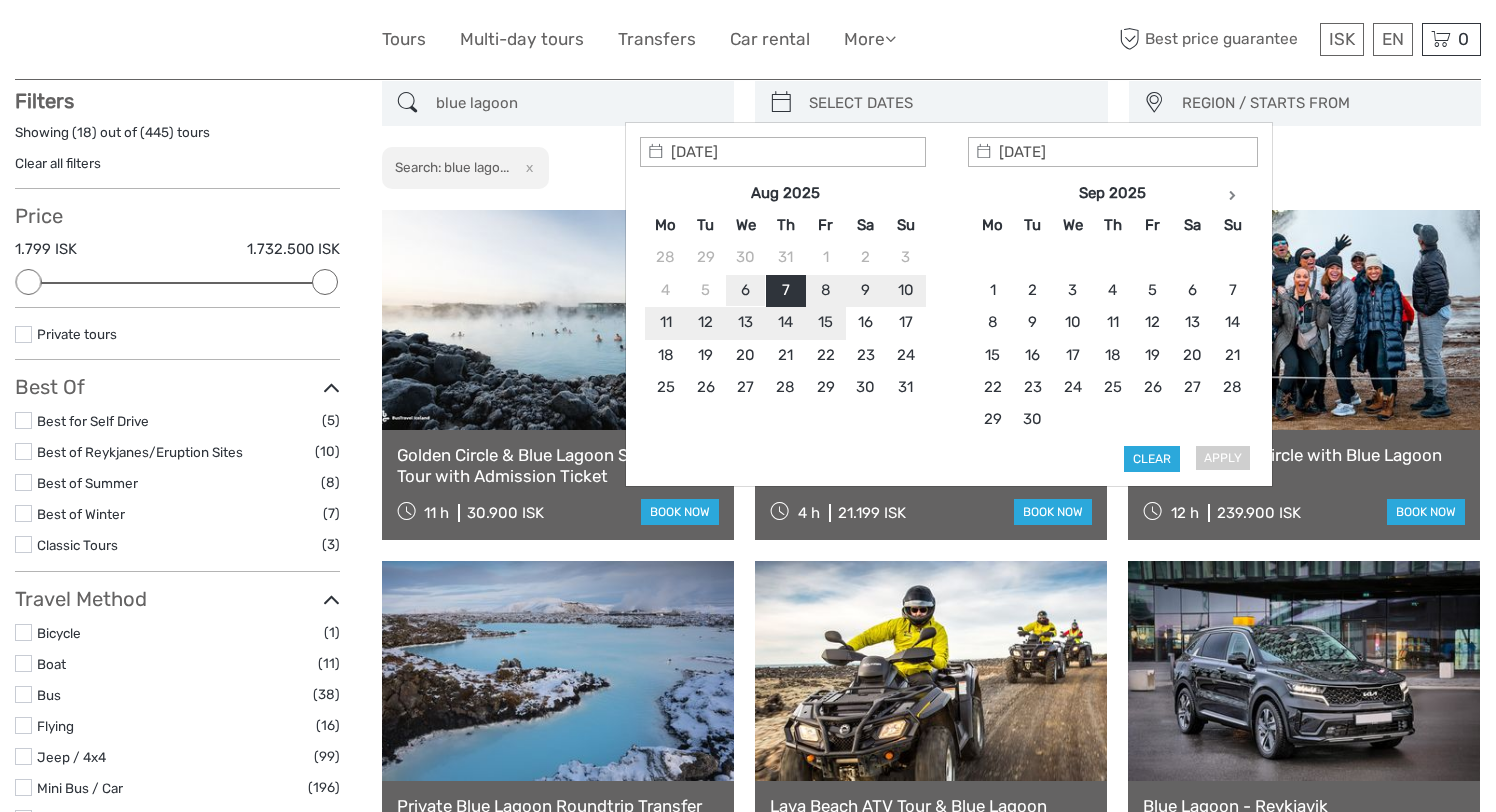 type on "06/08/2025" 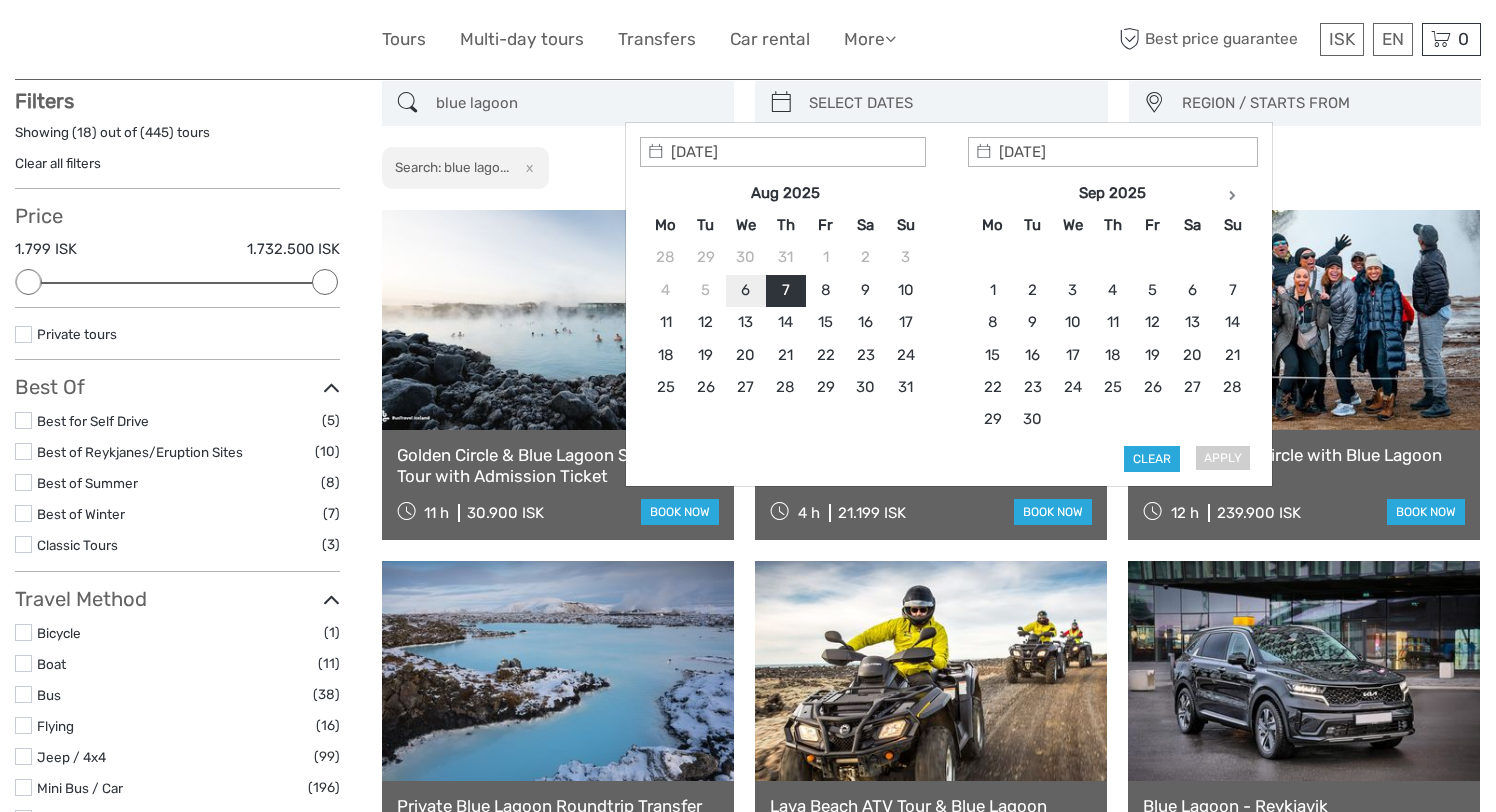 type on "06/08/2025" 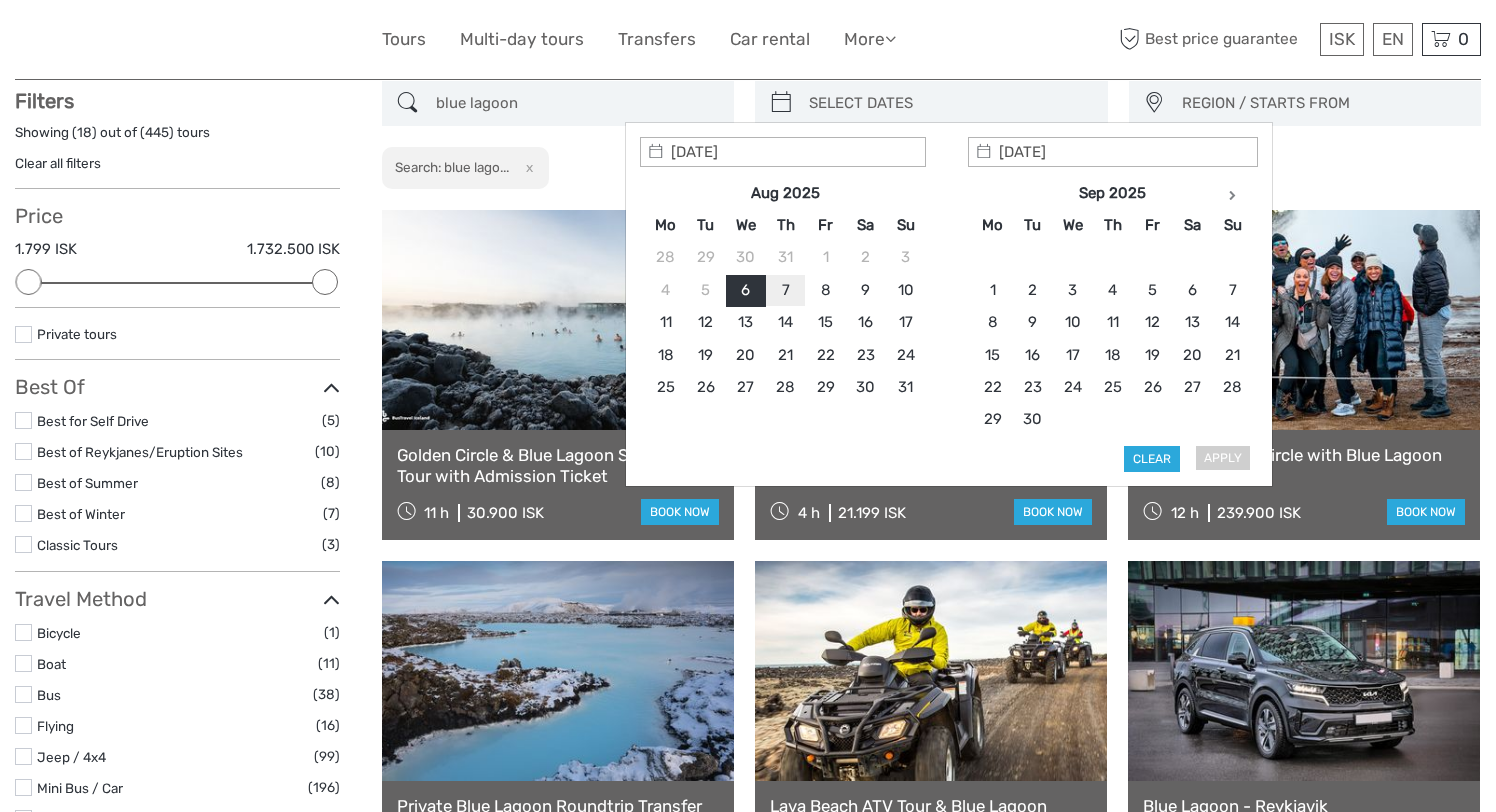 type on "07/08/2025" 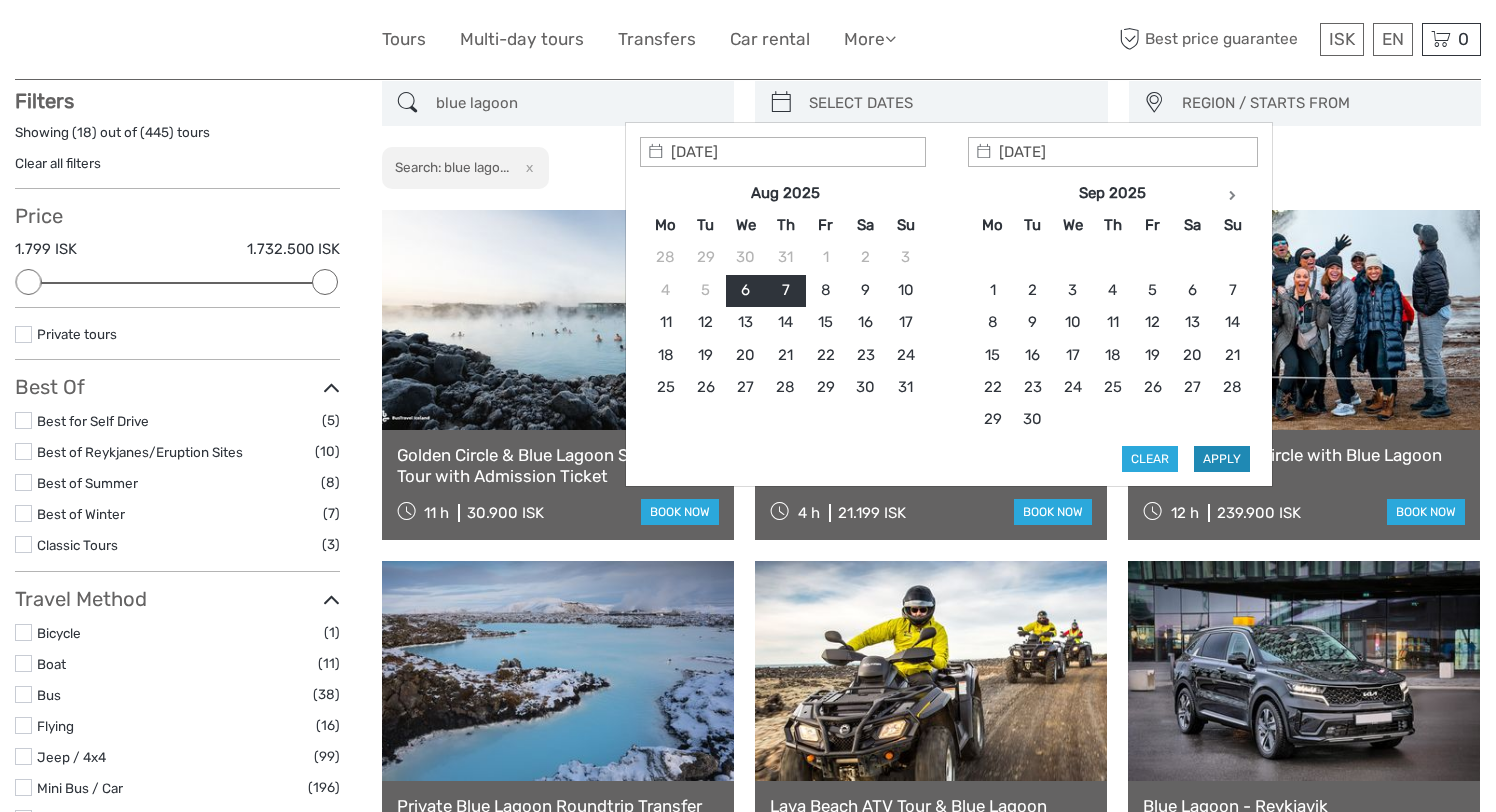 type on "06/08/2025" 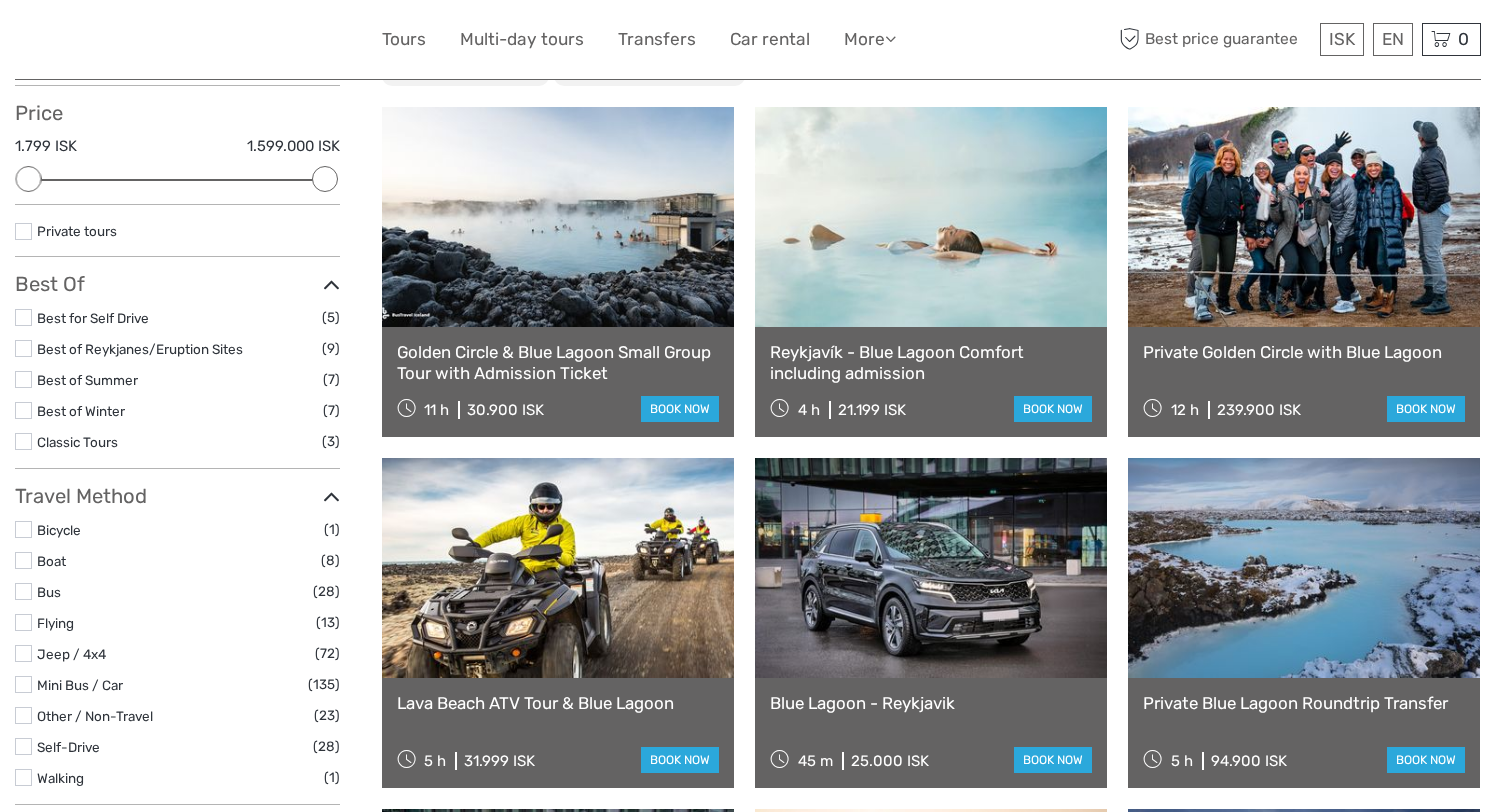 scroll, scrollTop: 223, scrollLeft: 0, axis: vertical 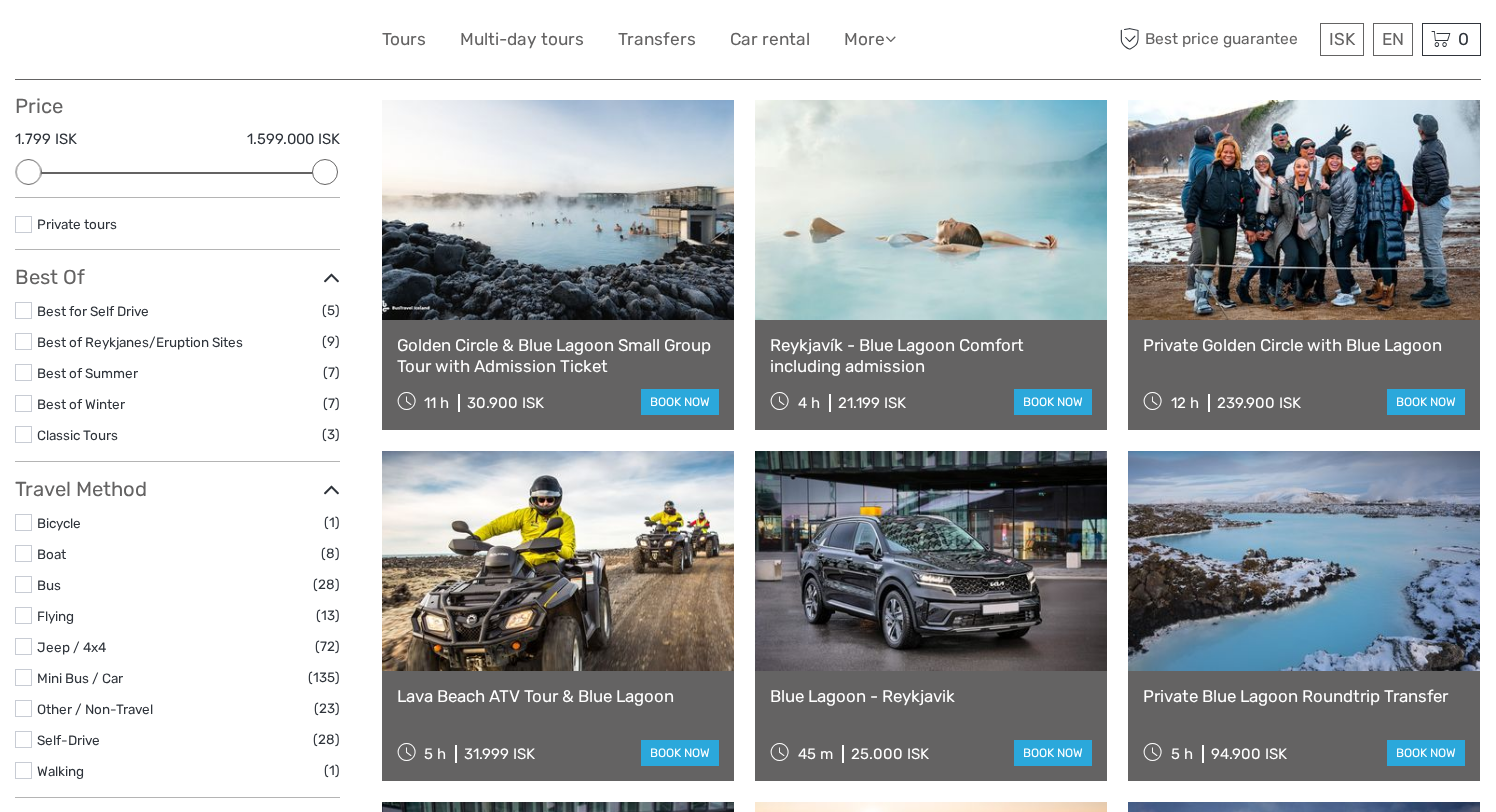 click on "Reykjavík - Blue Lagoon Comfort including admission
4 h
21.199 ISK
book now" at bounding box center [931, 375] 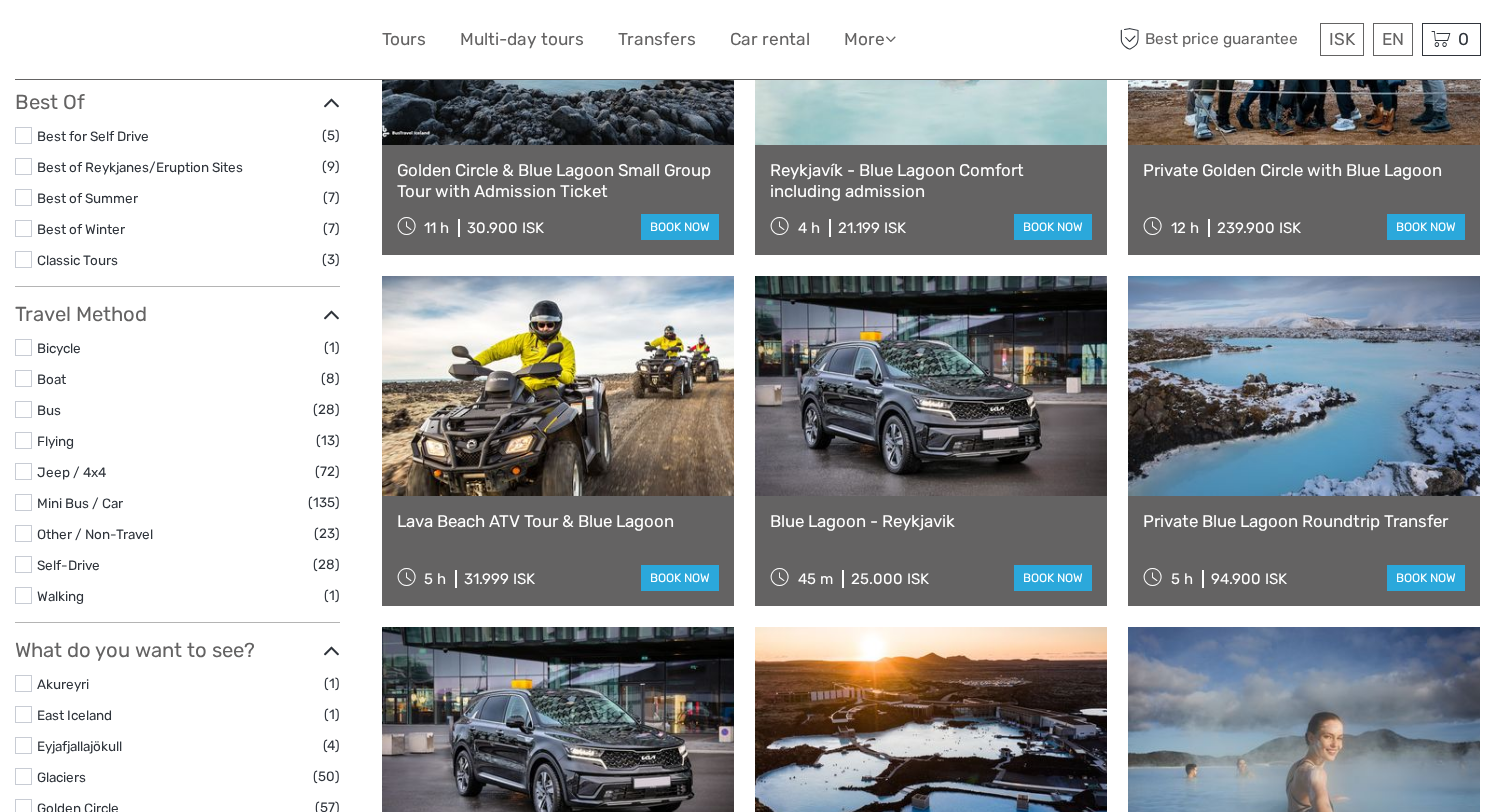 scroll, scrollTop: 400, scrollLeft: 0, axis: vertical 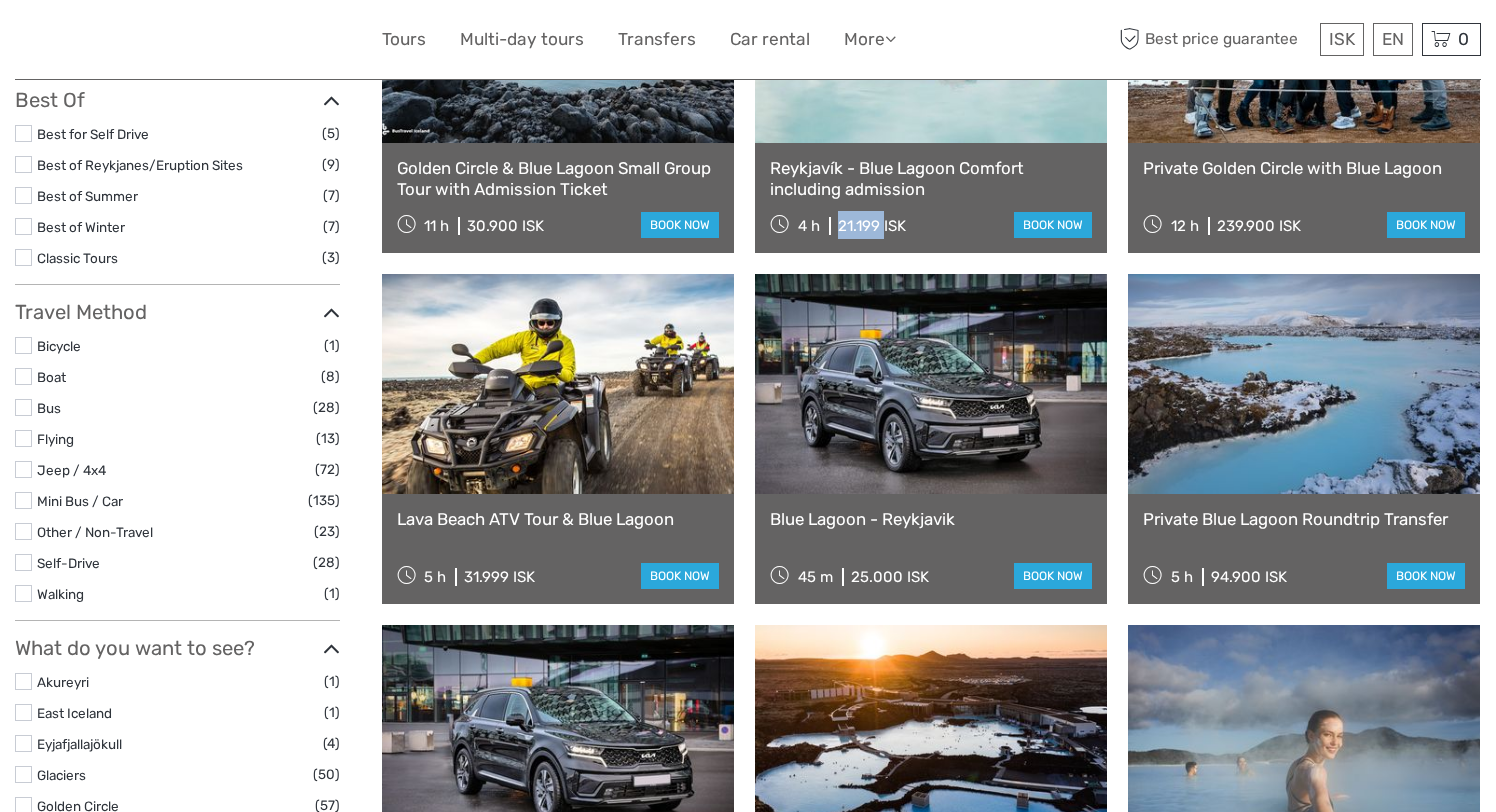drag, startPoint x: 838, startPoint y: 224, endPoint x: 881, endPoint y: 222, distance: 43.046486 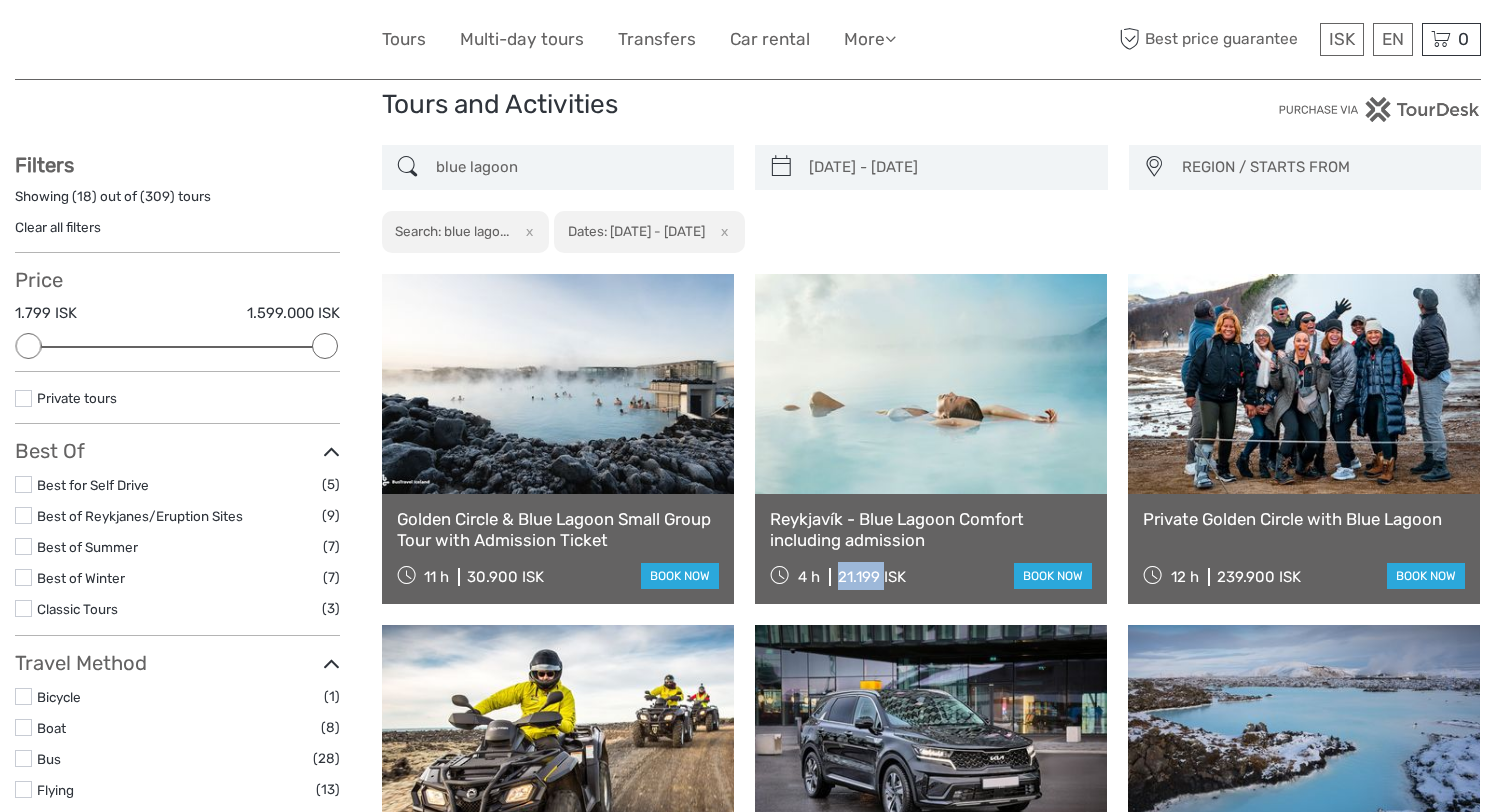 scroll, scrollTop: 51, scrollLeft: 0, axis: vertical 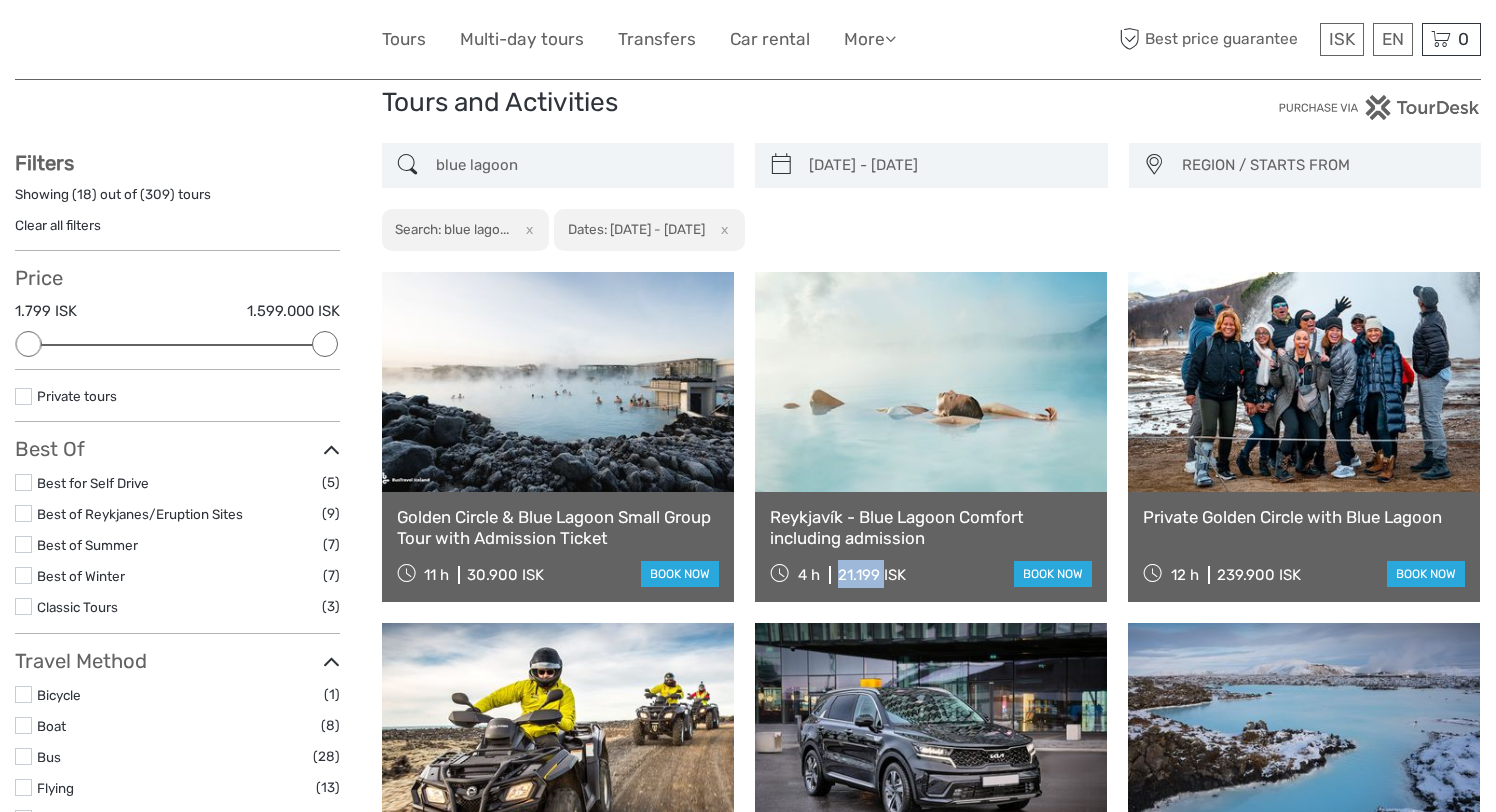 click at bounding box center (931, 382) 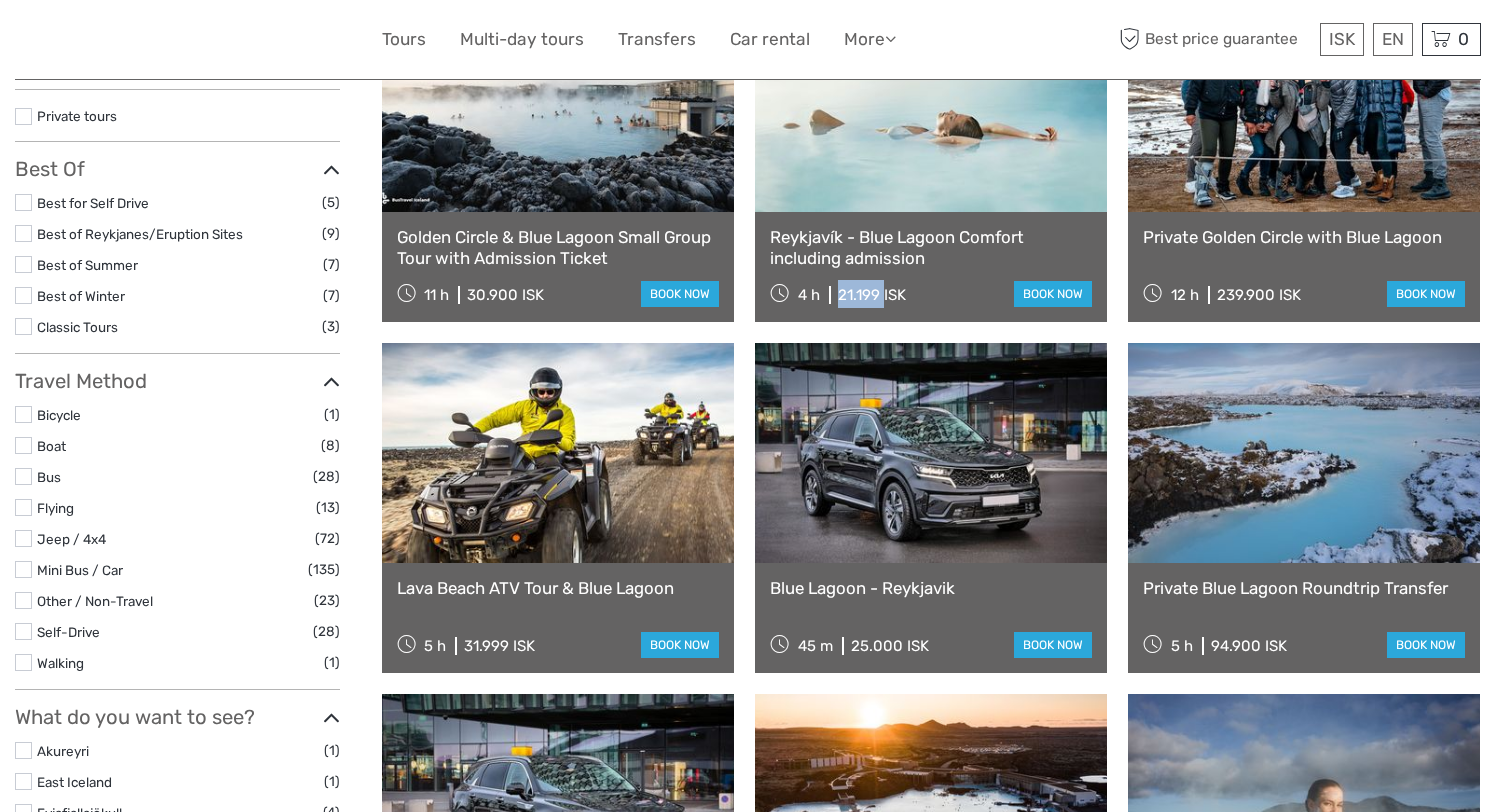scroll, scrollTop: 392, scrollLeft: 0, axis: vertical 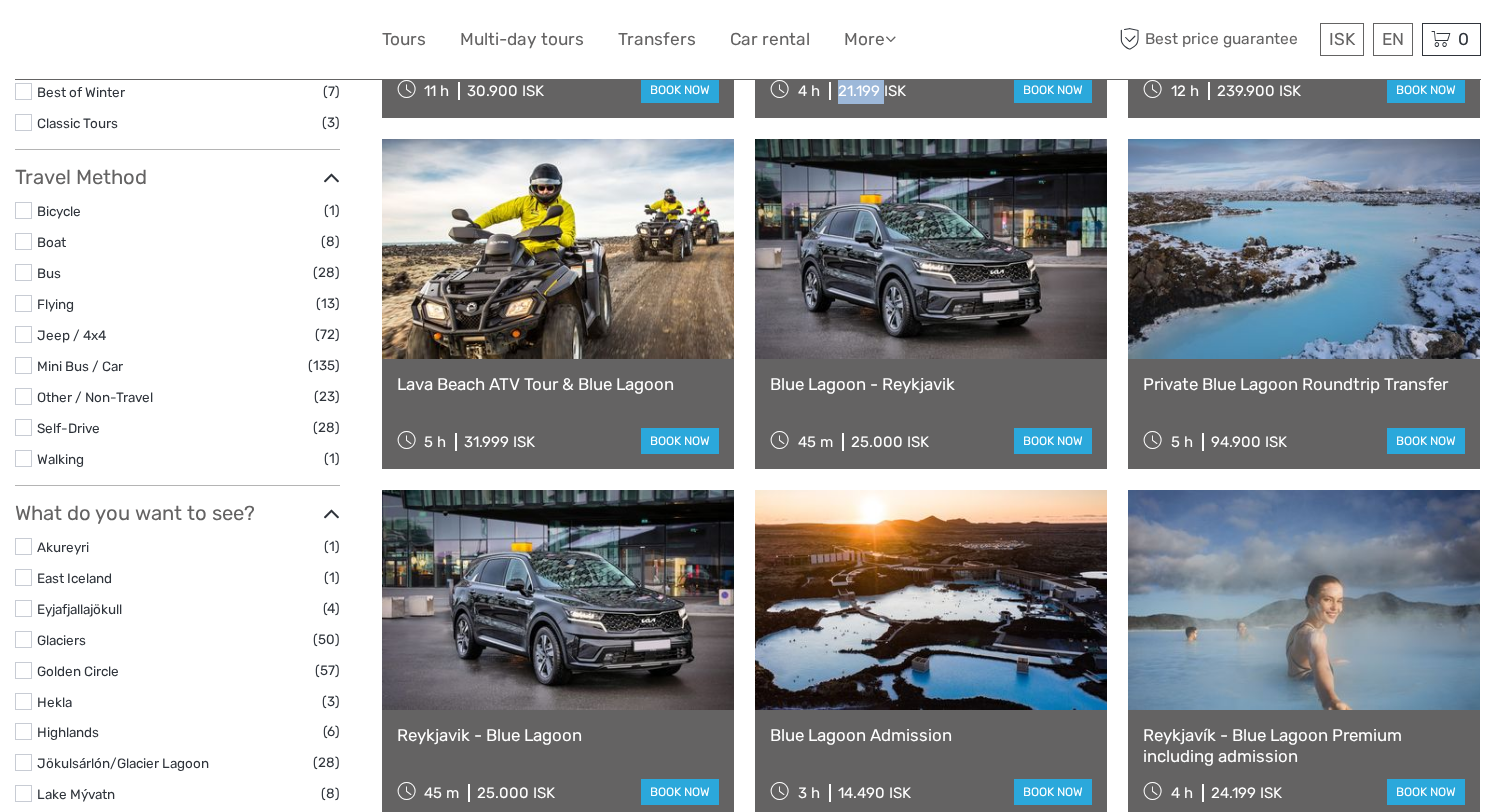 click at bounding box center (1304, 600) 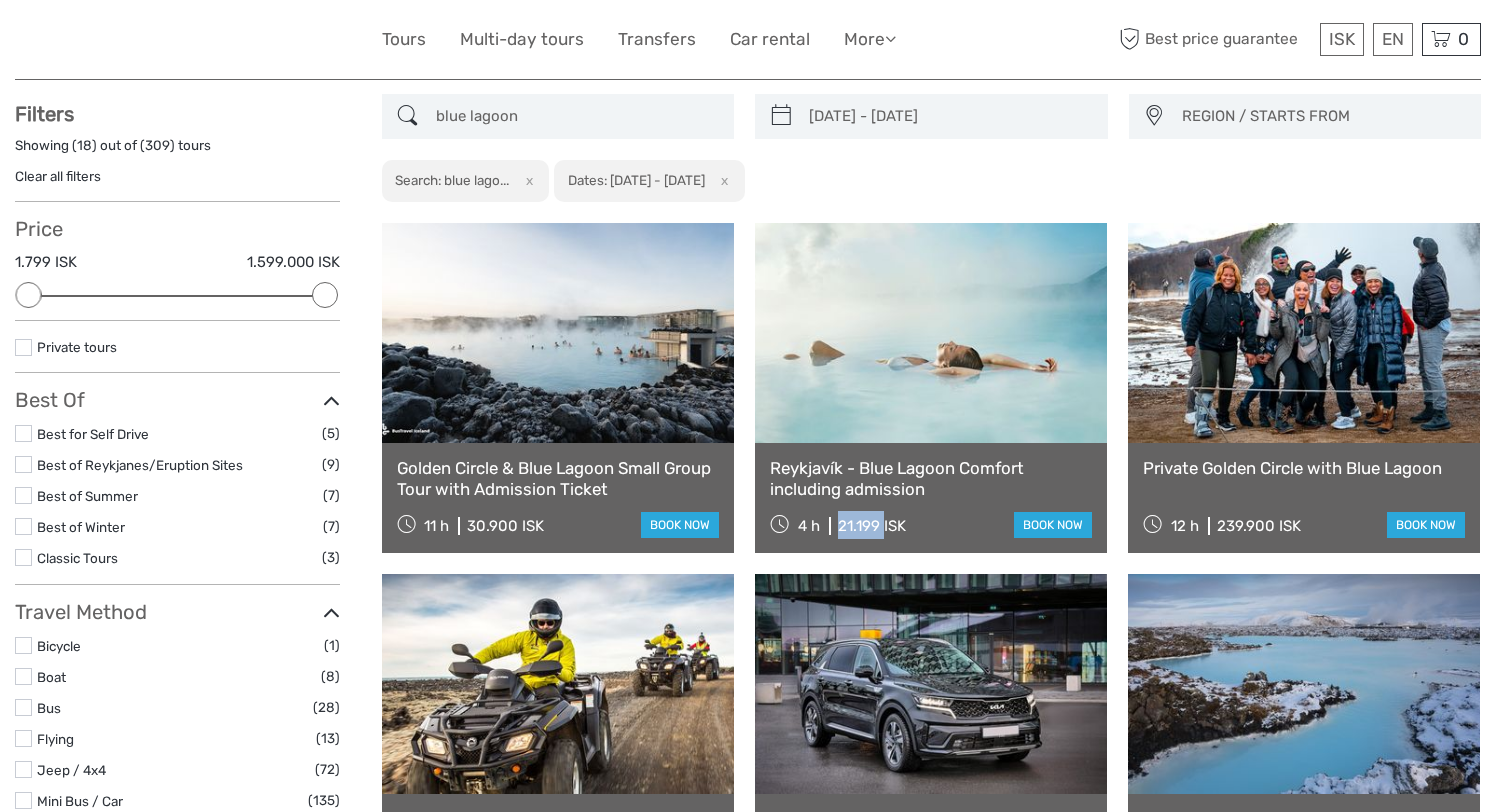 scroll, scrollTop: 0, scrollLeft: 0, axis: both 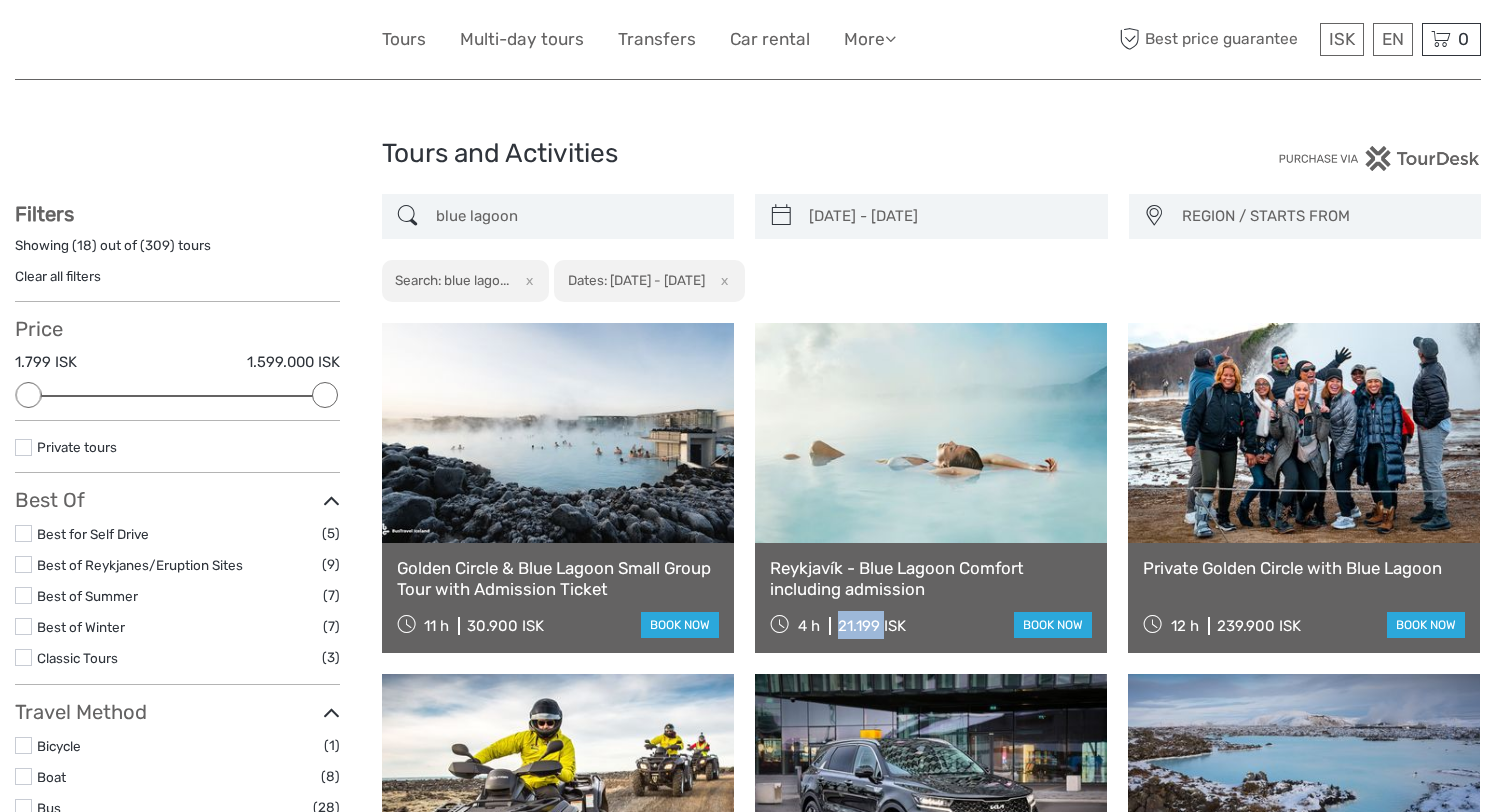 click on "blue lagoon" at bounding box center [576, 216] 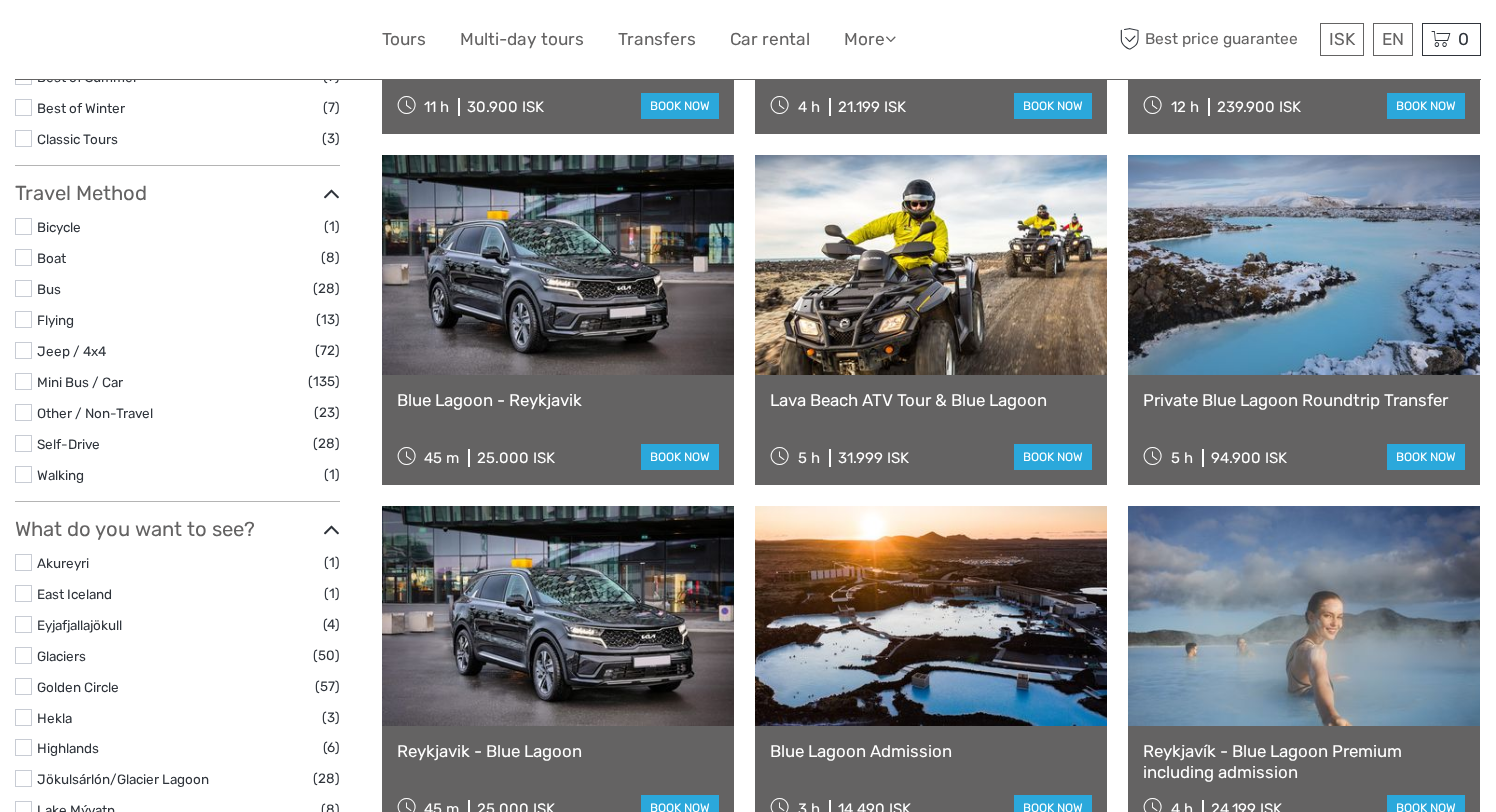scroll, scrollTop: 524, scrollLeft: 0, axis: vertical 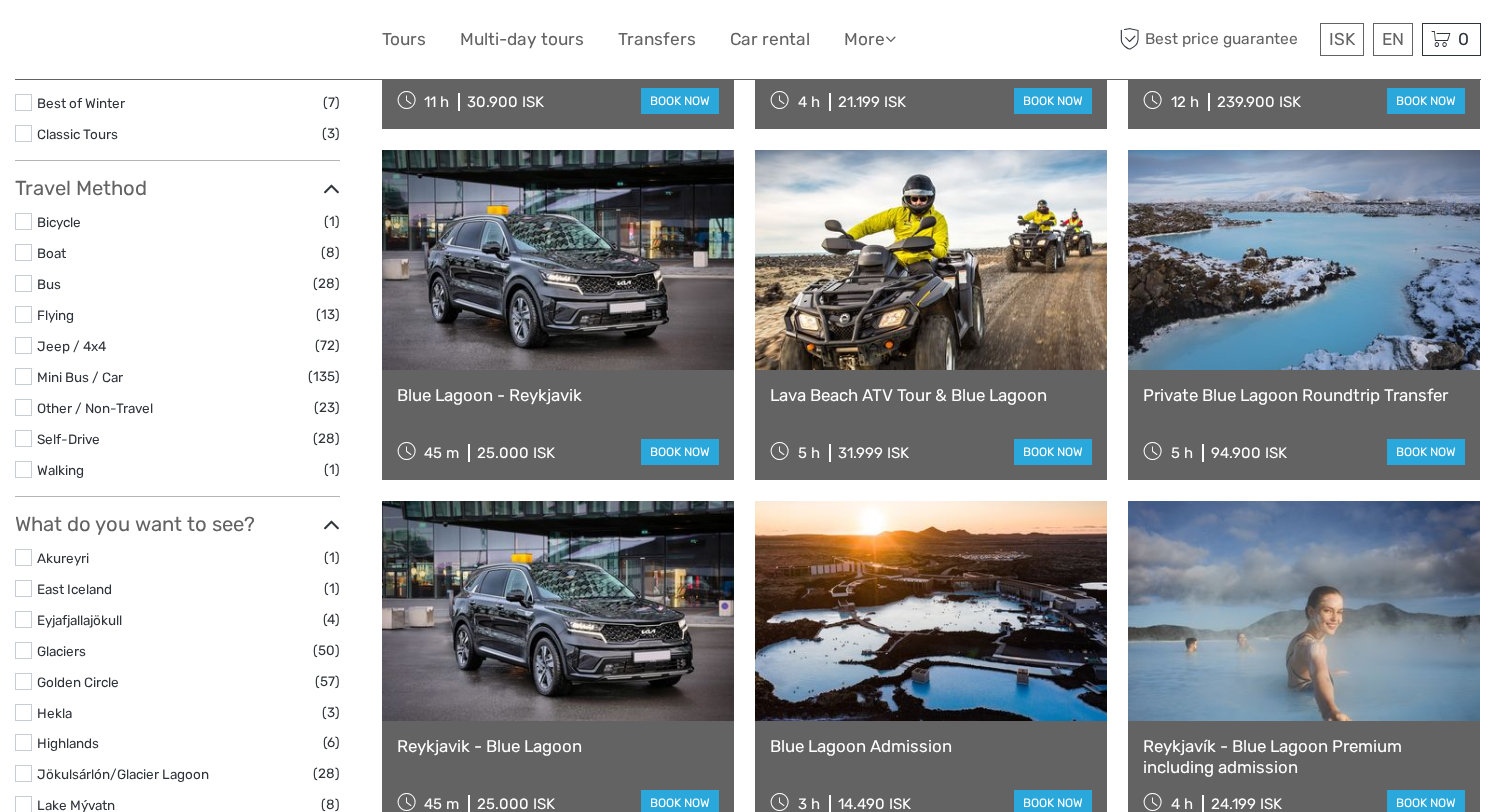 click on "Lava Beach ATV Tour & Blue Lagoon" at bounding box center (931, 395) 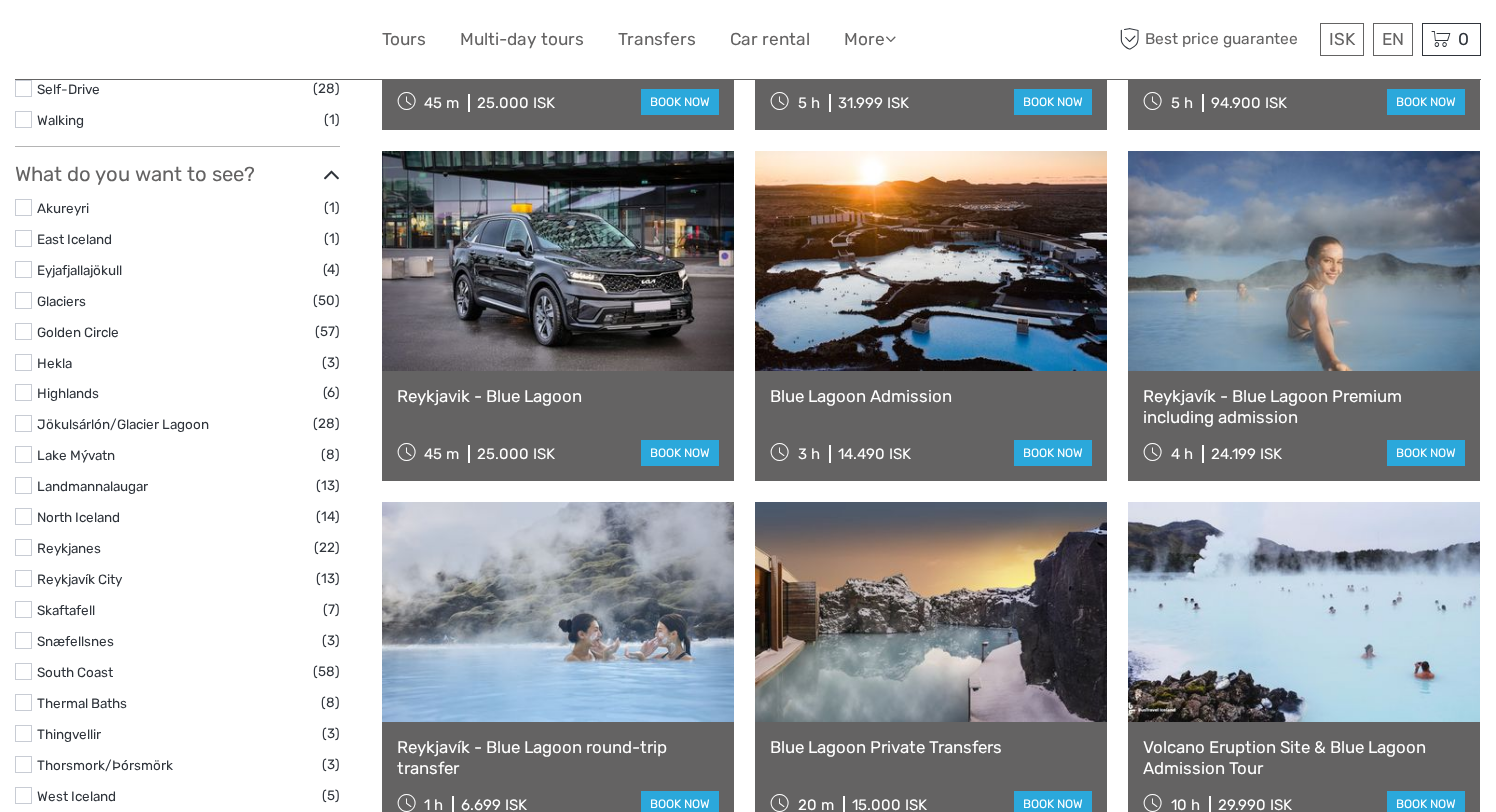 scroll, scrollTop: 878, scrollLeft: 0, axis: vertical 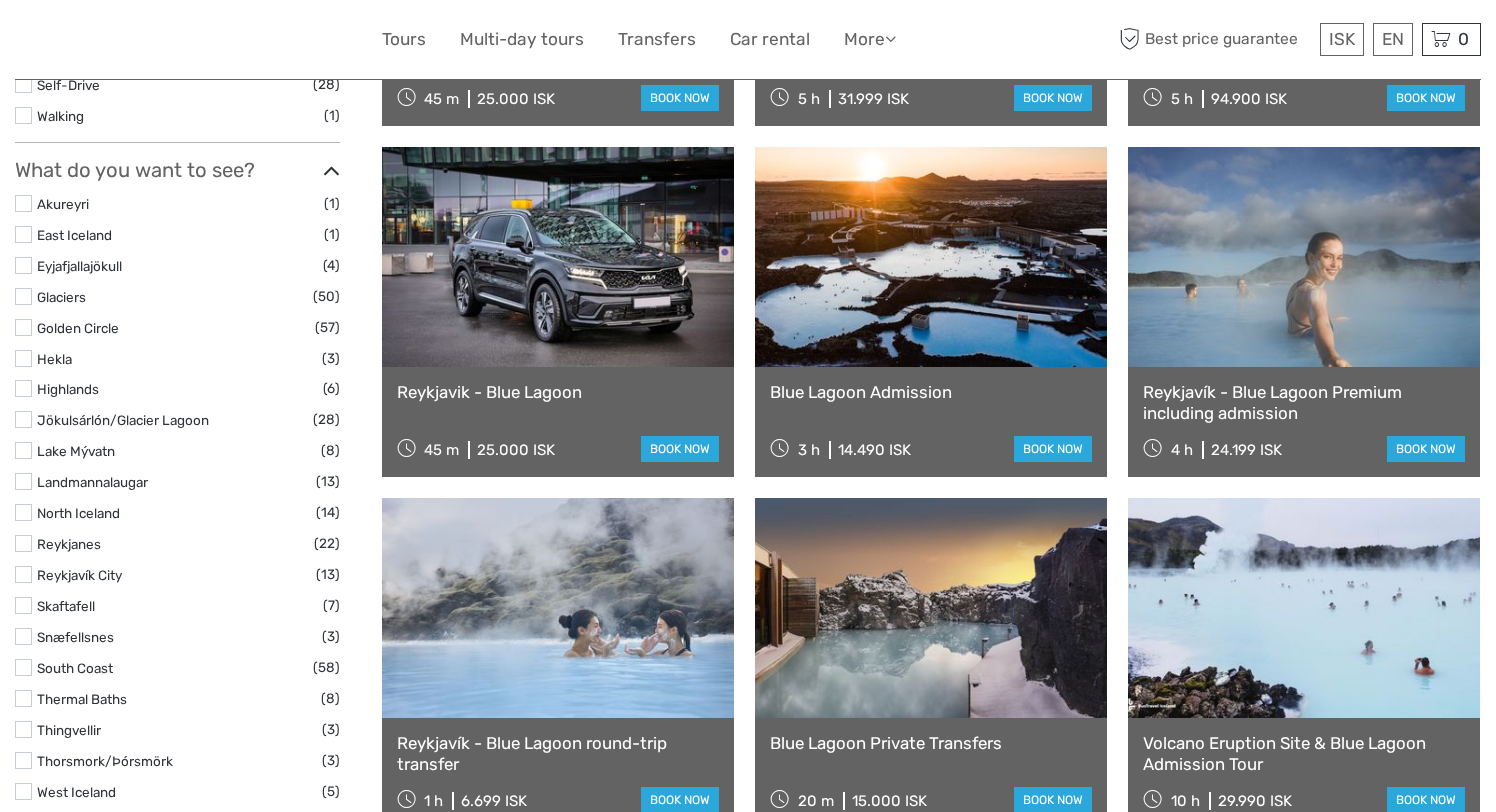 click on "Blue Lagoon Admission" at bounding box center [931, 392] 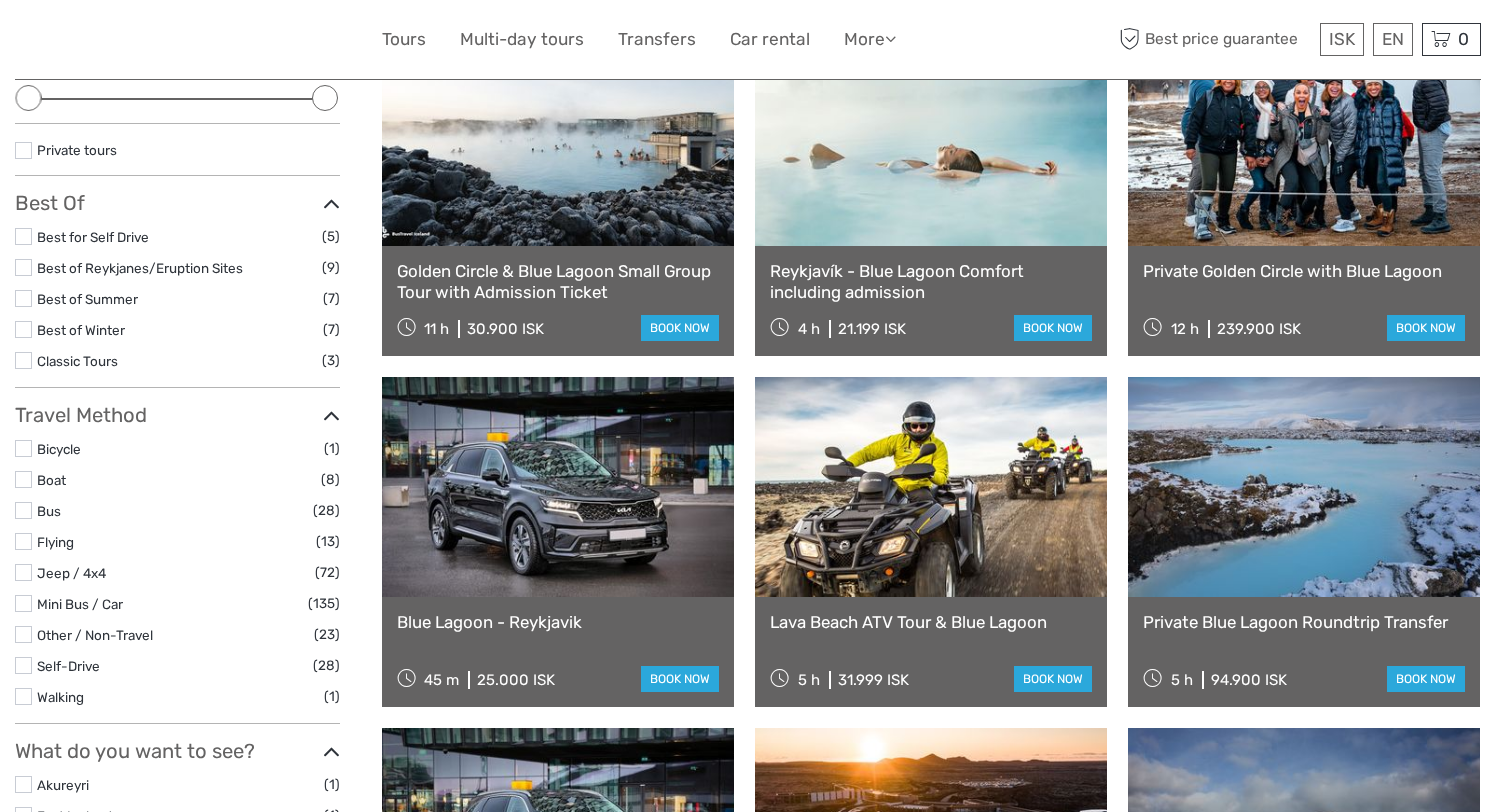 scroll, scrollTop: 0, scrollLeft: 0, axis: both 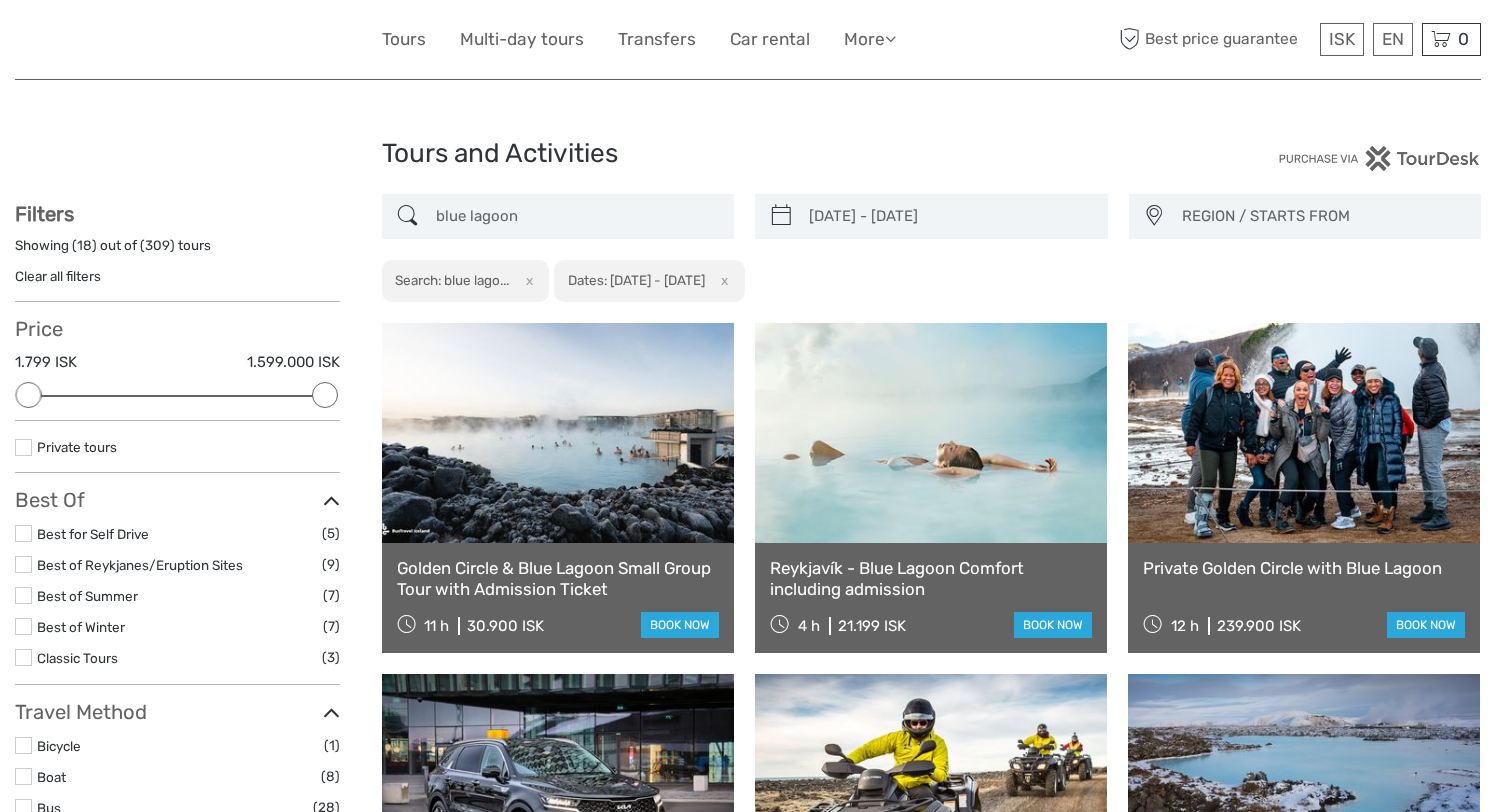 click on "REGION / STARTS FROM" at bounding box center [1322, 216] 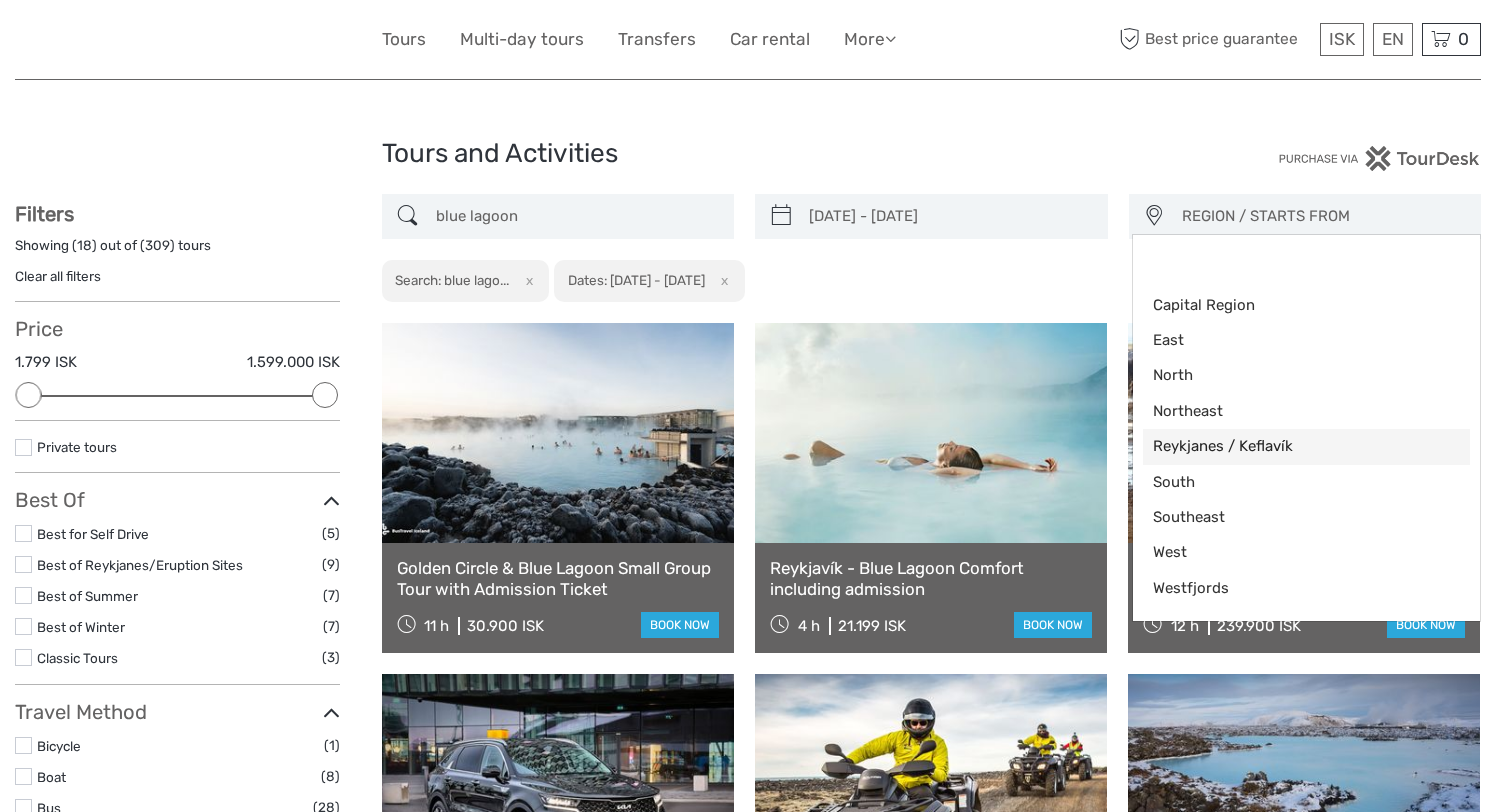 click on "Reykjanes / Keflavík" at bounding box center [1290, 446] 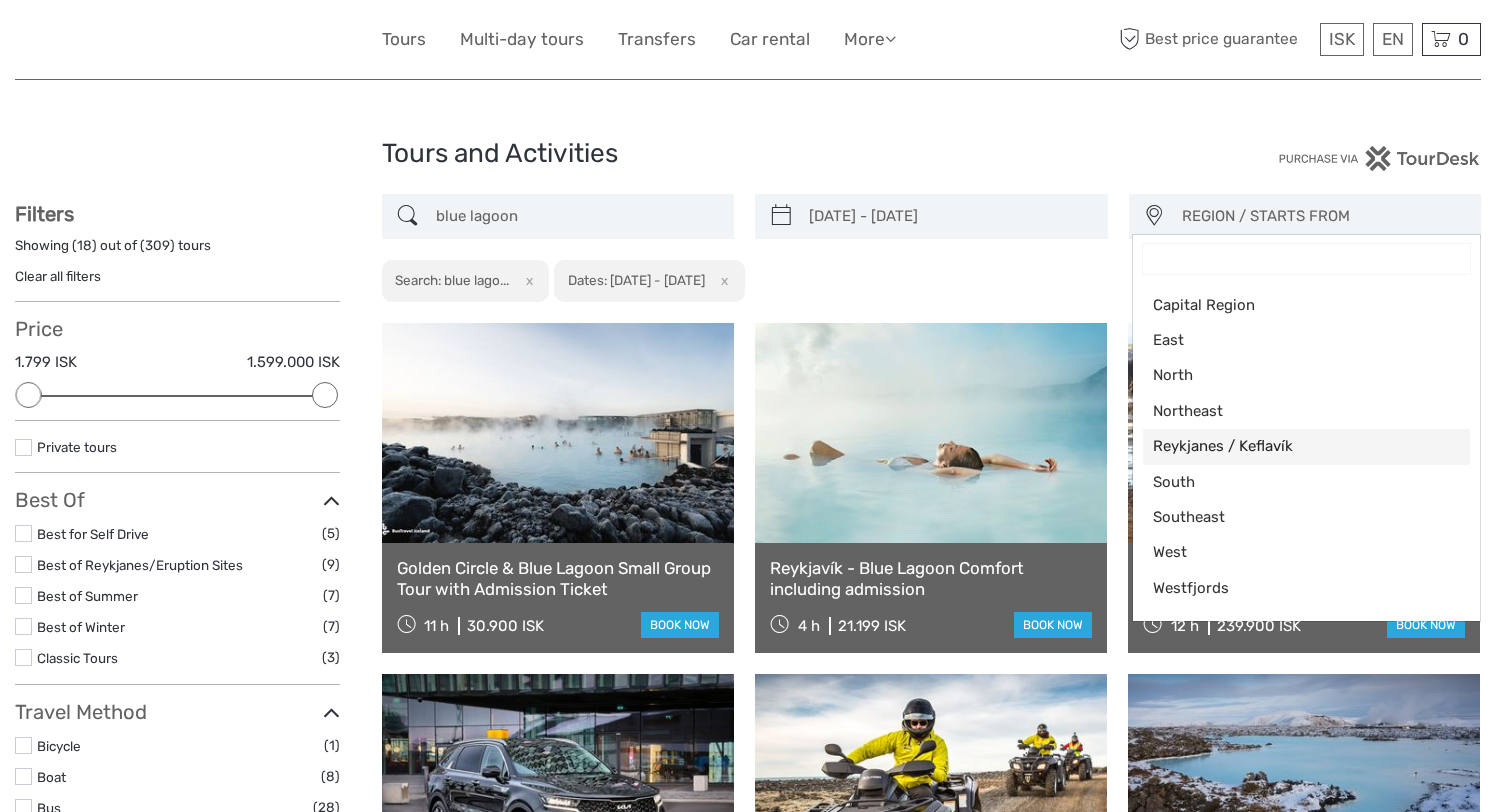select on "Reykjanes / Keflavík" 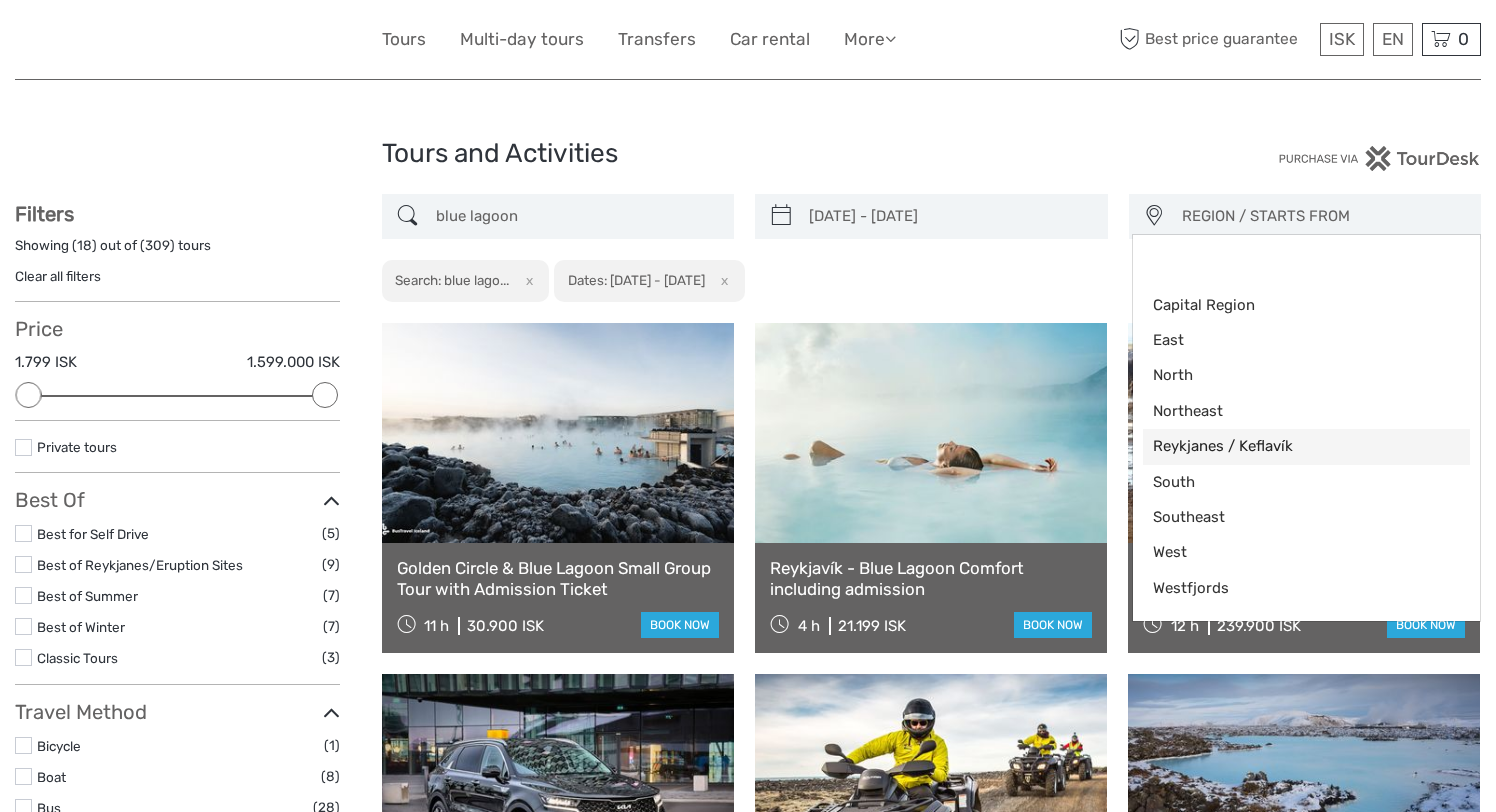scroll, scrollTop: 92, scrollLeft: 0, axis: vertical 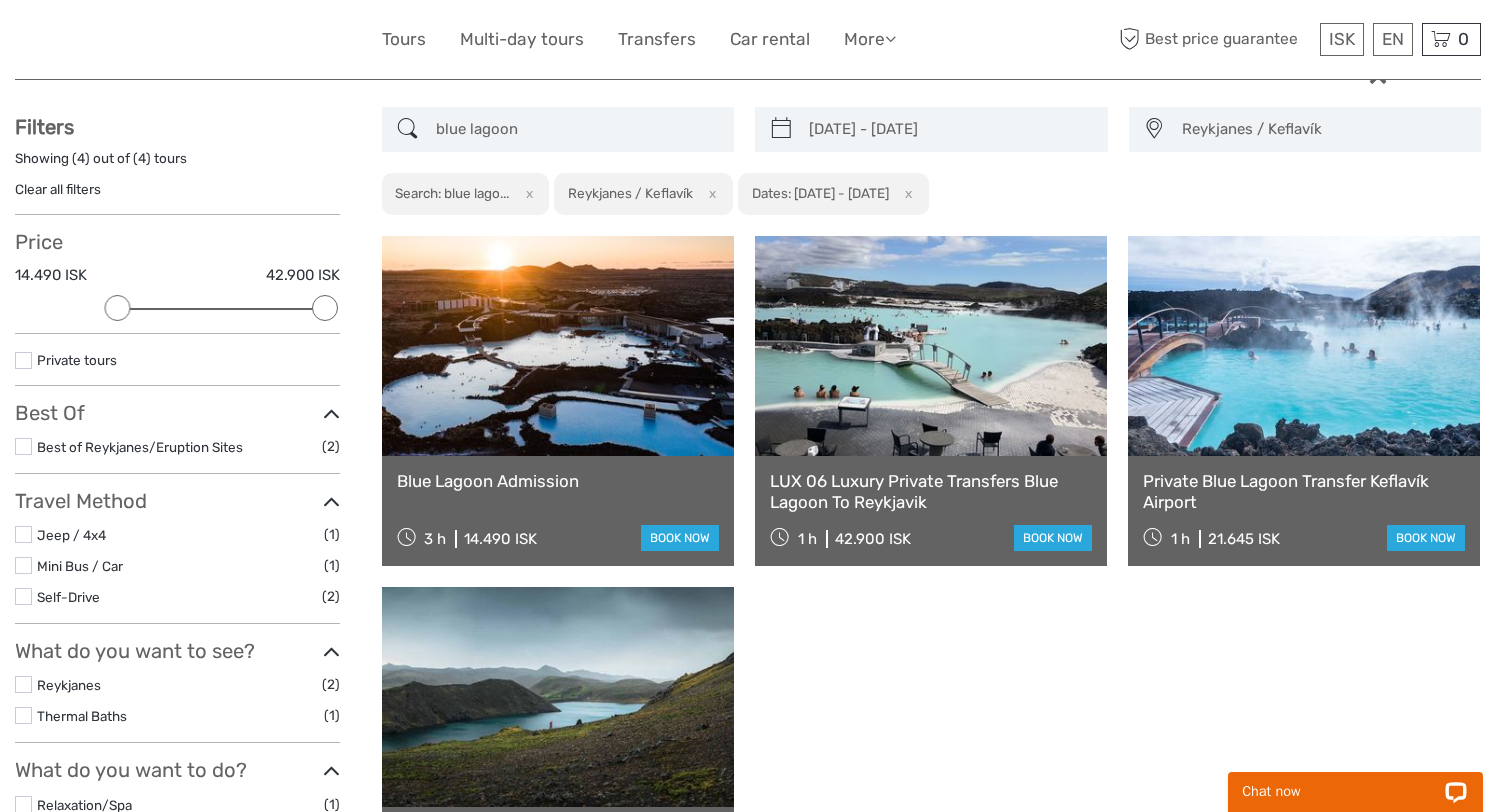 click on "Blue Lagoon Admission" at bounding box center (558, 481) 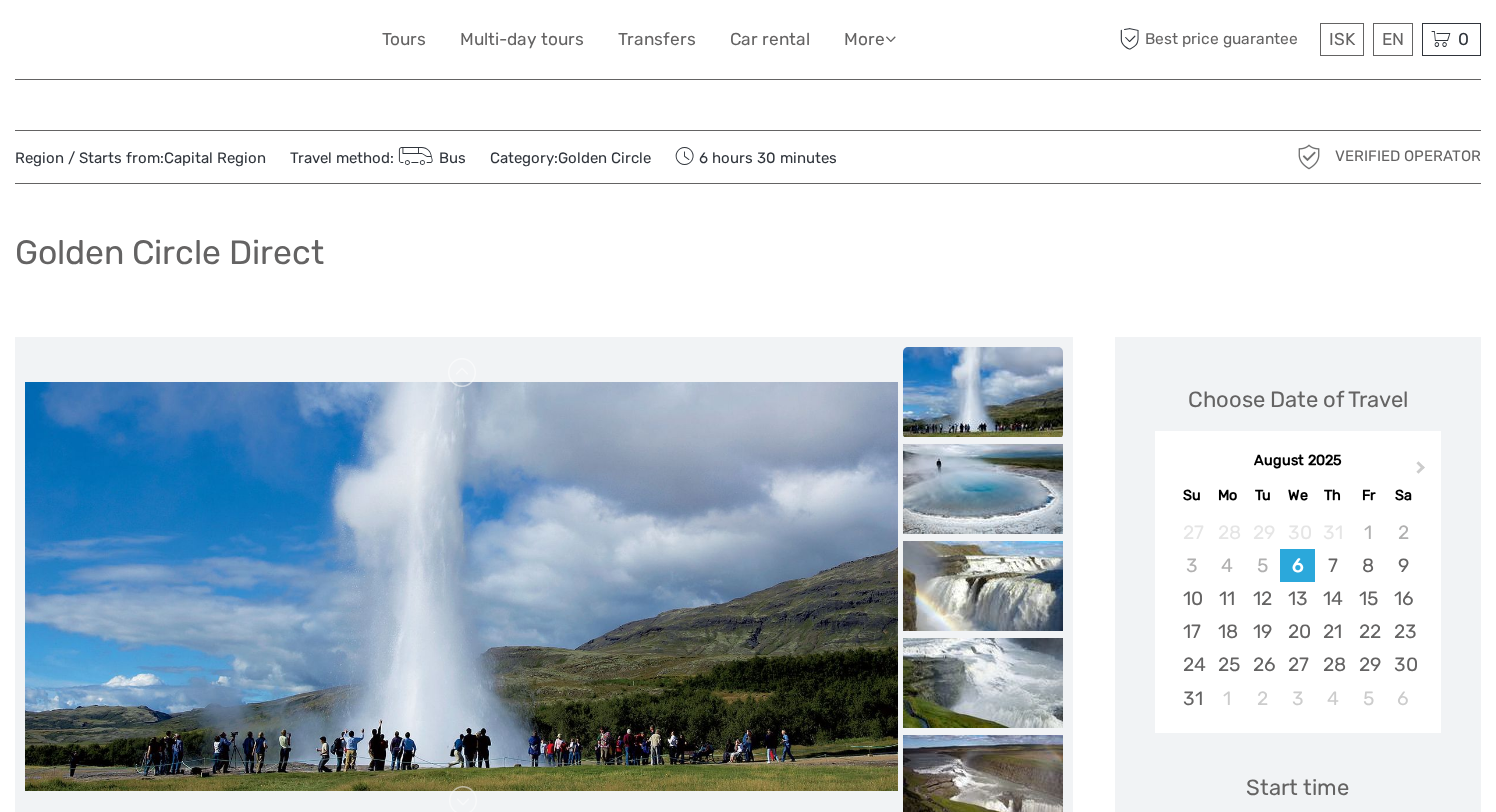 scroll, scrollTop: 0, scrollLeft: 0, axis: both 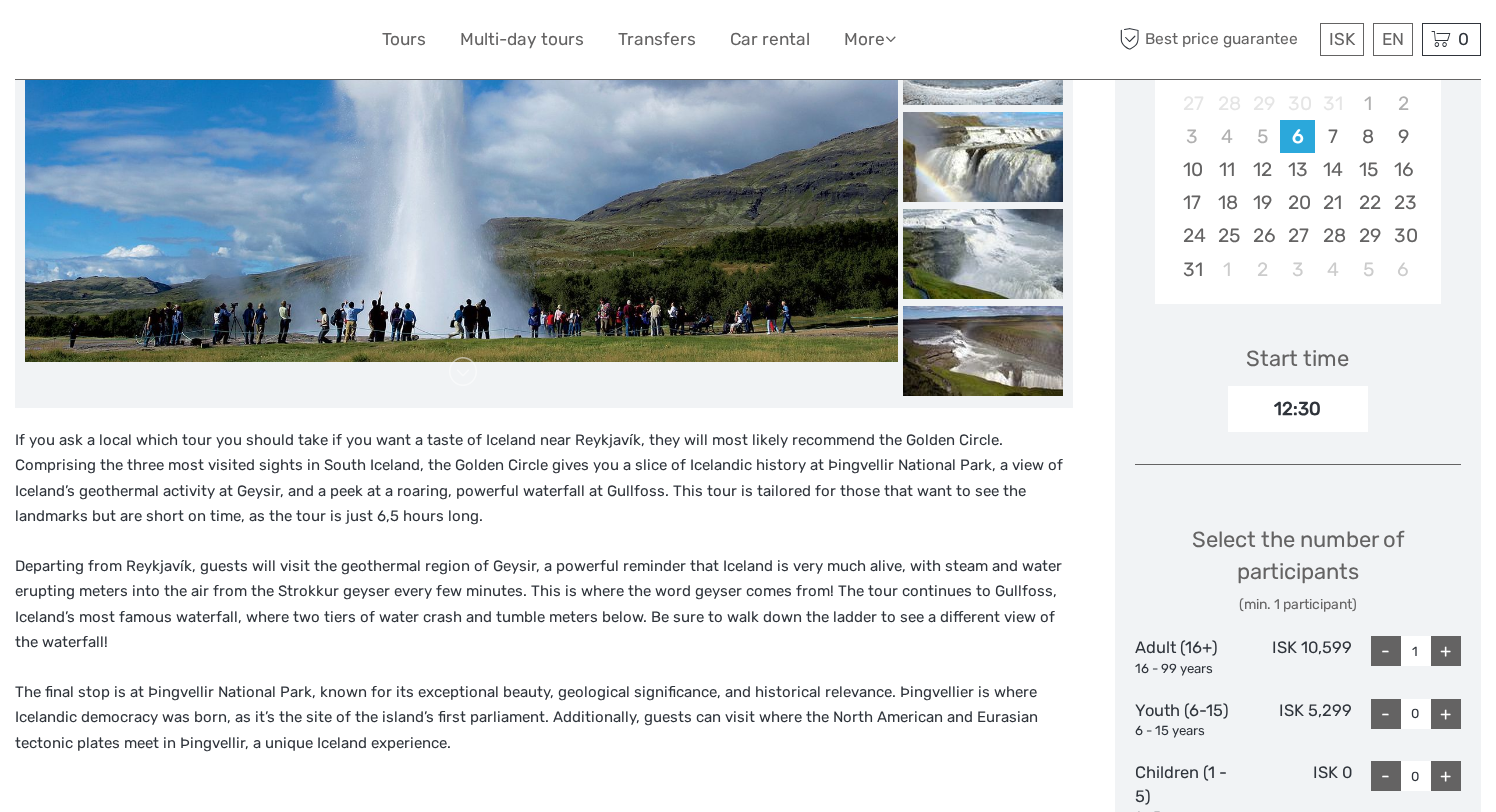 click on "12:30" at bounding box center (1298, 409) 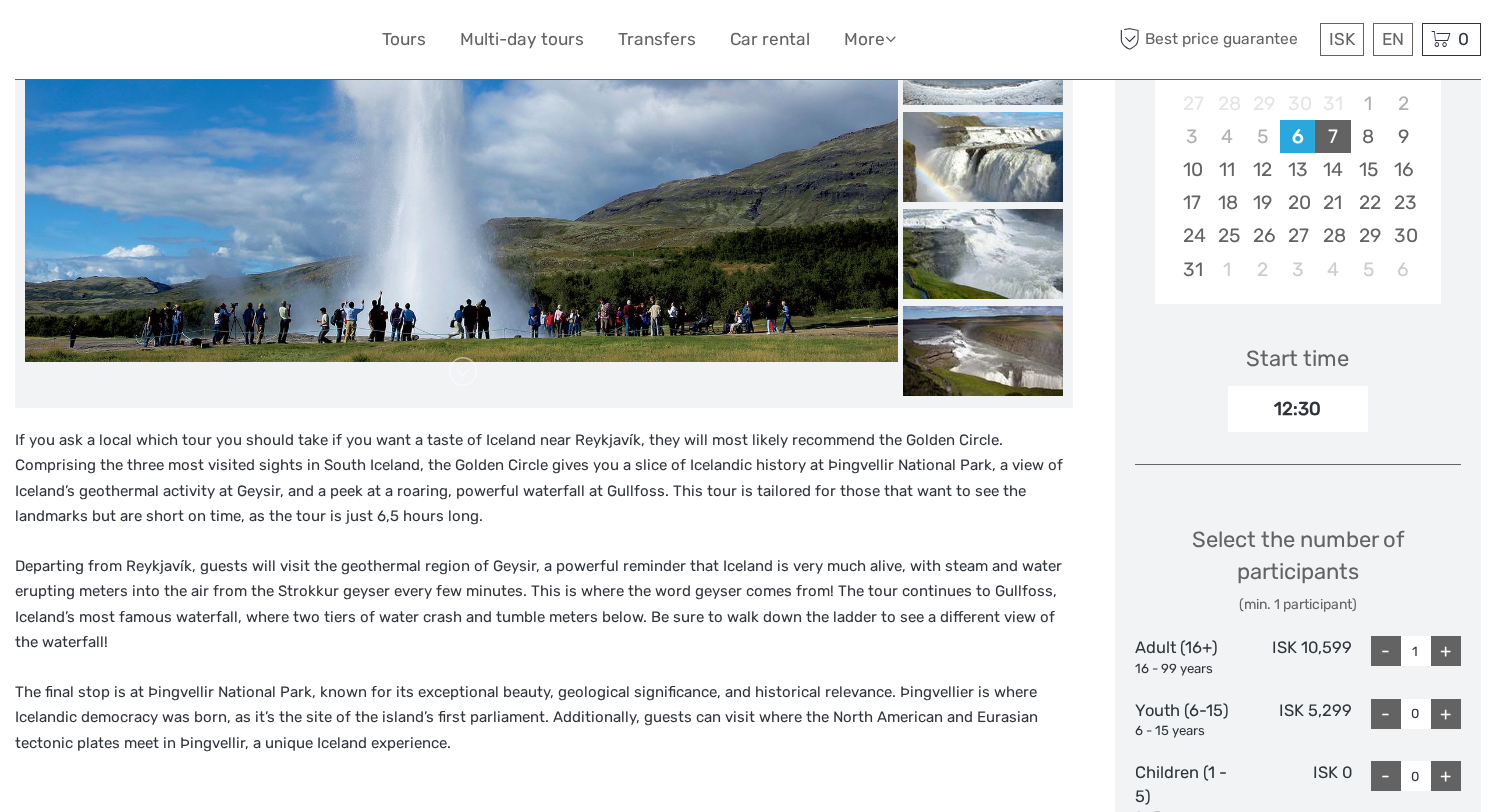 click on "7" at bounding box center (1332, 136) 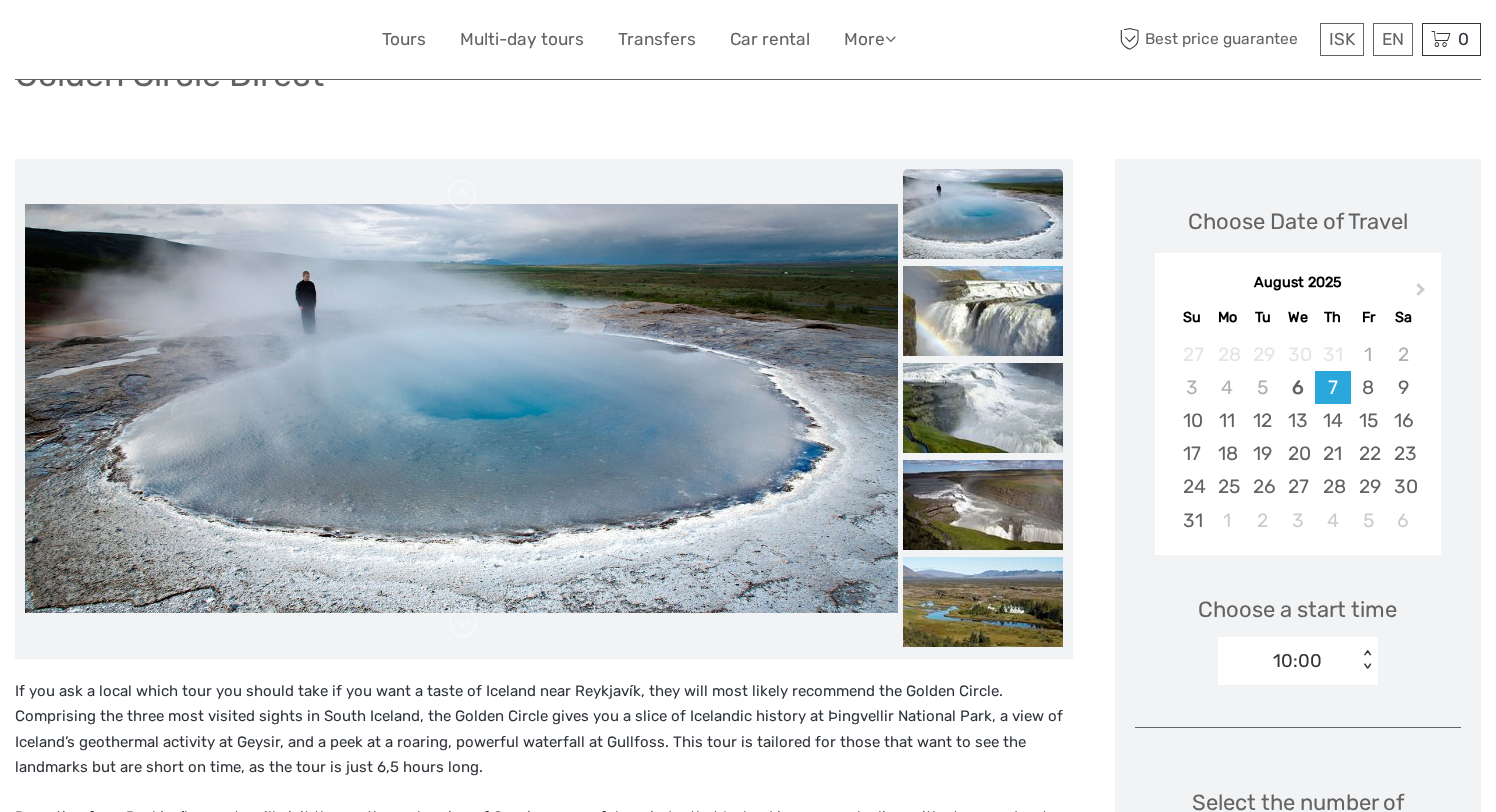 scroll, scrollTop: 174, scrollLeft: 0, axis: vertical 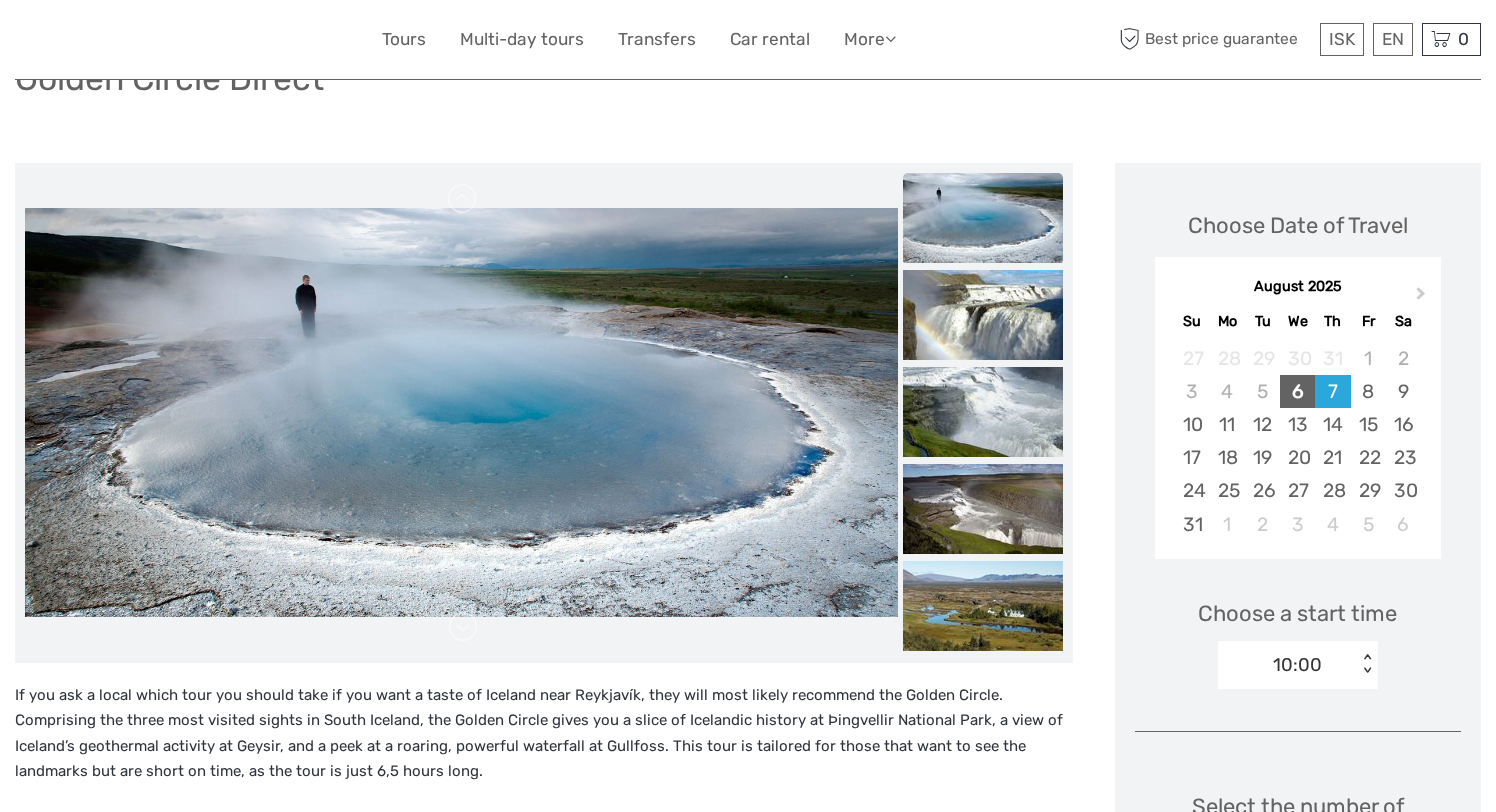 click on "6" at bounding box center [1297, 391] 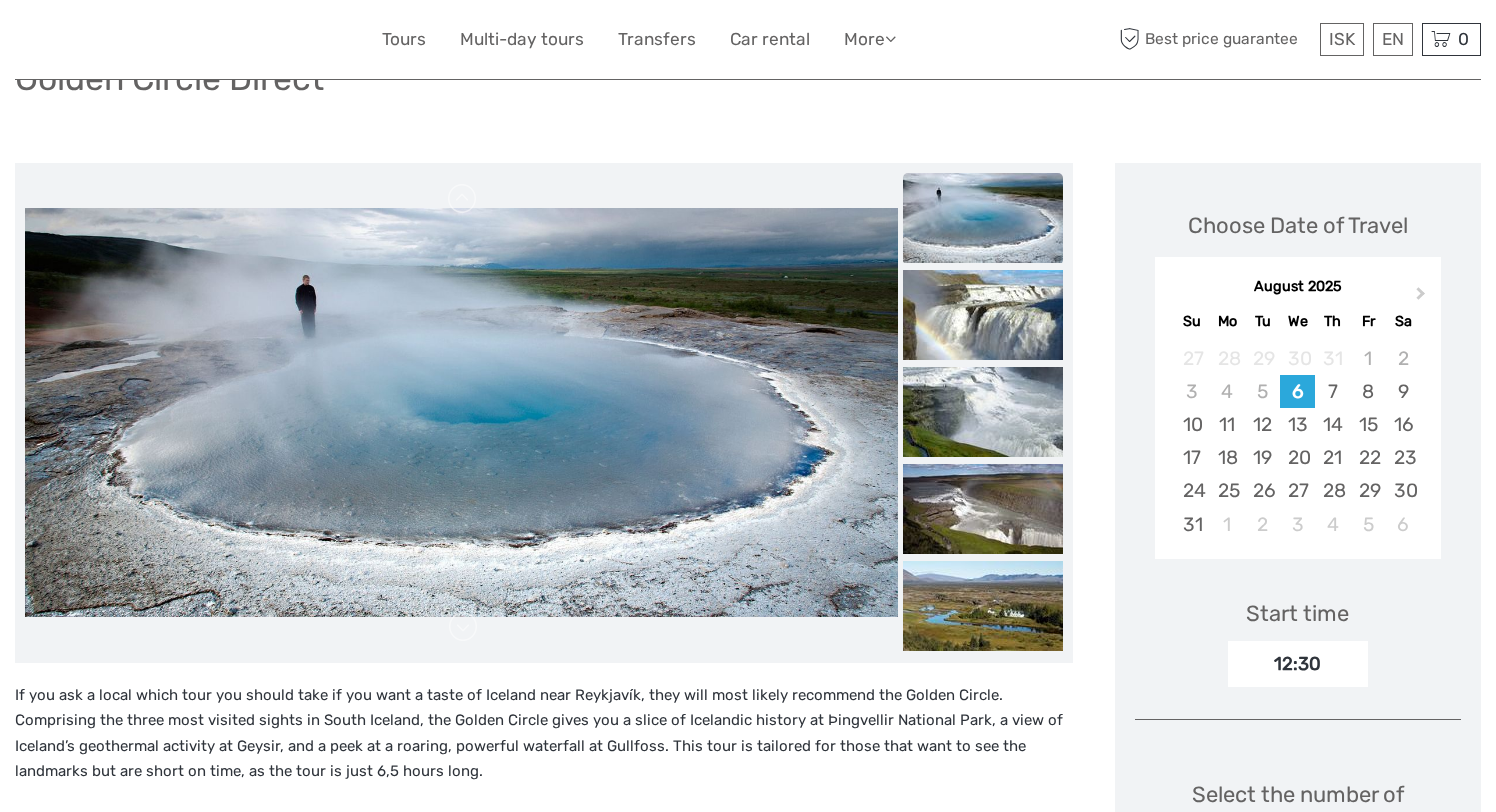click on "12:30" at bounding box center (1298, 664) 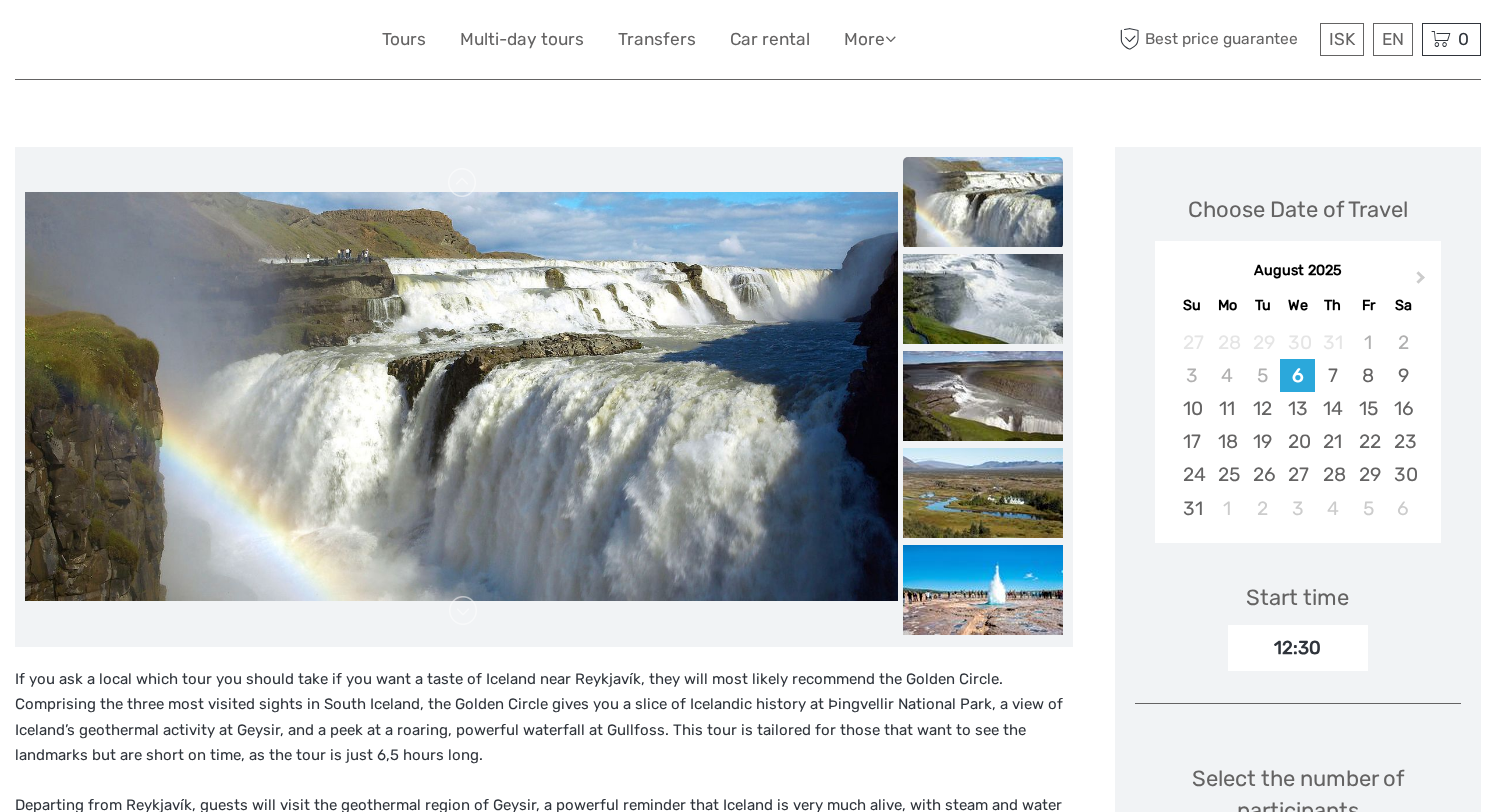 scroll, scrollTop: 197, scrollLeft: 0, axis: vertical 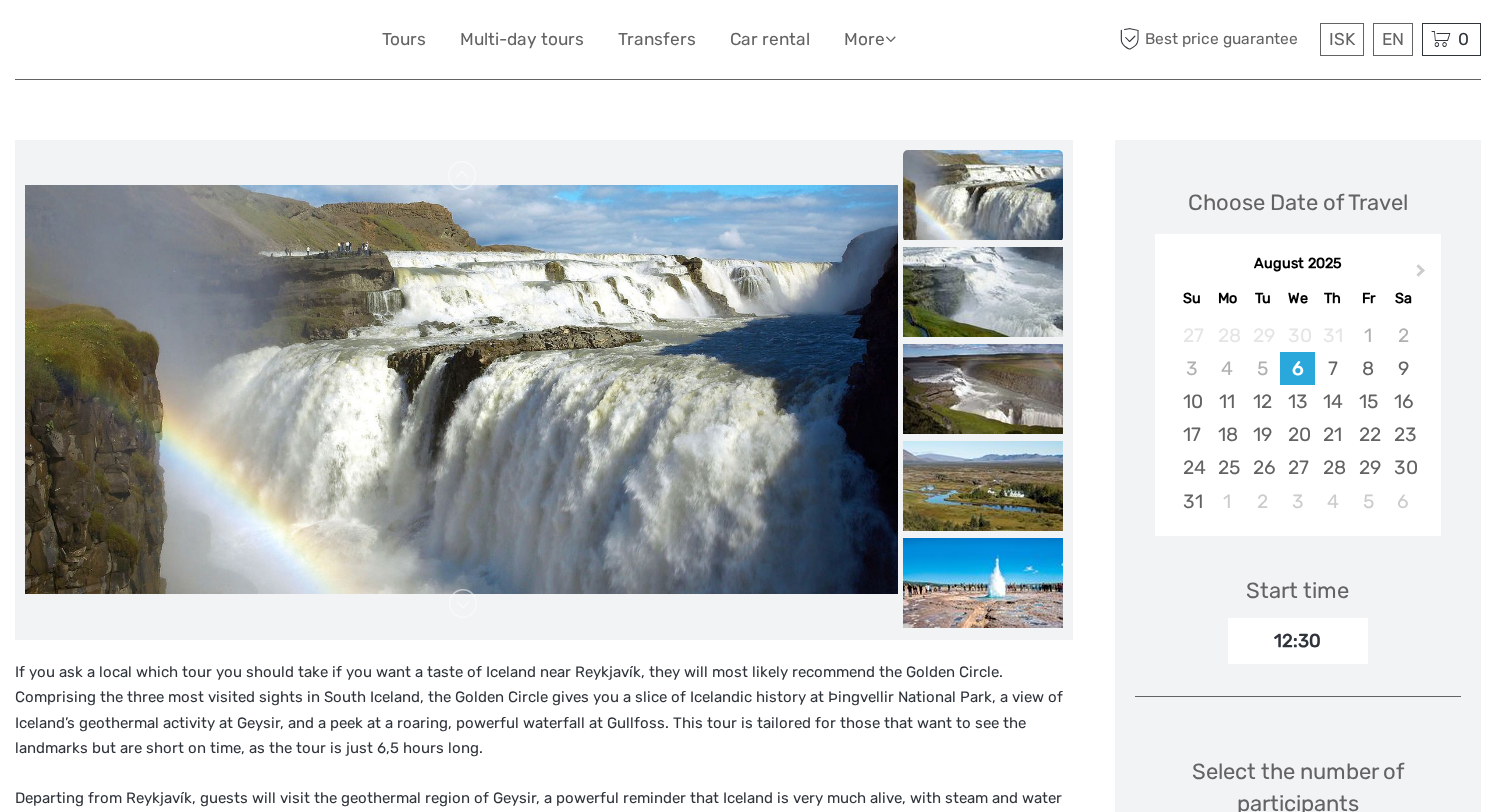 click at bounding box center (983, 195) 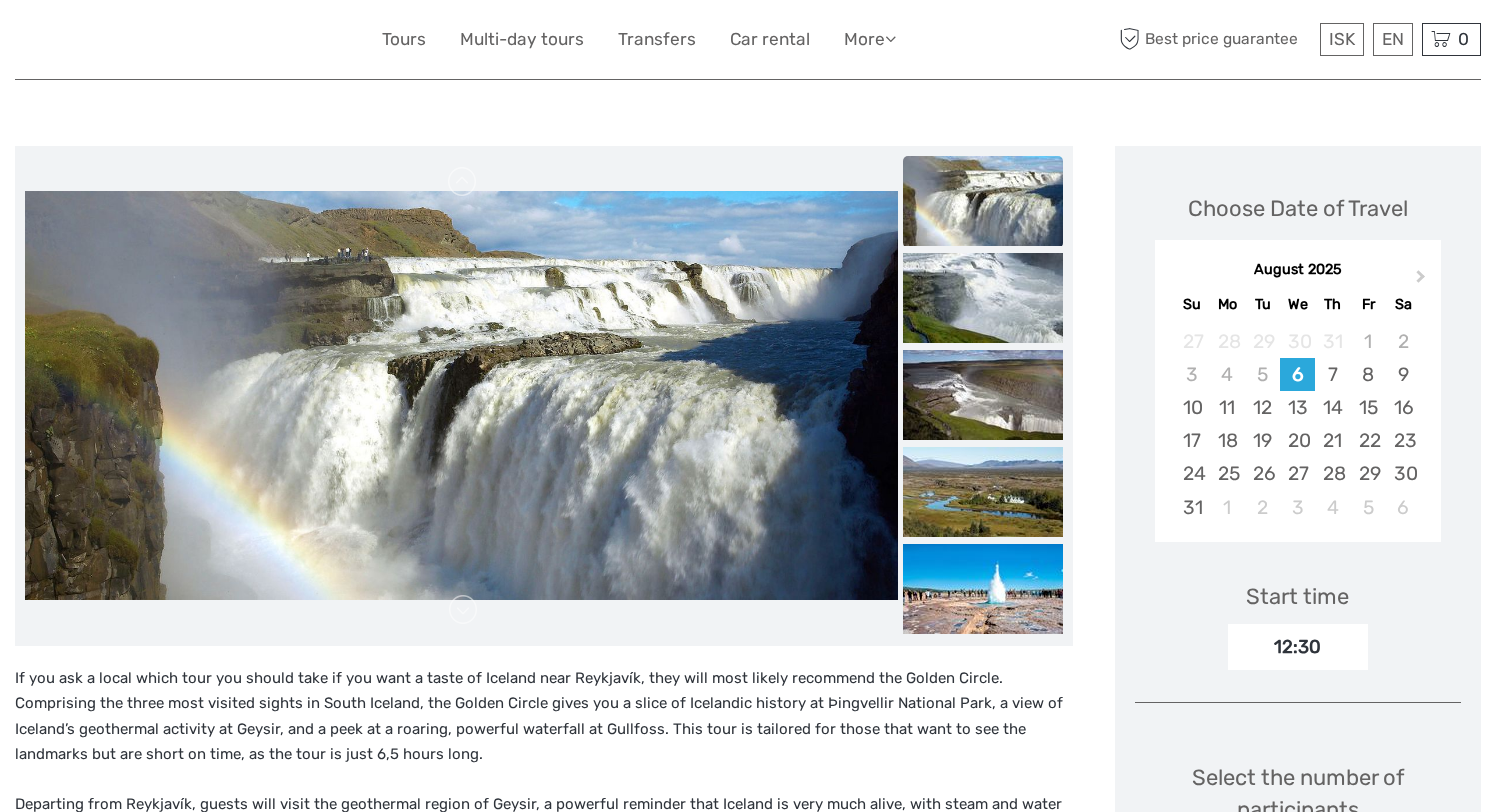 scroll, scrollTop: 0, scrollLeft: 0, axis: both 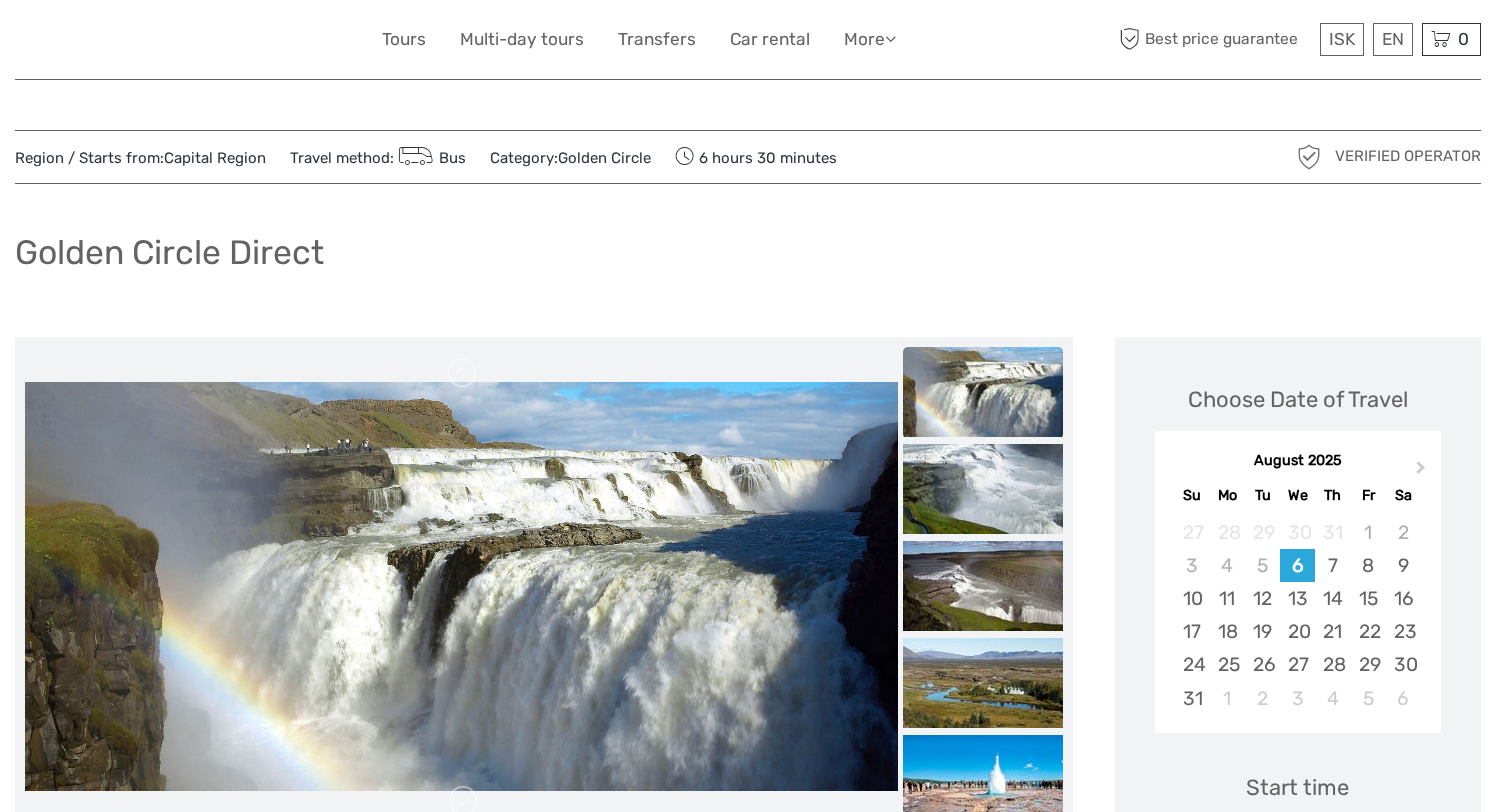 click at bounding box center (983, 393) 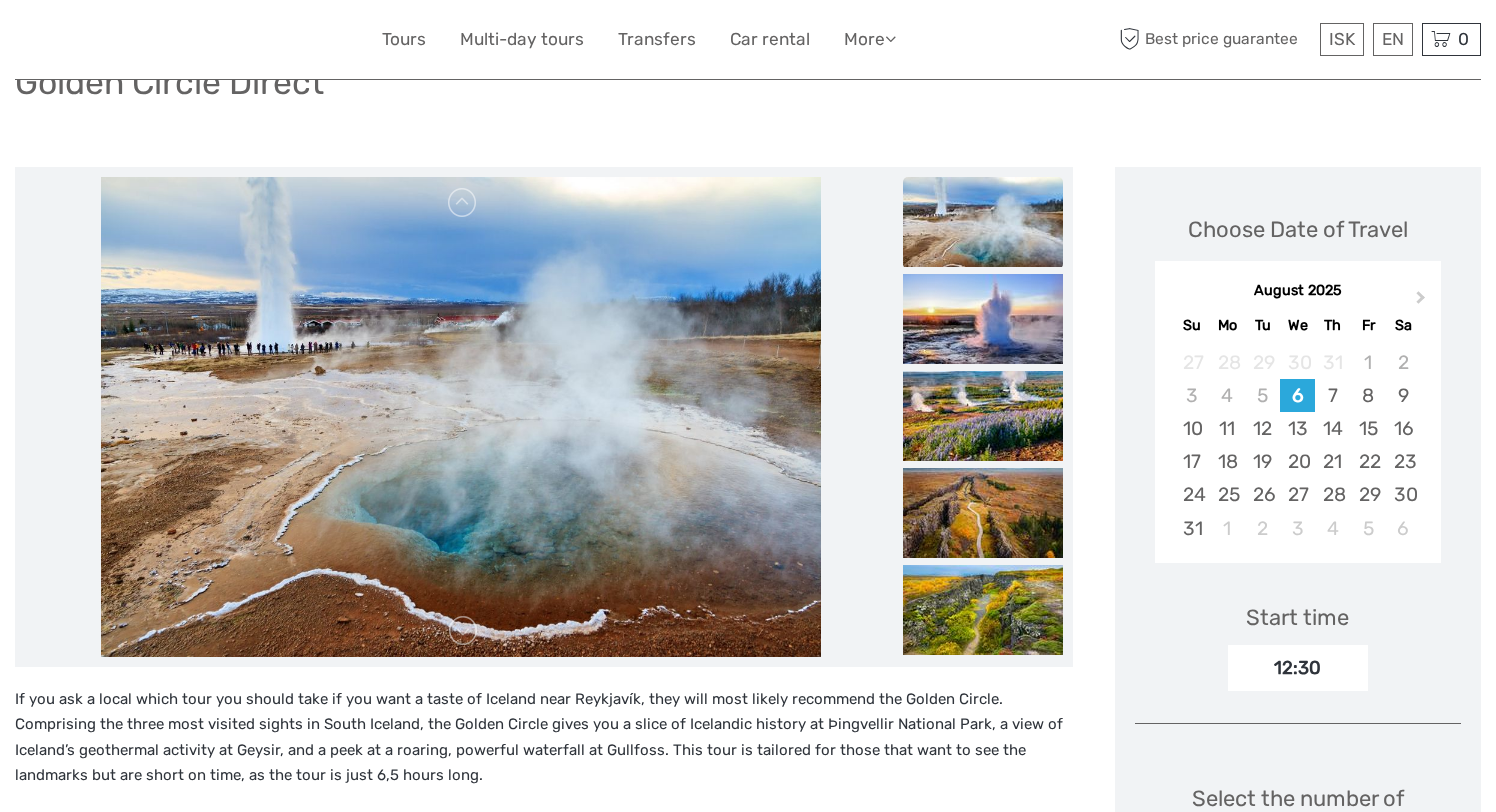 scroll, scrollTop: 198, scrollLeft: 0, axis: vertical 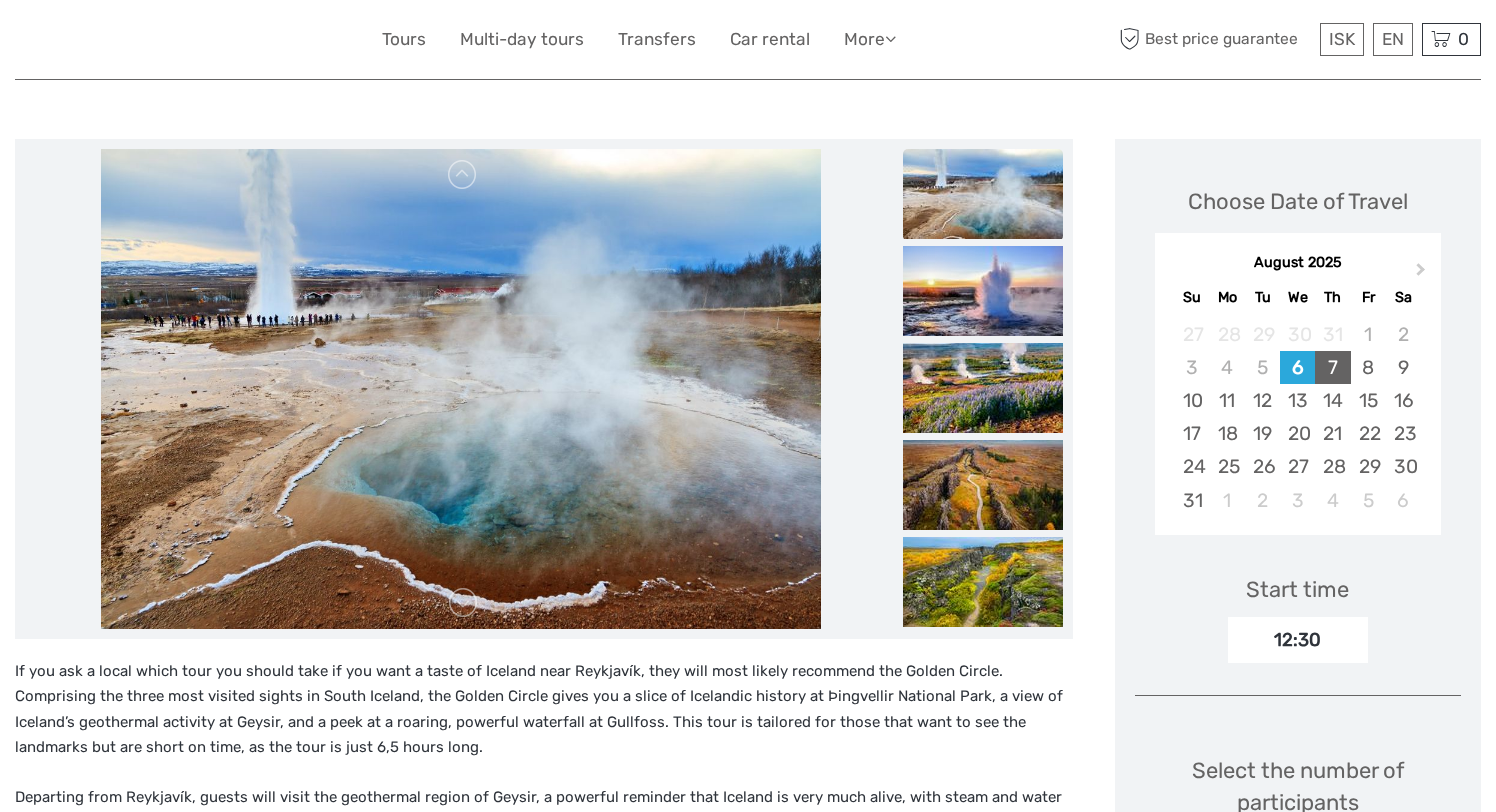 click on "7" at bounding box center [1332, 367] 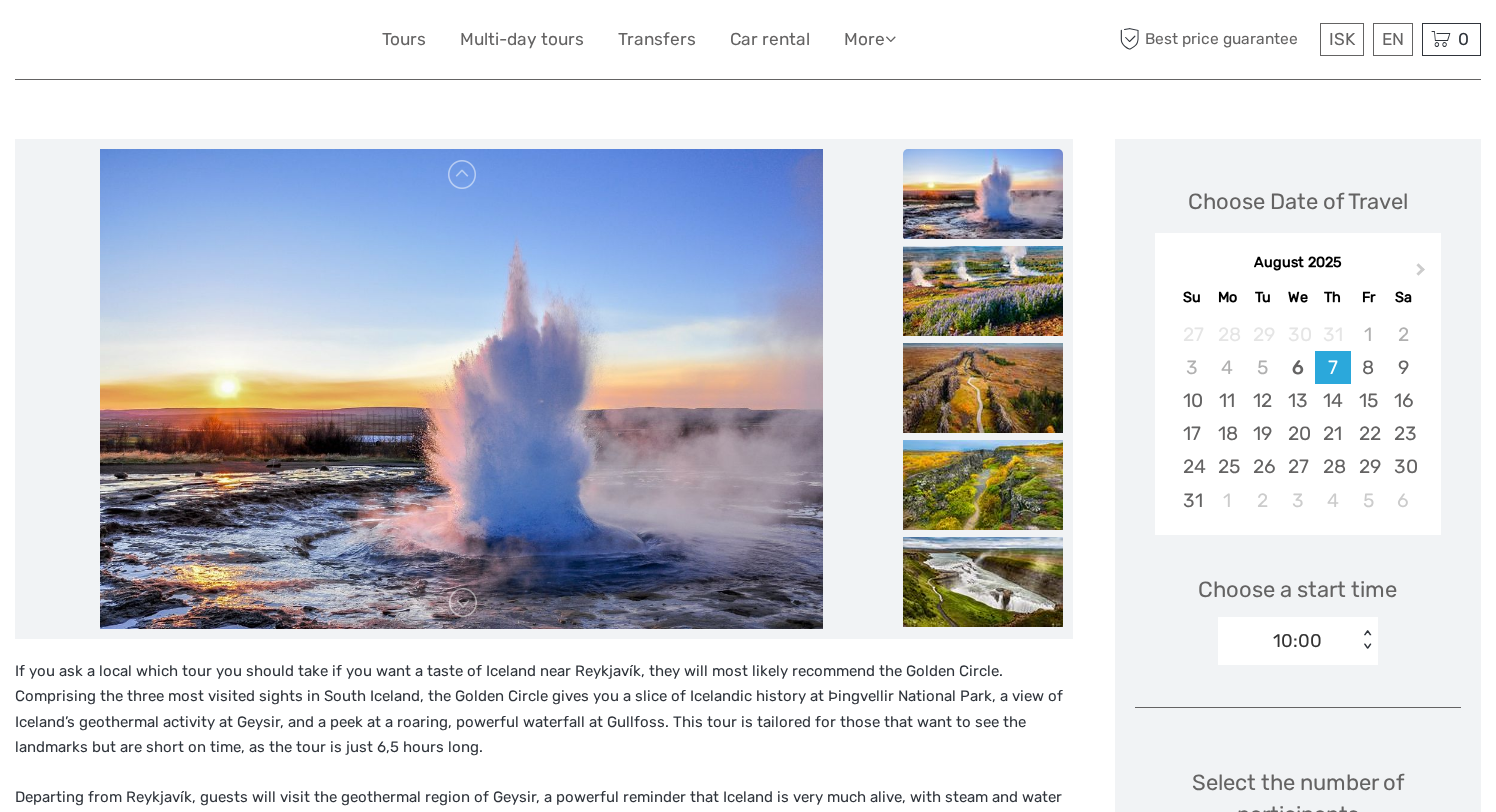 click on "< >" at bounding box center (1367, 640) 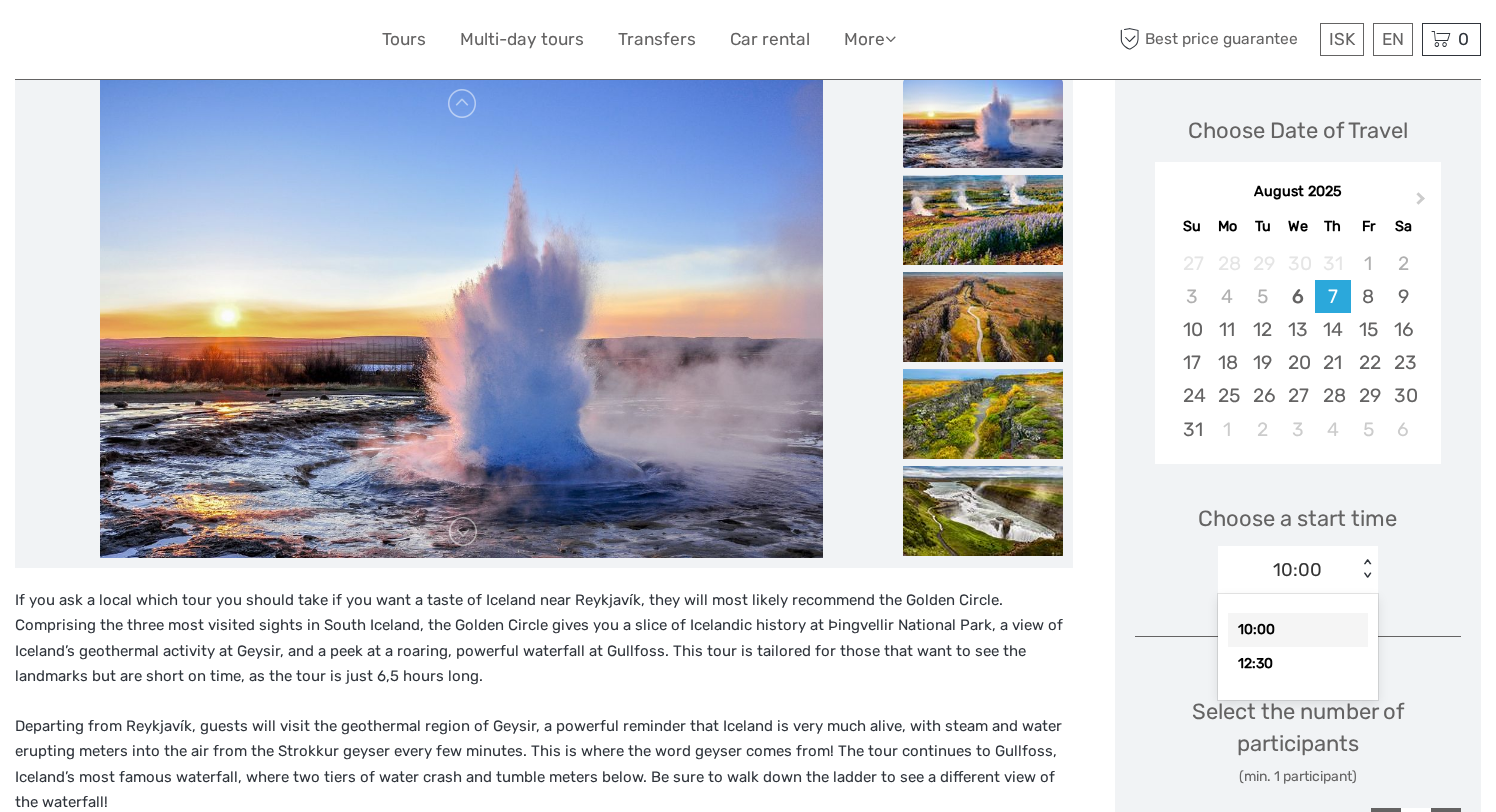 scroll, scrollTop: 289, scrollLeft: 0, axis: vertical 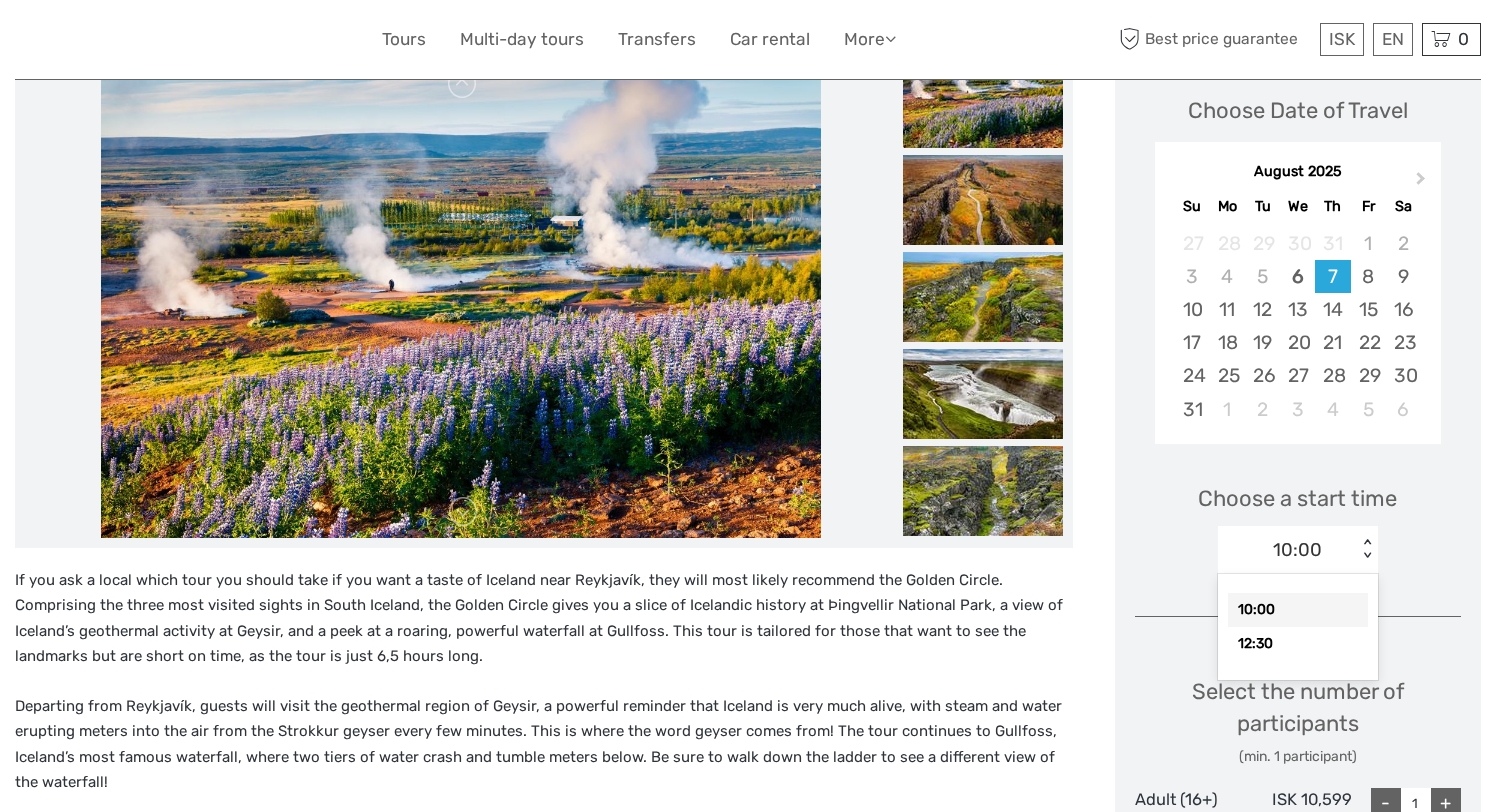 click on "Best price guarantee
No hidden costs
Pick-Up
Tour Operator:
Reykjavik Excursions by Icelandia
Tags" at bounding box center [565, 979] 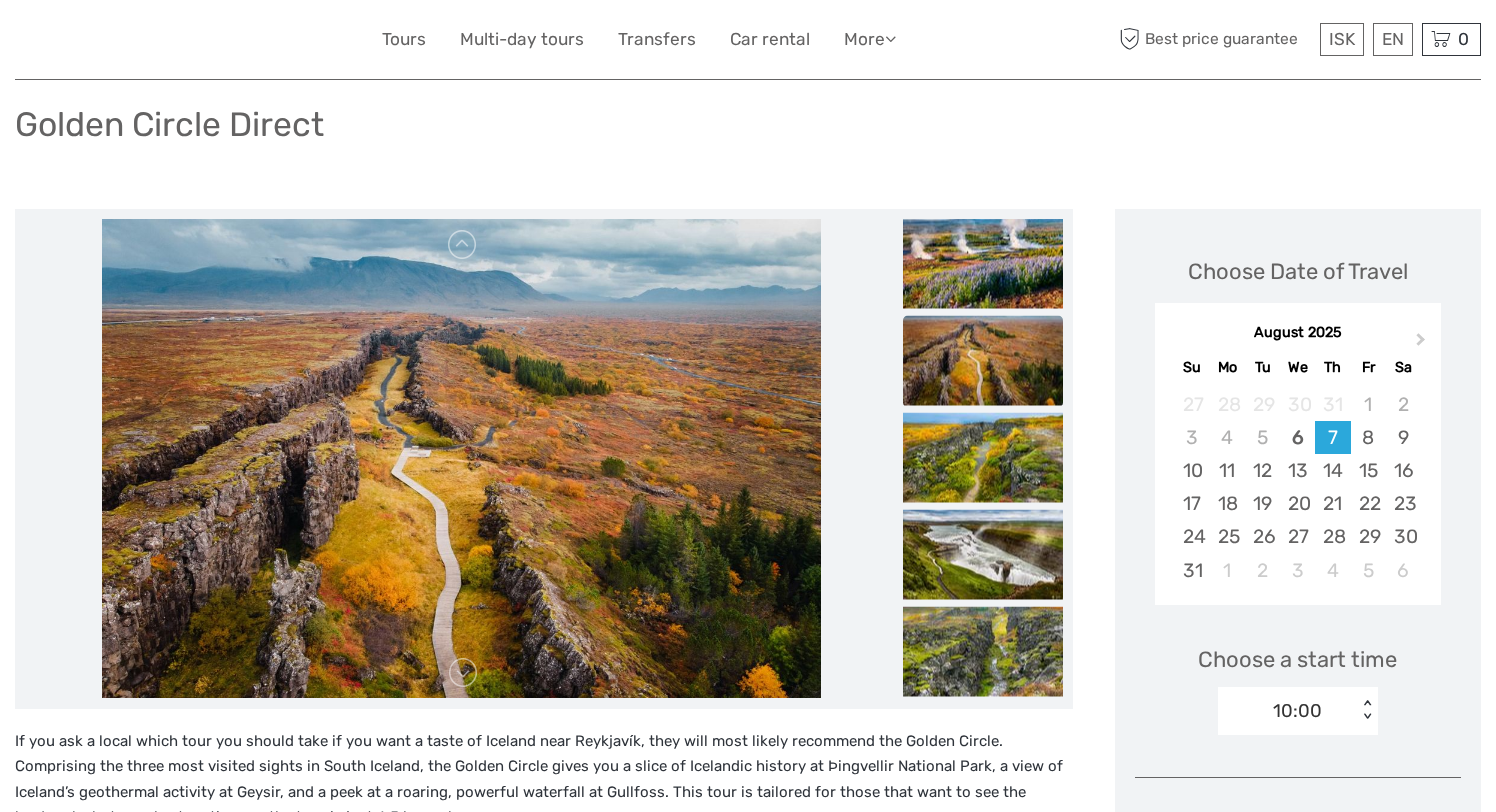 scroll, scrollTop: 0, scrollLeft: 0, axis: both 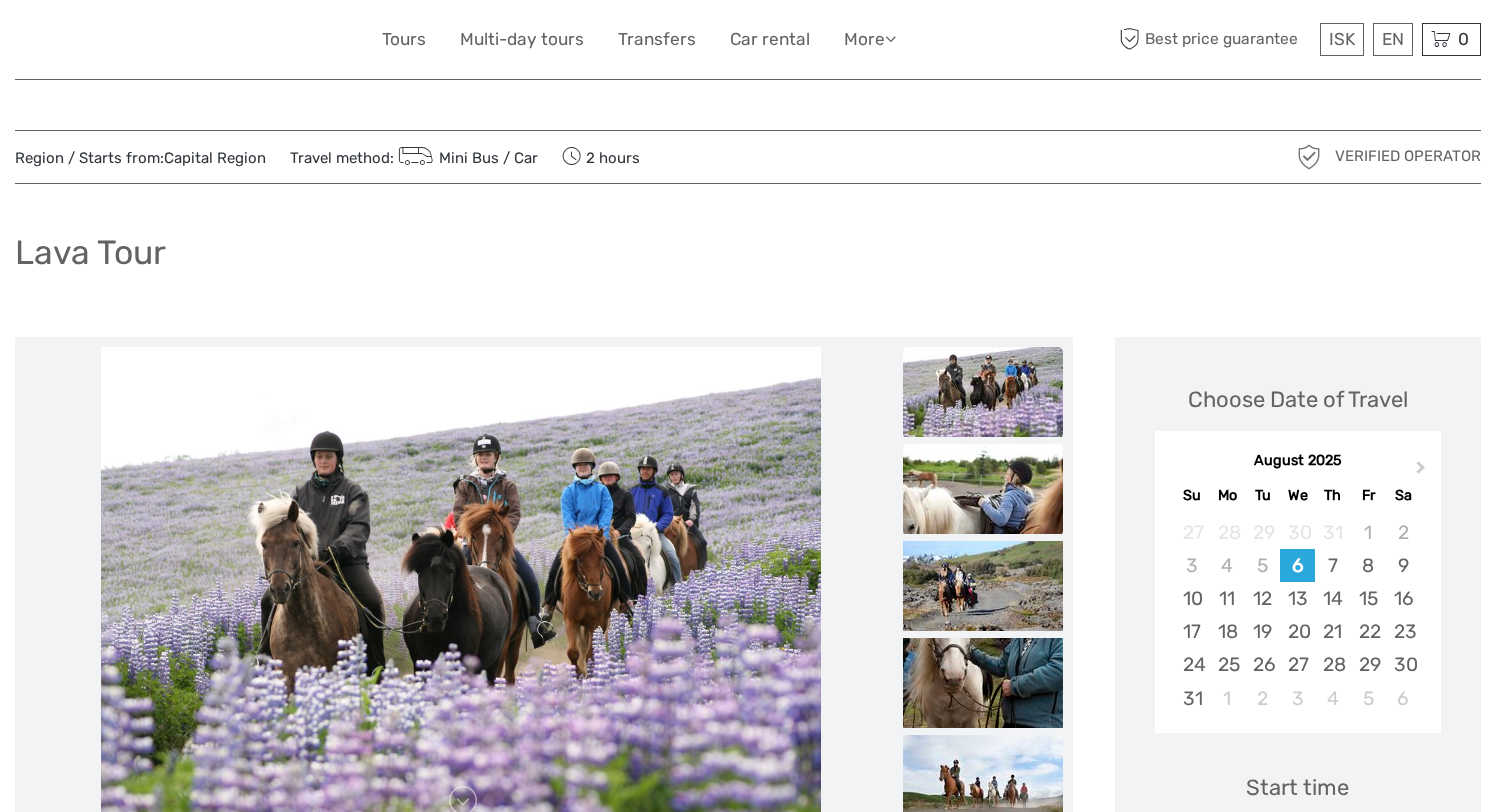 click at bounding box center [983, 489] 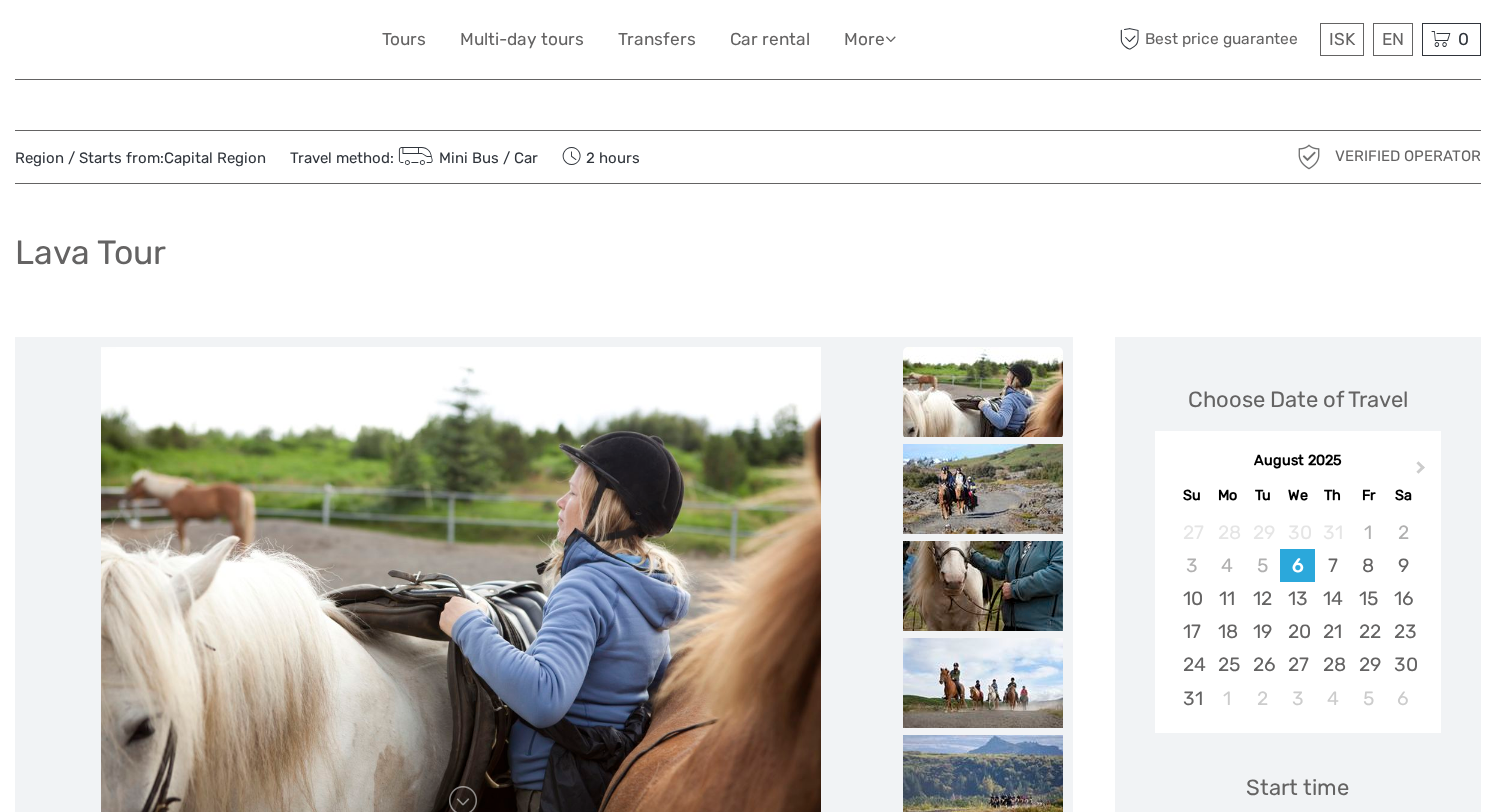 scroll, scrollTop: 40, scrollLeft: 0, axis: vertical 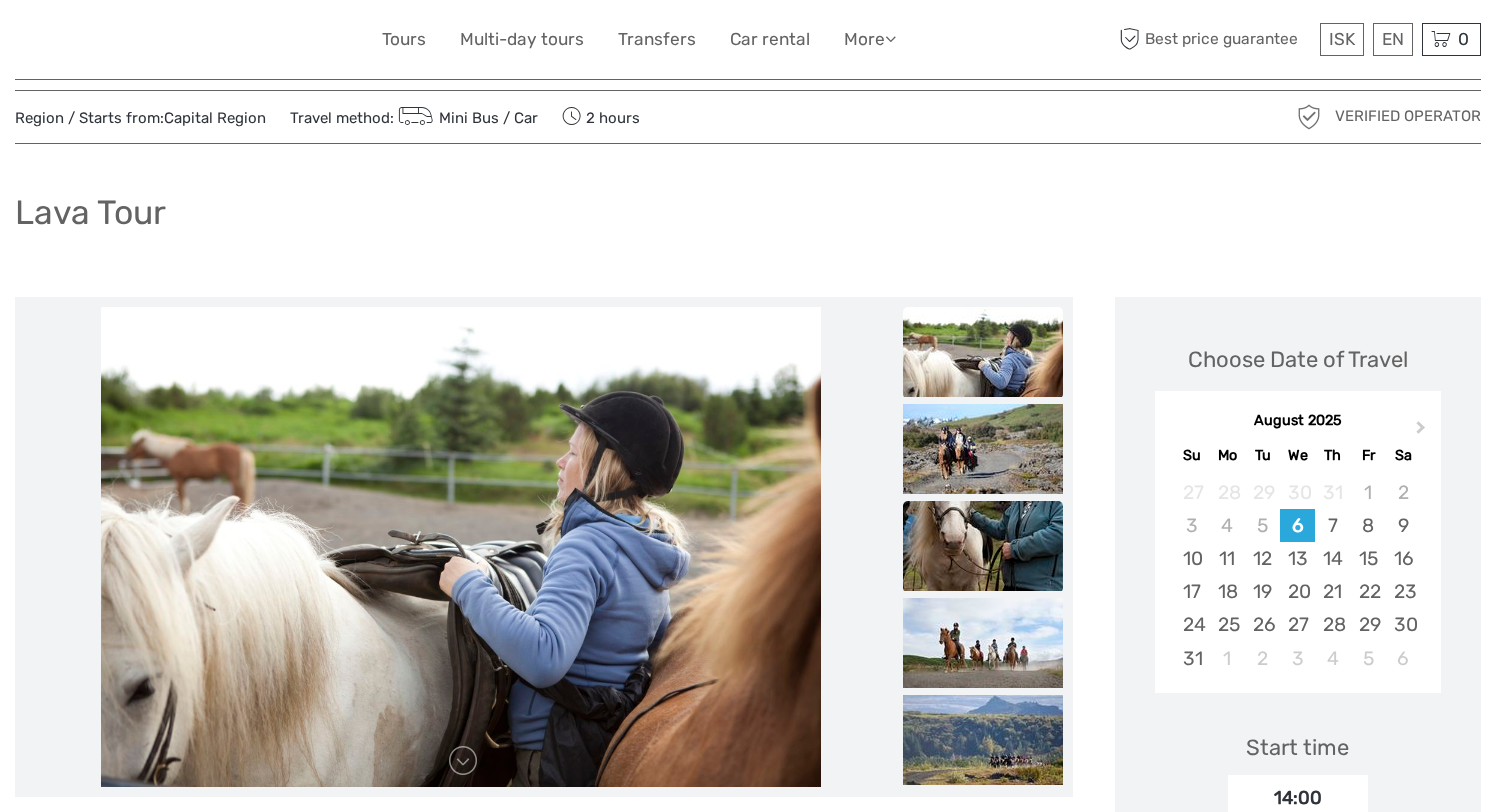click at bounding box center (983, 546) 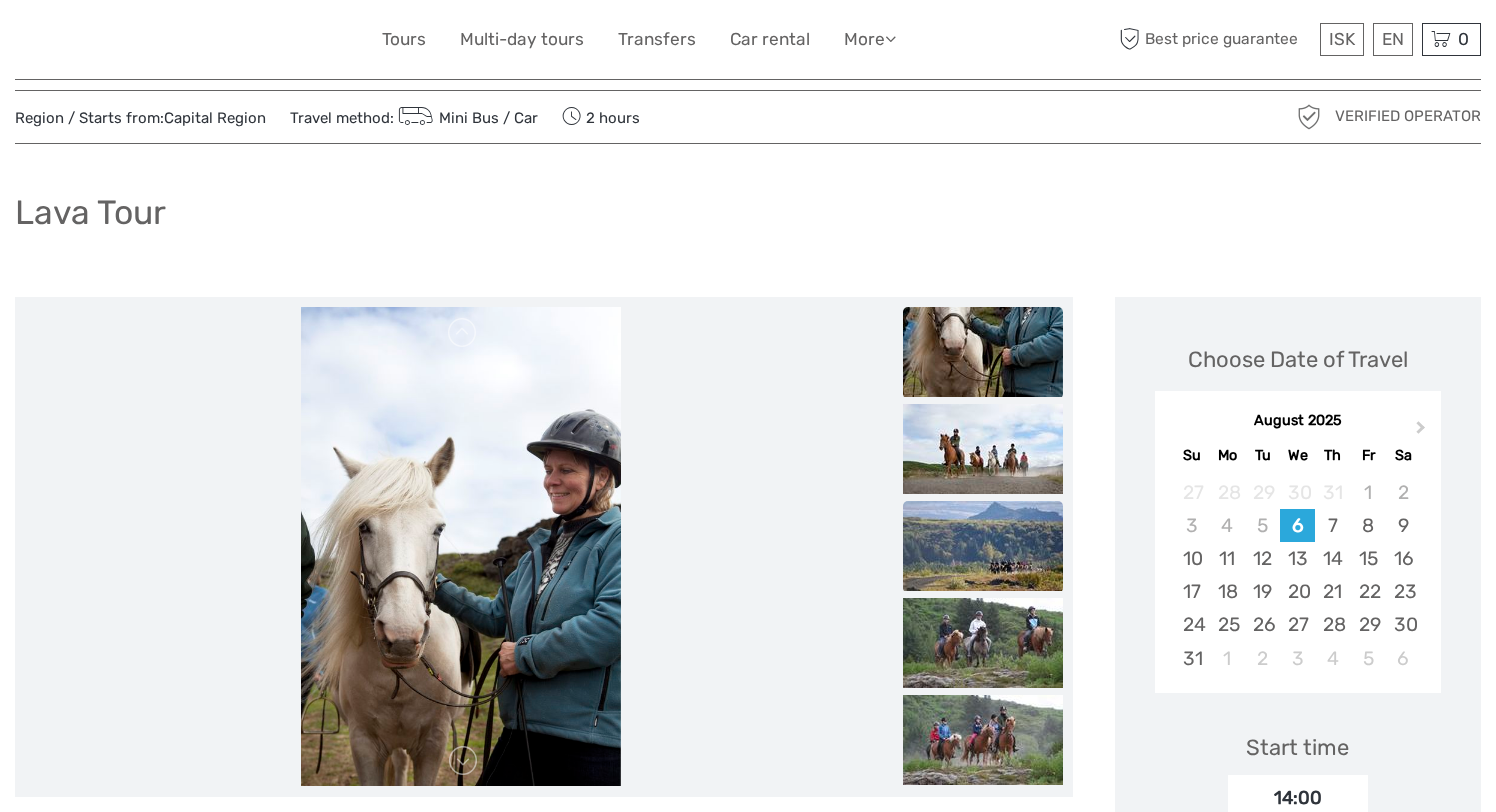 click at bounding box center (983, 546) 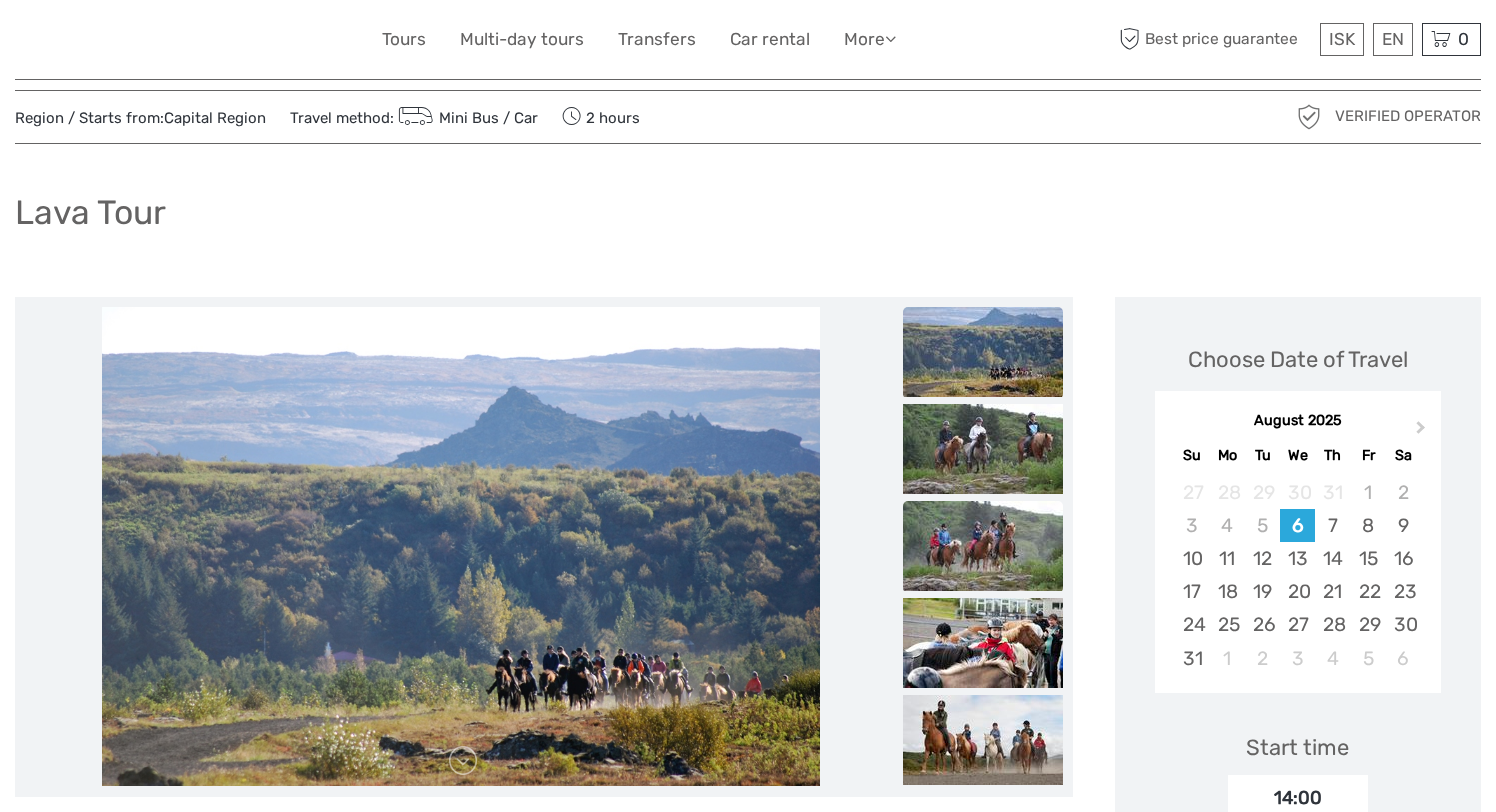click at bounding box center (983, 546) 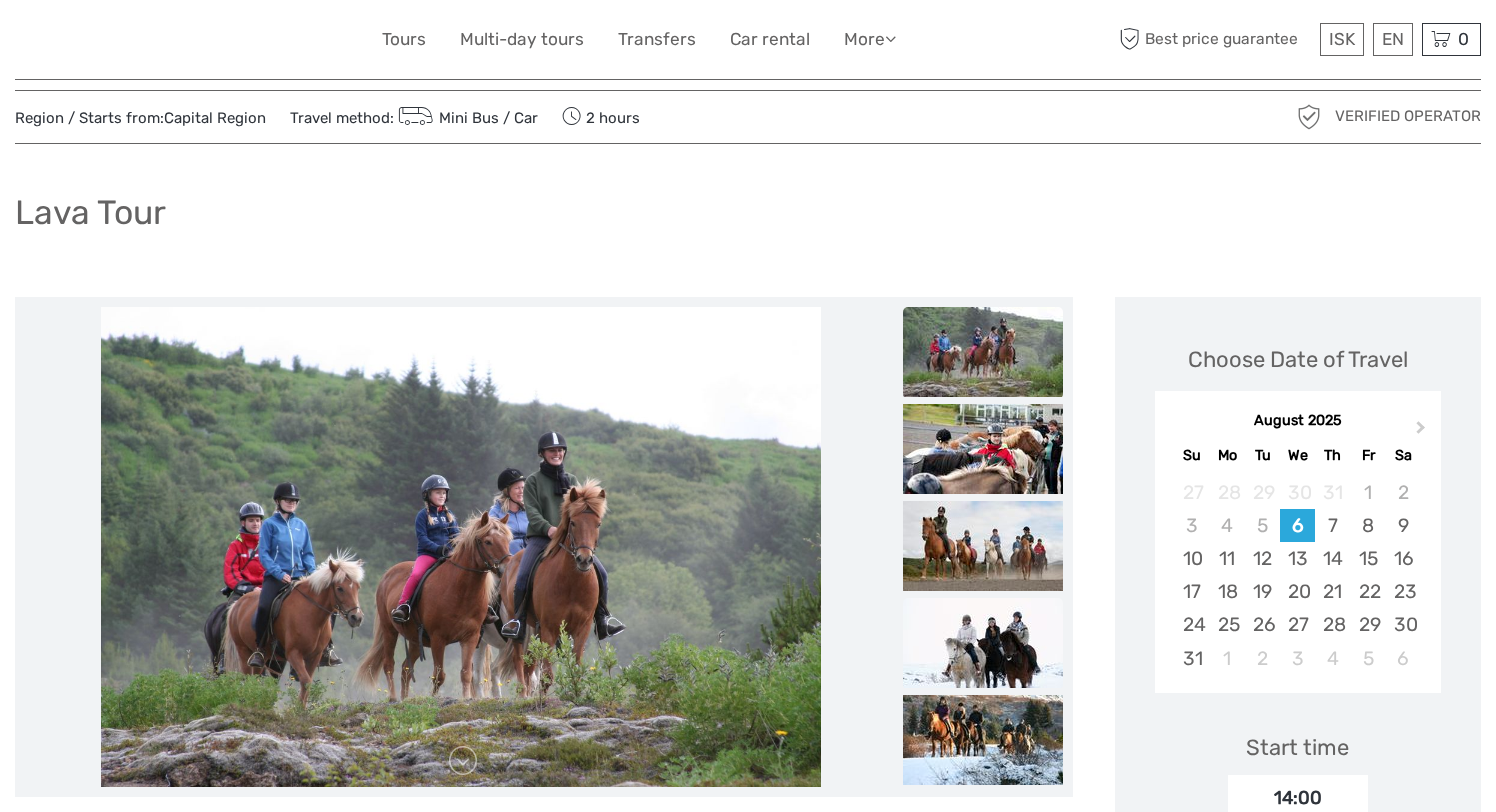 click at bounding box center [983, 643] 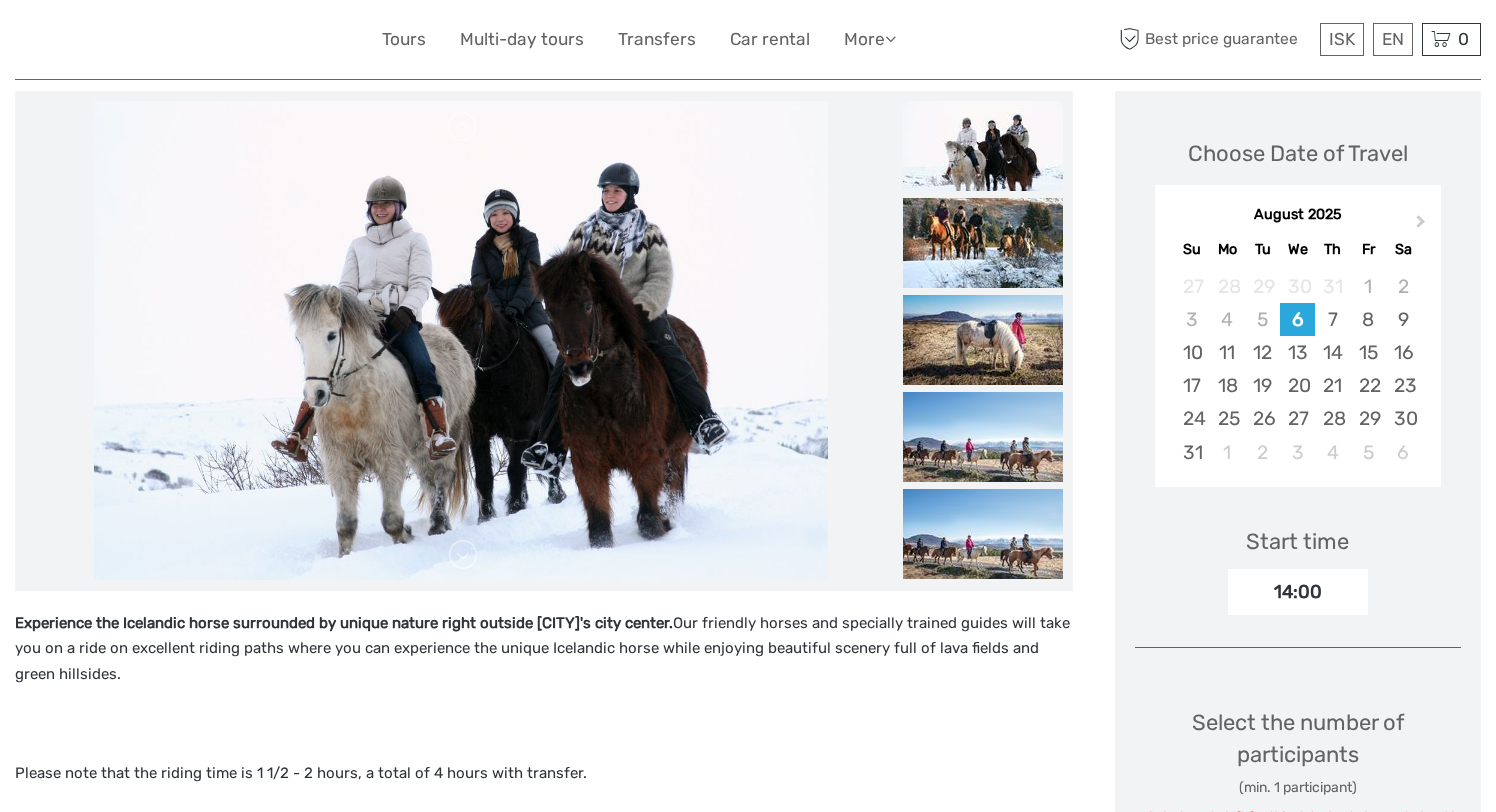 scroll, scrollTop: 248, scrollLeft: 0, axis: vertical 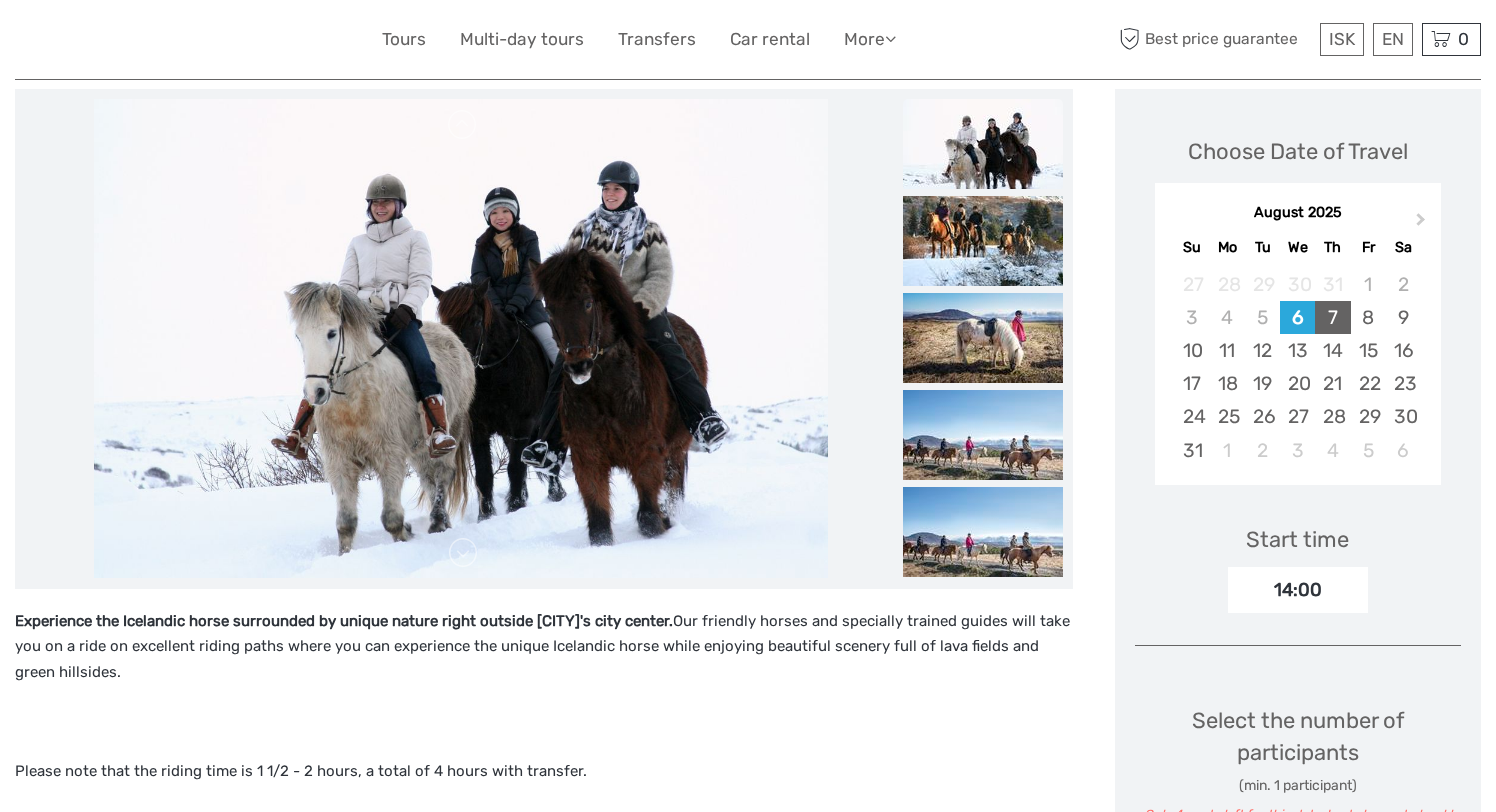 click on "7" at bounding box center [1332, 317] 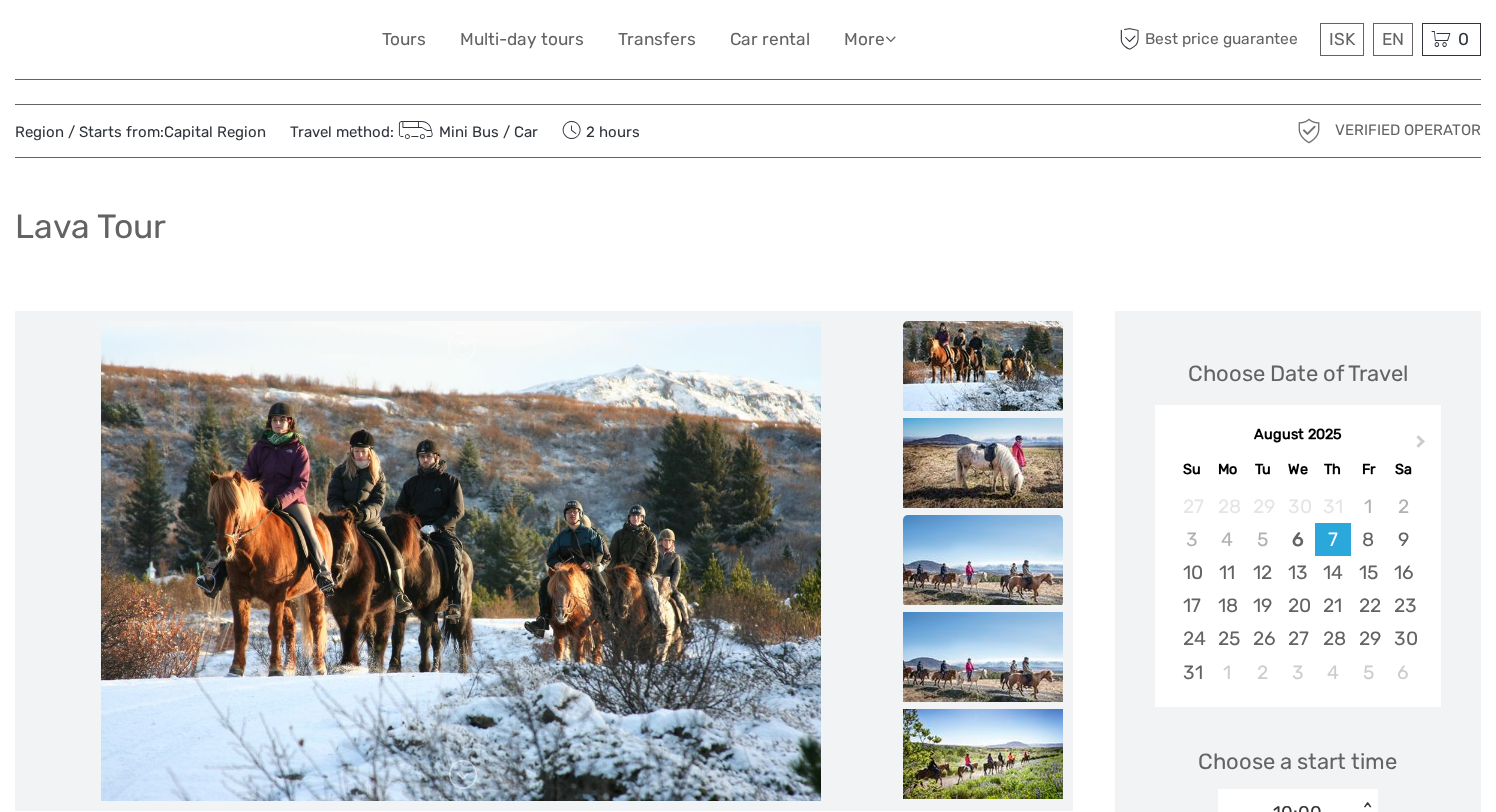 scroll, scrollTop: 0, scrollLeft: 0, axis: both 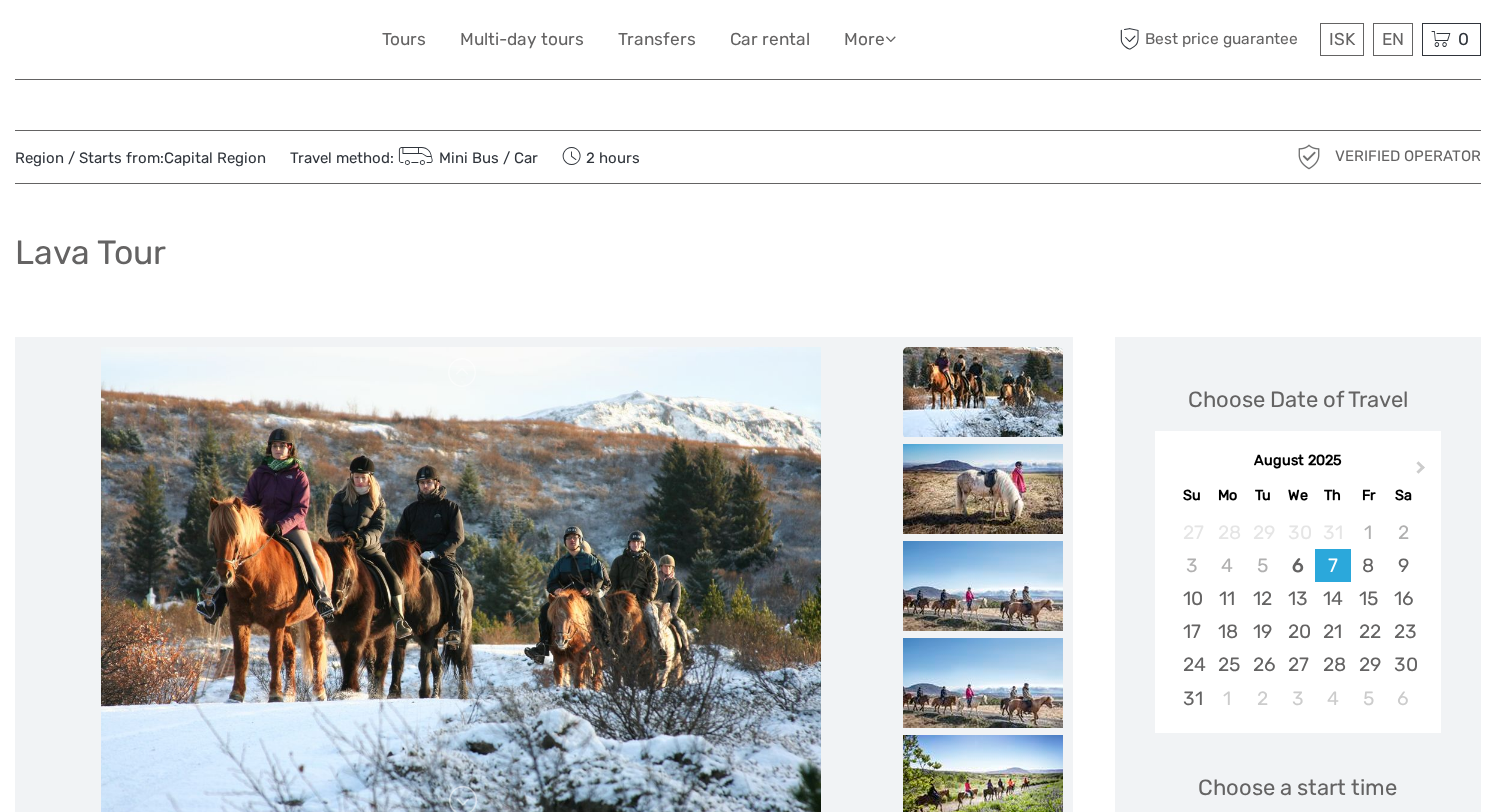 click at bounding box center (983, 392) 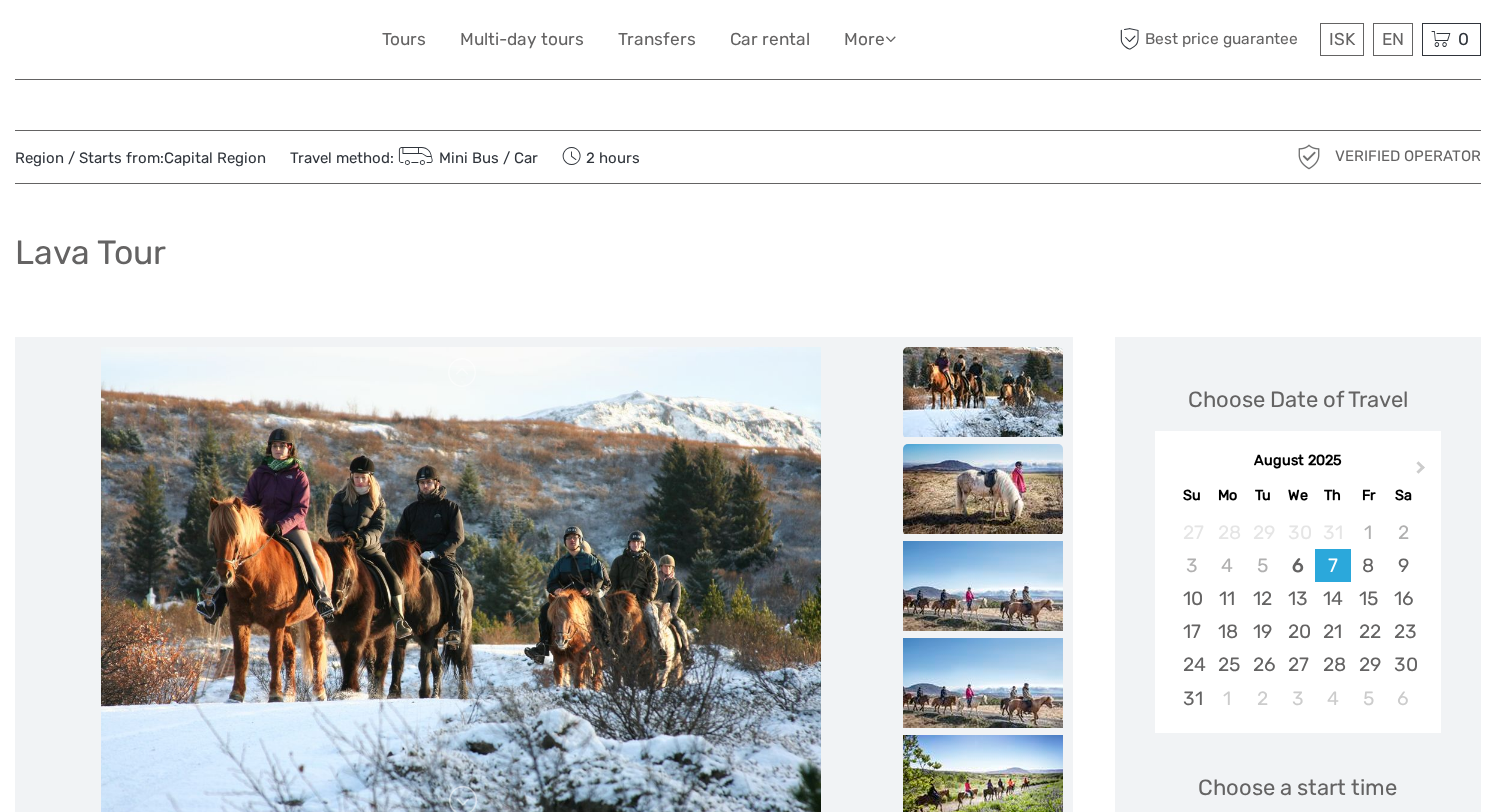 click at bounding box center [983, 489] 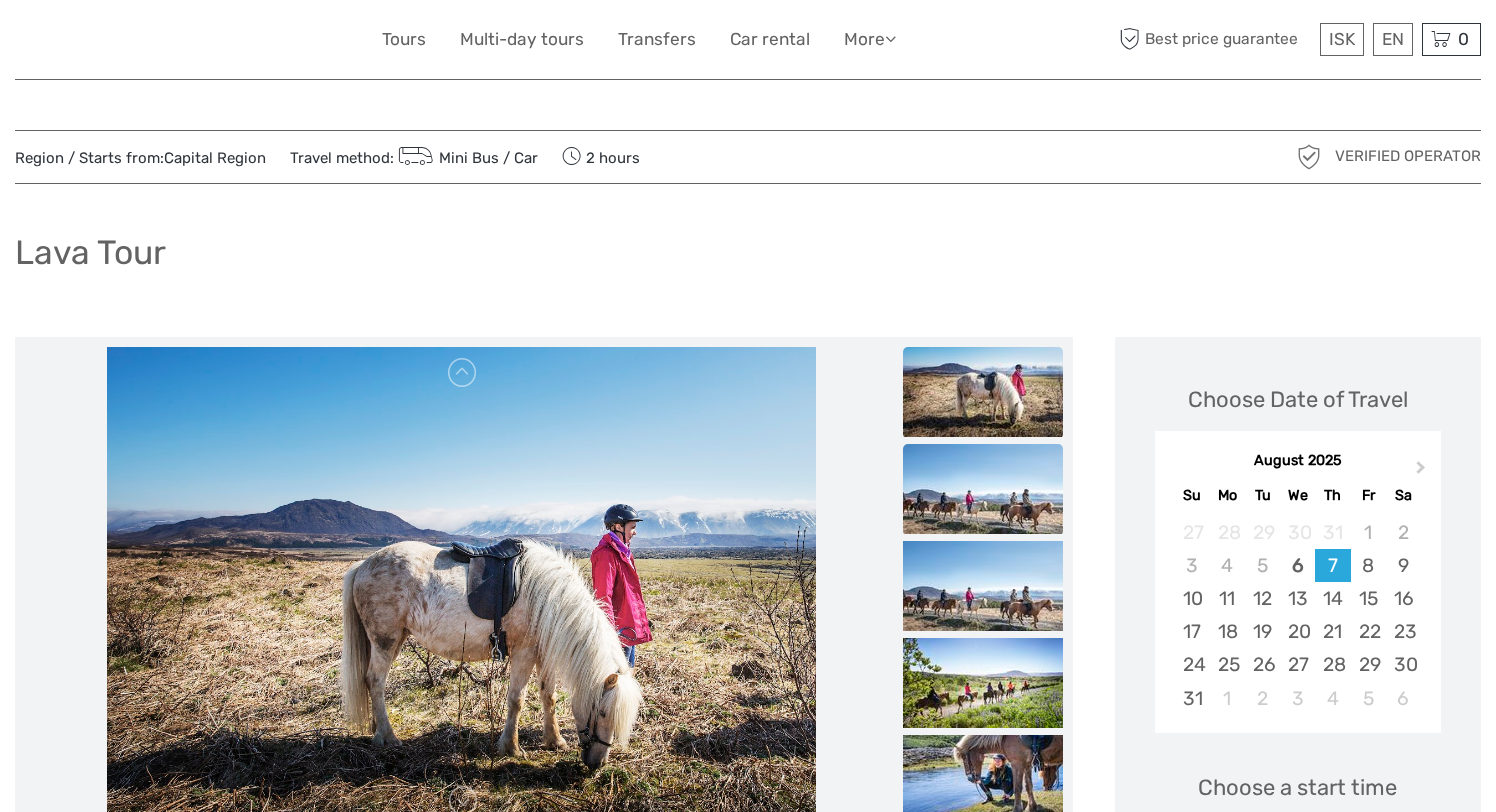 click at bounding box center (983, 489) 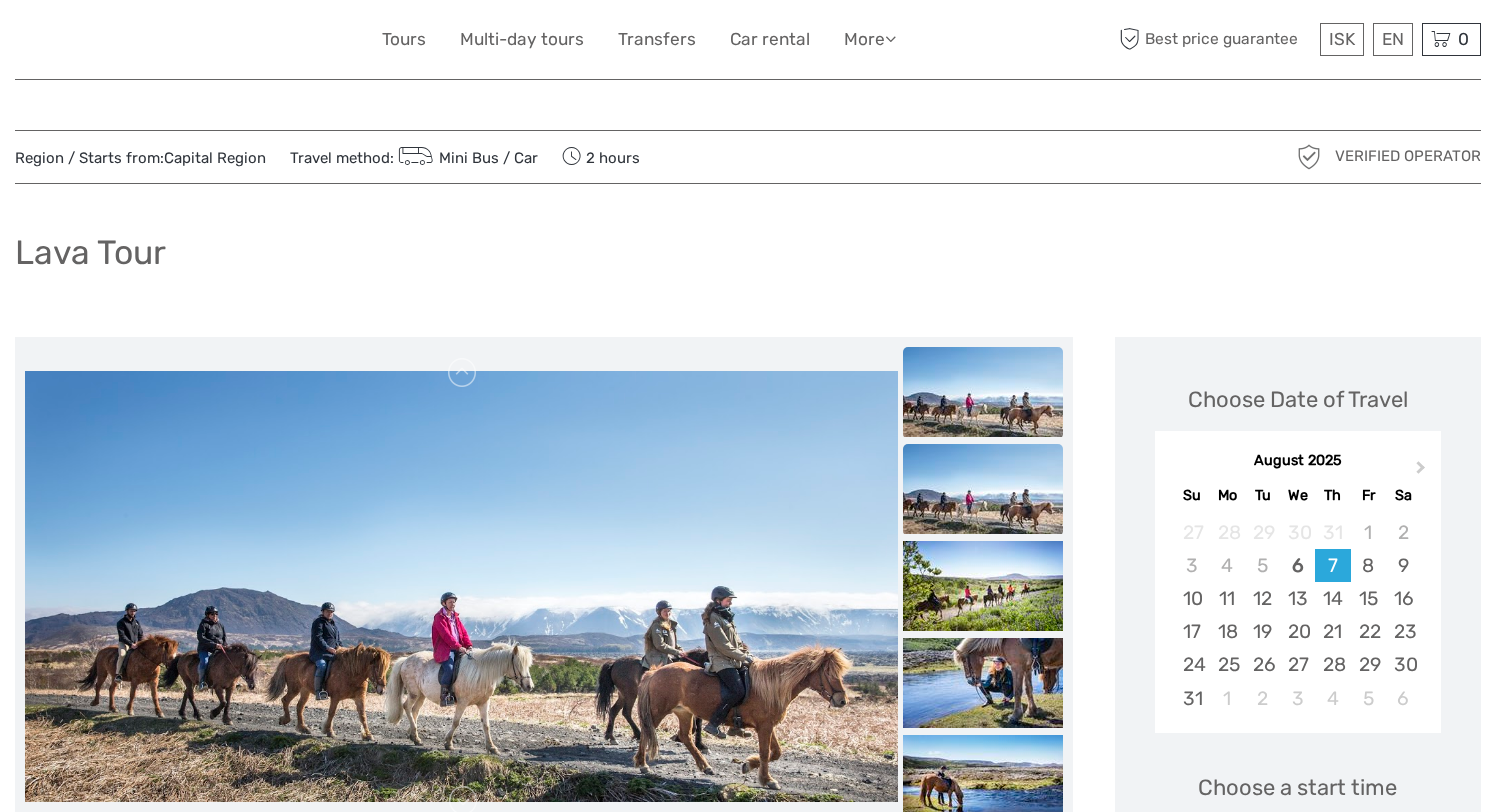 click at bounding box center (983, 489) 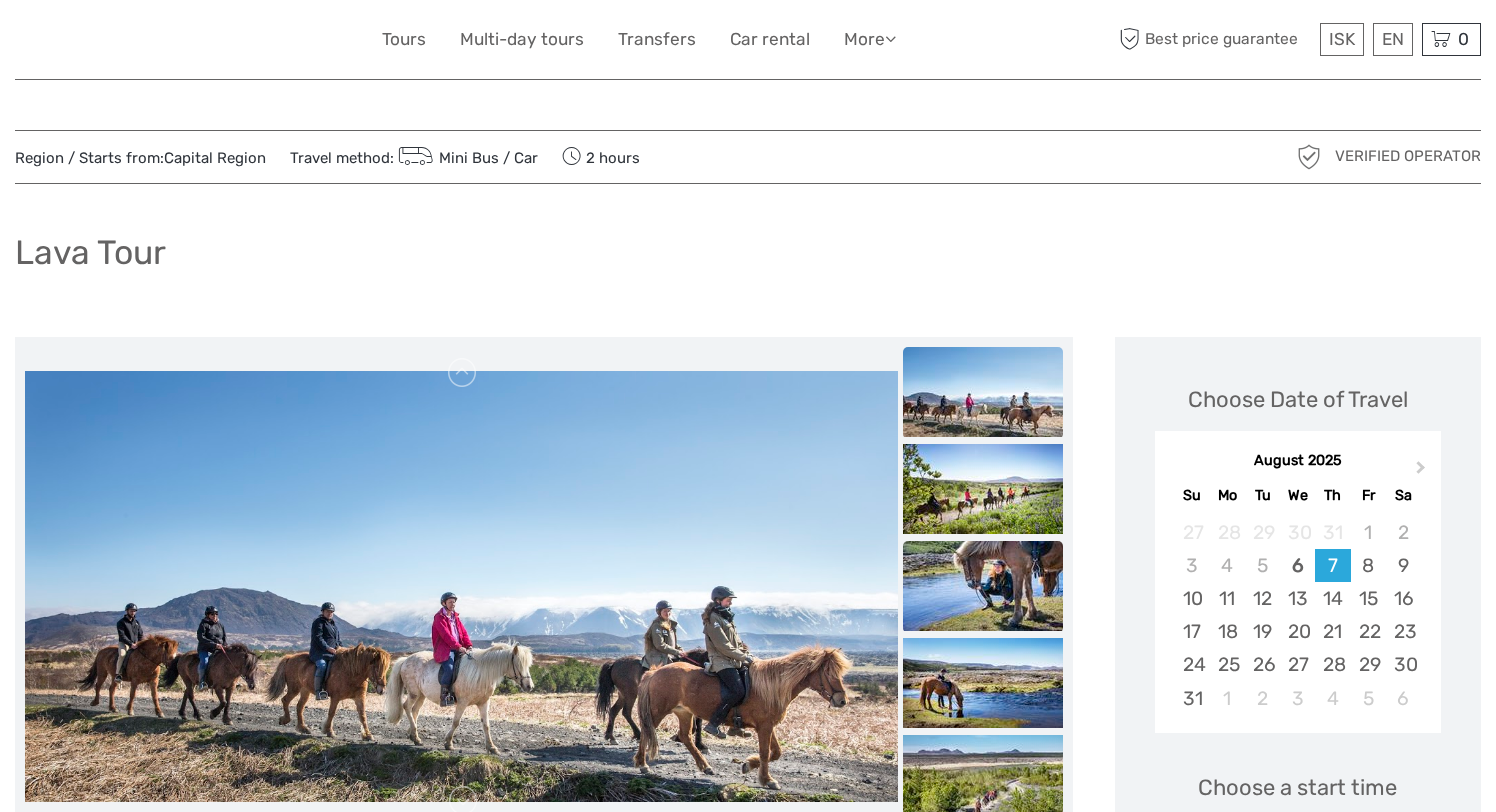 click at bounding box center [983, 586] 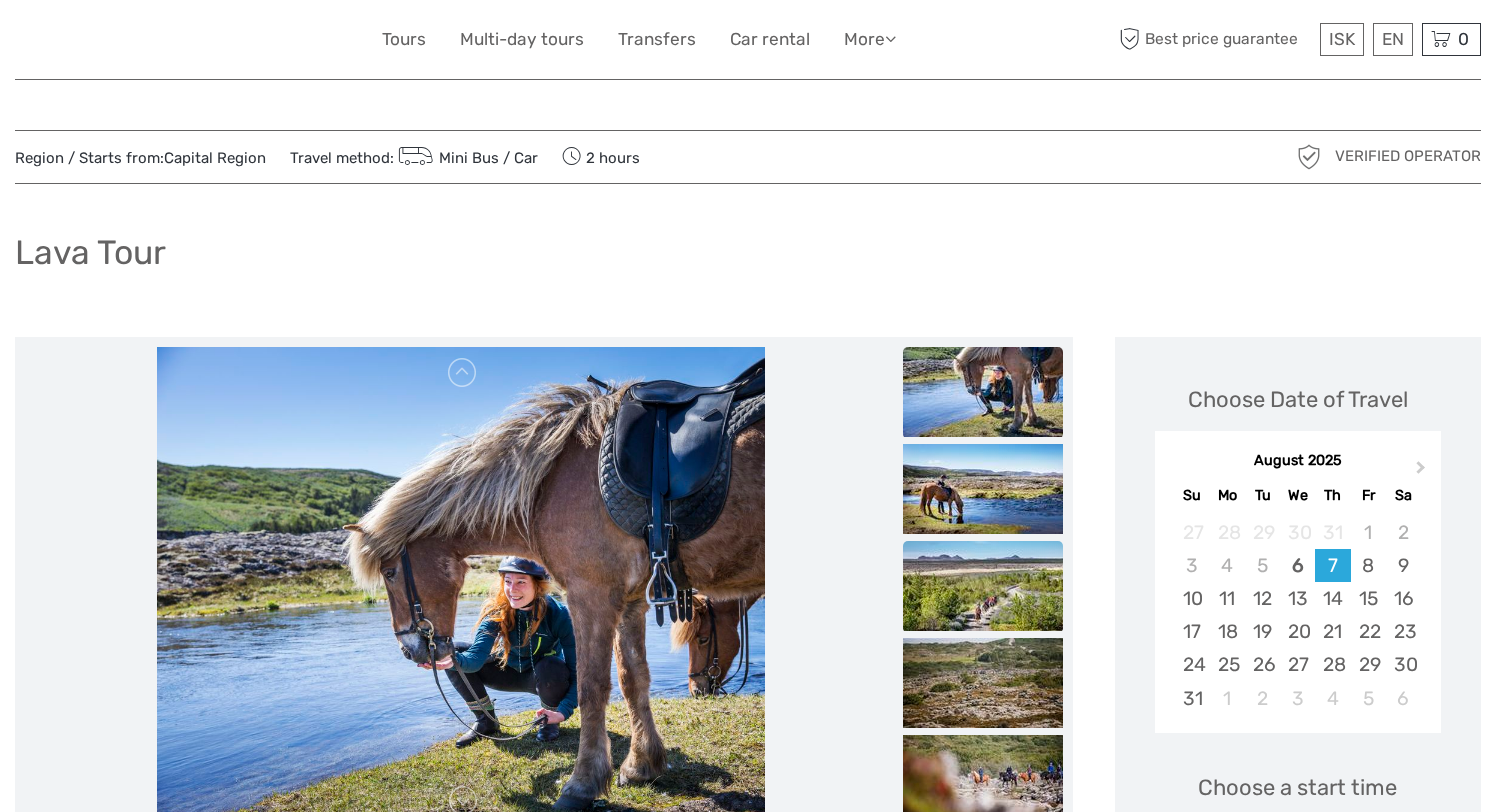click at bounding box center [983, 586] 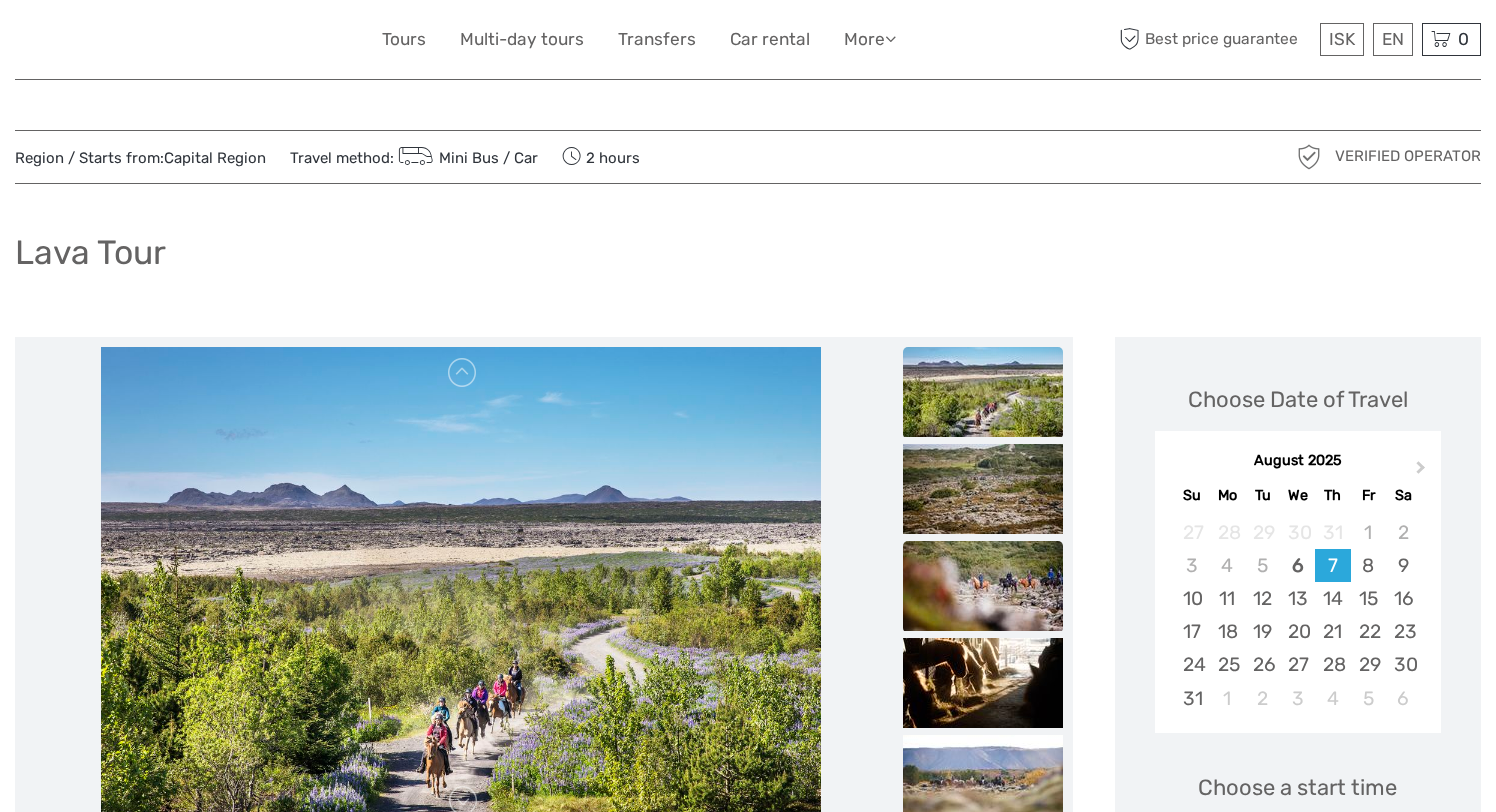 click at bounding box center (983, 586) 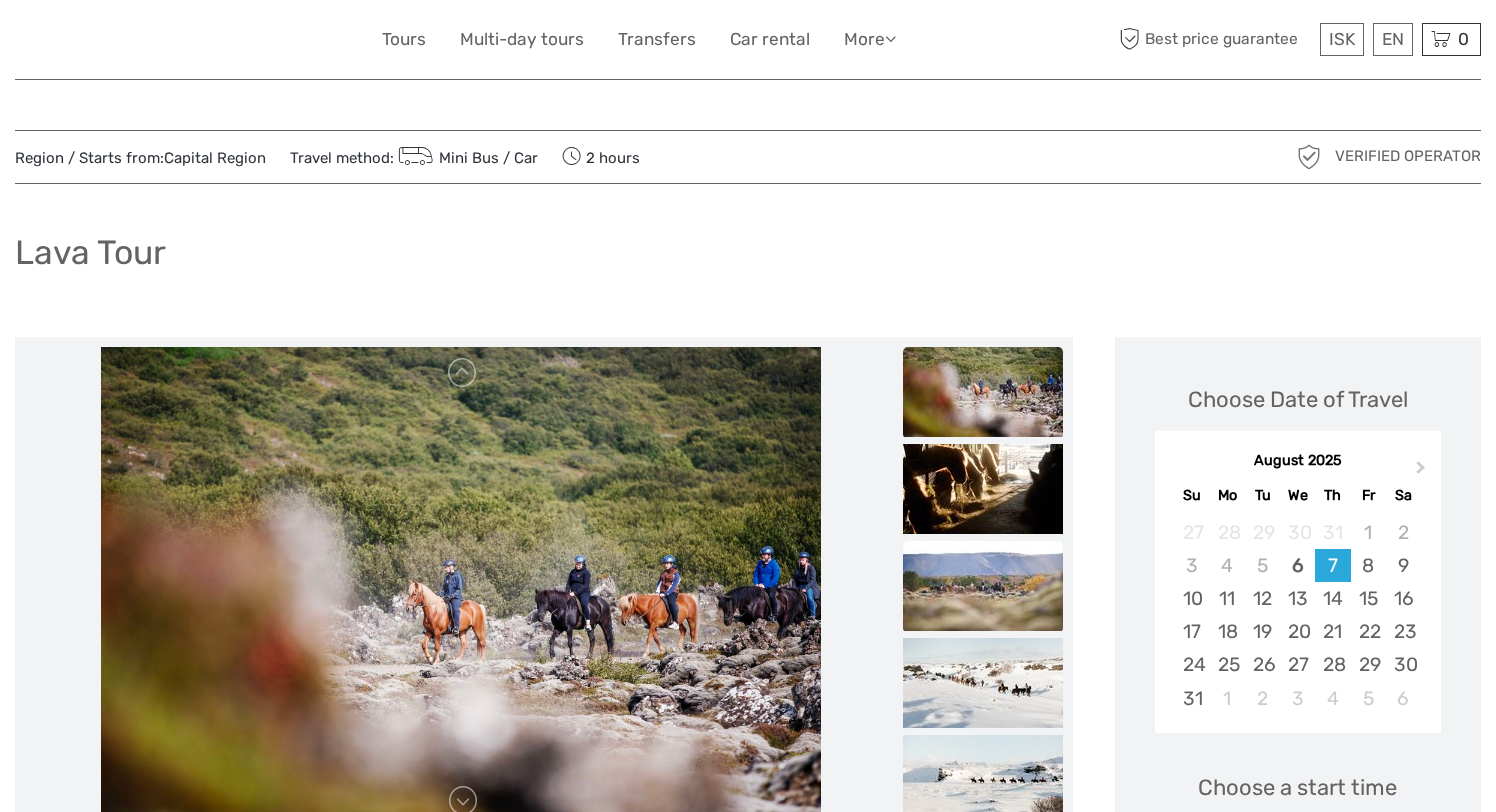 click at bounding box center (983, 586) 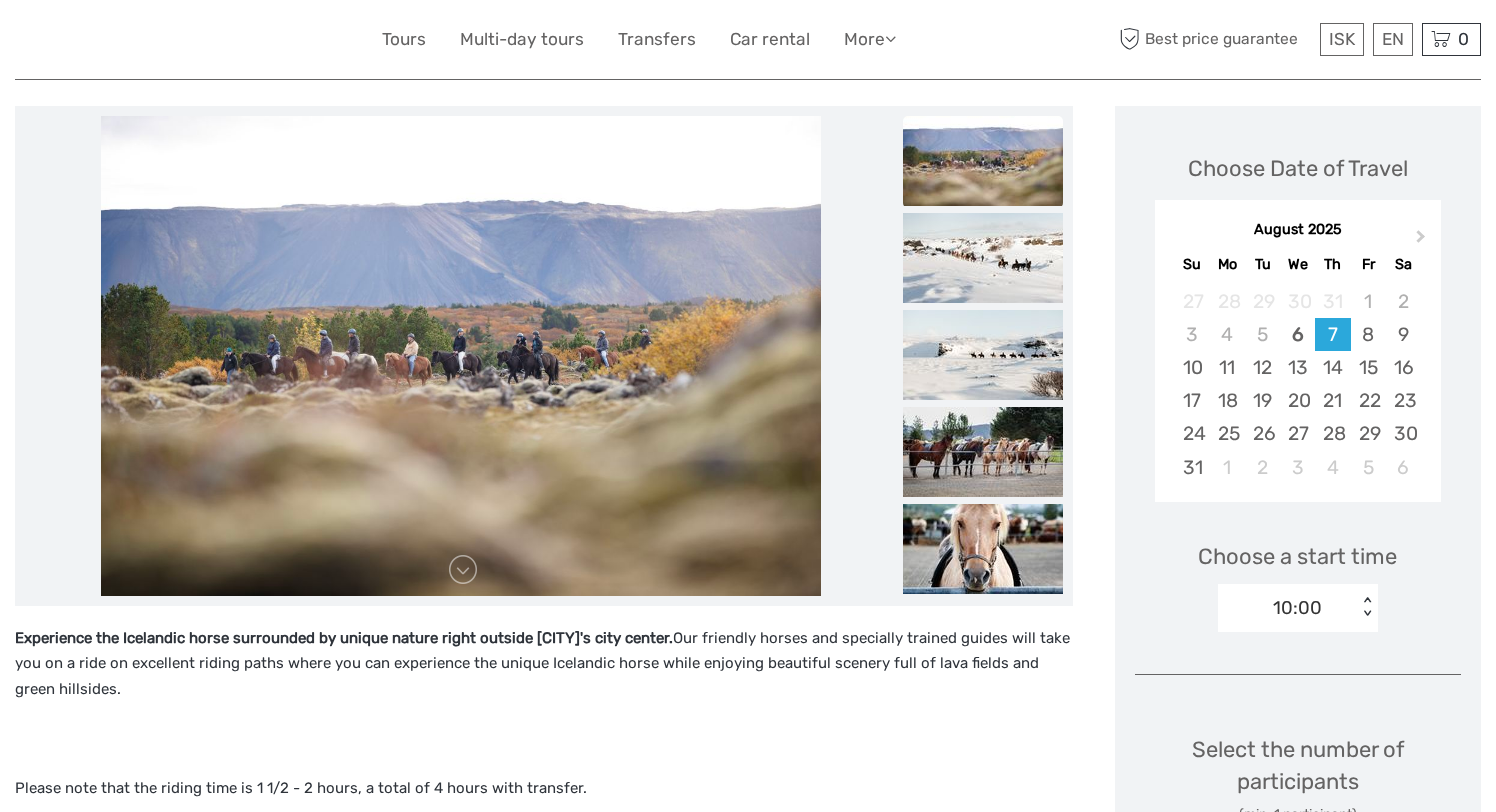 scroll, scrollTop: 142, scrollLeft: 0, axis: vertical 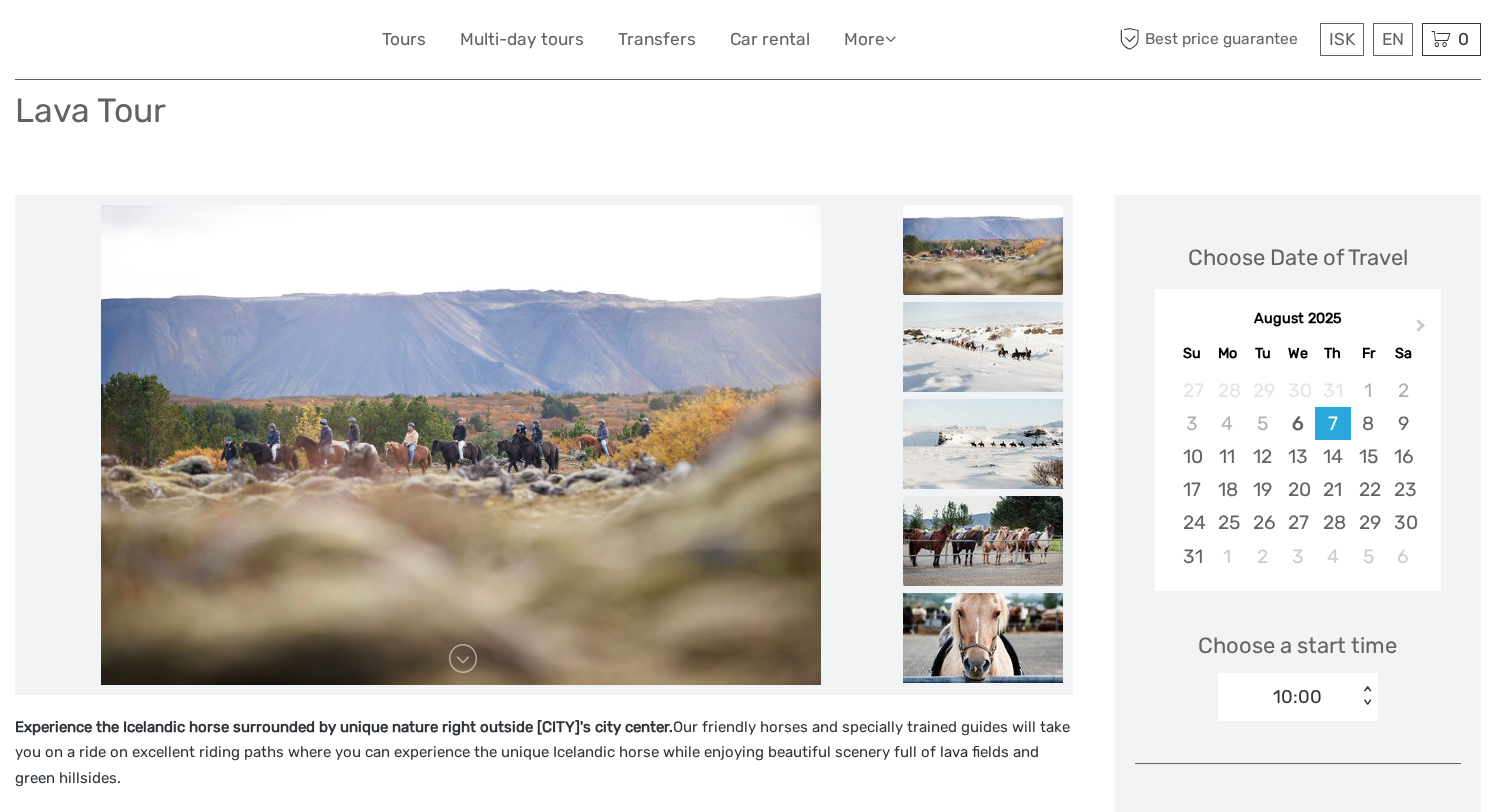click at bounding box center [983, 541] 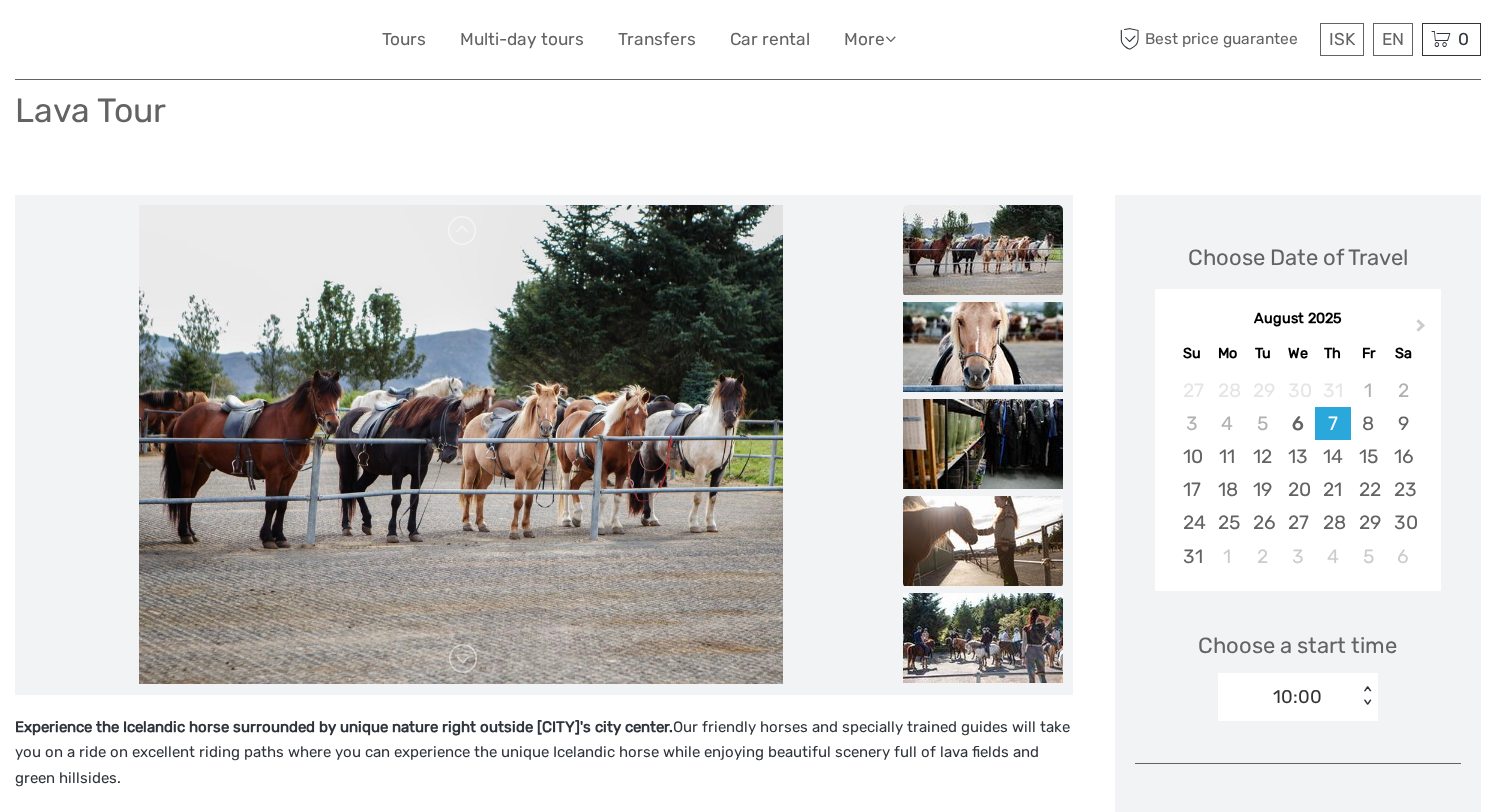 click at bounding box center [983, 541] 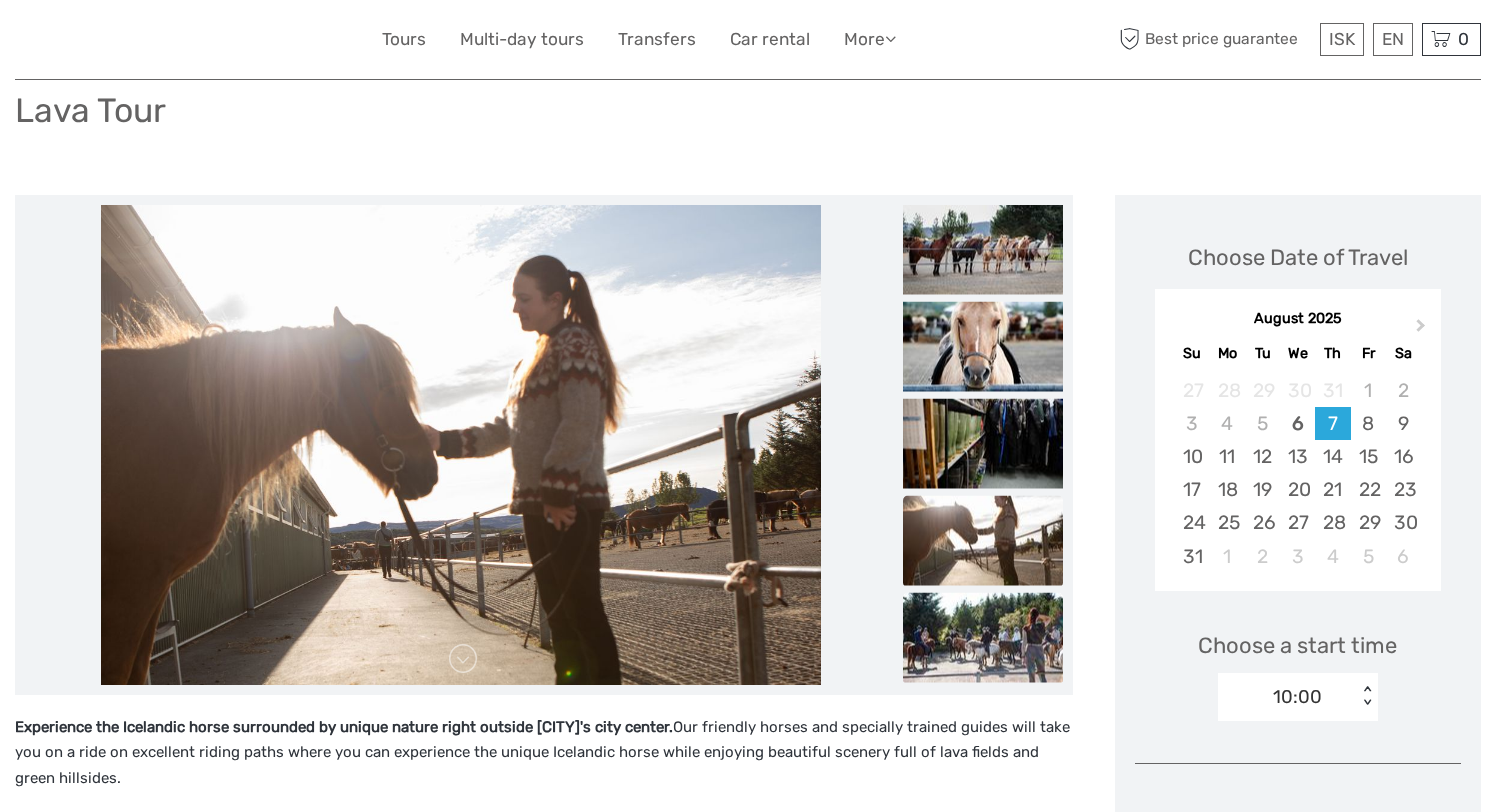 click at bounding box center [983, 637] 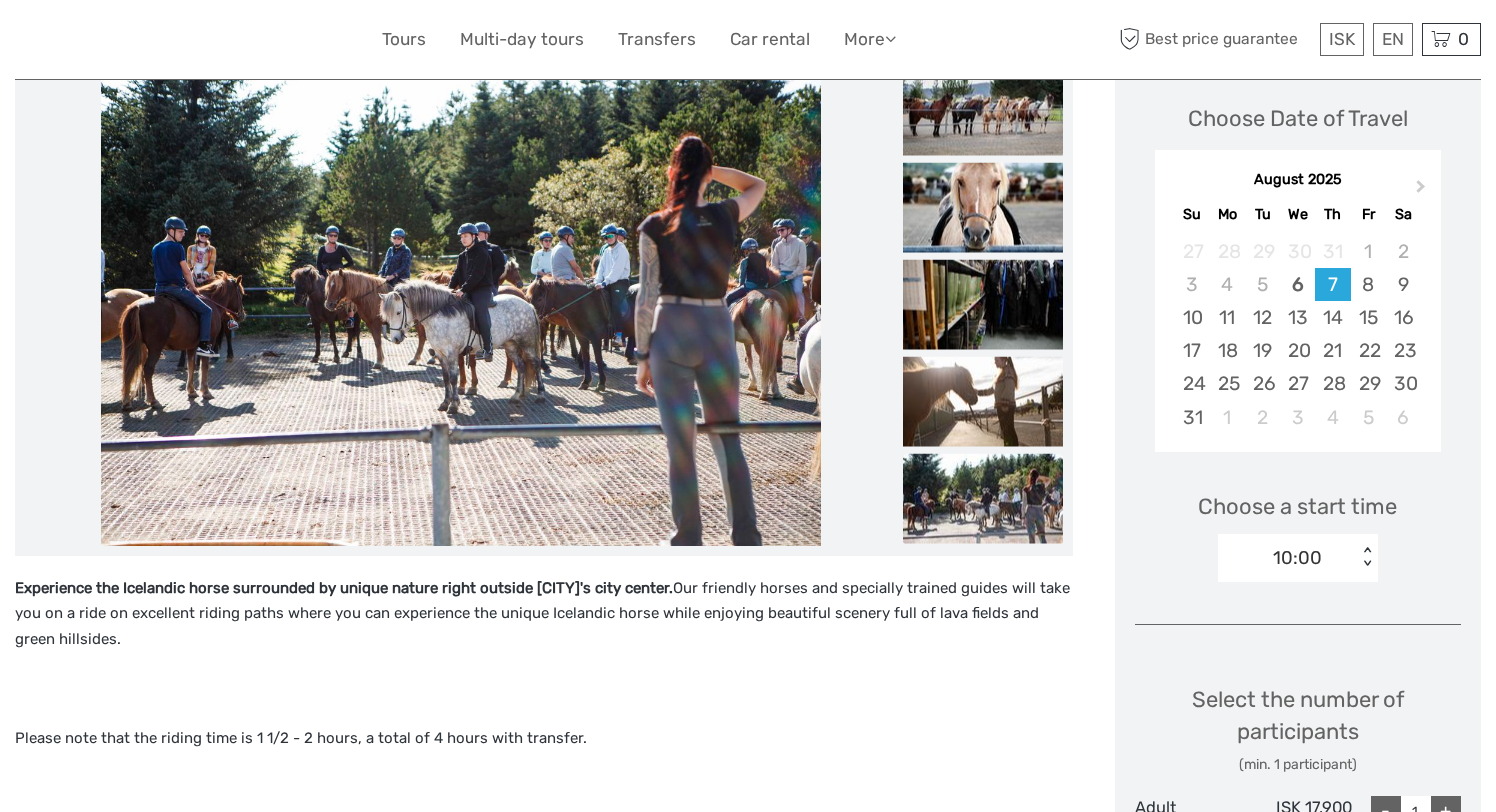 scroll, scrollTop: 293, scrollLeft: 0, axis: vertical 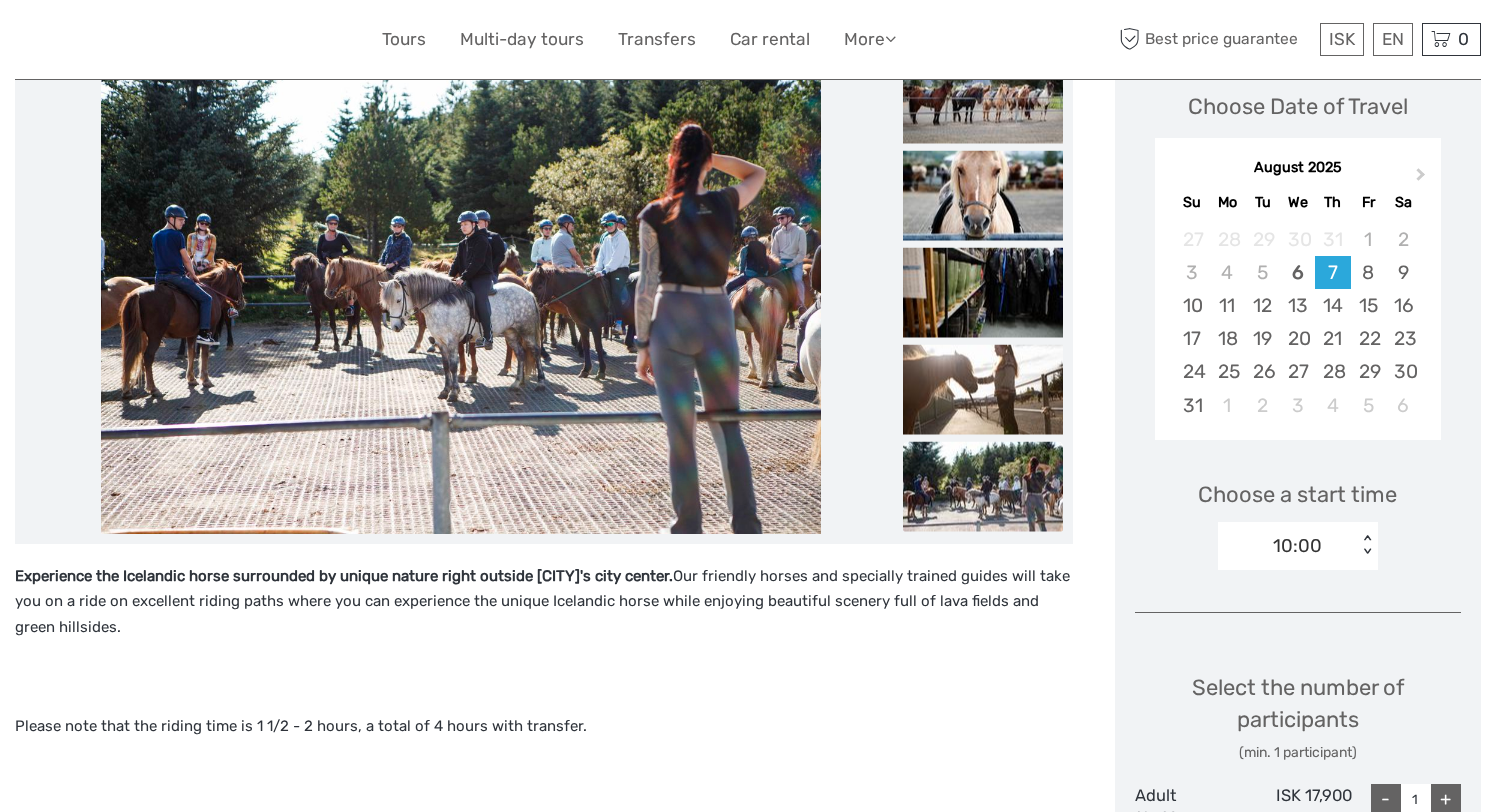 click at bounding box center [983, 486] 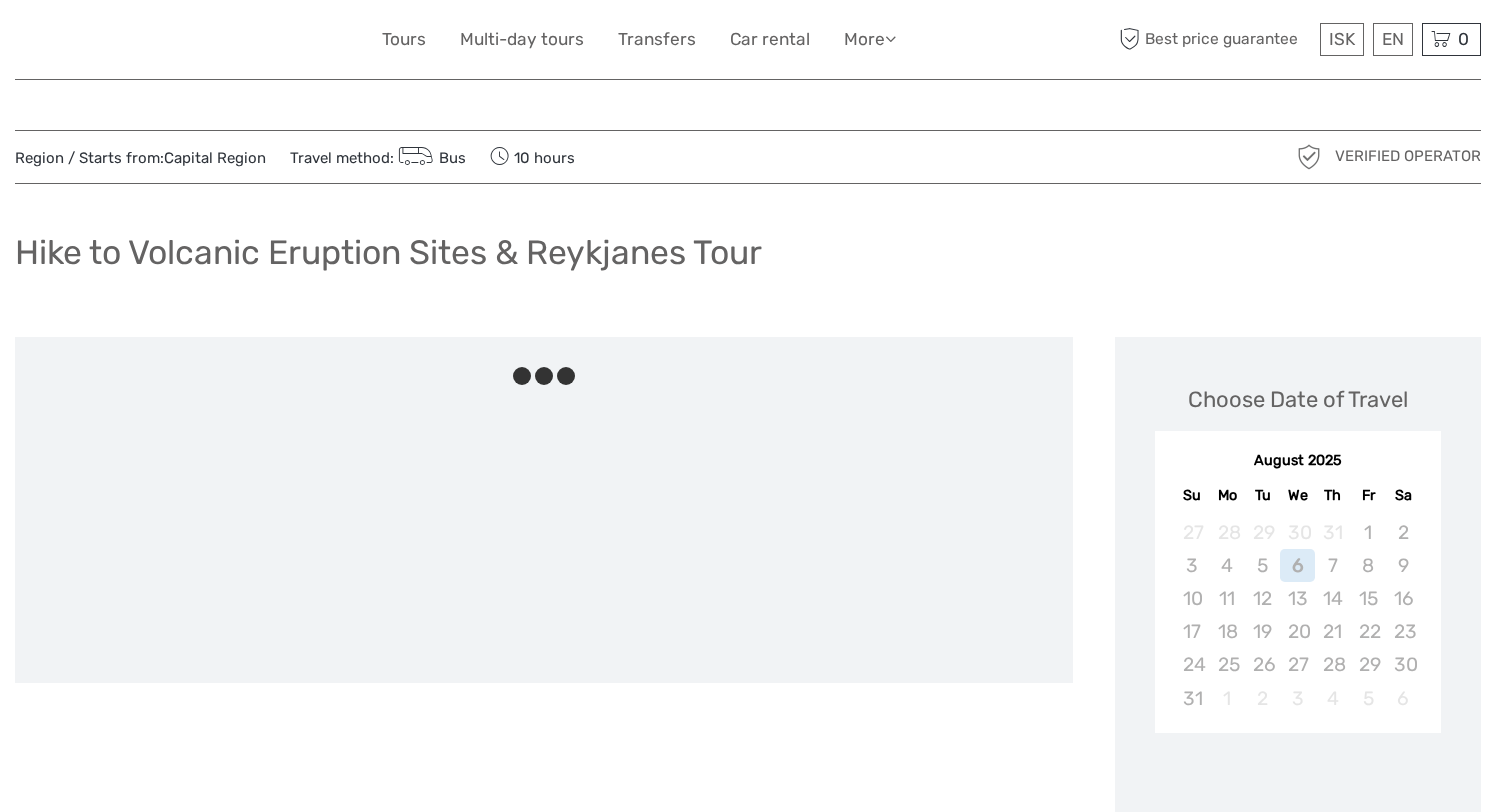 scroll, scrollTop: 0, scrollLeft: 0, axis: both 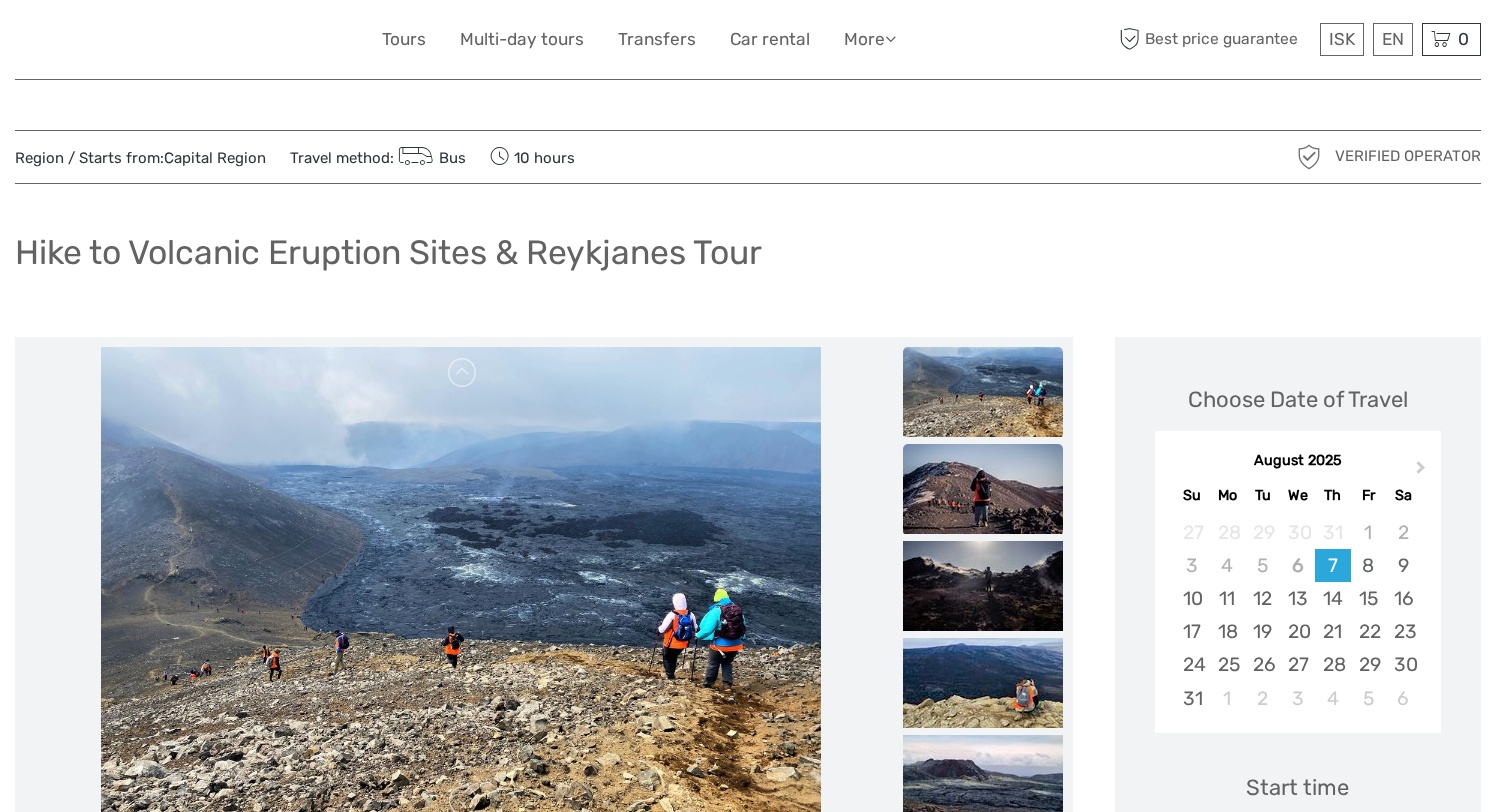 click at bounding box center (983, 489) 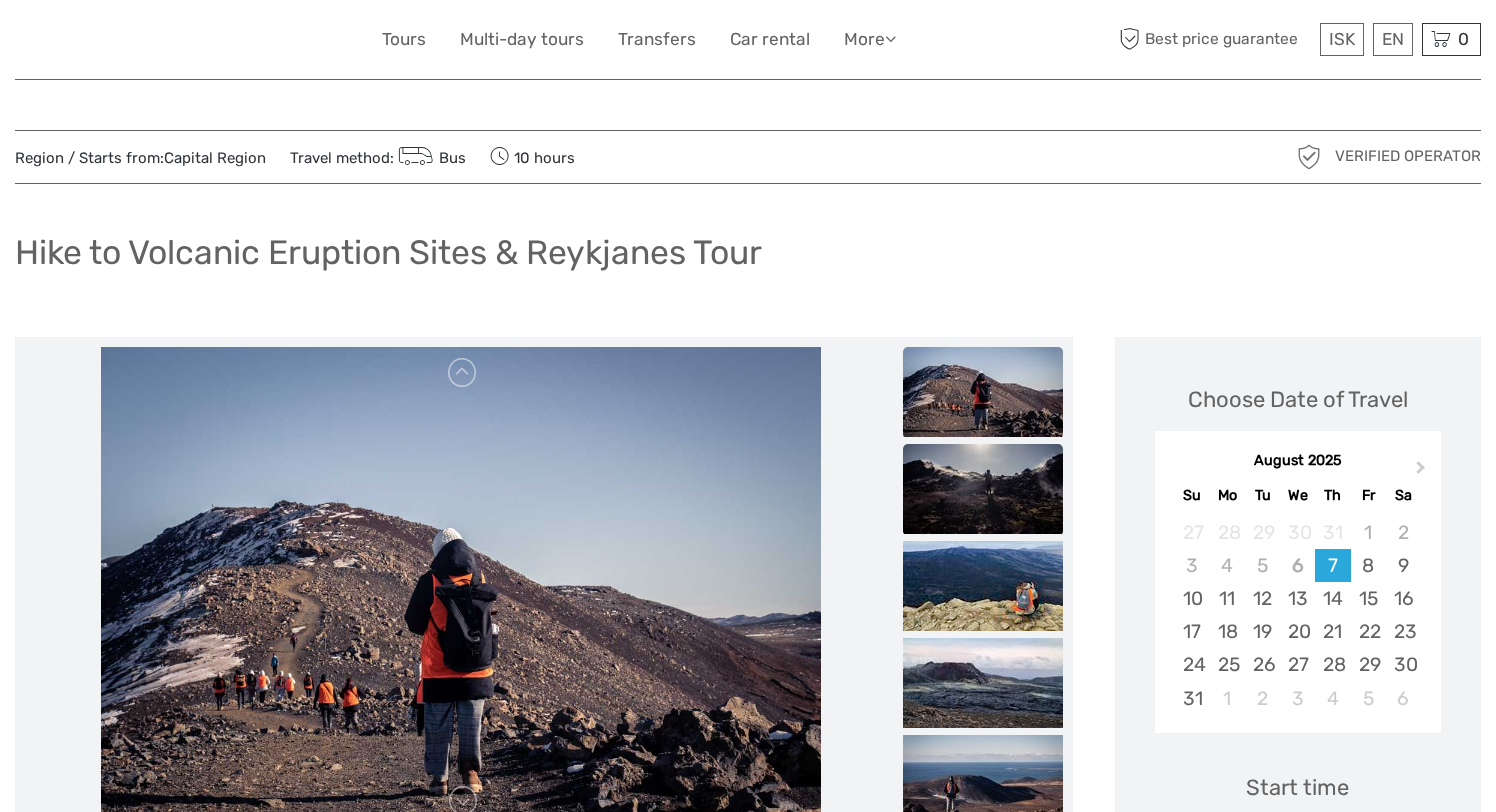 click at bounding box center [983, 489] 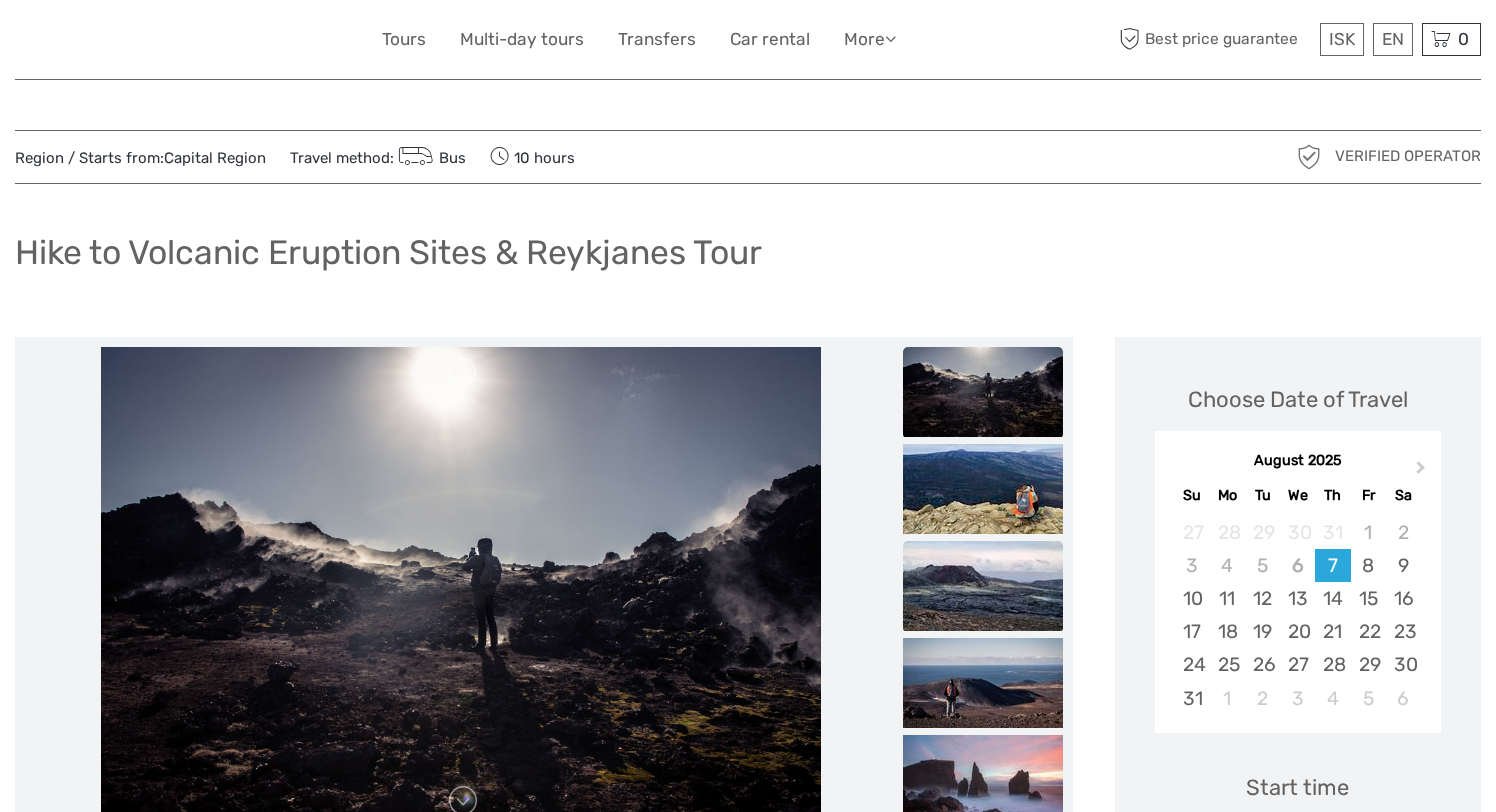 click at bounding box center (983, 586) 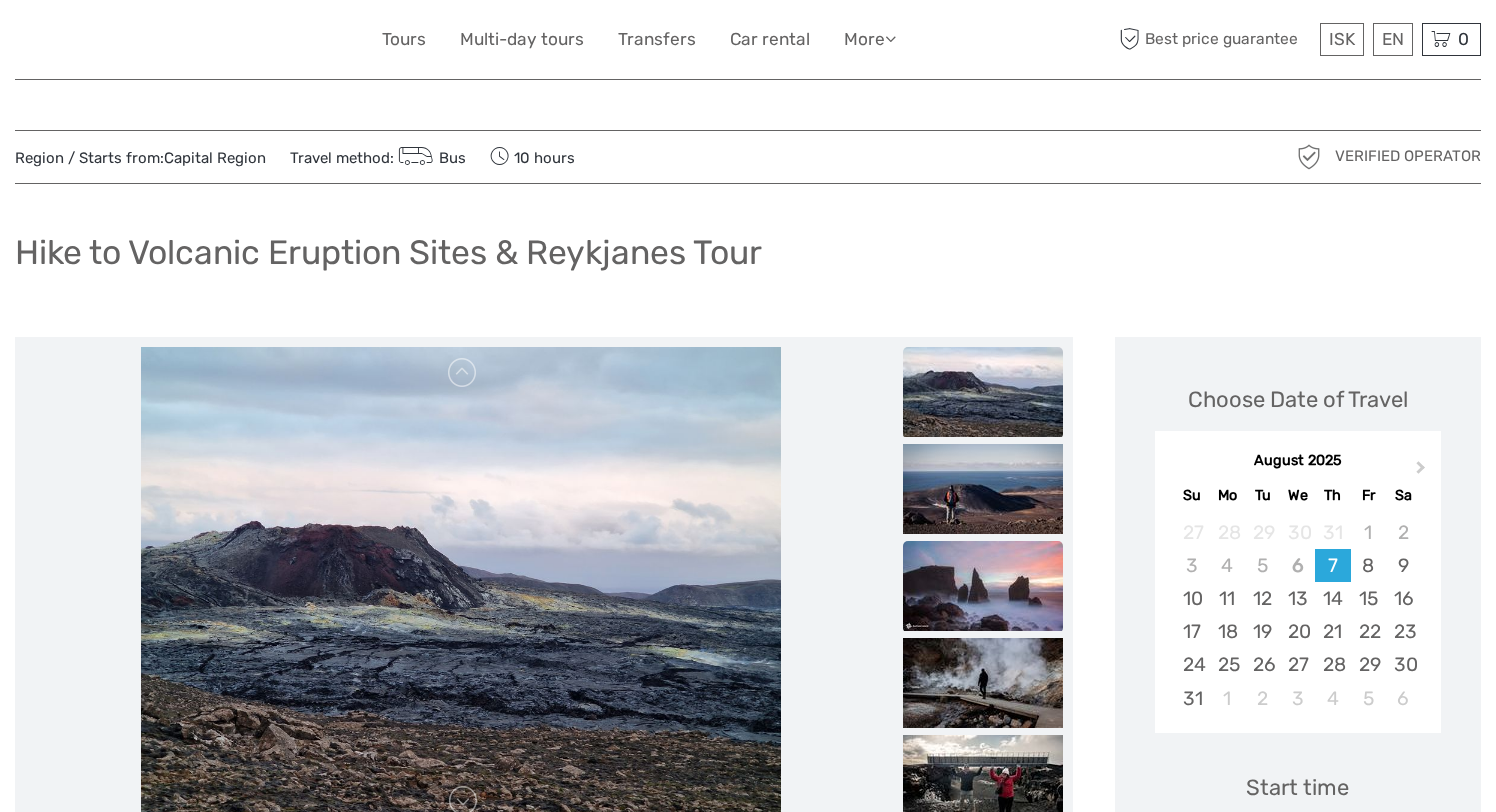 click at bounding box center (983, 586) 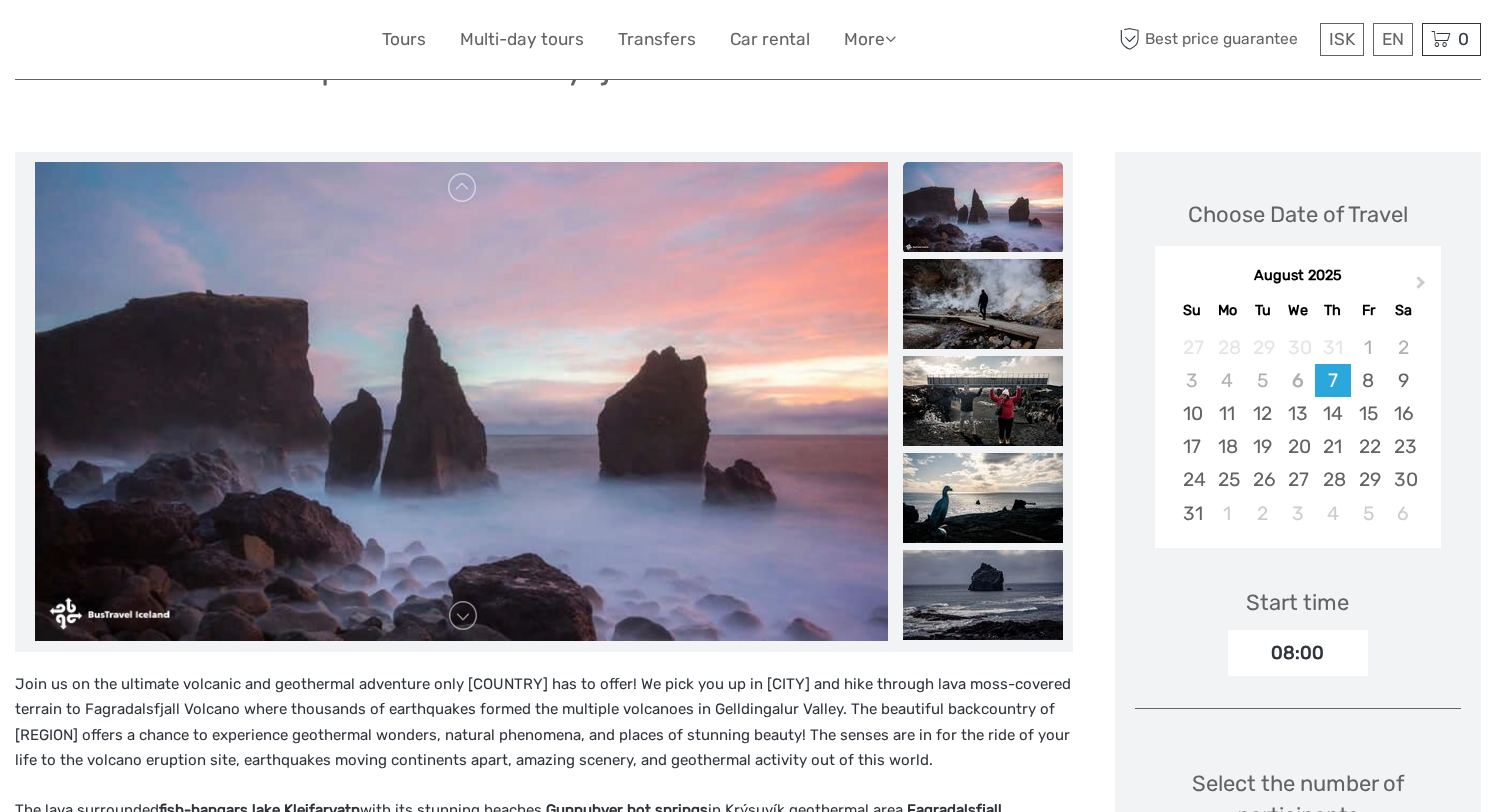 scroll, scrollTop: 187, scrollLeft: 0, axis: vertical 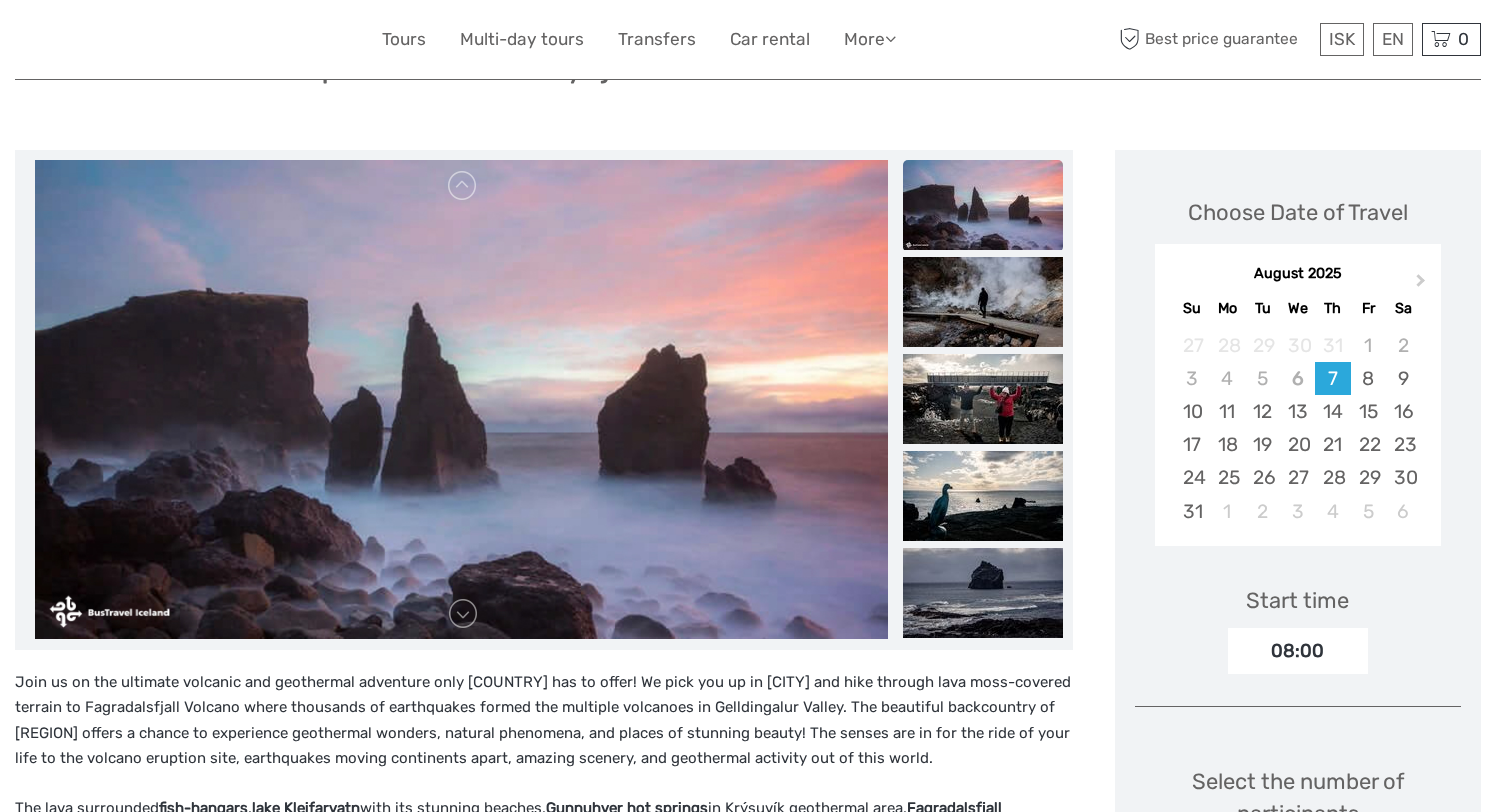 click on "08:00" at bounding box center [1298, 651] 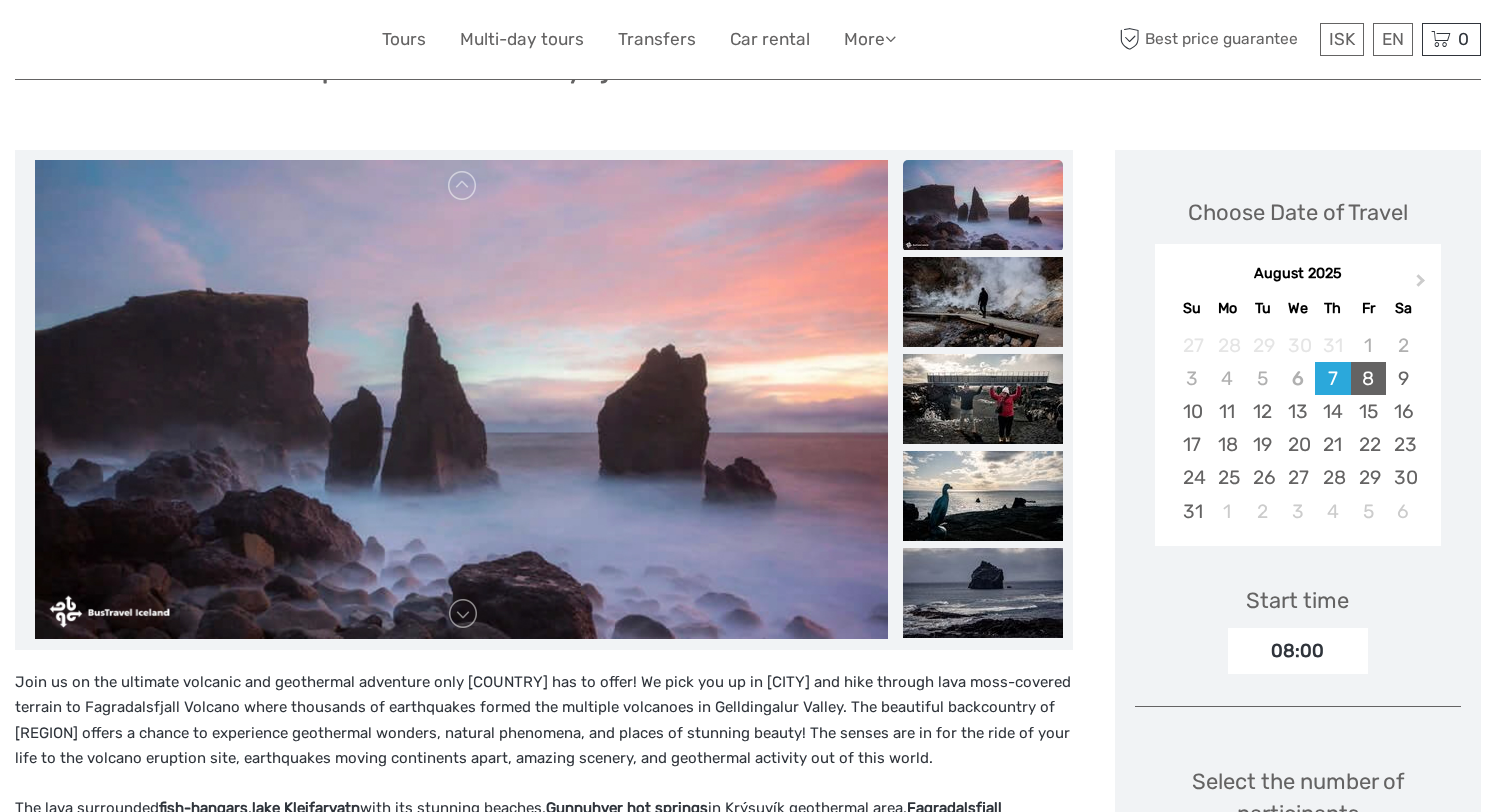 click on "8" at bounding box center [1368, 378] 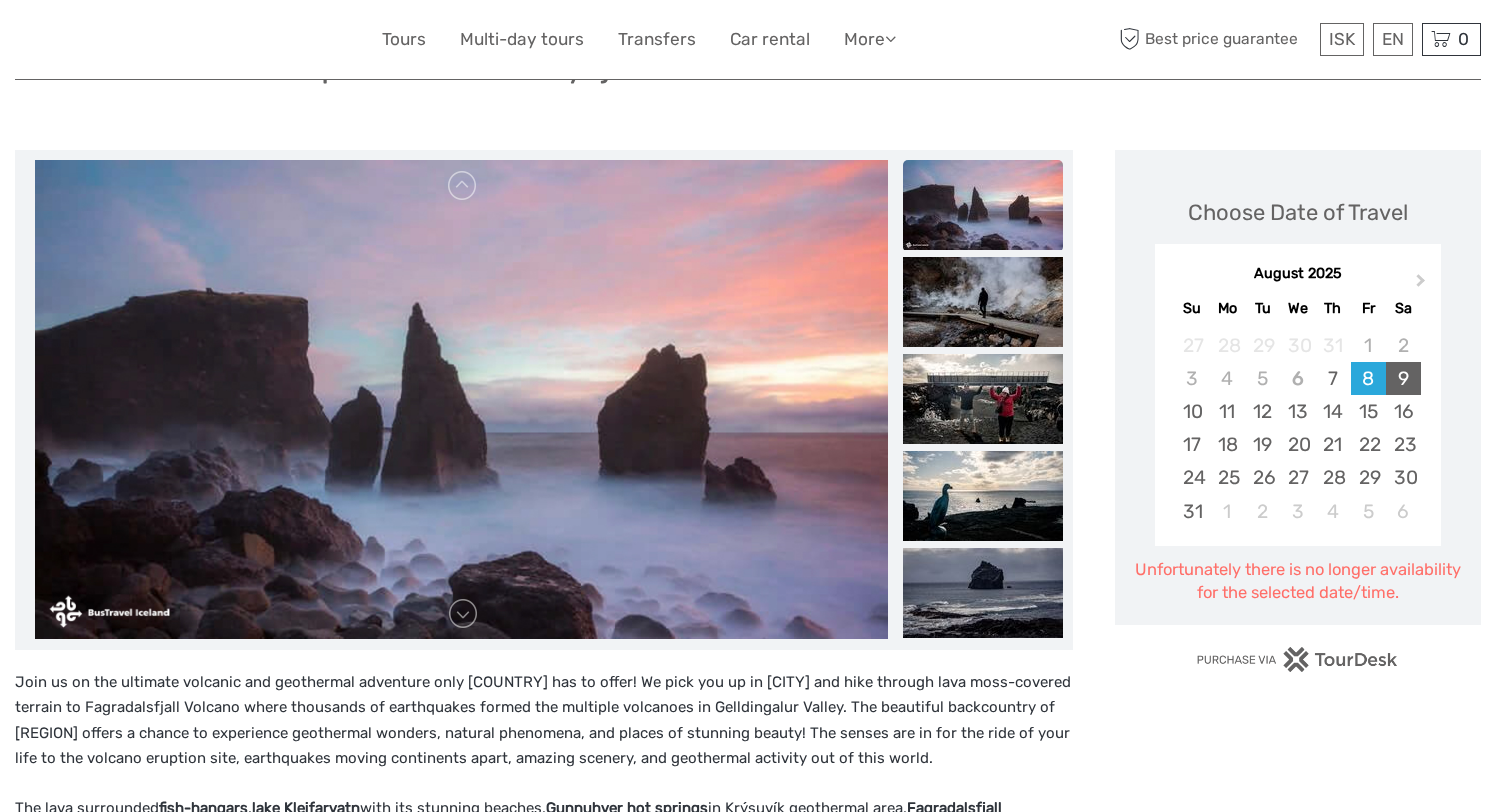 click on "9" at bounding box center [1403, 378] 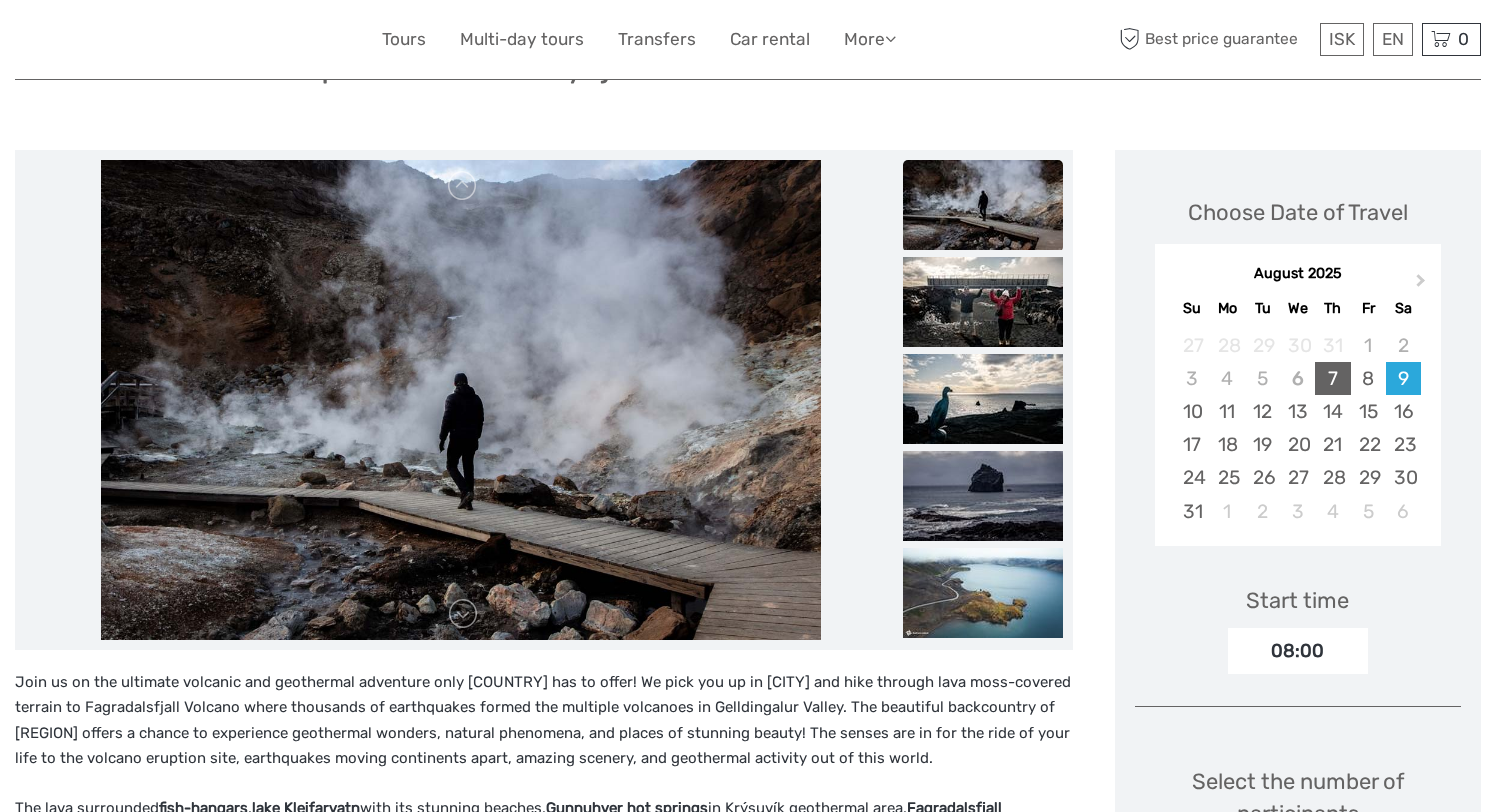 click on "7" at bounding box center (1332, 378) 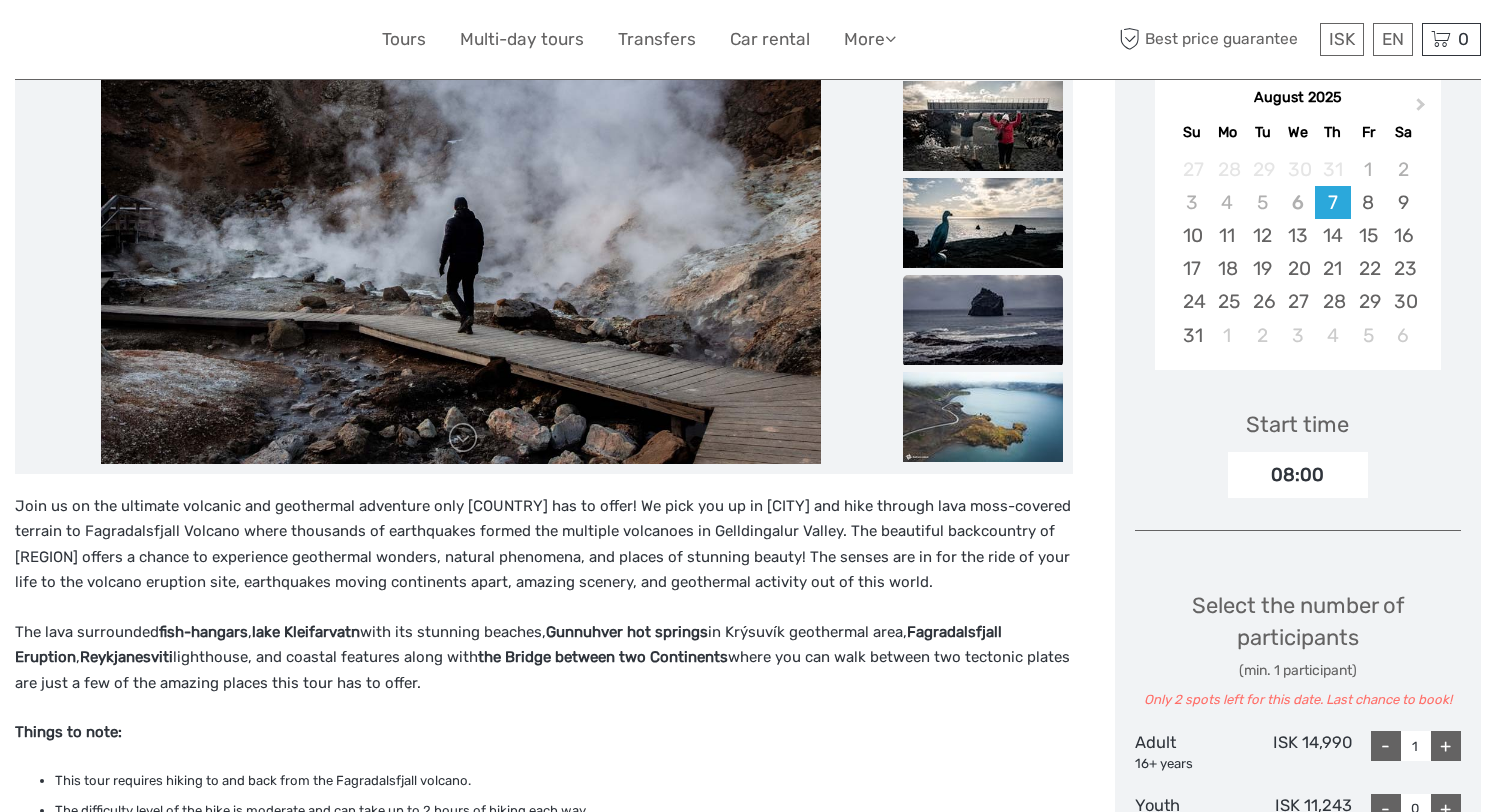 scroll, scrollTop: 381, scrollLeft: 0, axis: vertical 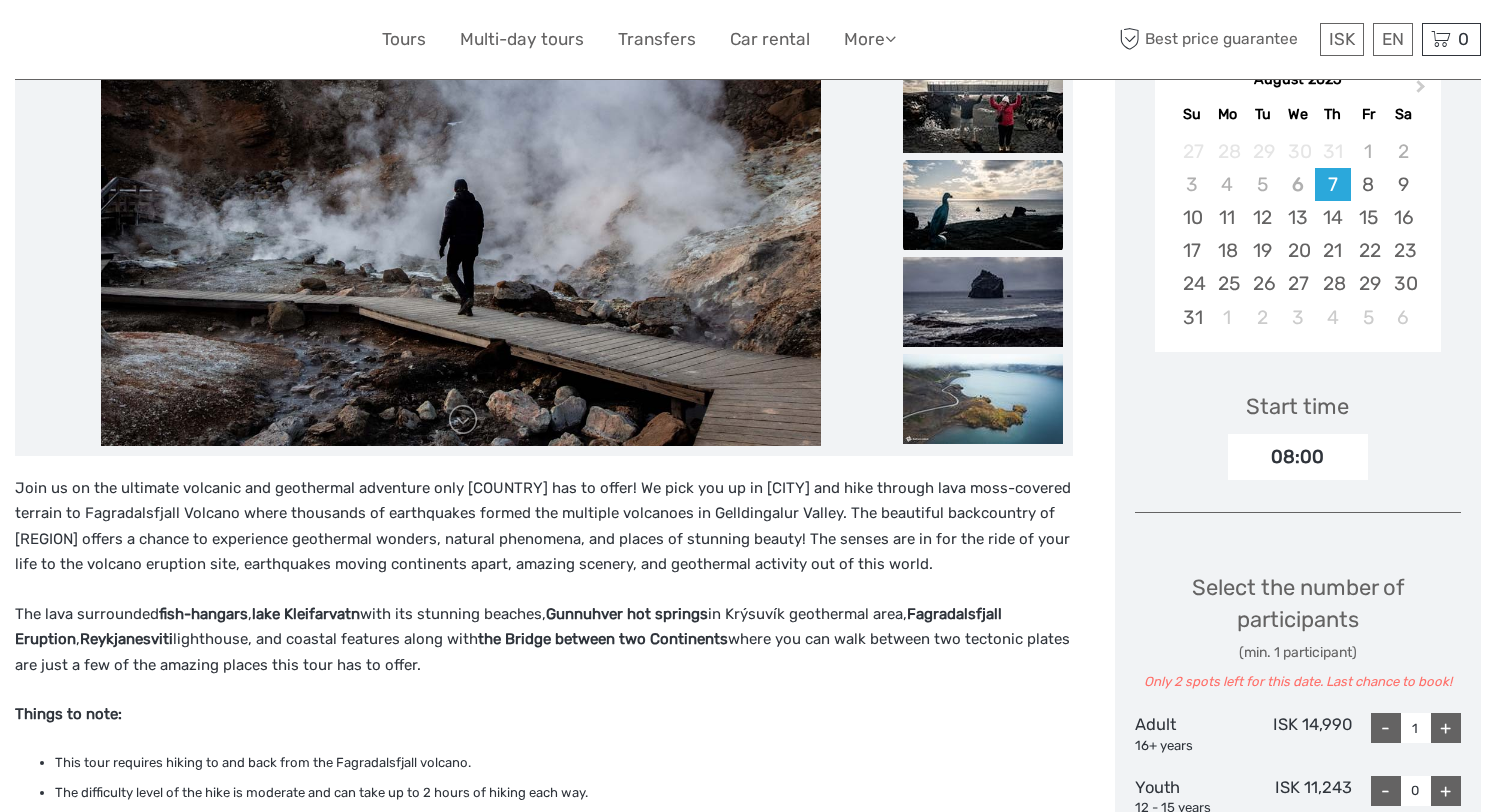 click at bounding box center [983, 205] 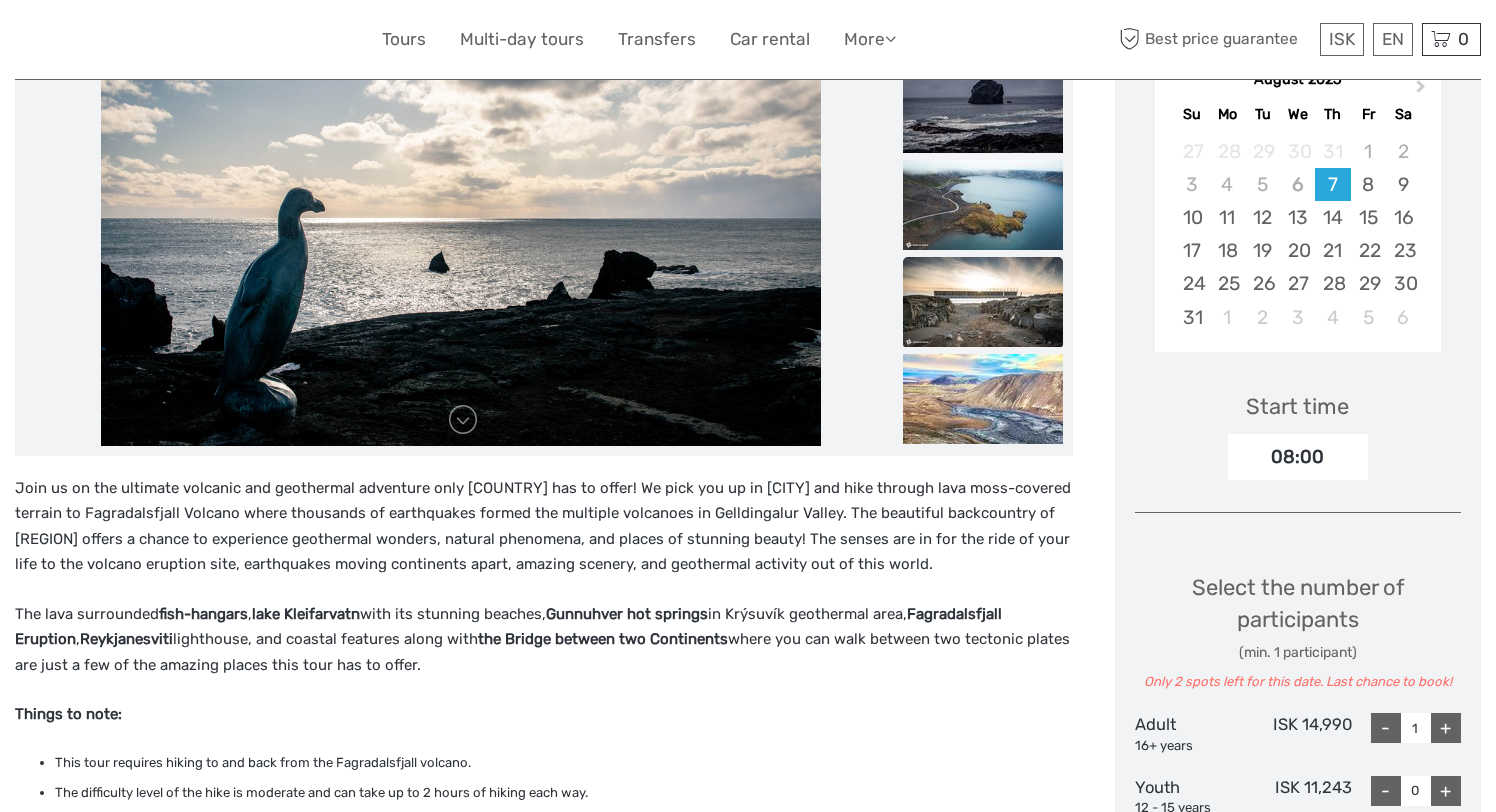 click at bounding box center [983, 302] 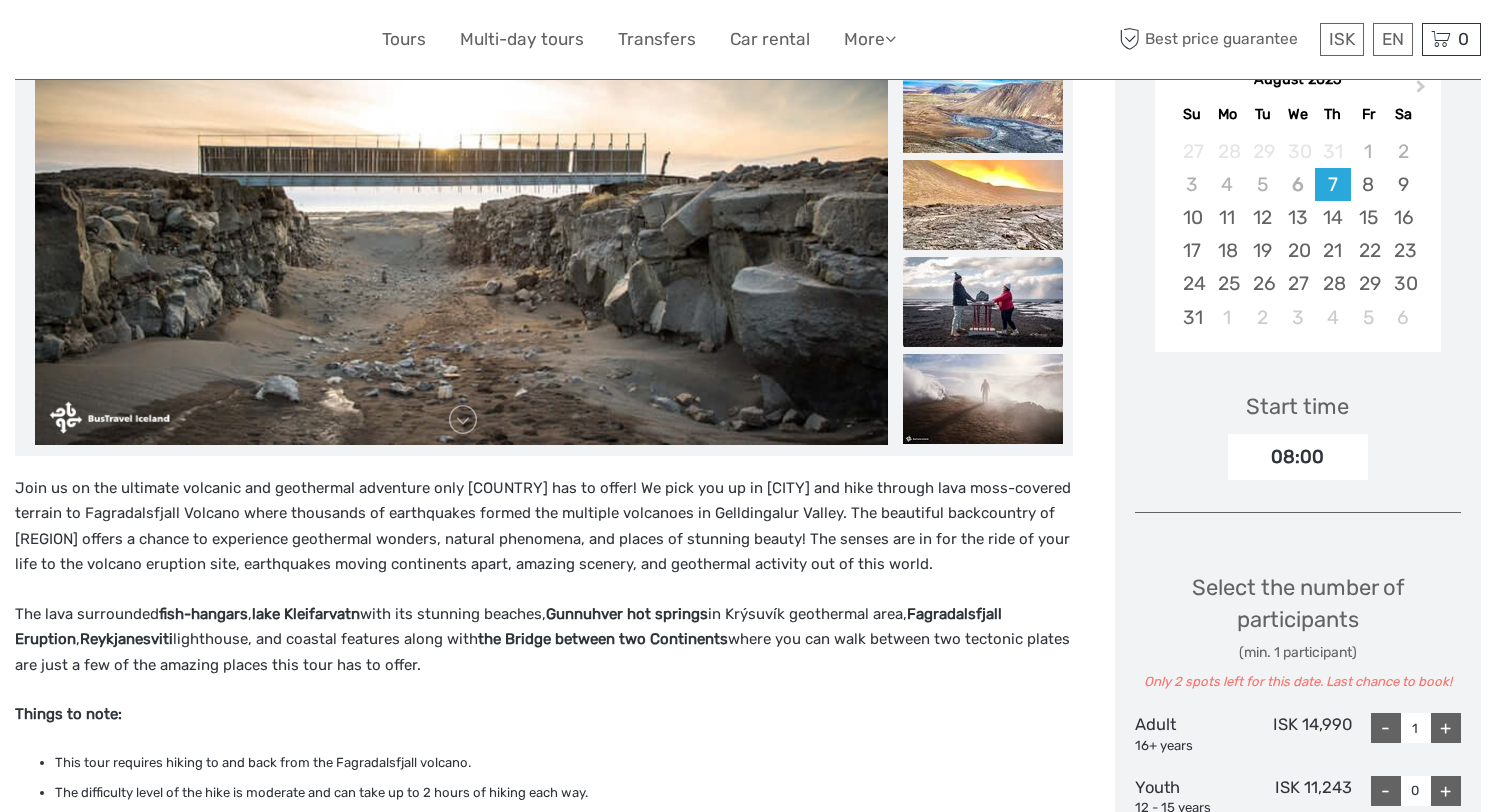 click at bounding box center (983, 302) 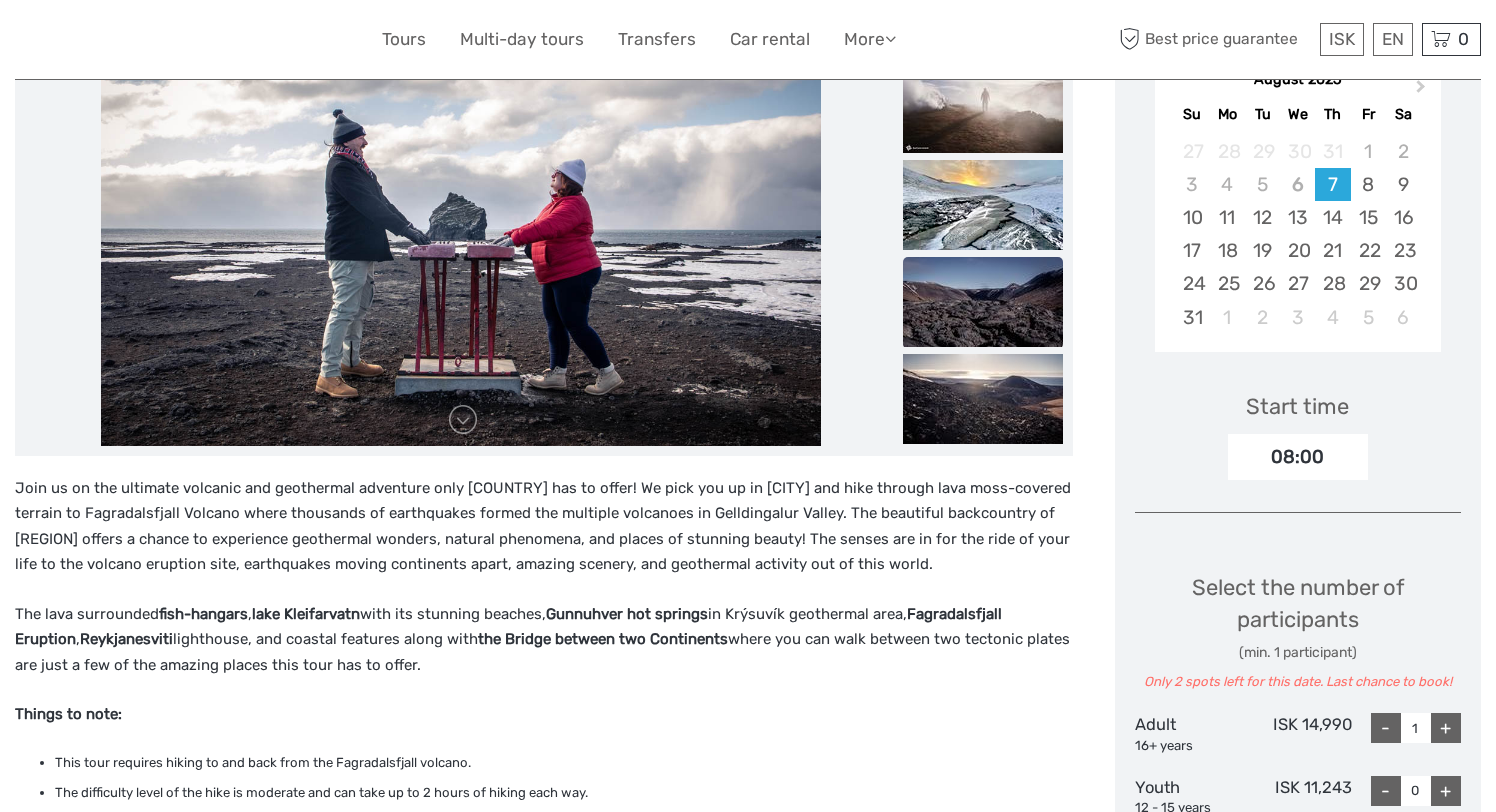 click at bounding box center [983, 302] 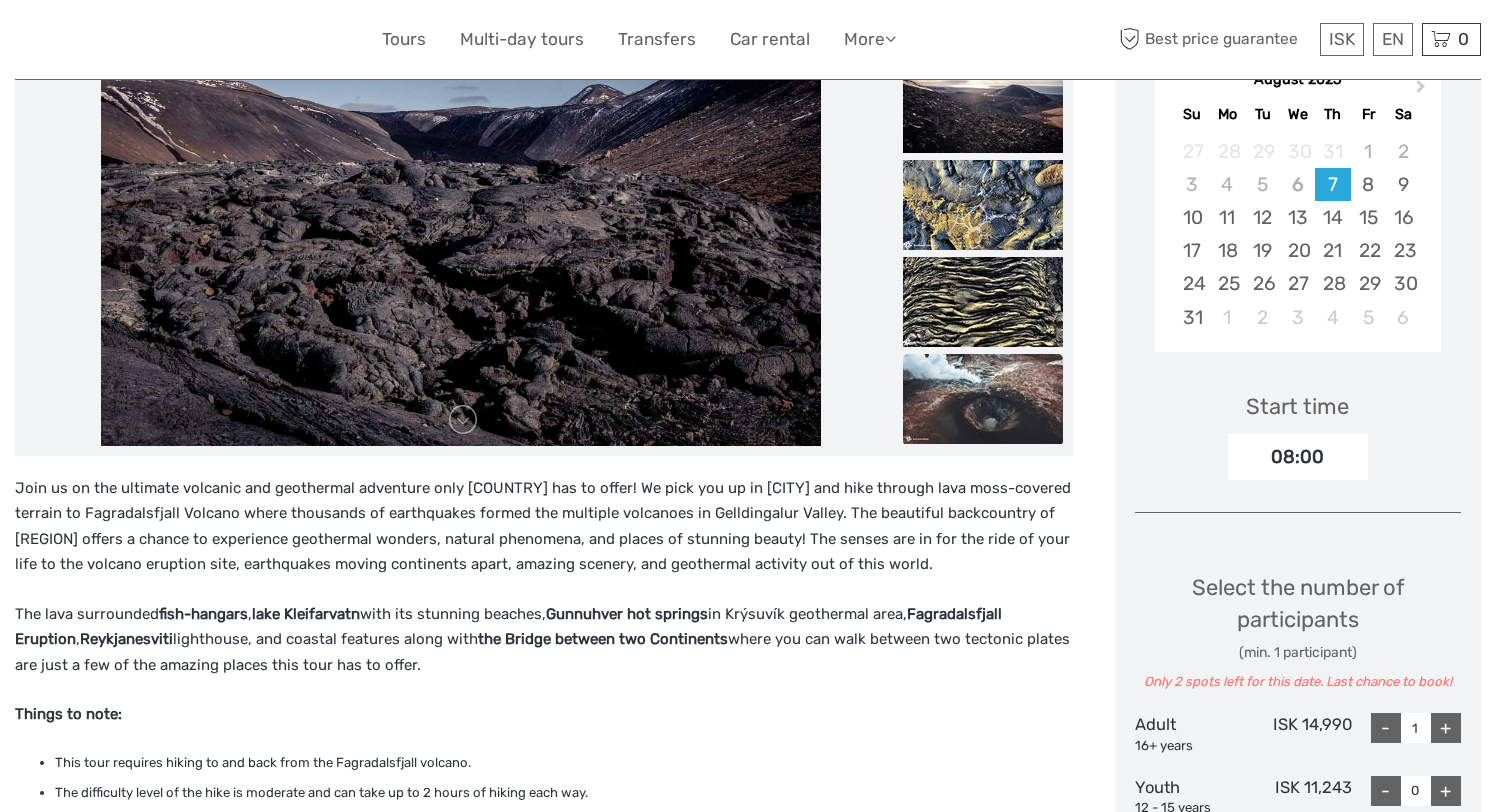 click at bounding box center [983, 399] 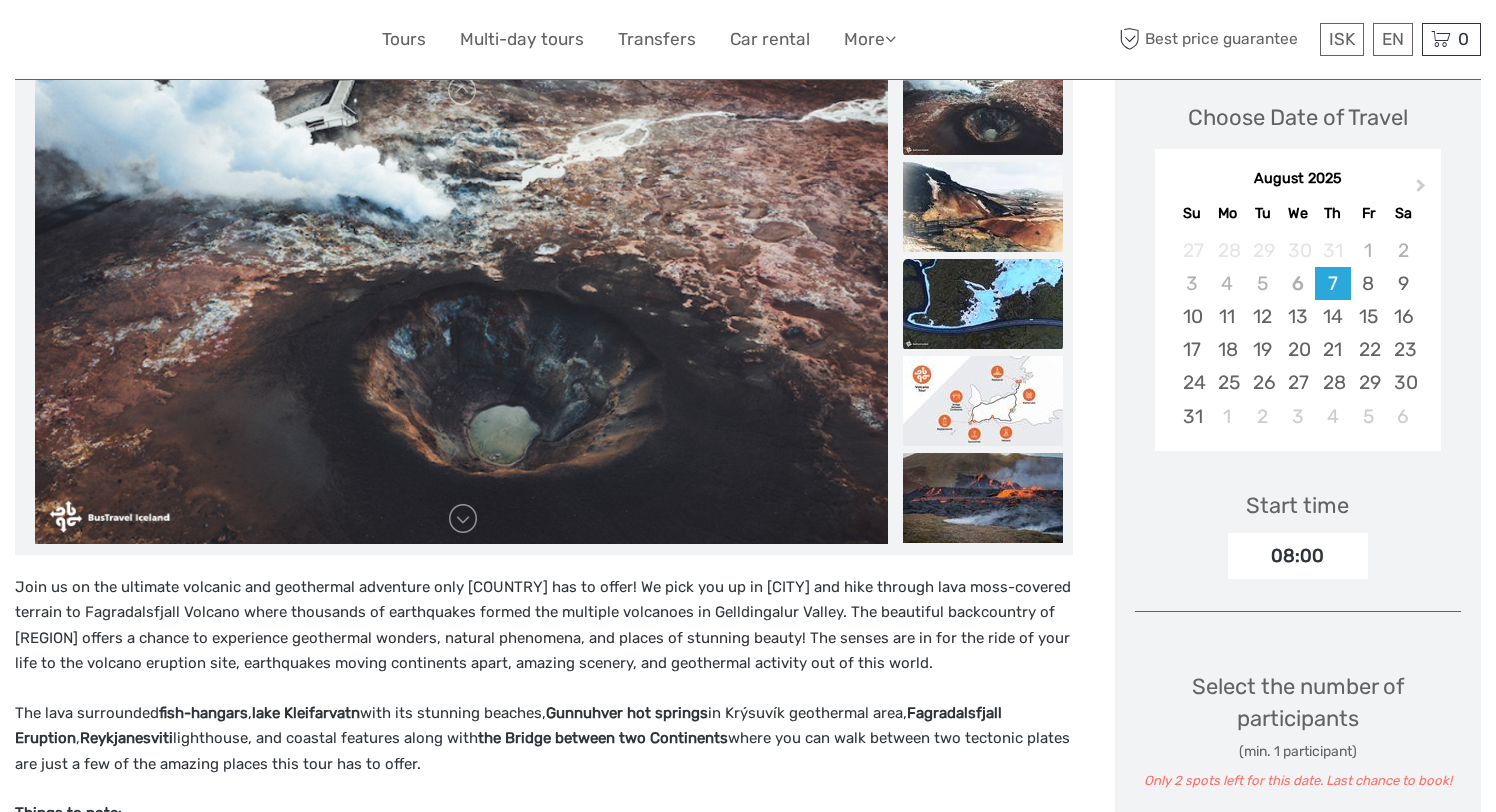 scroll, scrollTop: 0, scrollLeft: 0, axis: both 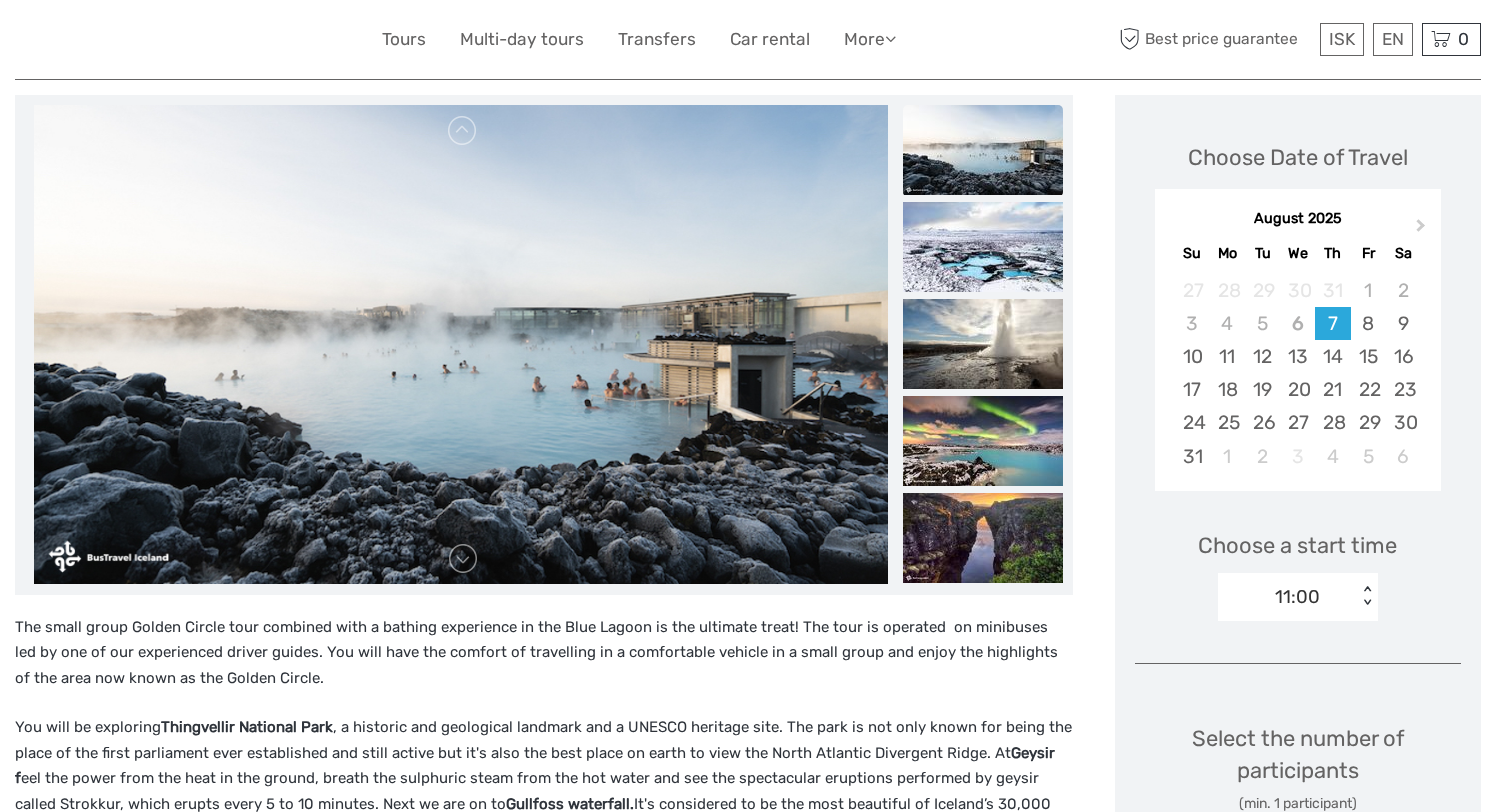 click on "11:00" at bounding box center [1297, 597] 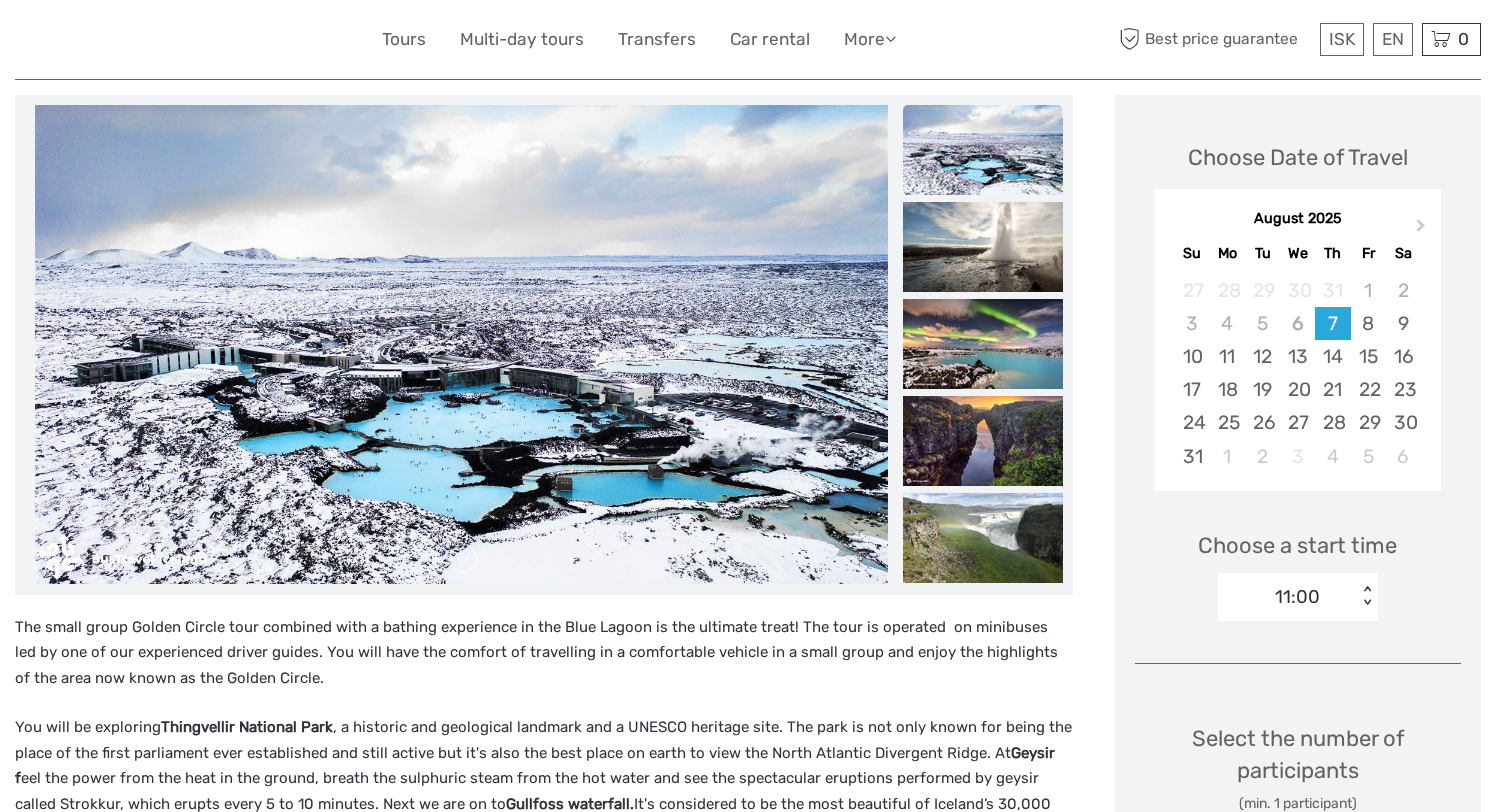 click on "The small group Golden Circle tour combined with a bathing experience in the Blue Lagoon is the ultimate treat! The tour is operated  on minibuses led by one of our experienced driver guides. You will have the comfort of travelling in a comfortable vehicle in a small group and enjoy the highlights of the area now known as the Golden Circle.  You will be exploring  Thingvellir National Park Geysir f Gullfoss waterfall.  Travel to  Kerið crater" at bounding box center (565, 977) 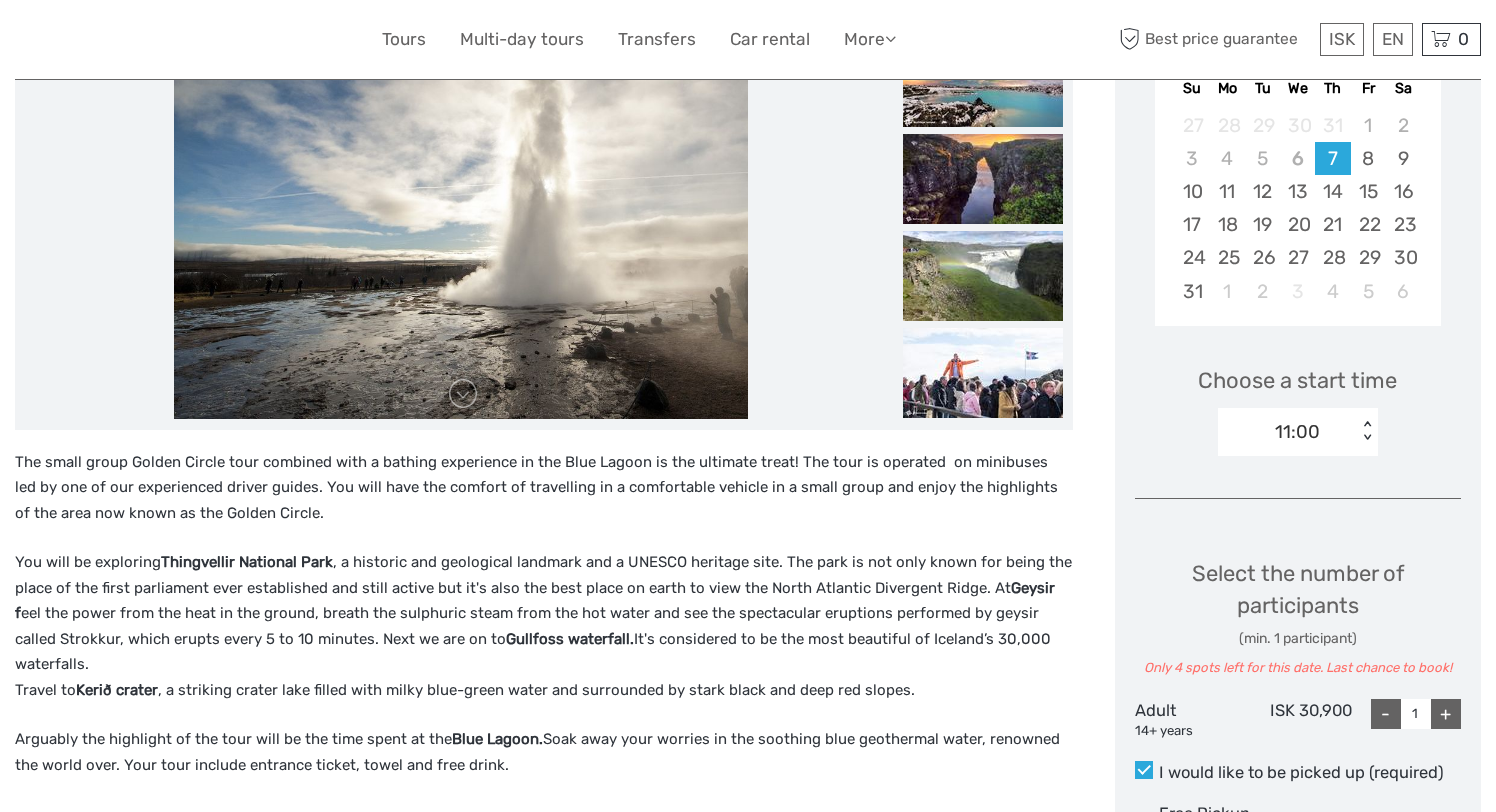 scroll, scrollTop: 401, scrollLeft: 0, axis: vertical 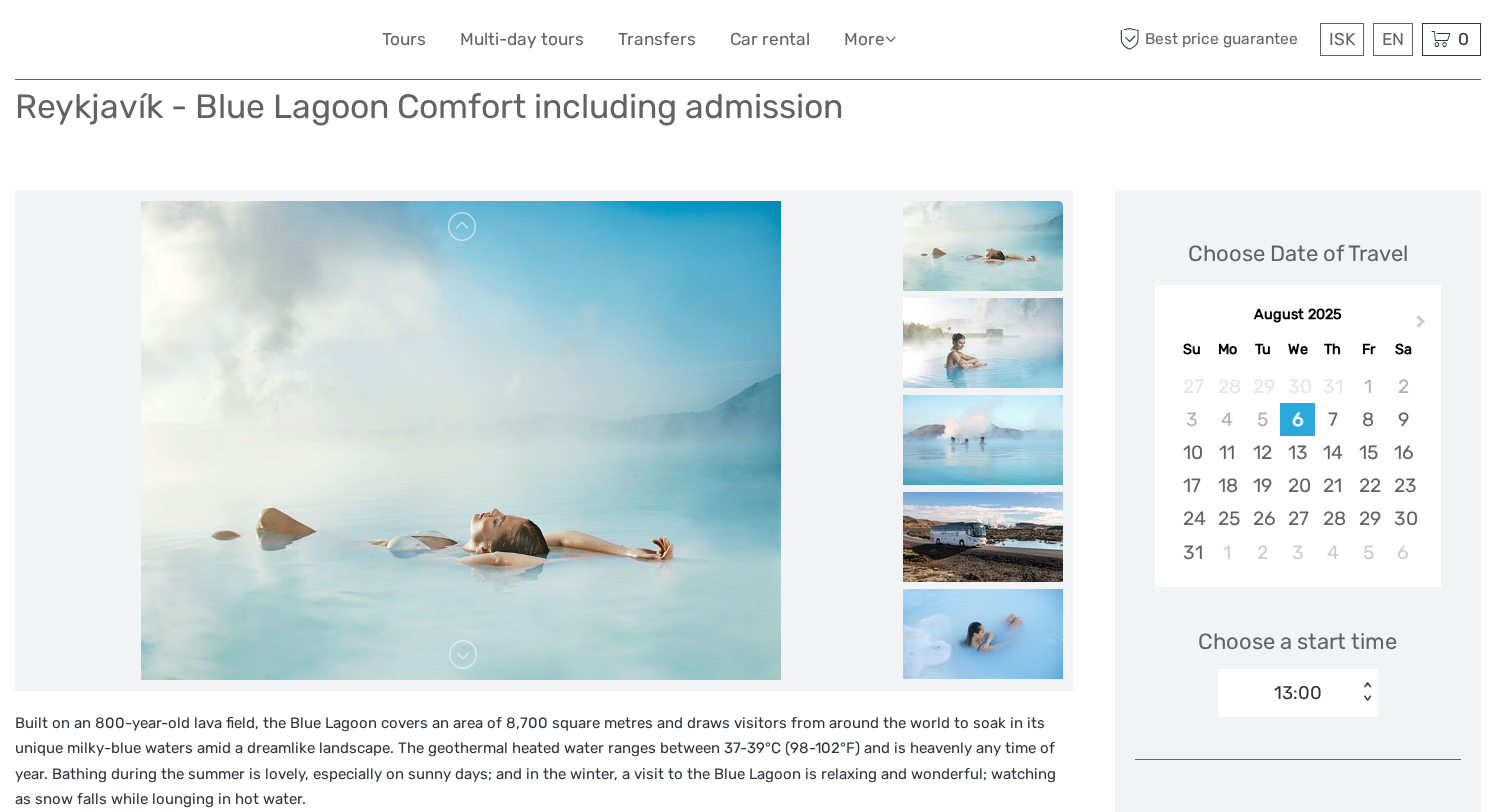 click at bounding box center (983, 246) 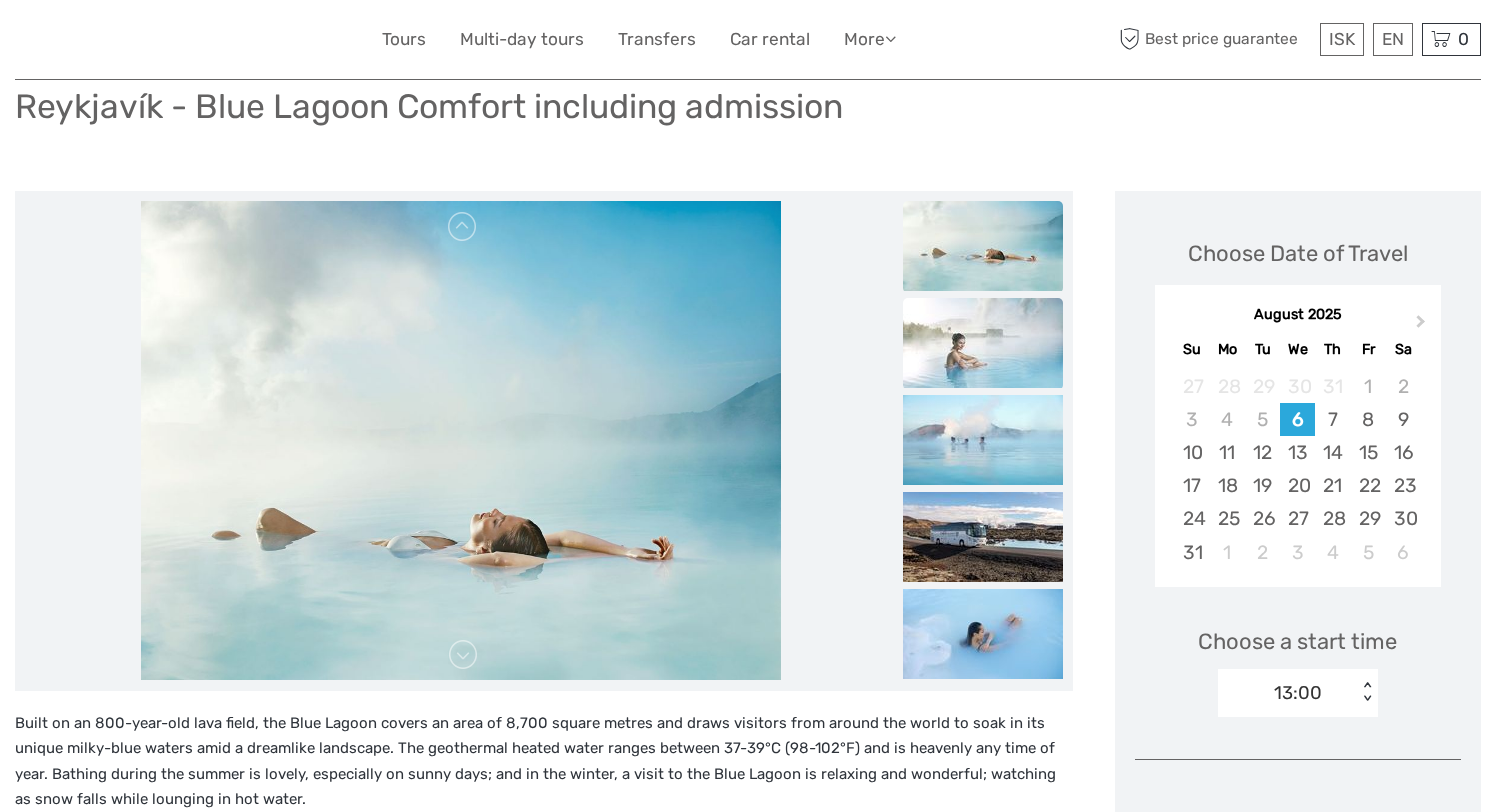 click at bounding box center [983, 343] 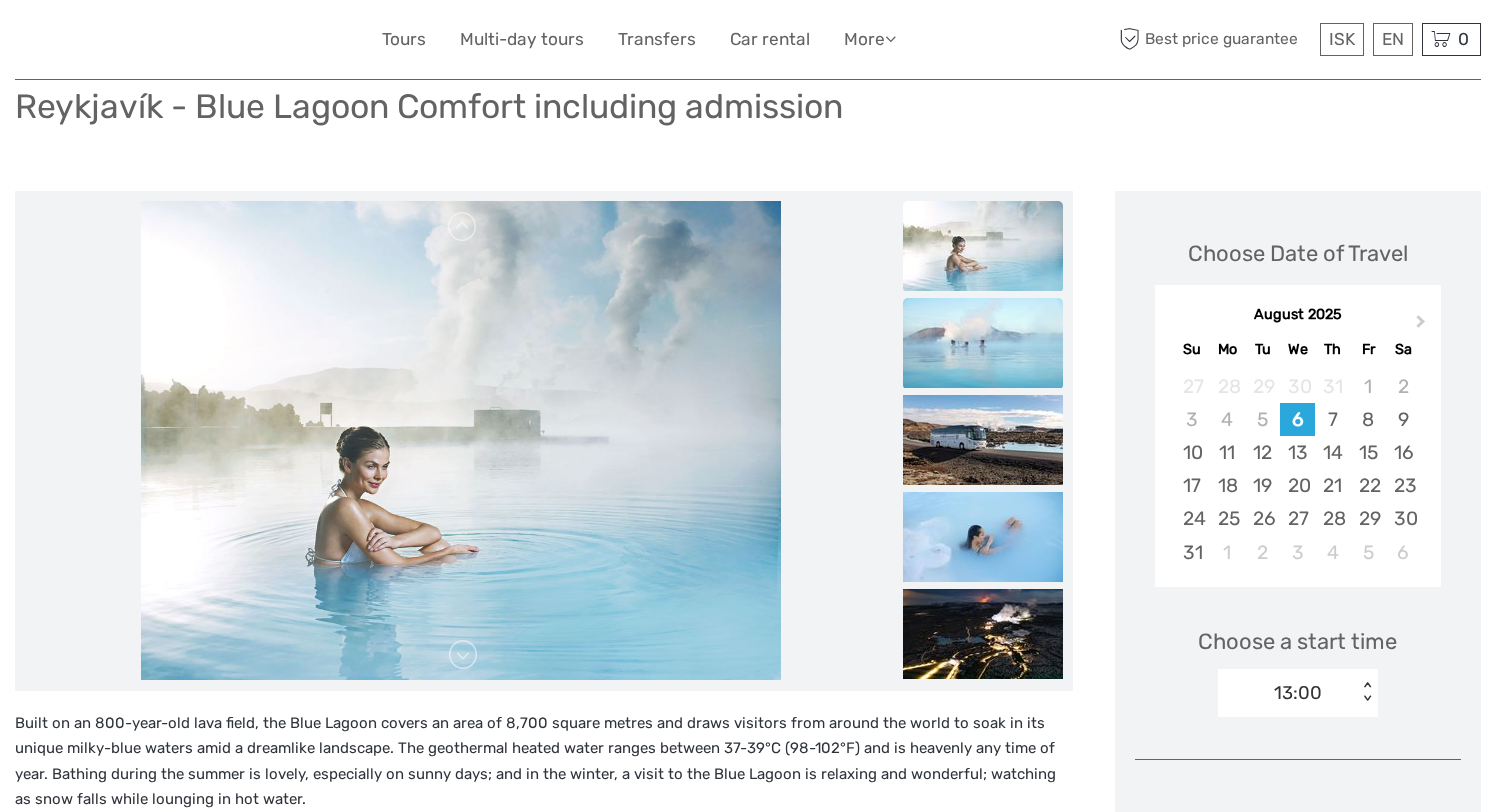 click at bounding box center (983, 343) 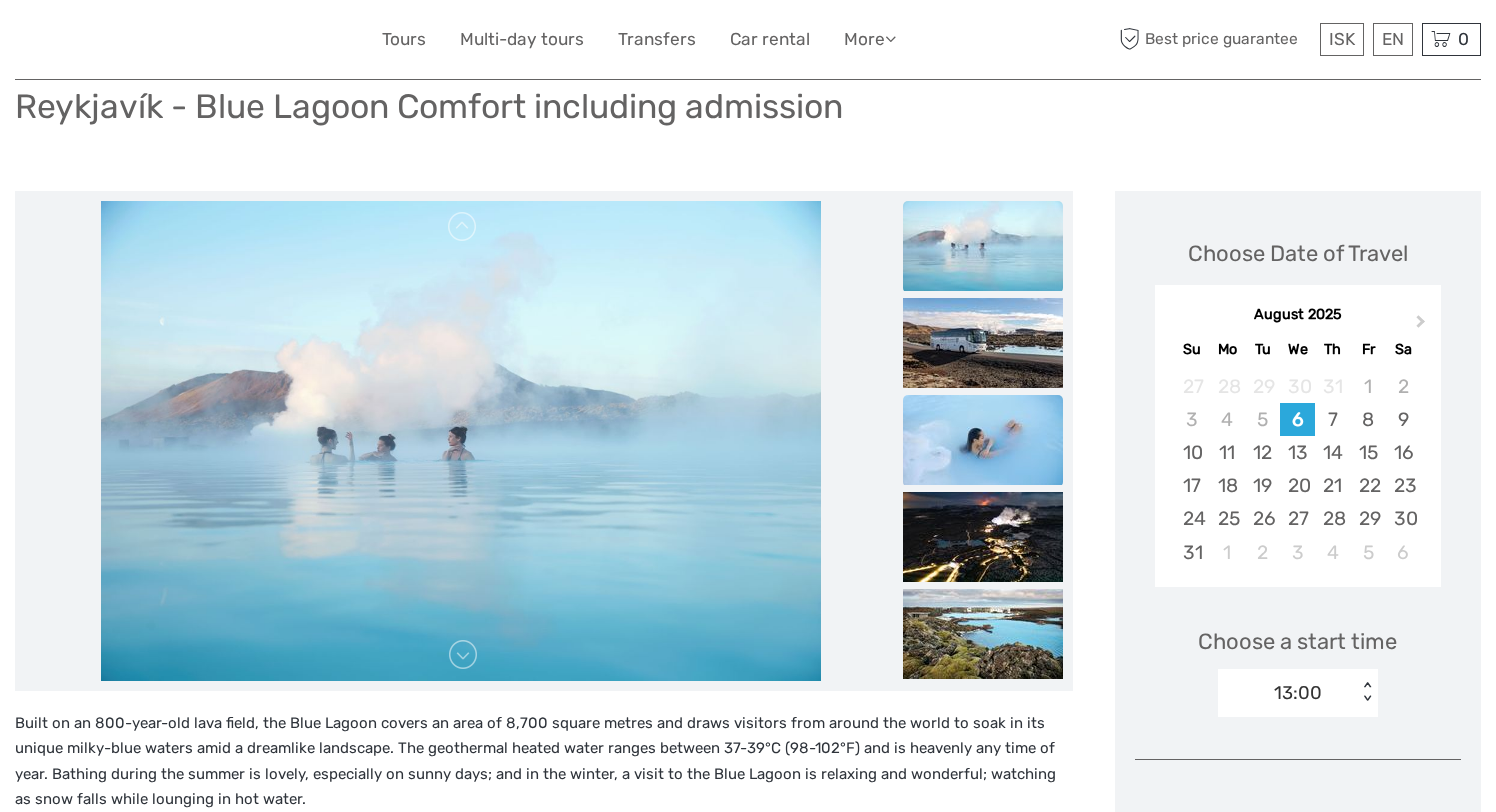click at bounding box center (983, 440) 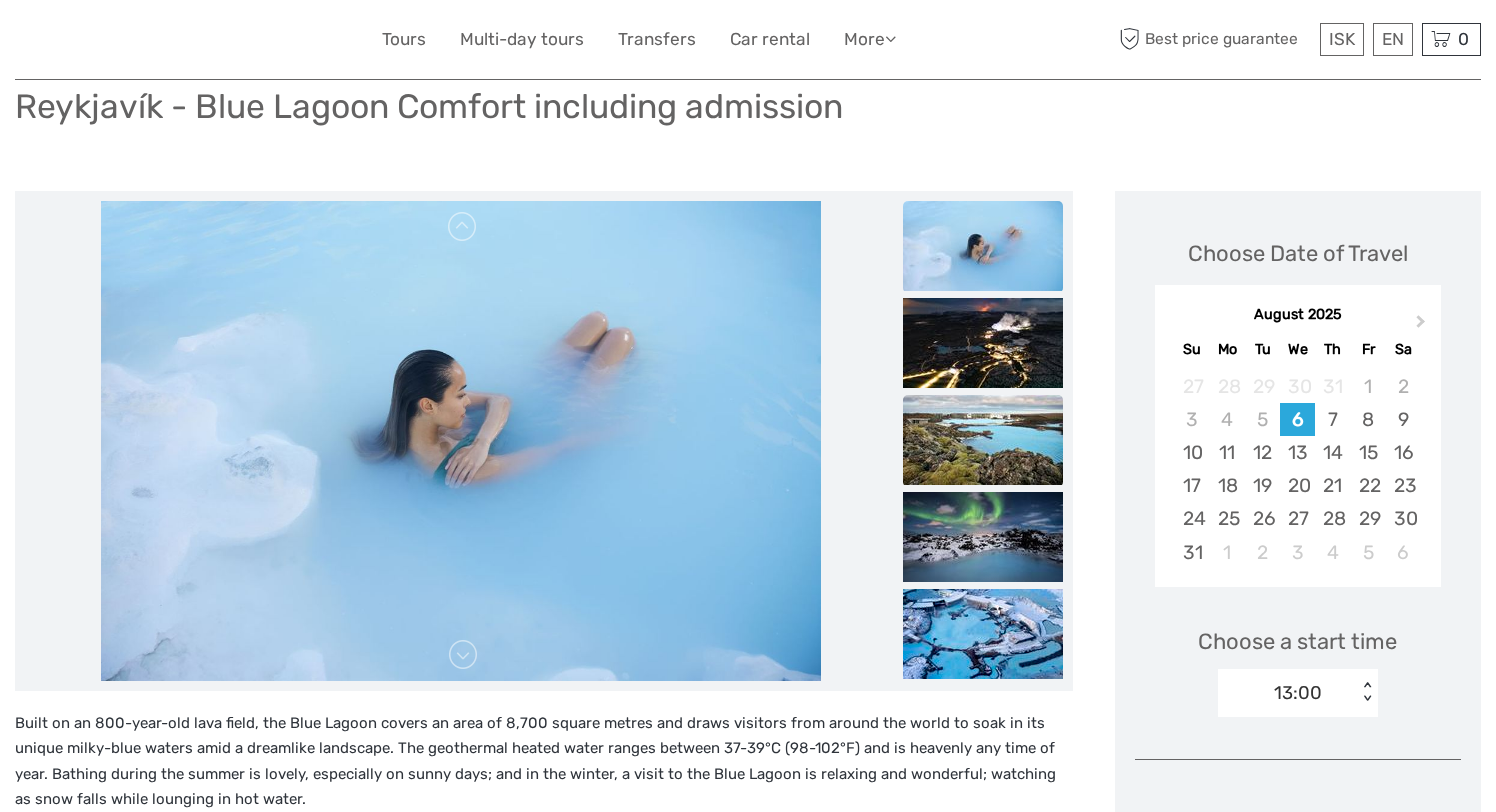 click at bounding box center (983, 440) 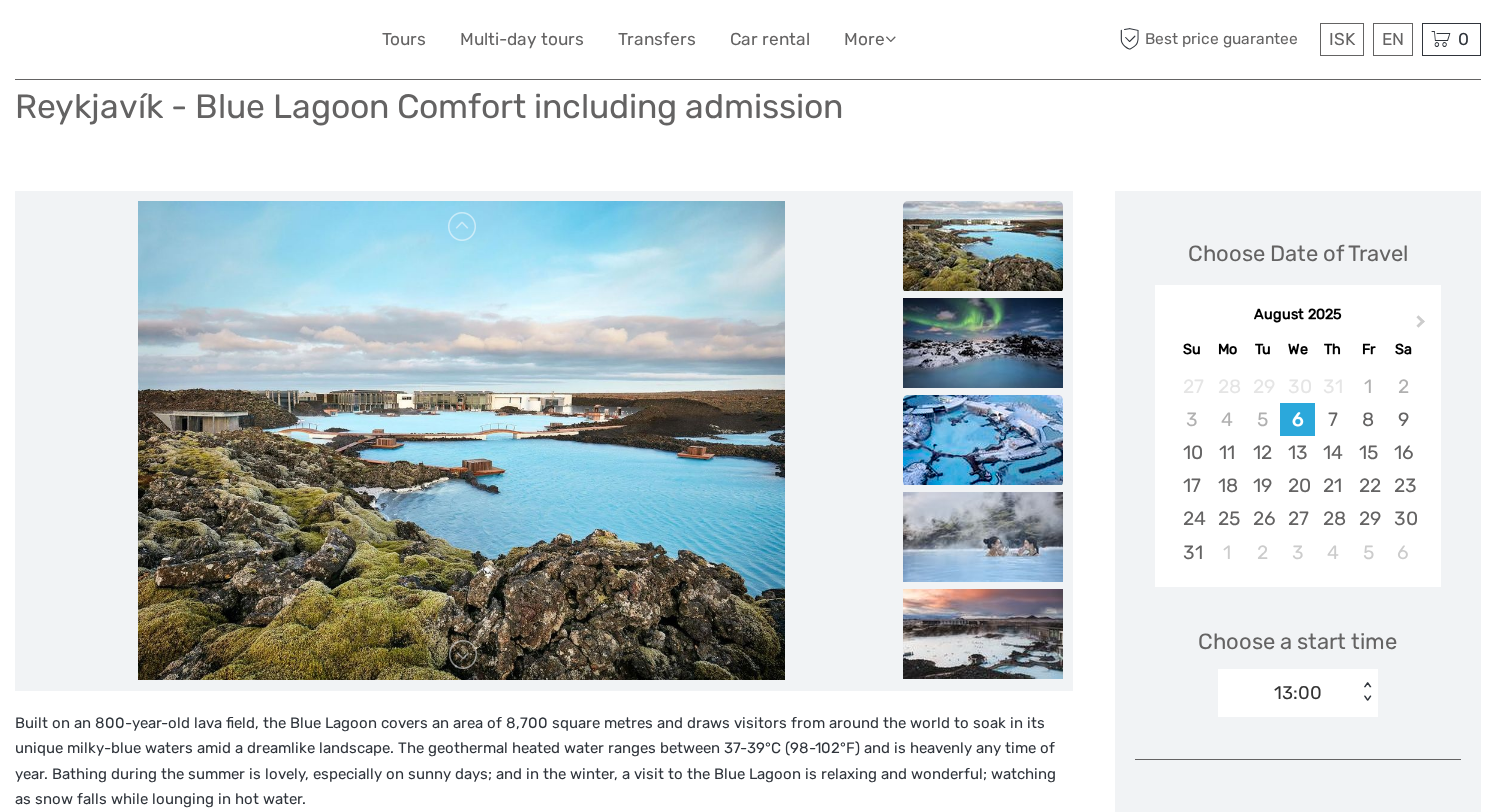 click at bounding box center [983, 440] 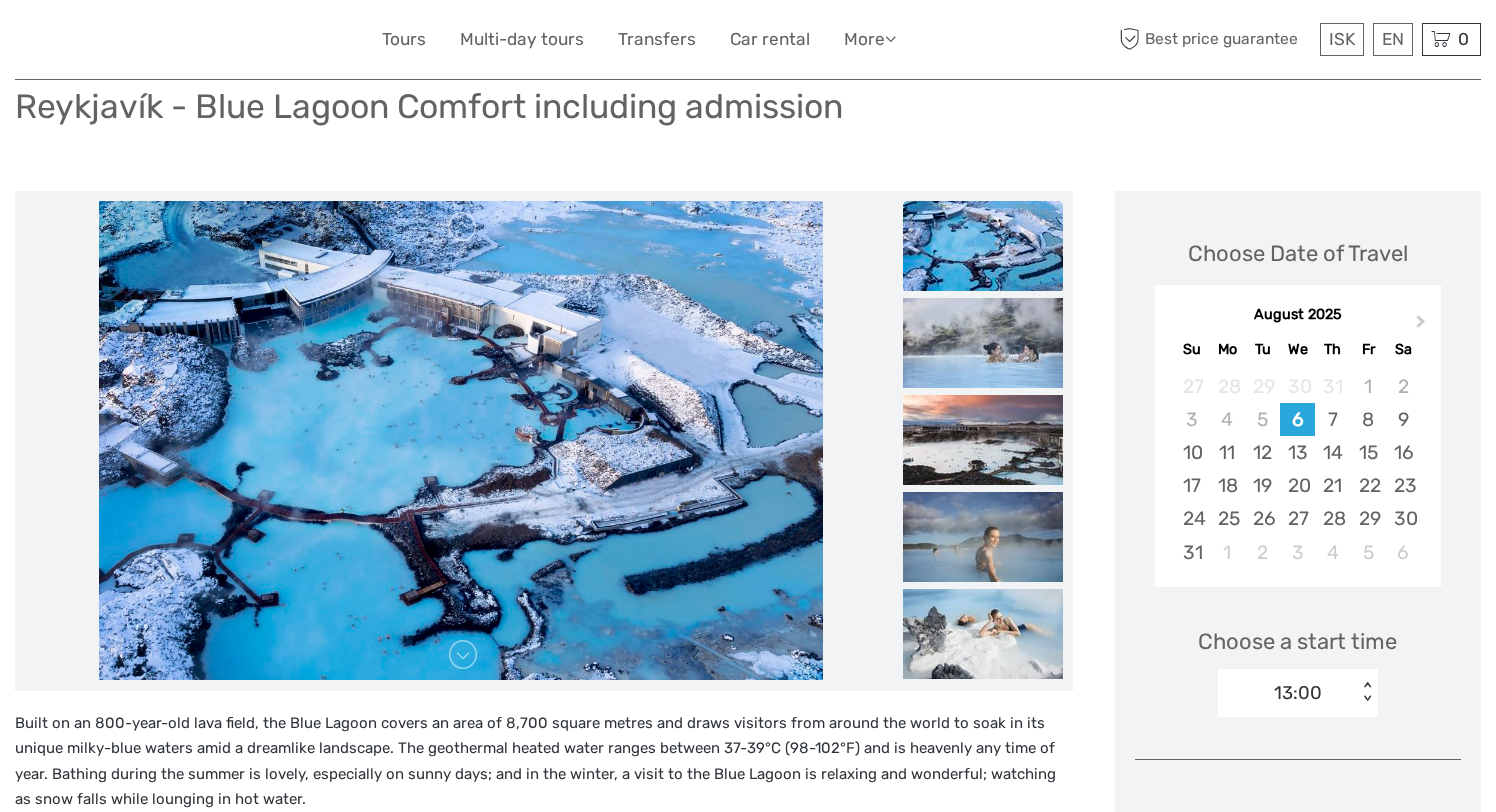 click at bounding box center [983, 440] 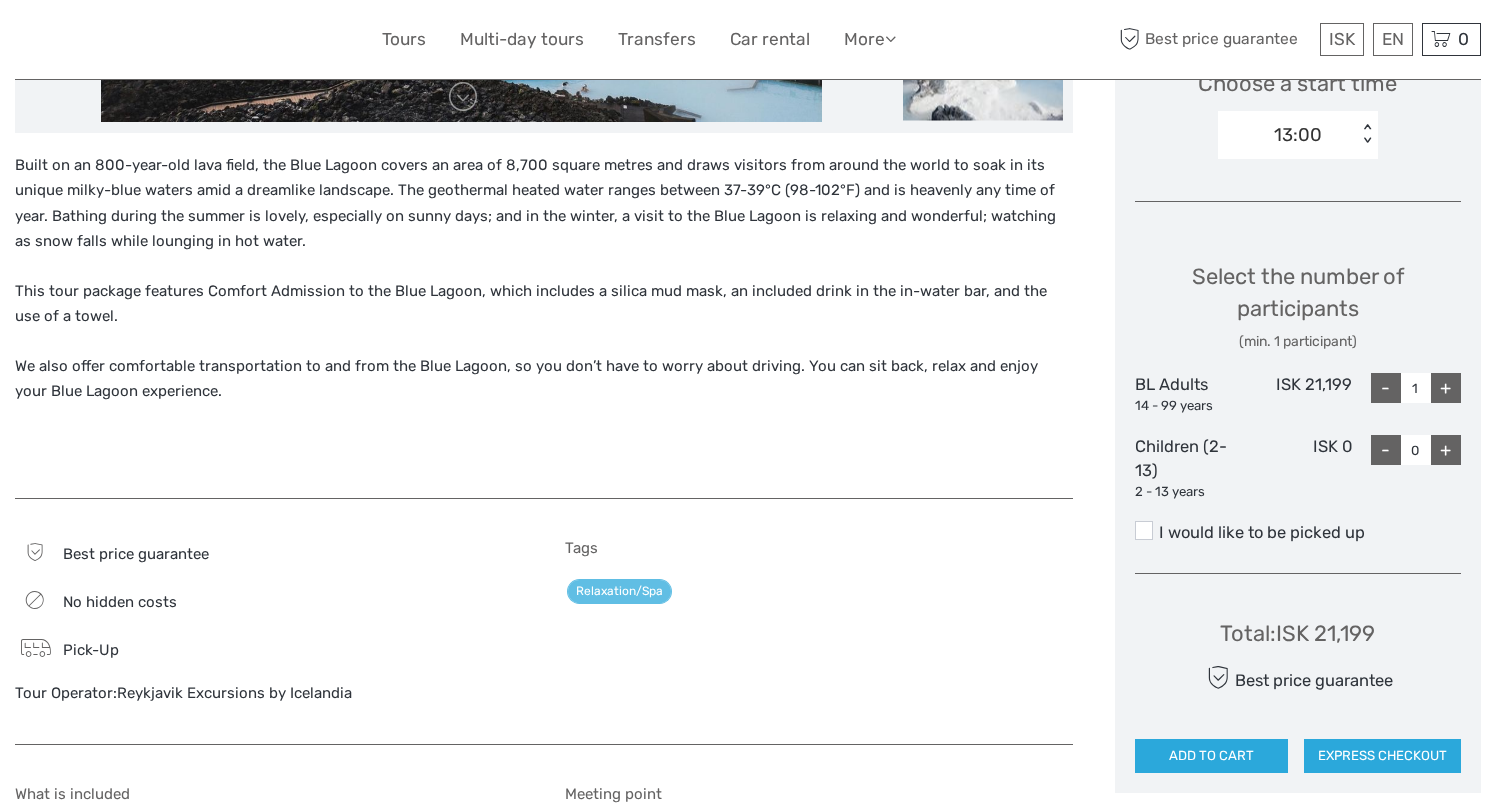 scroll, scrollTop: 721, scrollLeft: 0, axis: vertical 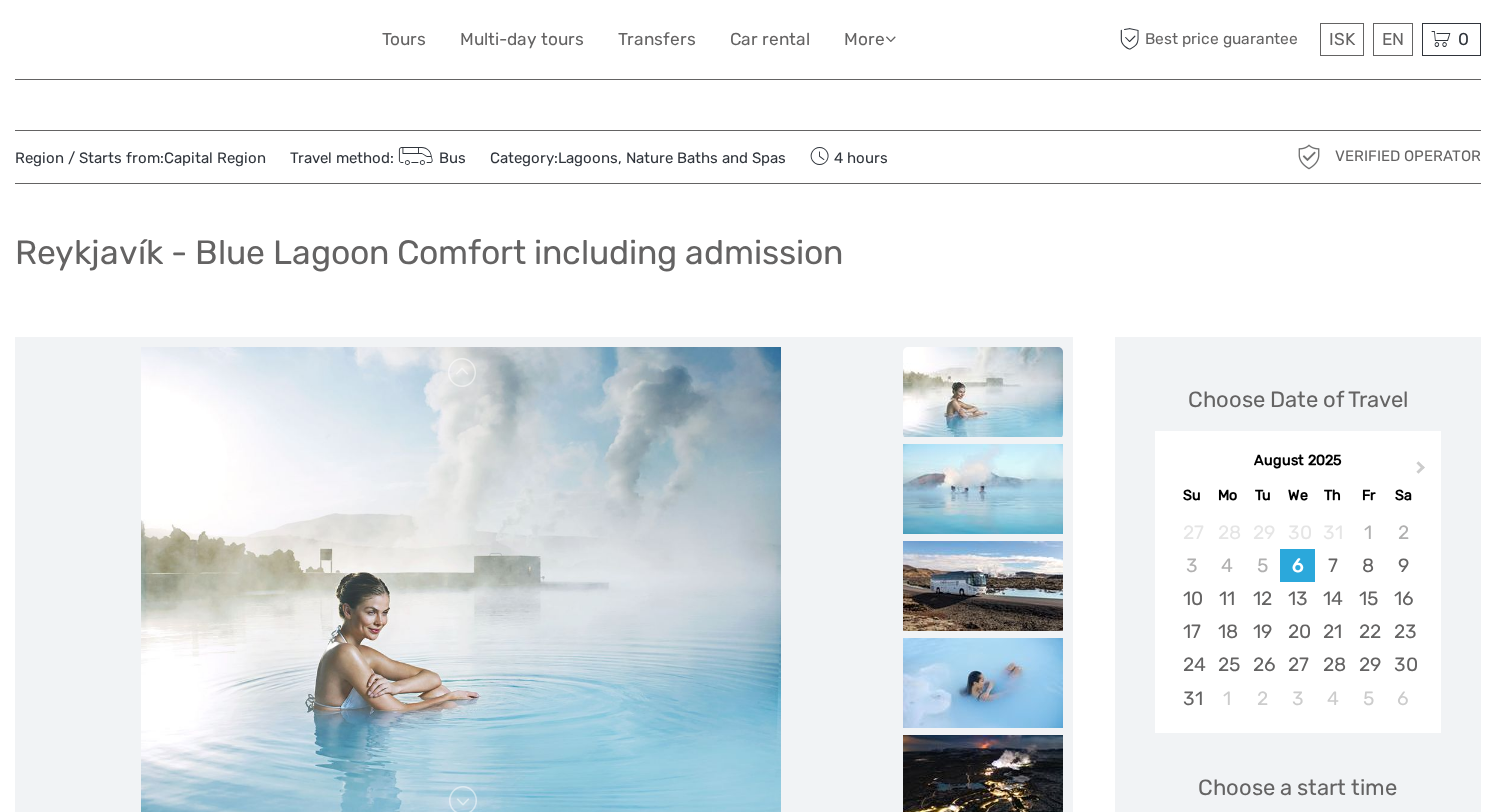 click on "Reykjavík - Blue Lagoon Comfort including admission" at bounding box center (748, 260) 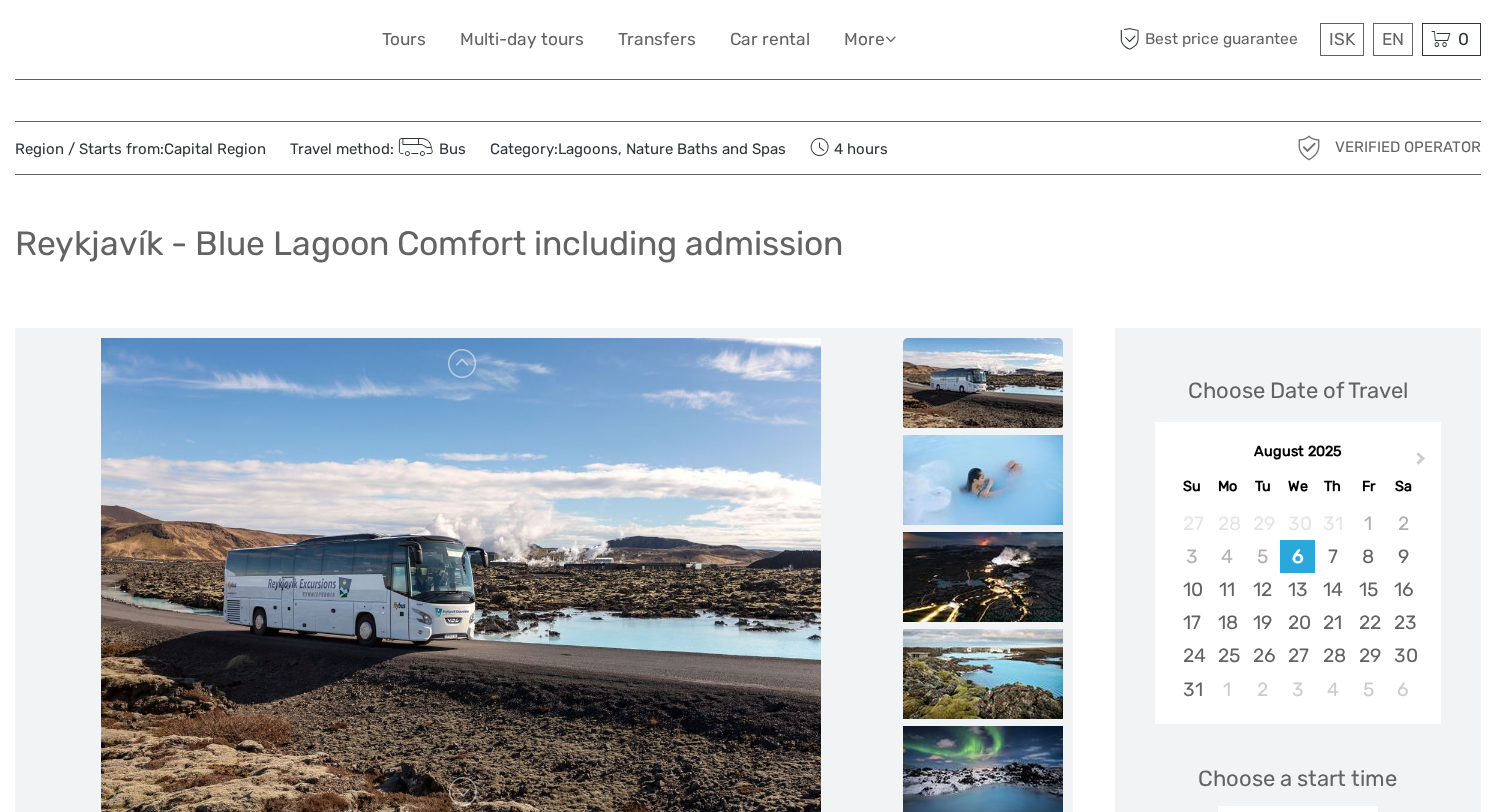 scroll, scrollTop: 0, scrollLeft: 0, axis: both 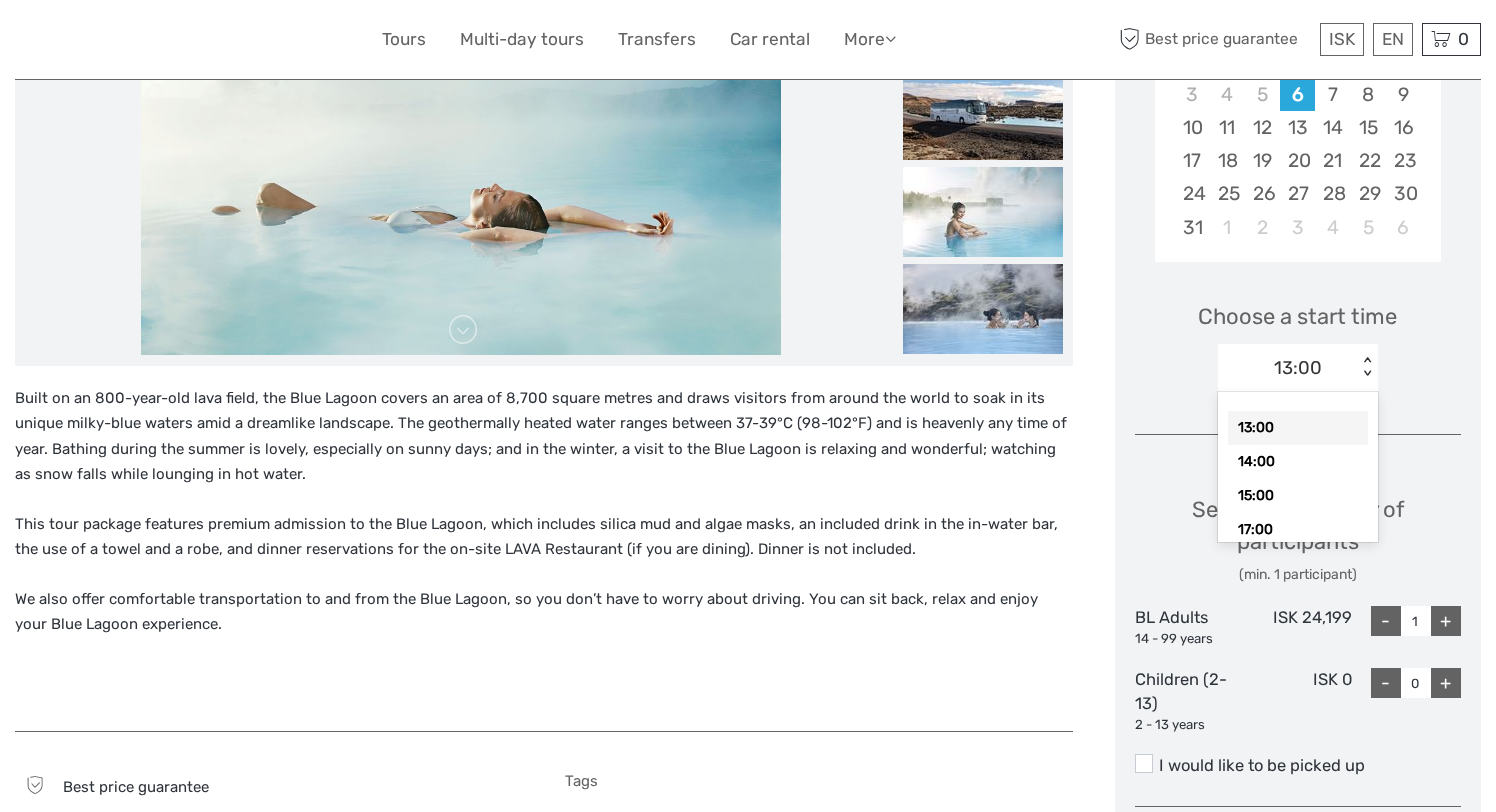 click on "13:00" at bounding box center (1298, 368) 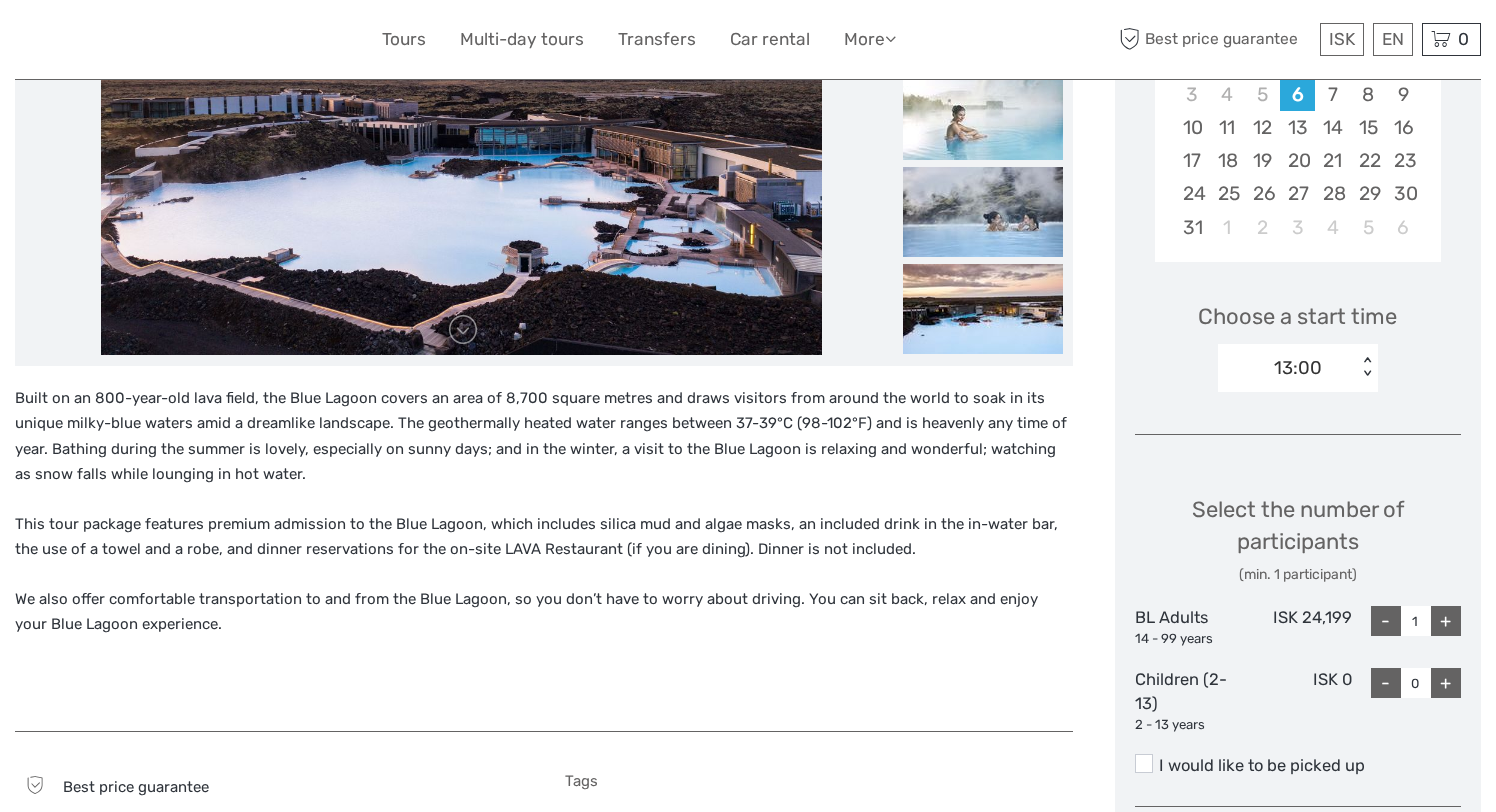 click on "< >" at bounding box center [1367, 367] 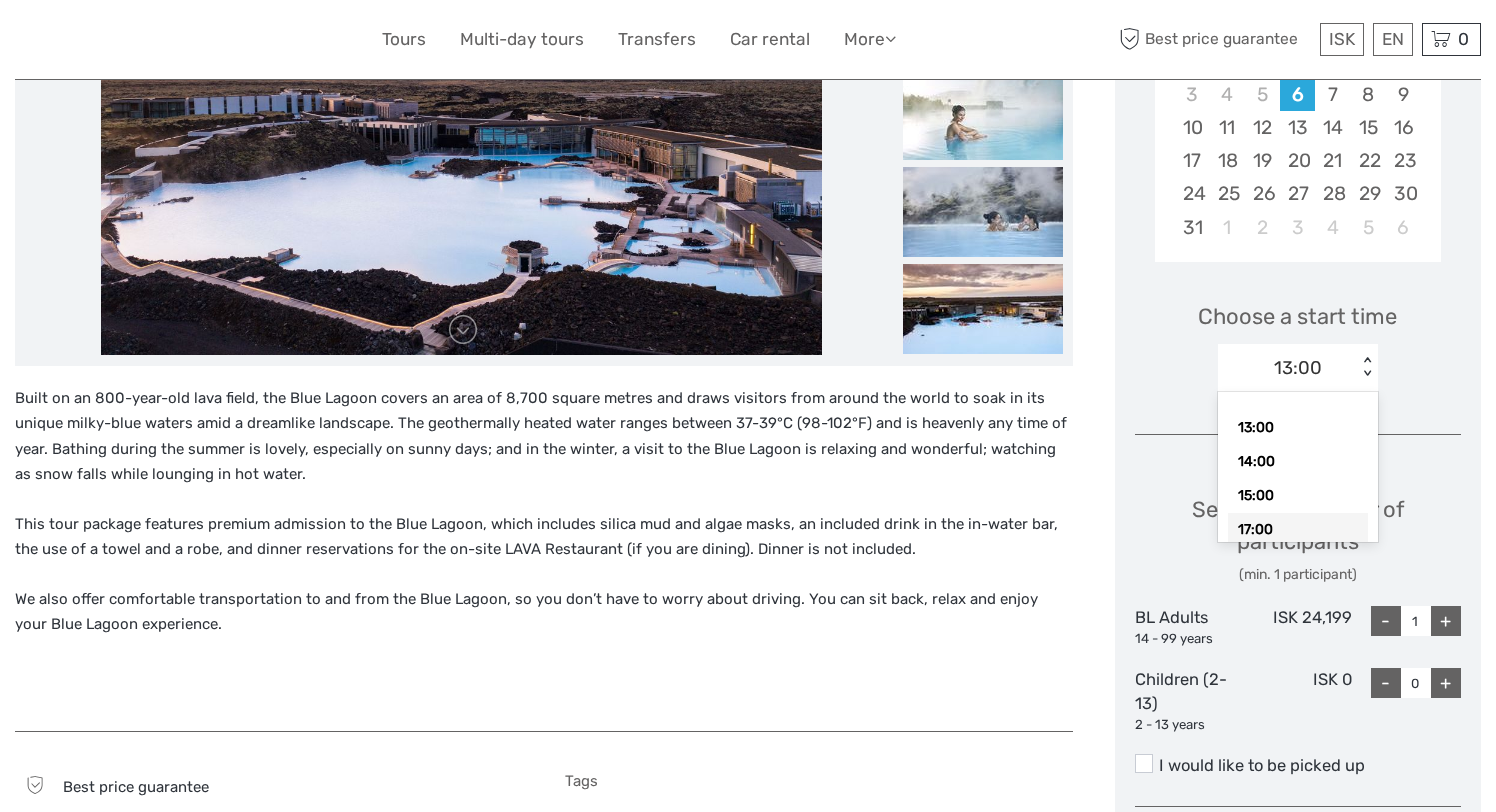 click on "17:00" at bounding box center (1298, 530) 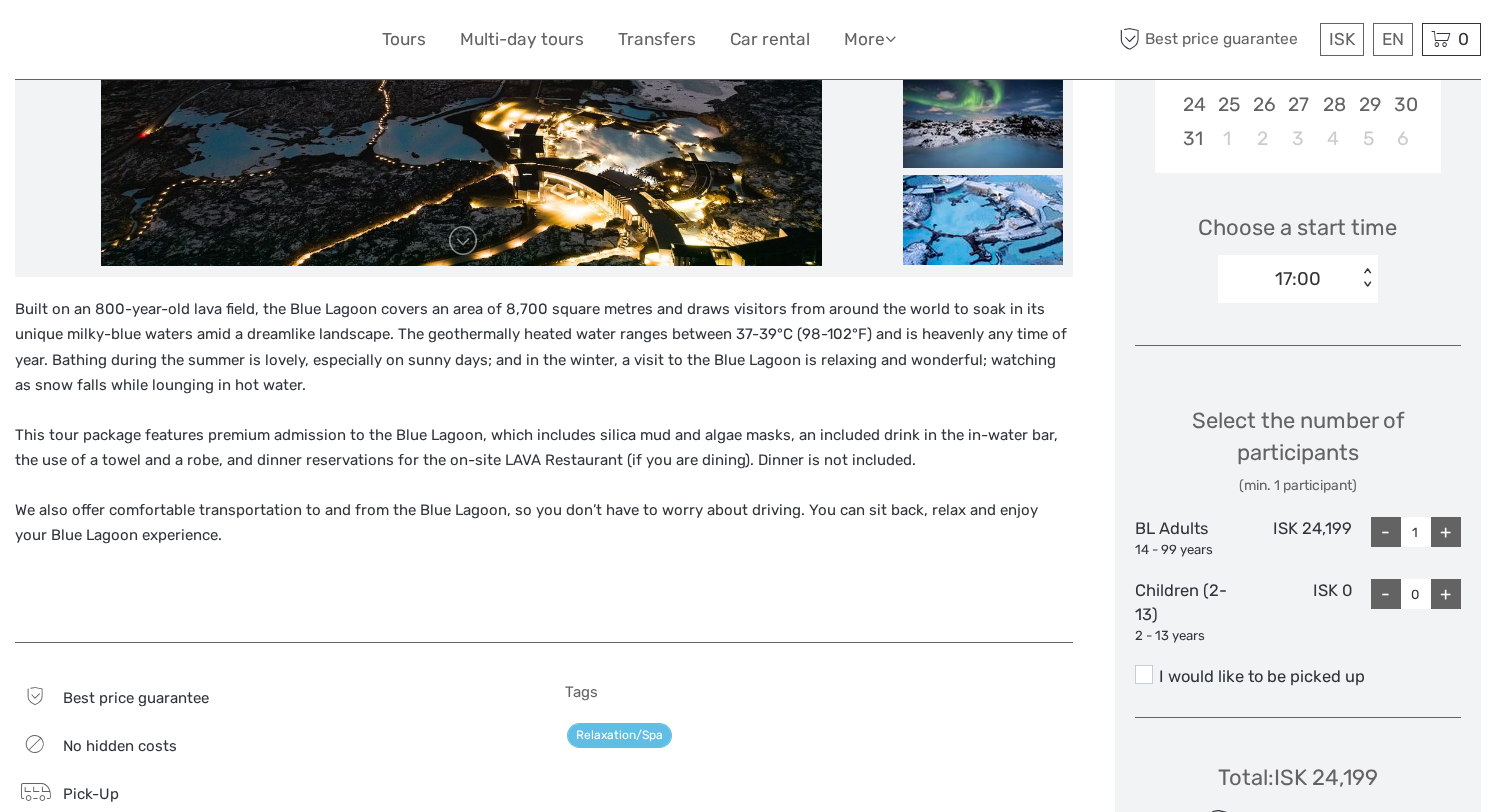 scroll, scrollTop: 556, scrollLeft: 0, axis: vertical 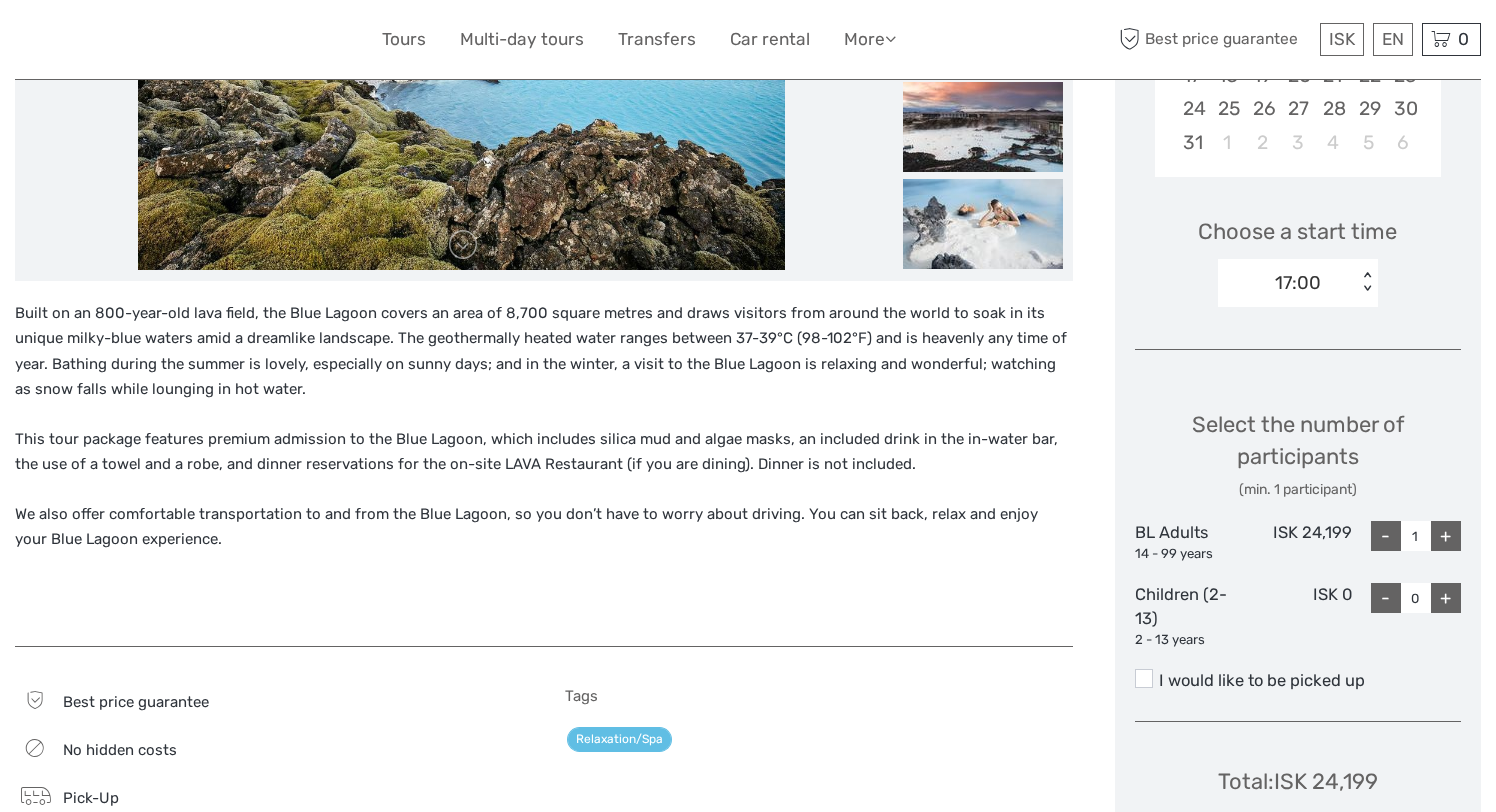 click on "This tour package features premium admission to the Blue Lagoon, which includes silica mud and algae masks, an included drink in the in-water bar, the use of a towel and a robe, and dinner reservations for the on-site LAVA Restaurant (if you are dining). Dinner is not included." at bounding box center [544, 452] 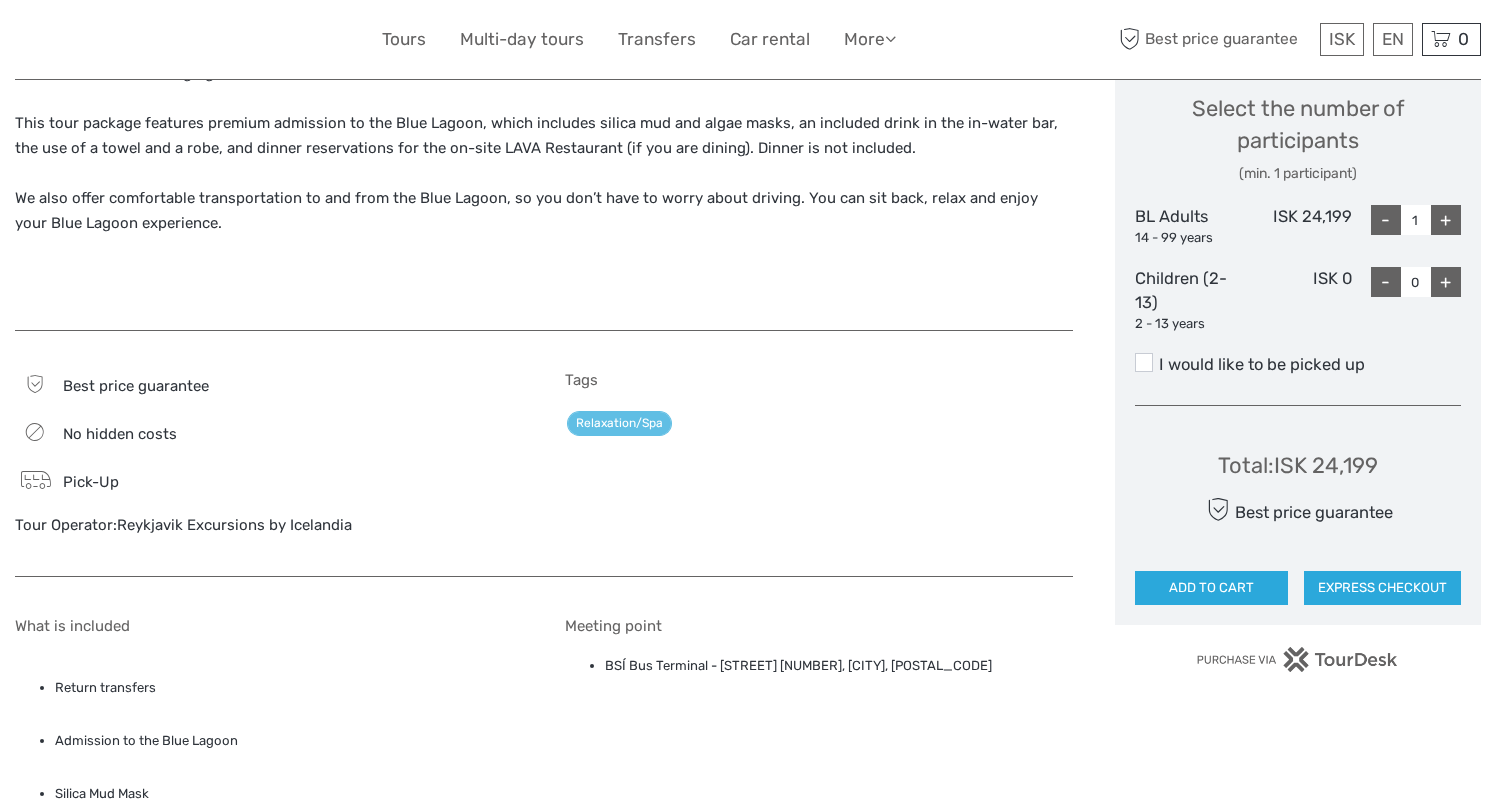 scroll, scrollTop: 899, scrollLeft: 0, axis: vertical 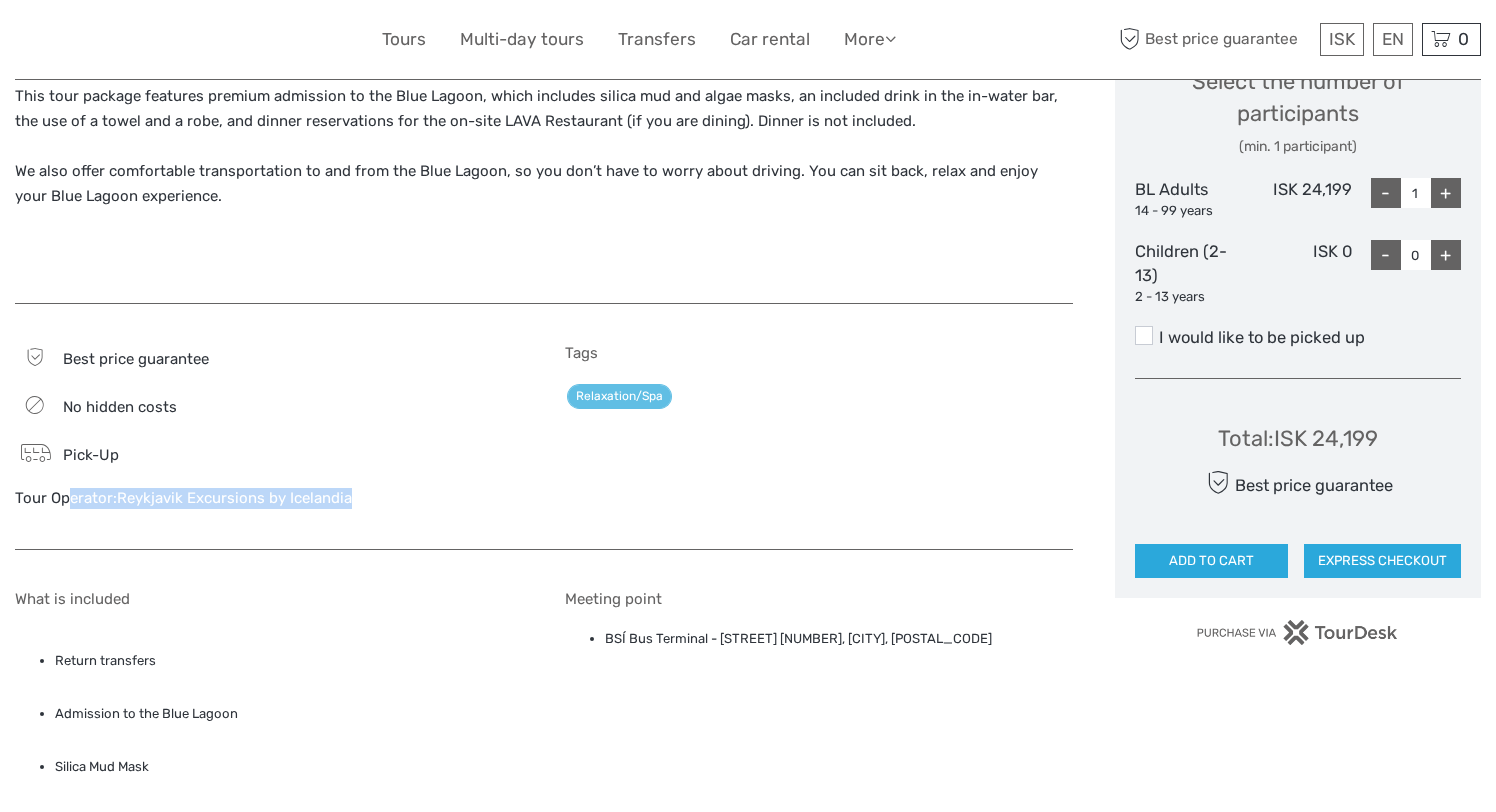 drag, startPoint x: 15, startPoint y: 497, endPoint x: 352, endPoint y: 490, distance: 337.0727 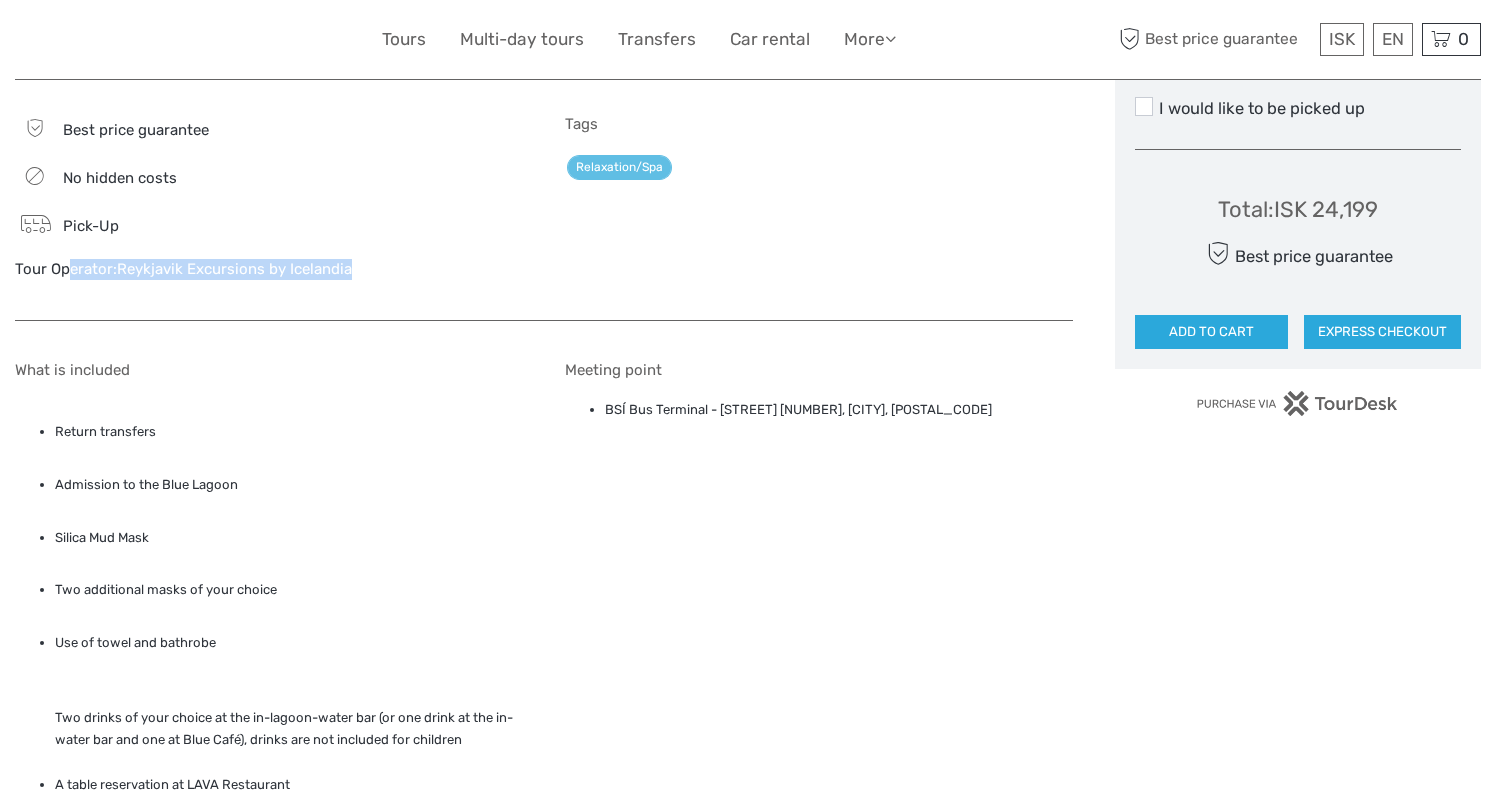 scroll, scrollTop: 1129, scrollLeft: 0, axis: vertical 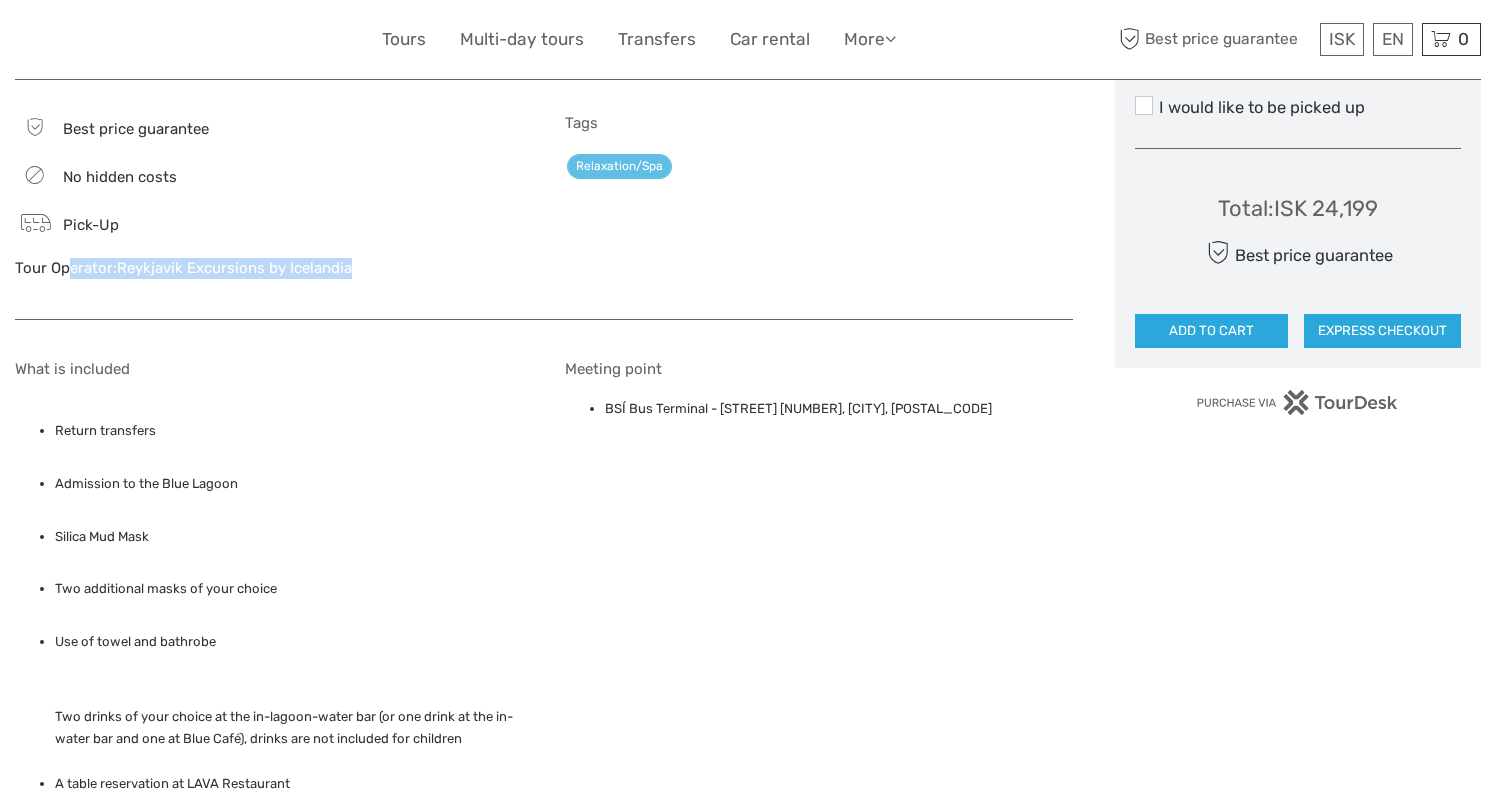 click on "Best price guarantee
No hidden costs
Pick-Up
Tour Operator:
Reykjavik Excursions by Icelandia
Tags
Relaxation/Spa" at bounding box center (544, 207) 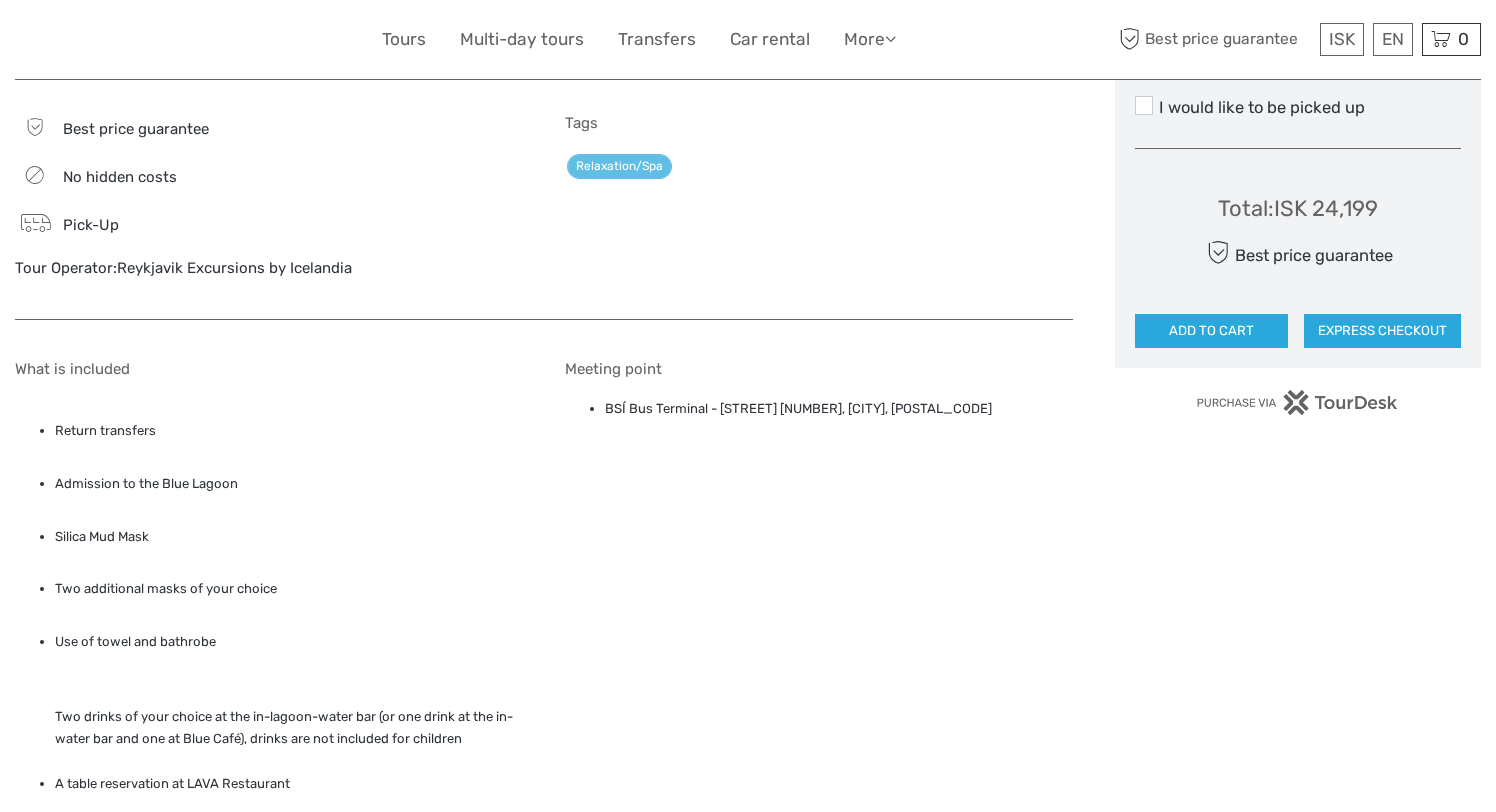 click on "Best price guarantee
No hidden costs
Pick-Up
Tour Operator:
Reykjavik Excursions by Icelandia
Tags
Relaxation/Spa" at bounding box center (544, 207) 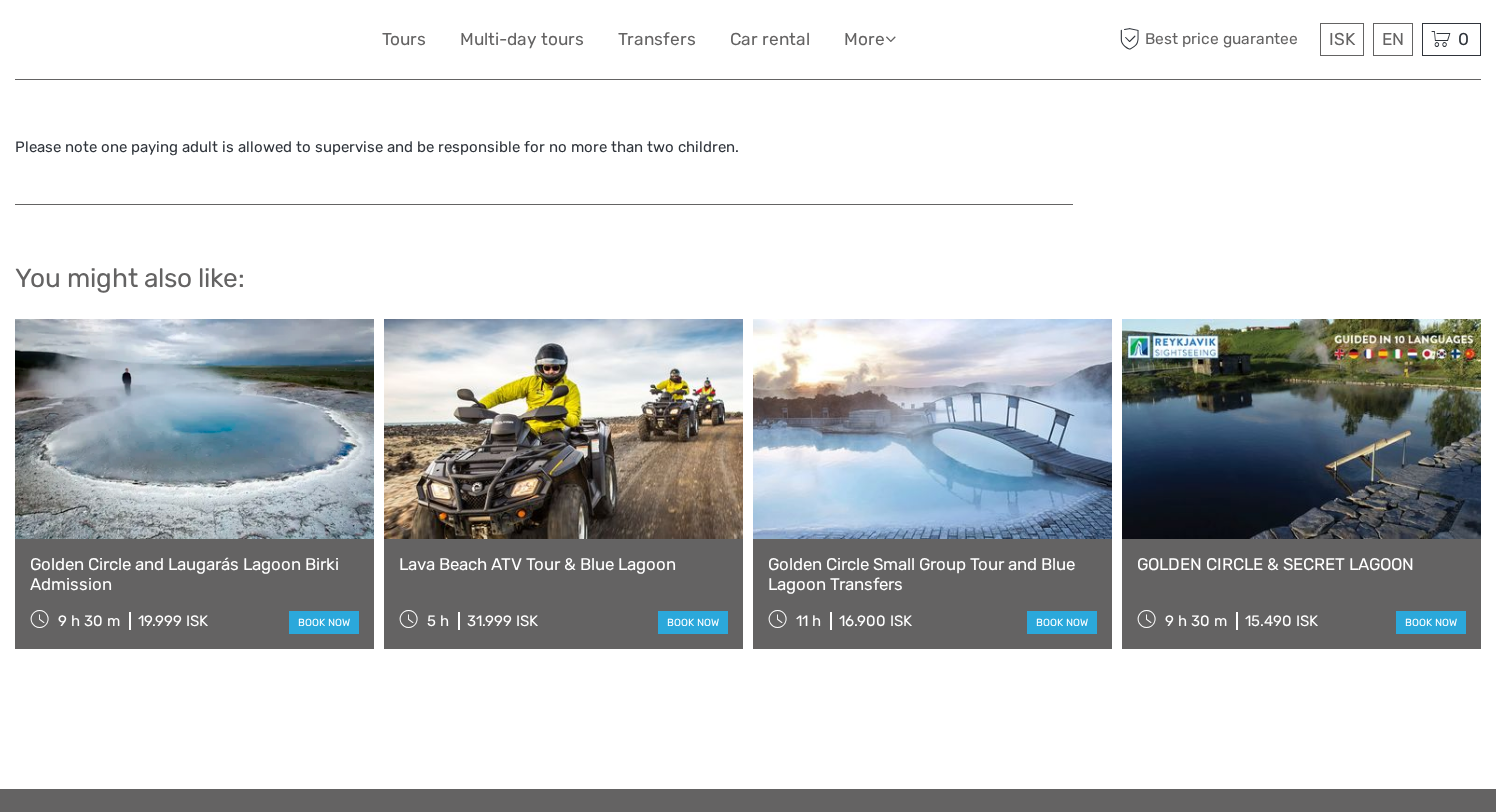 scroll, scrollTop: 2075, scrollLeft: 0, axis: vertical 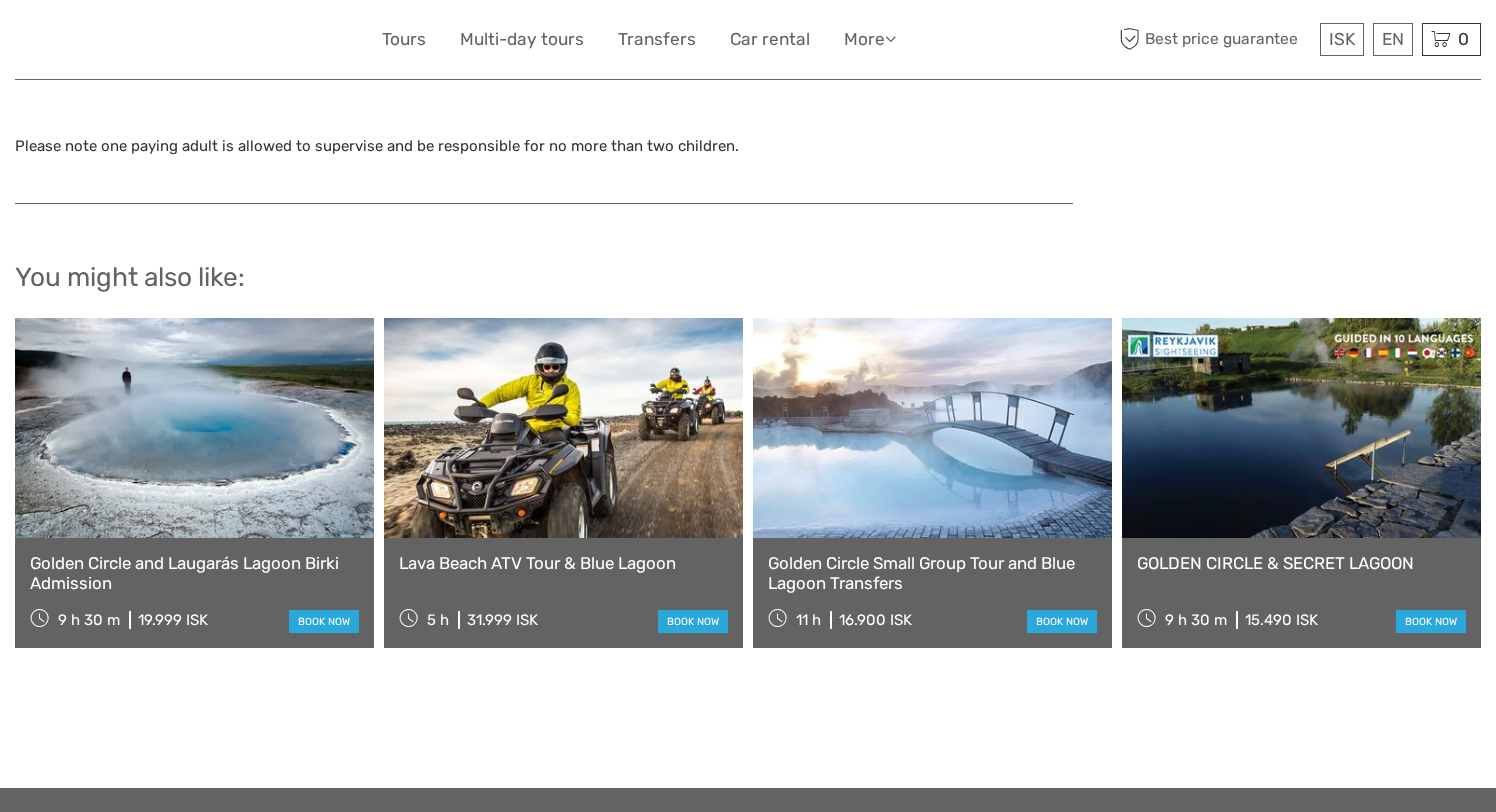 click on "GOLDEN CIRCLE & SECRET LAGOON" at bounding box center [1301, 563] 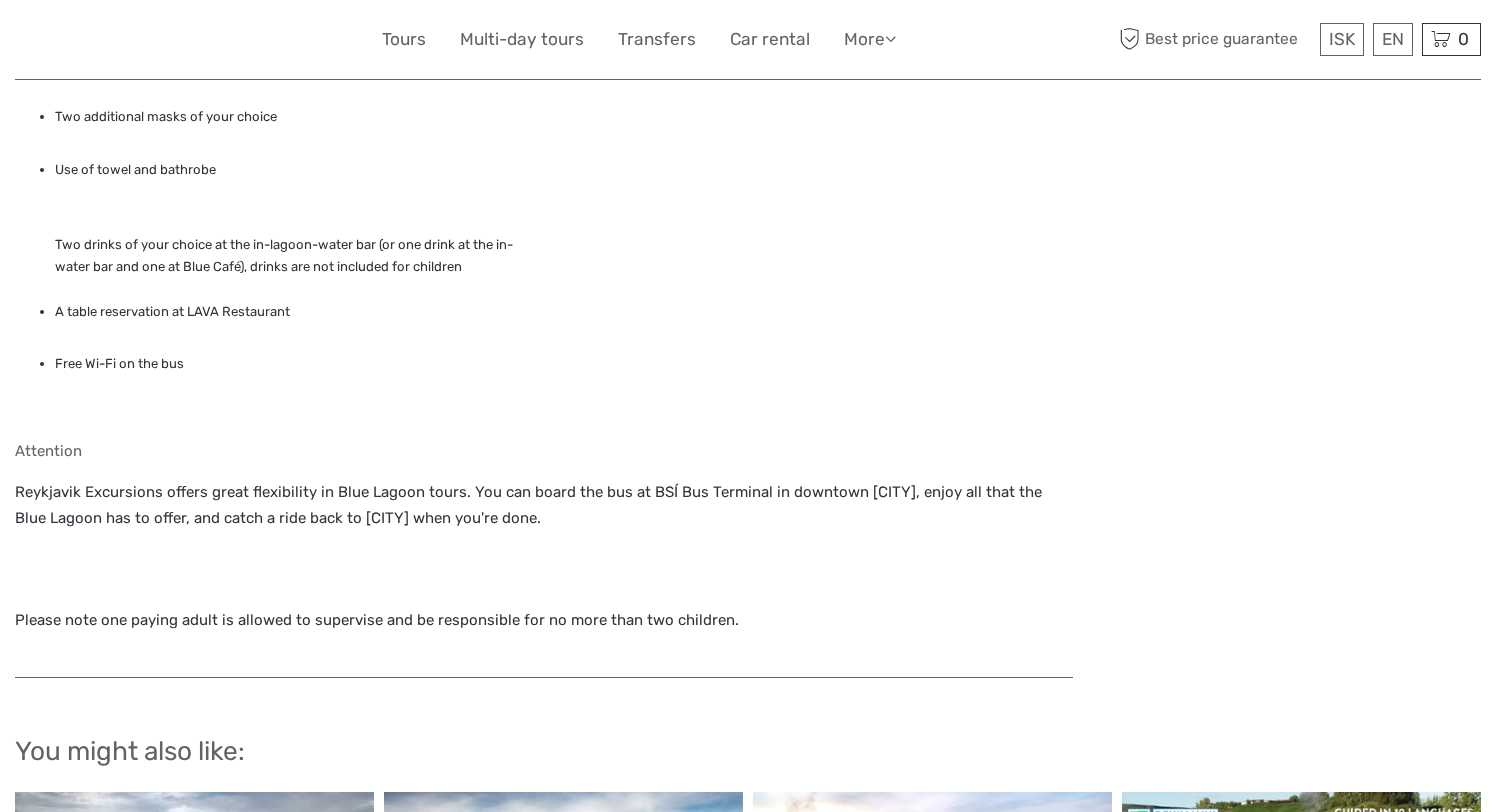 scroll, scrollTop: 1562, scrollLeft: 0, axis: vertical 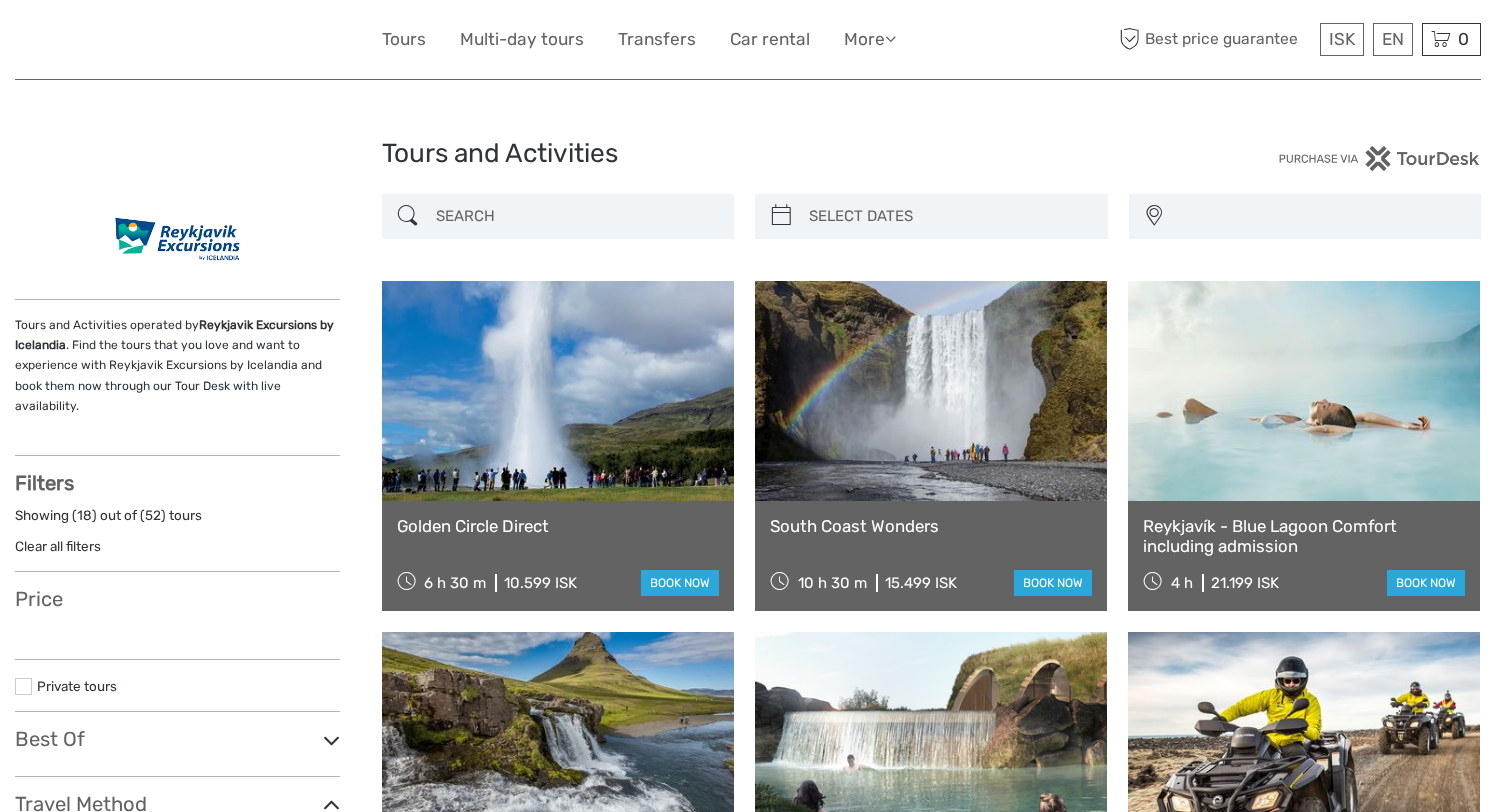 select 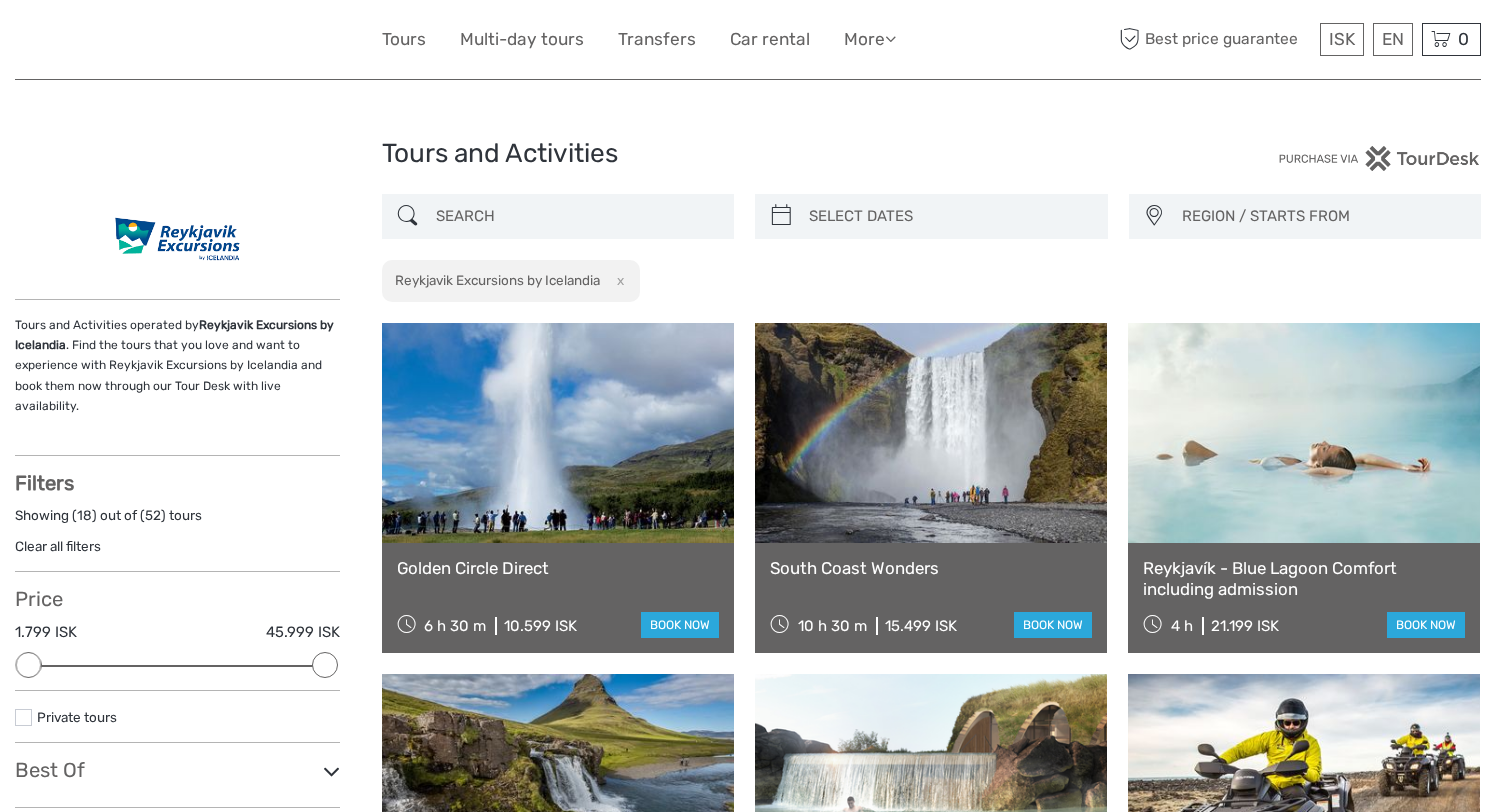 scroll, scrollTop: 0, scrollLeft: 0, axis: both 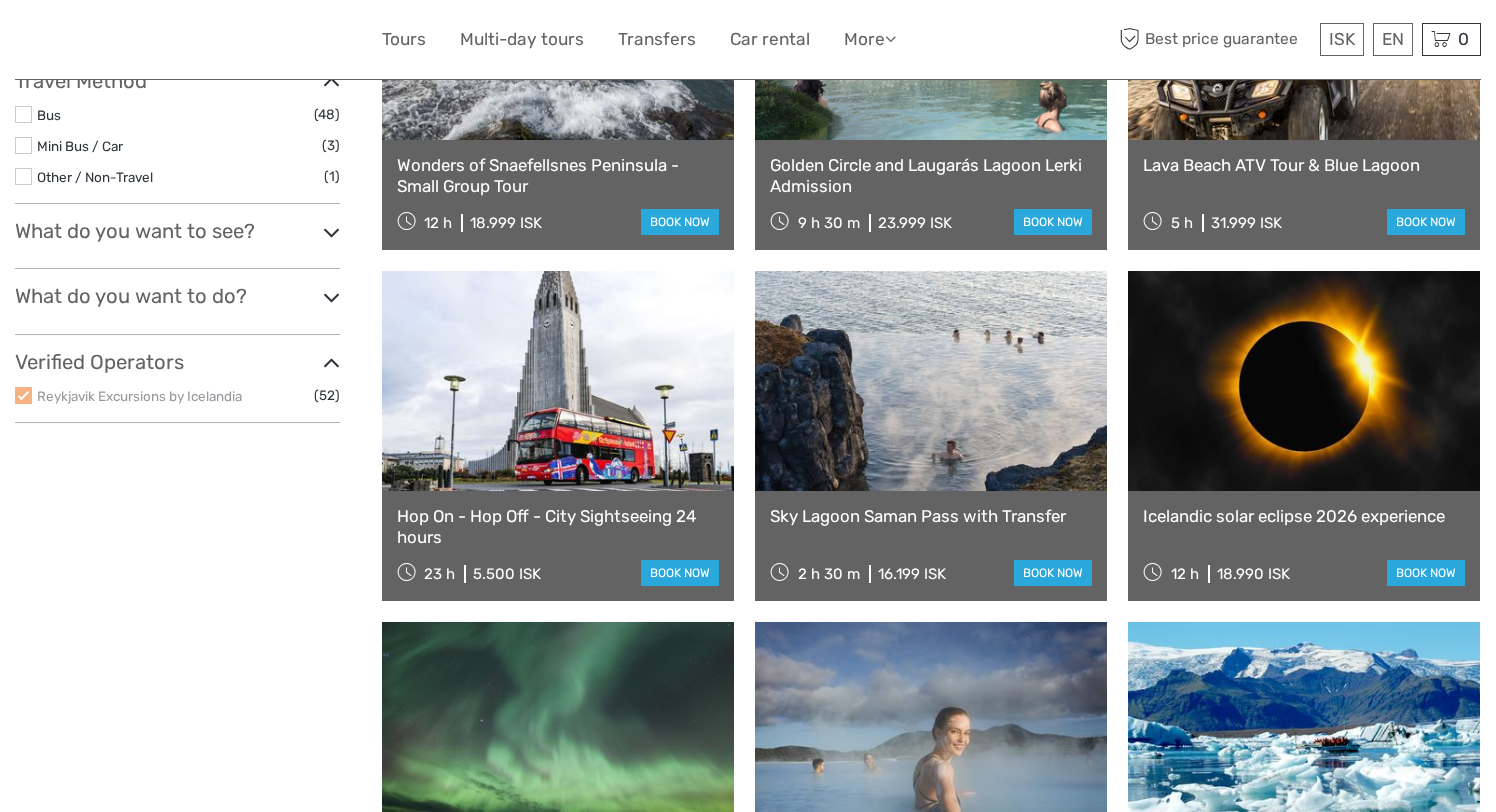 click on "Icelandic solar eclipse 2026 experience" at bounding box center (1304, 516) 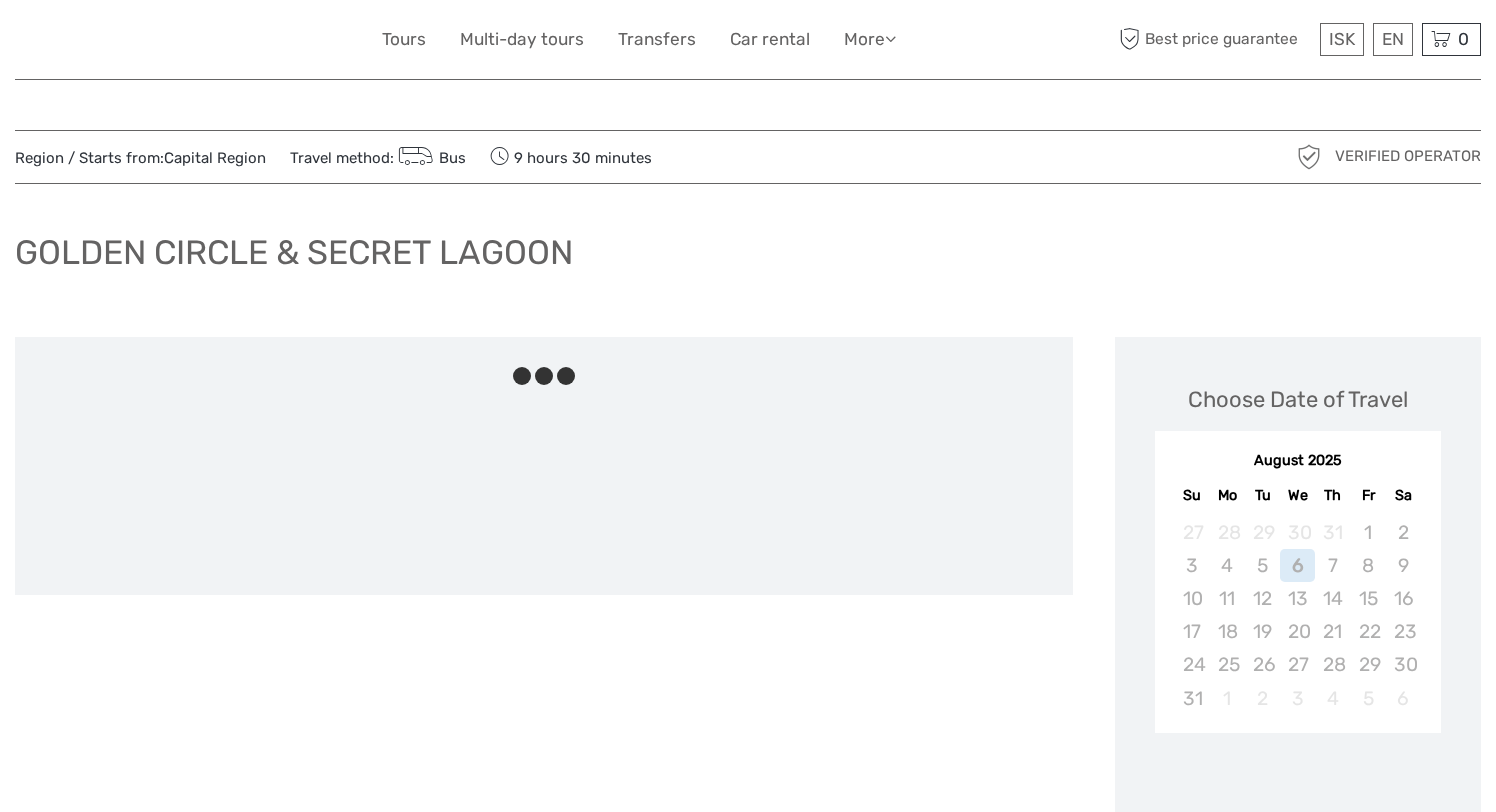 scroll, scrollTop: 0, scrollLeft: 0, axis: both 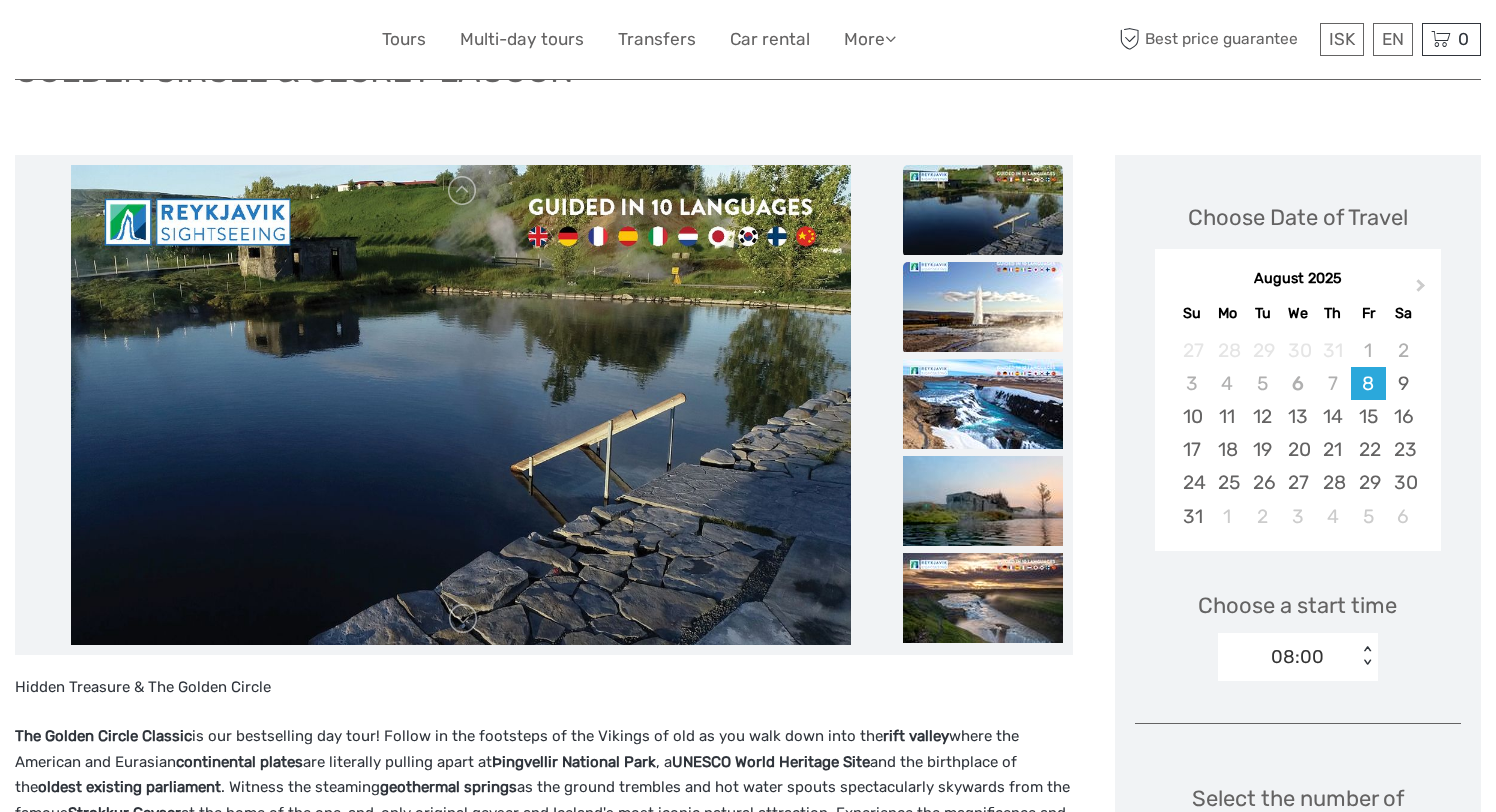 click at bounding box center [983, 307] 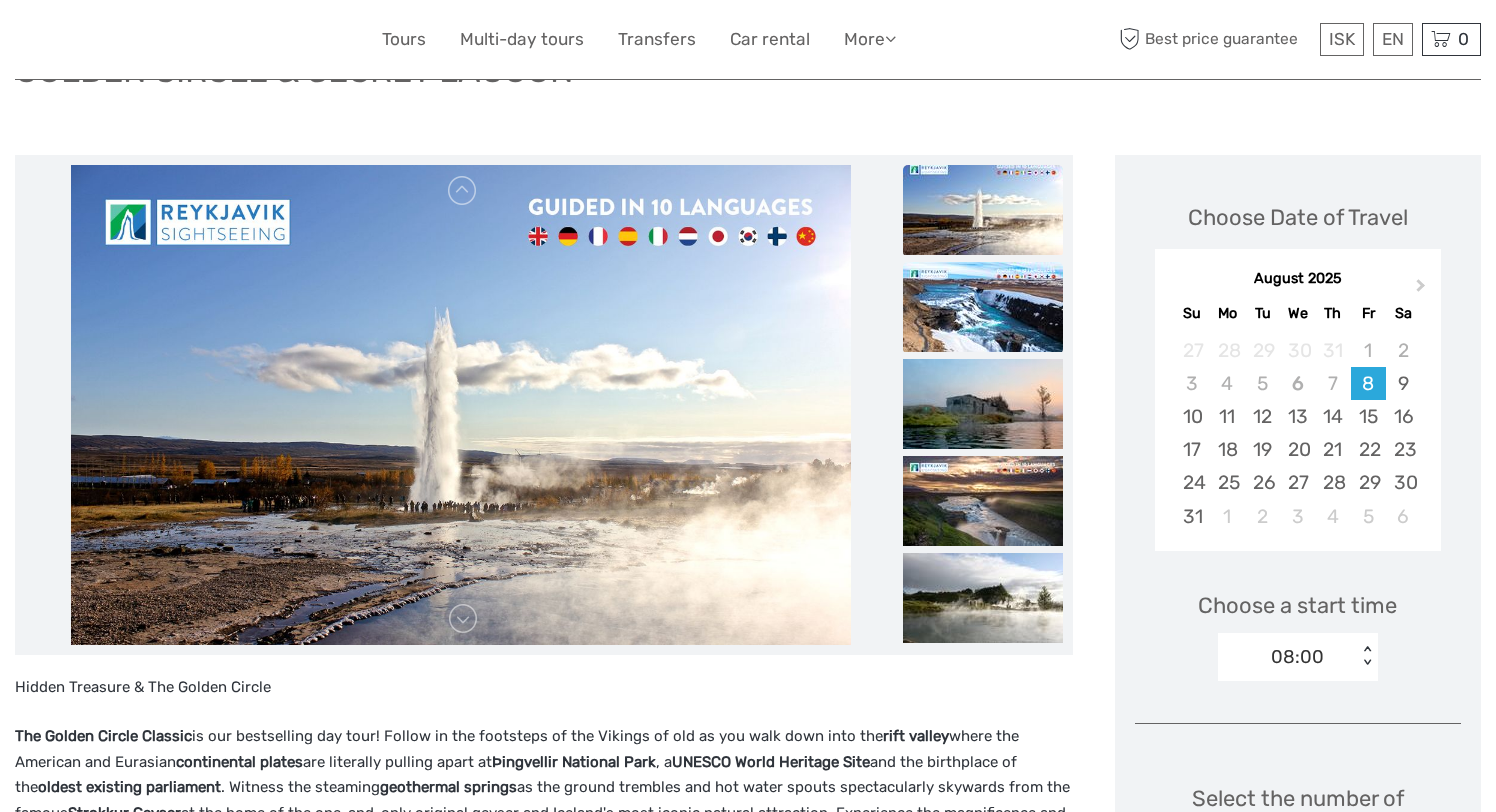 click at bounding box center (983, 307) 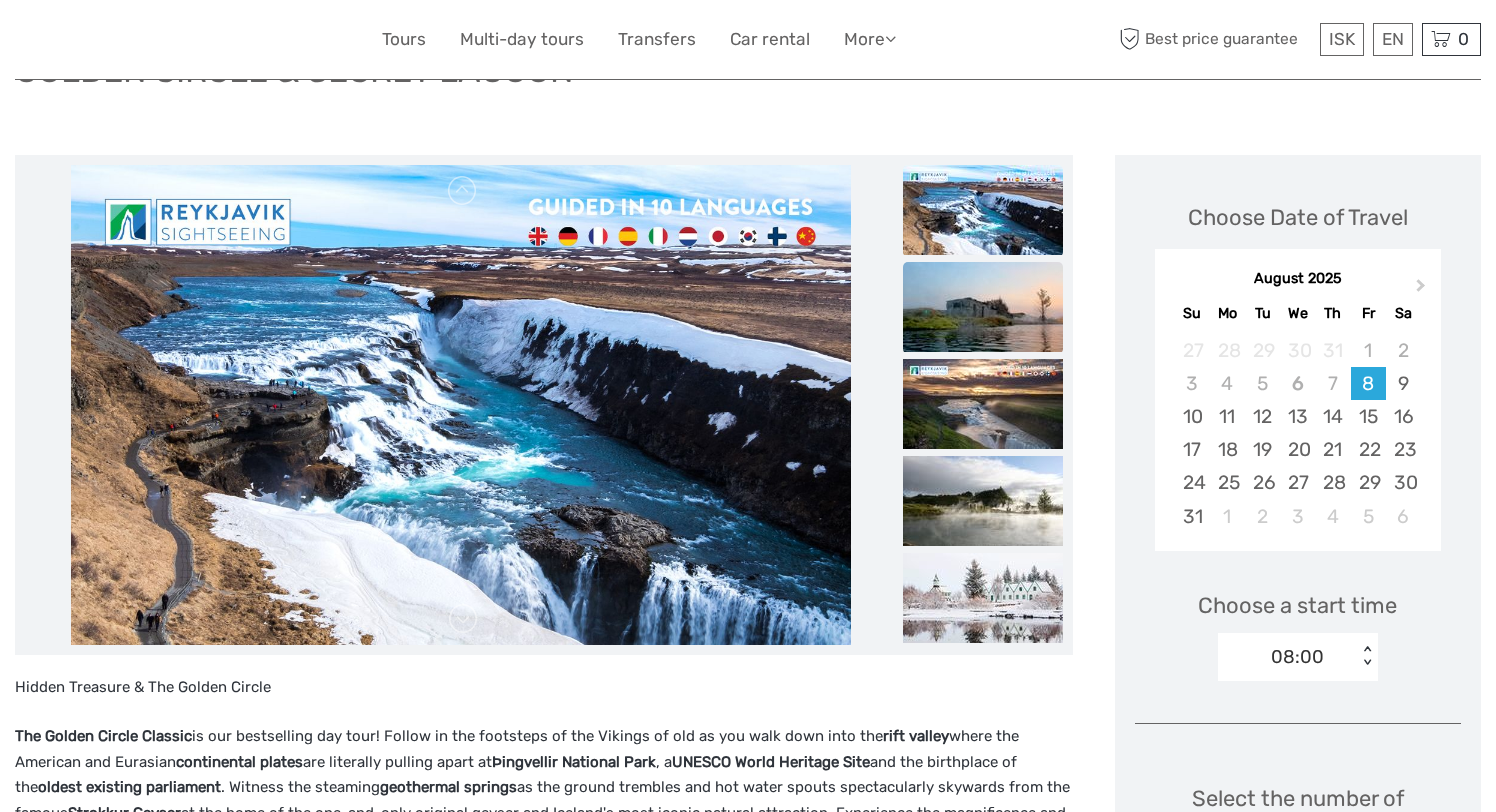 click at bounding box center (983, 307) 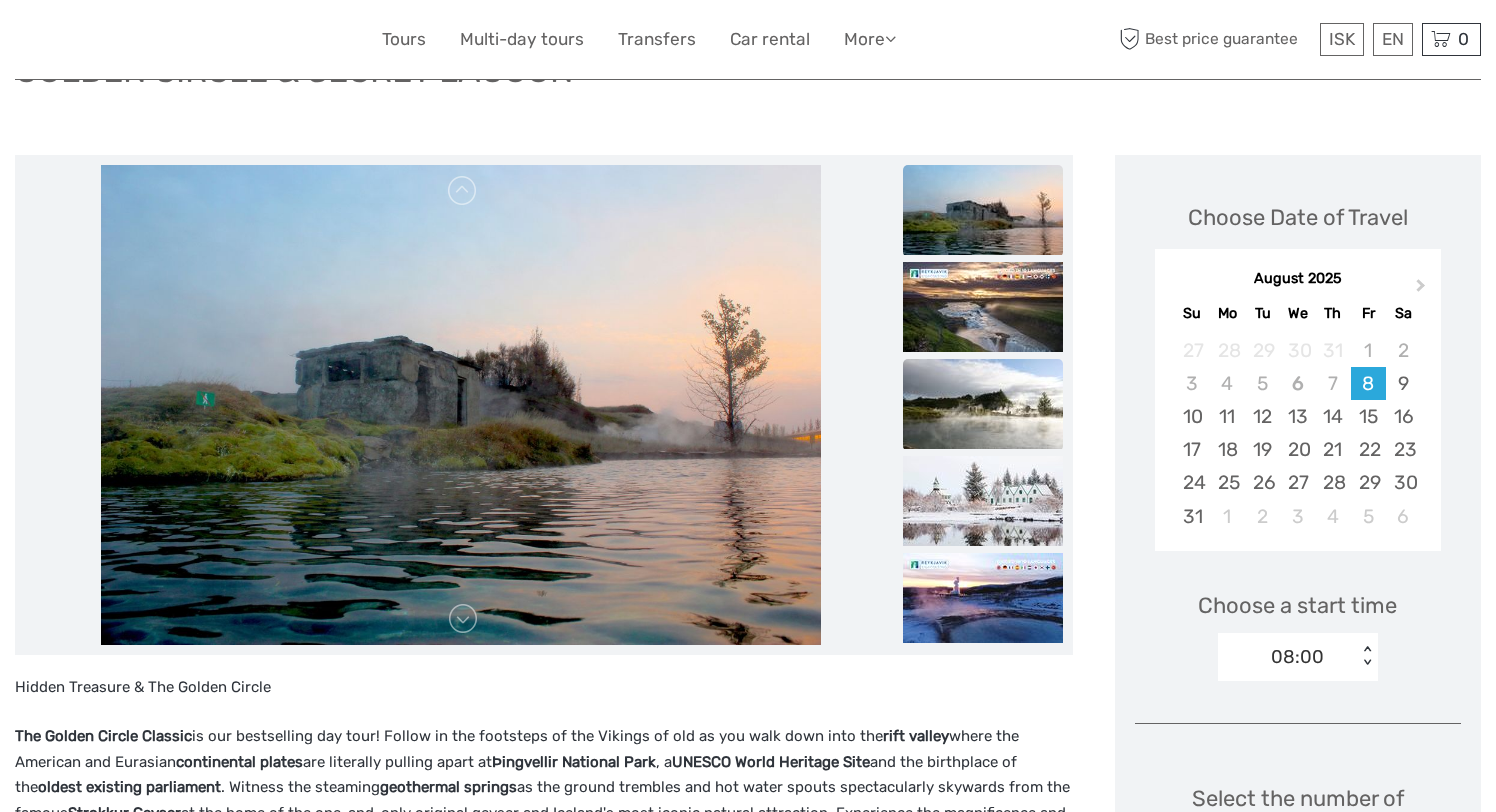 click at bounding box center [983, 404] 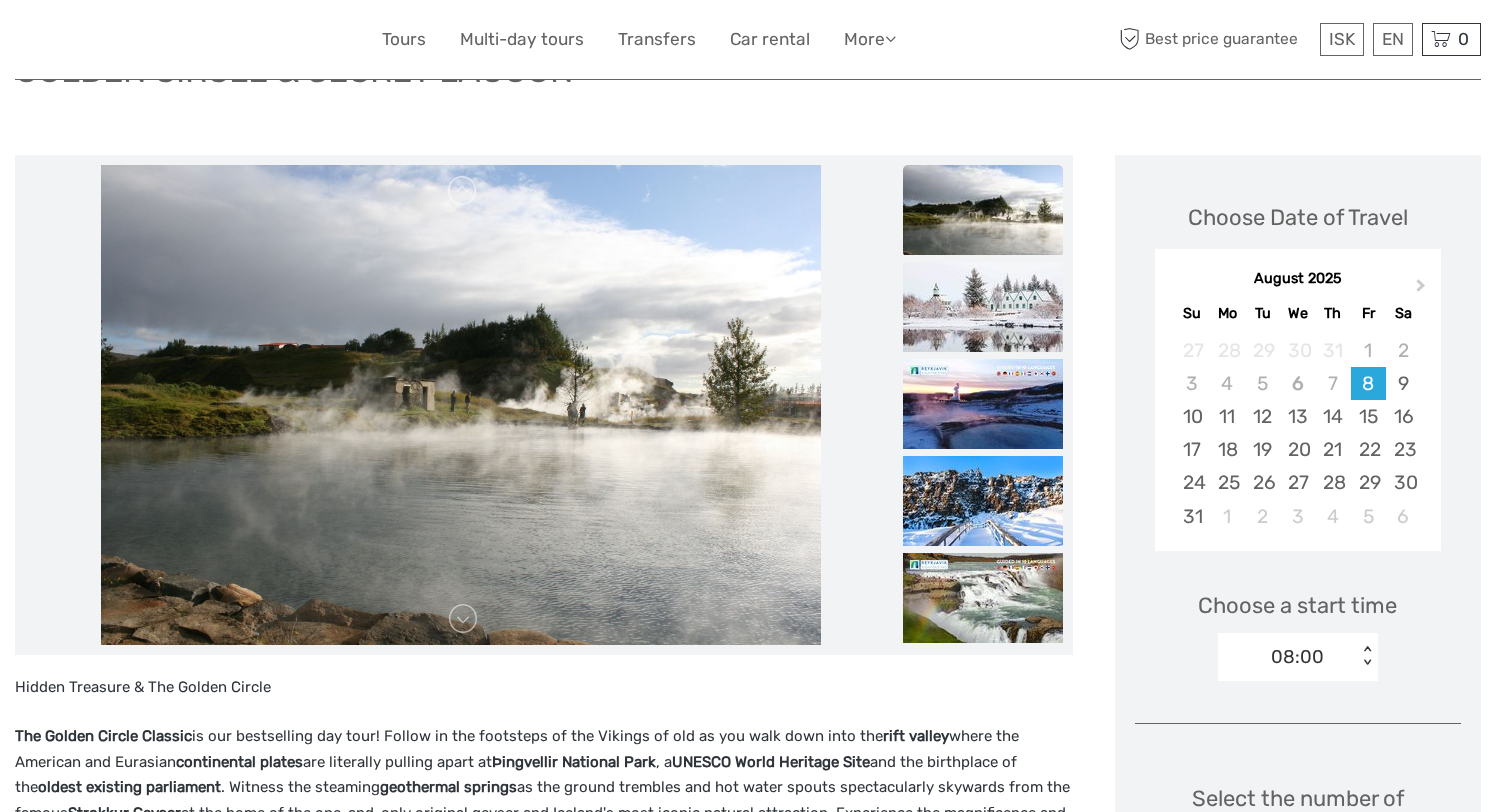 click at bounding box center [983, 404] 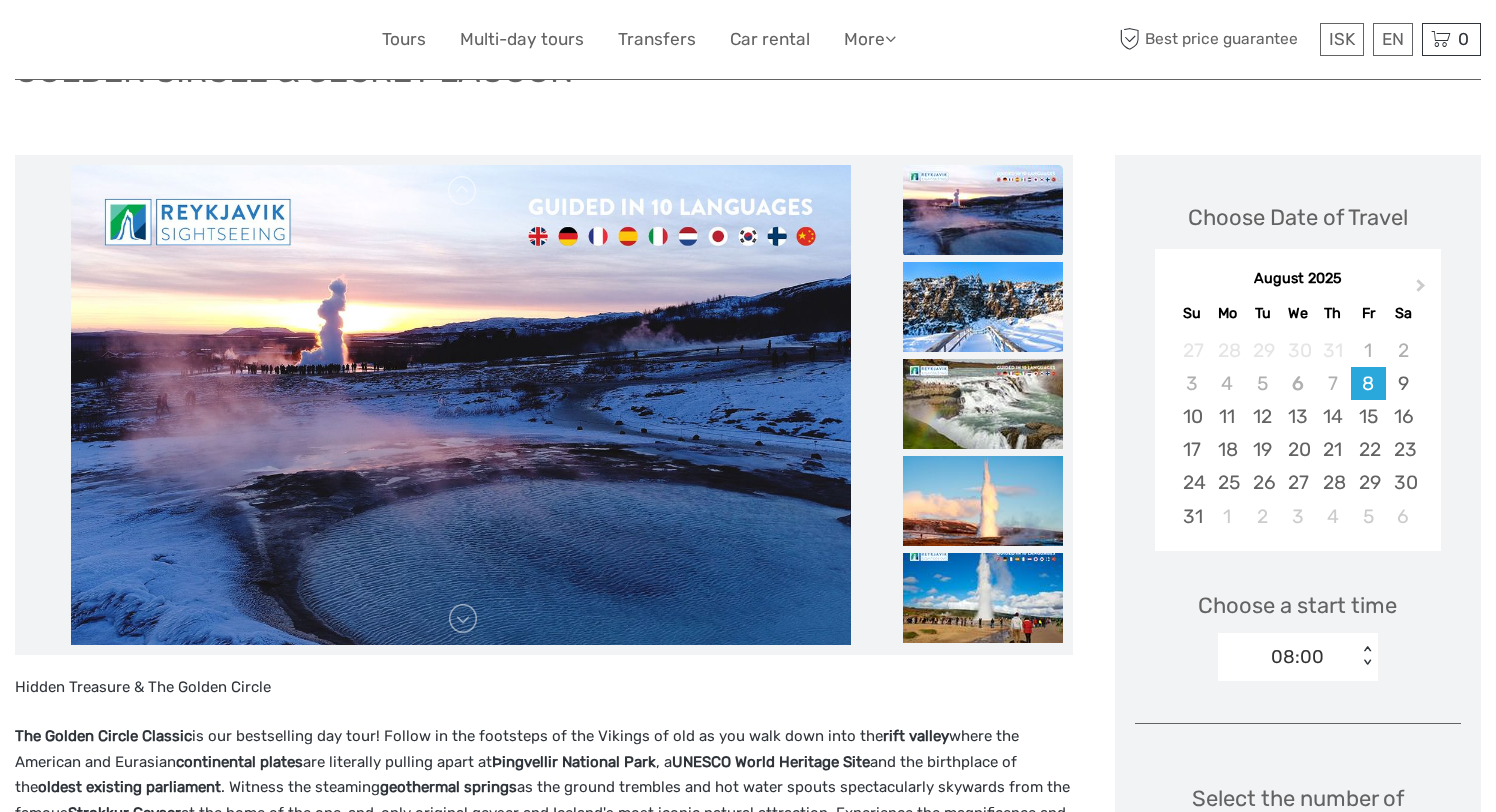 click on "08:00" at bounding box center [1297, 657] 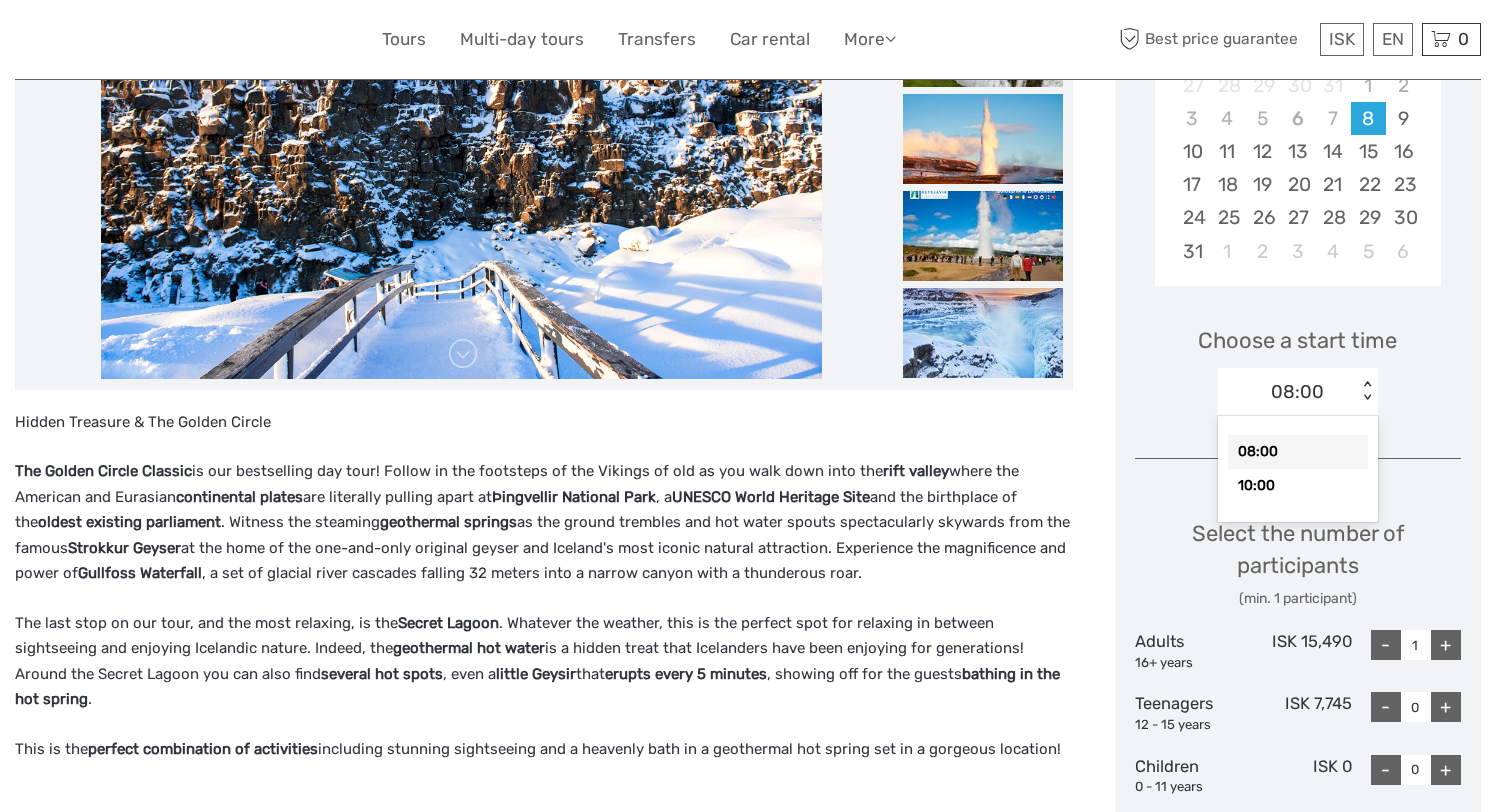 scroll, scrollTop: 454, scrollLeft: 0, axis: vertical 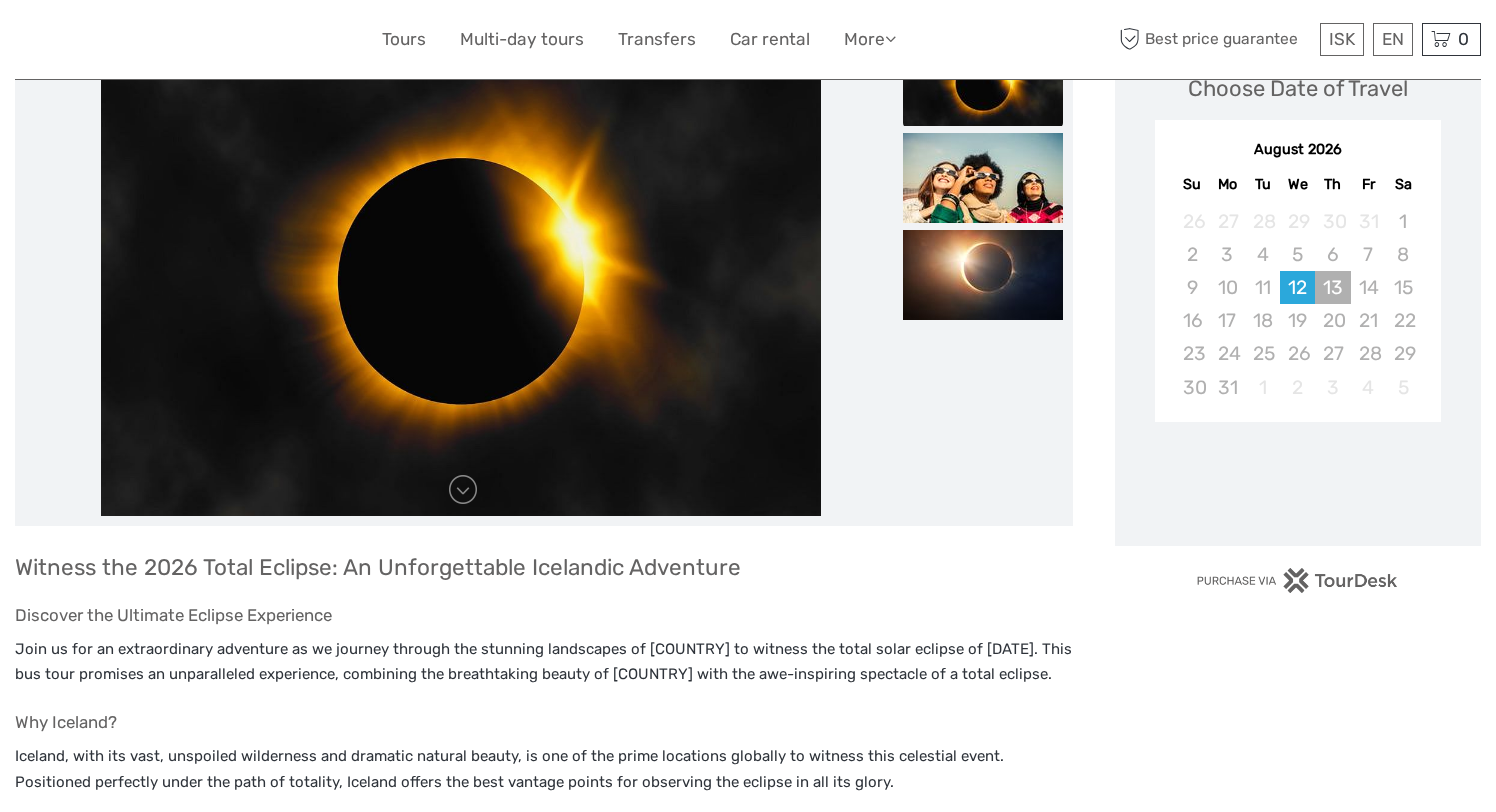 click on "13" at bounding box center [1332, 287] 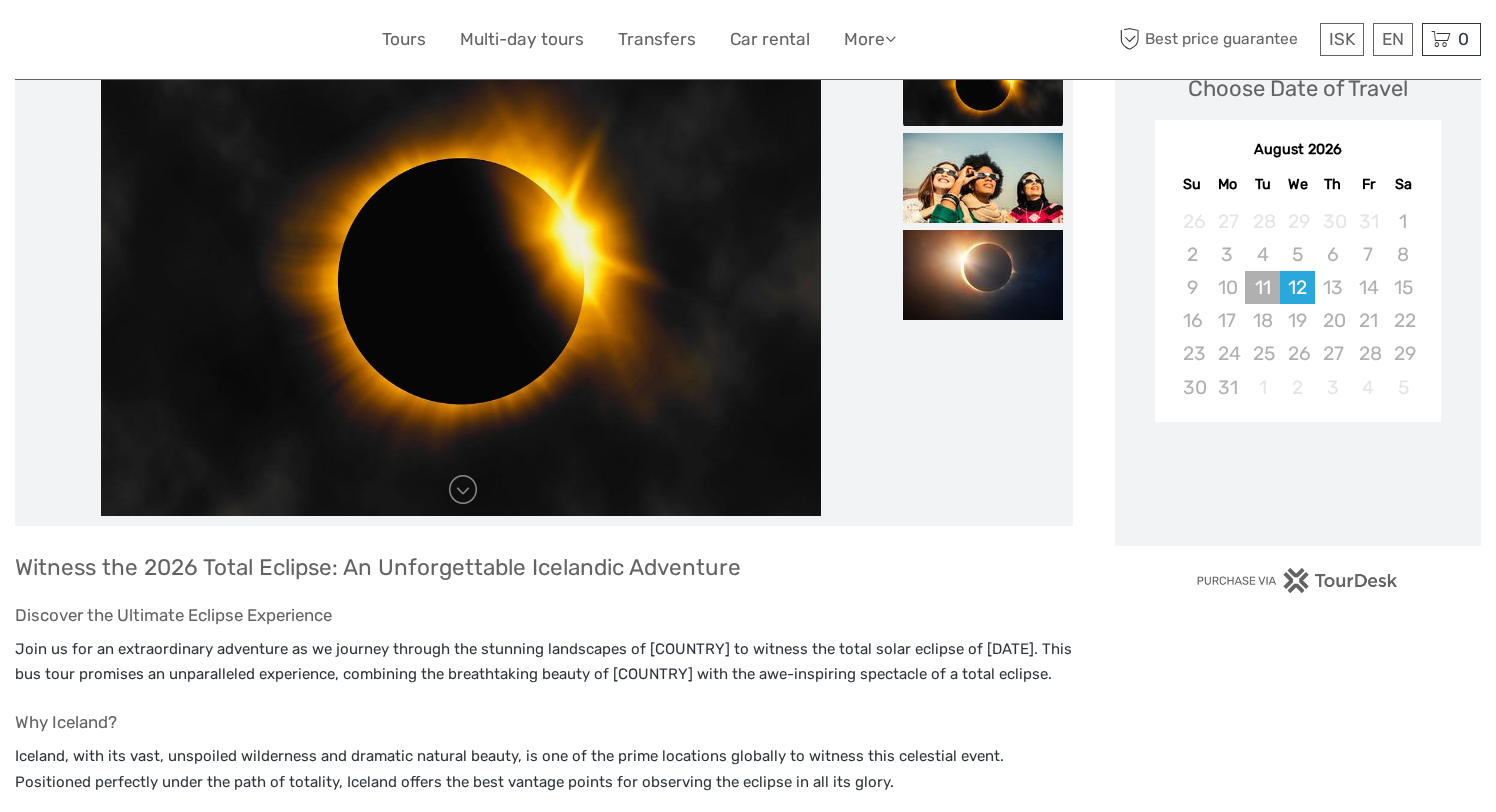 click on "11" at bounding box center [1262, 287] 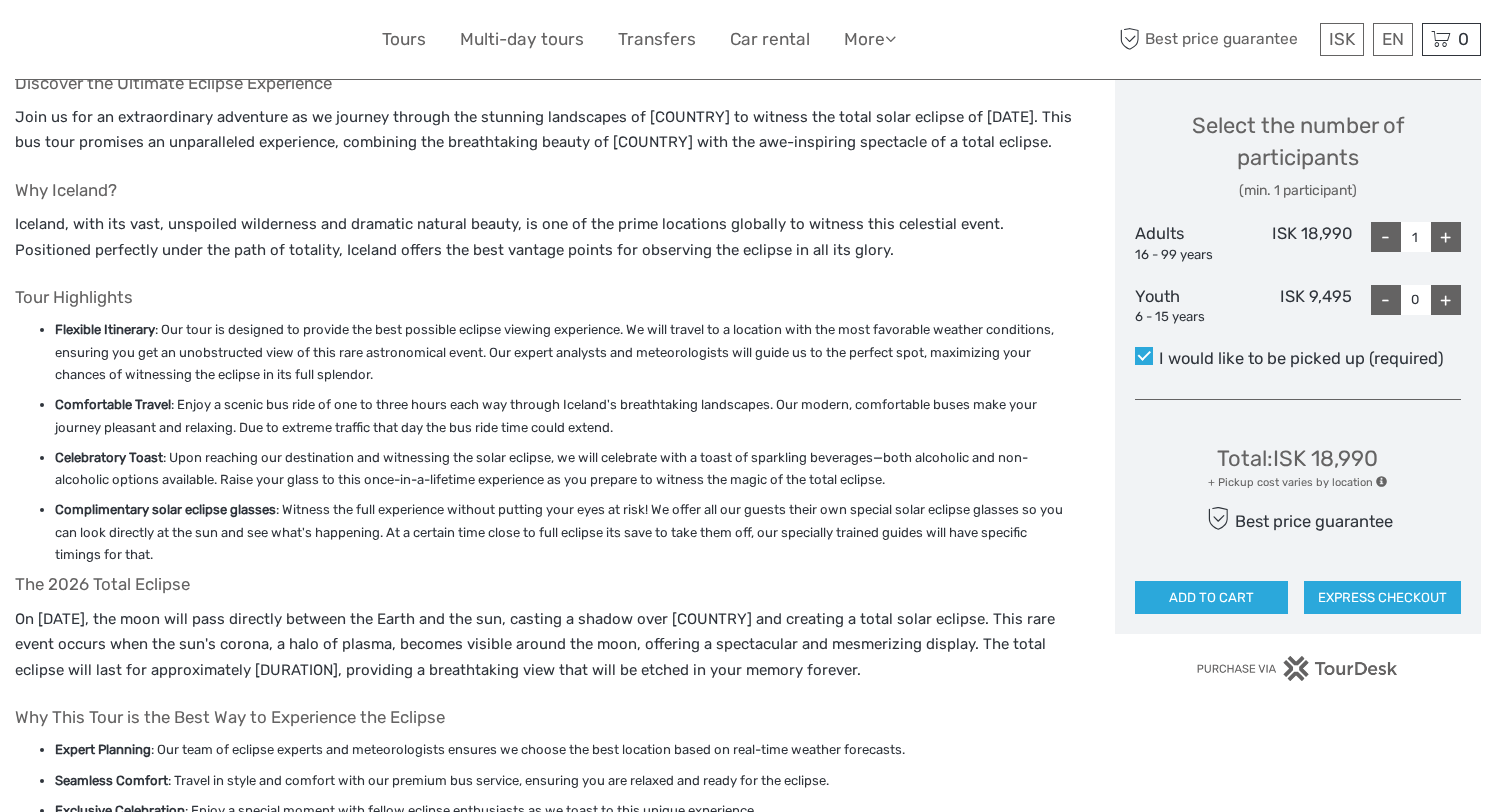 scroll, scrollTop: 0, scrollLeft: 0, axis: both 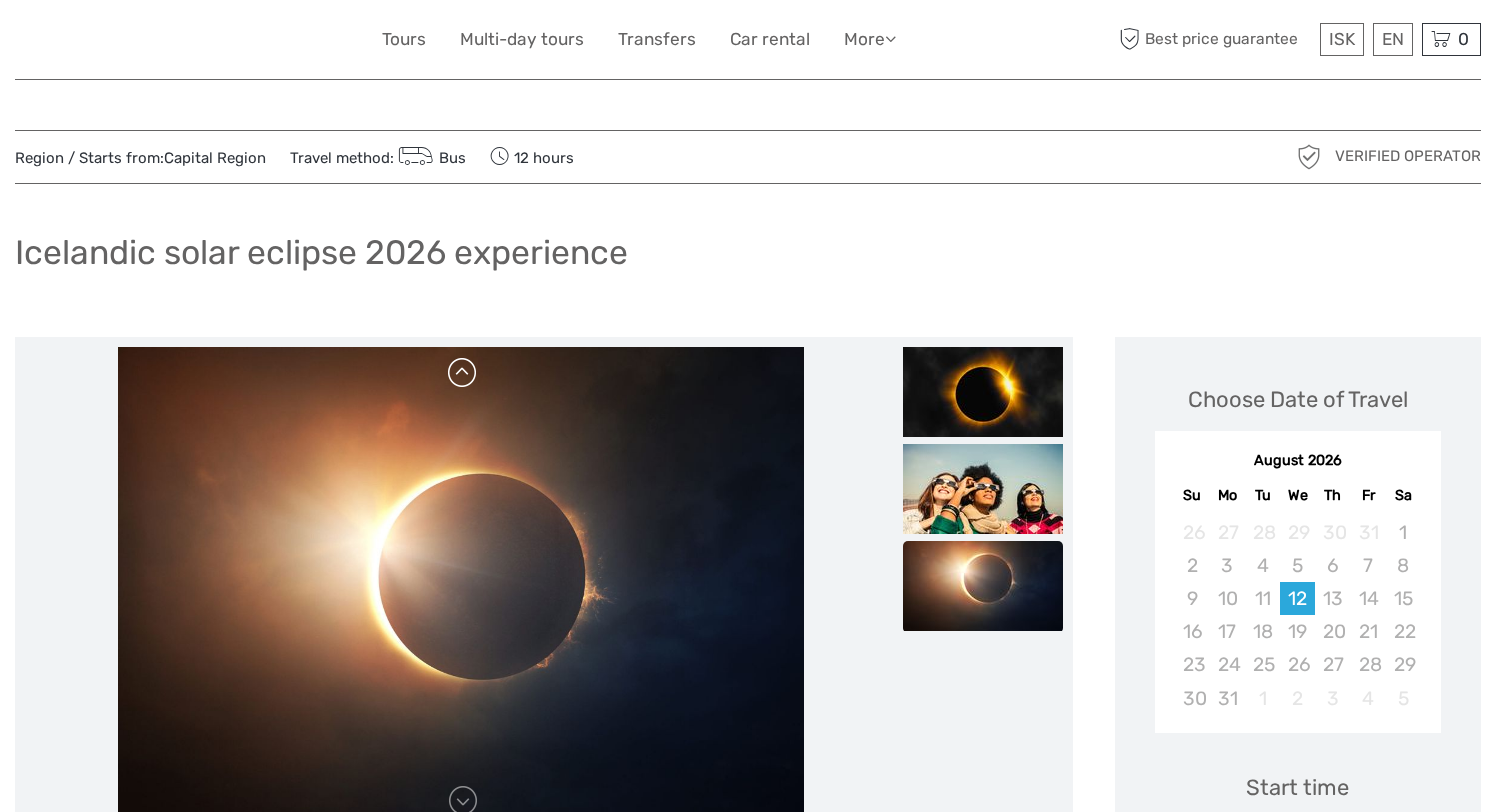 click at bounding box center [463, 373] 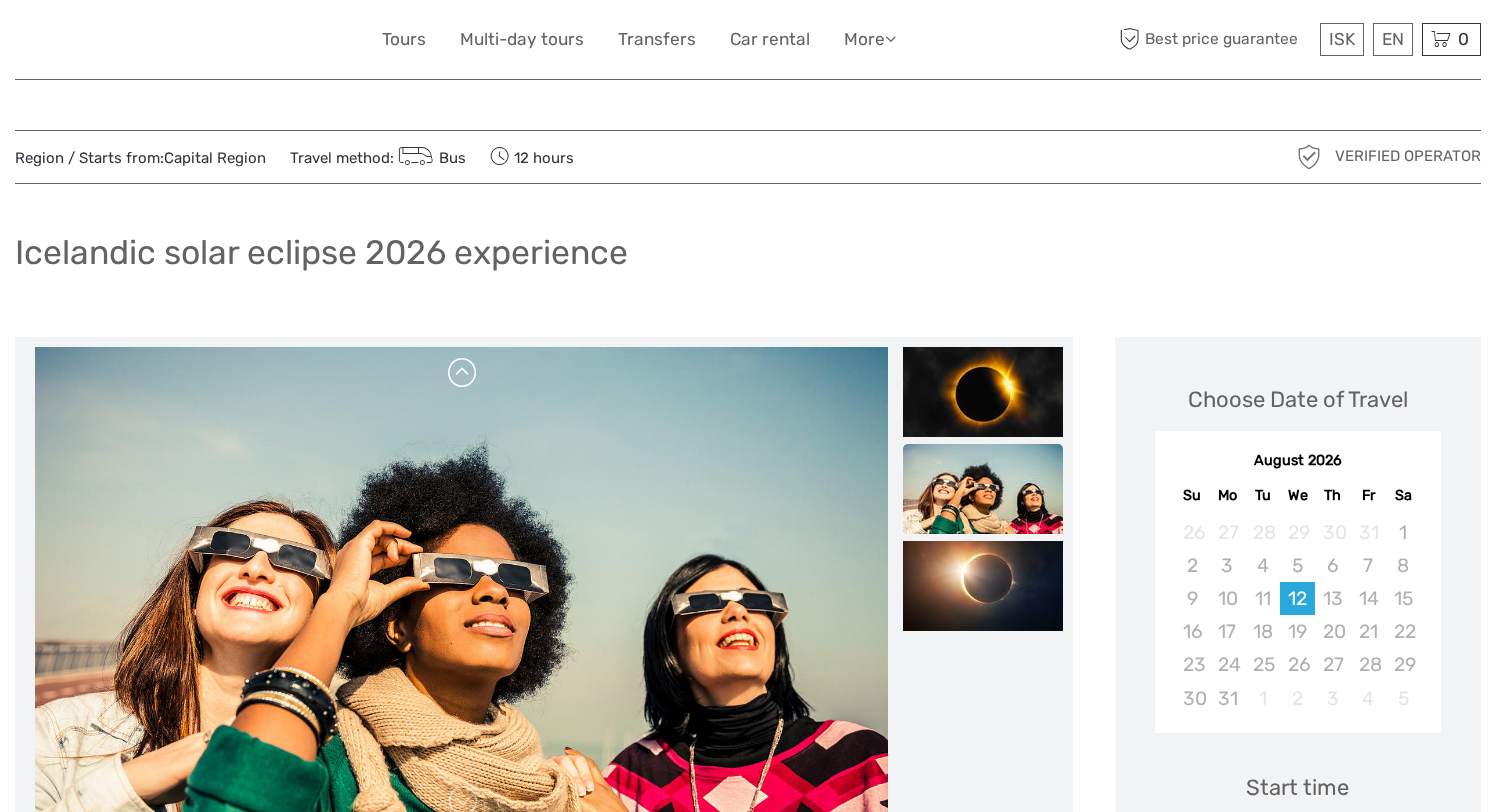 click at bounding box center (463, 373) 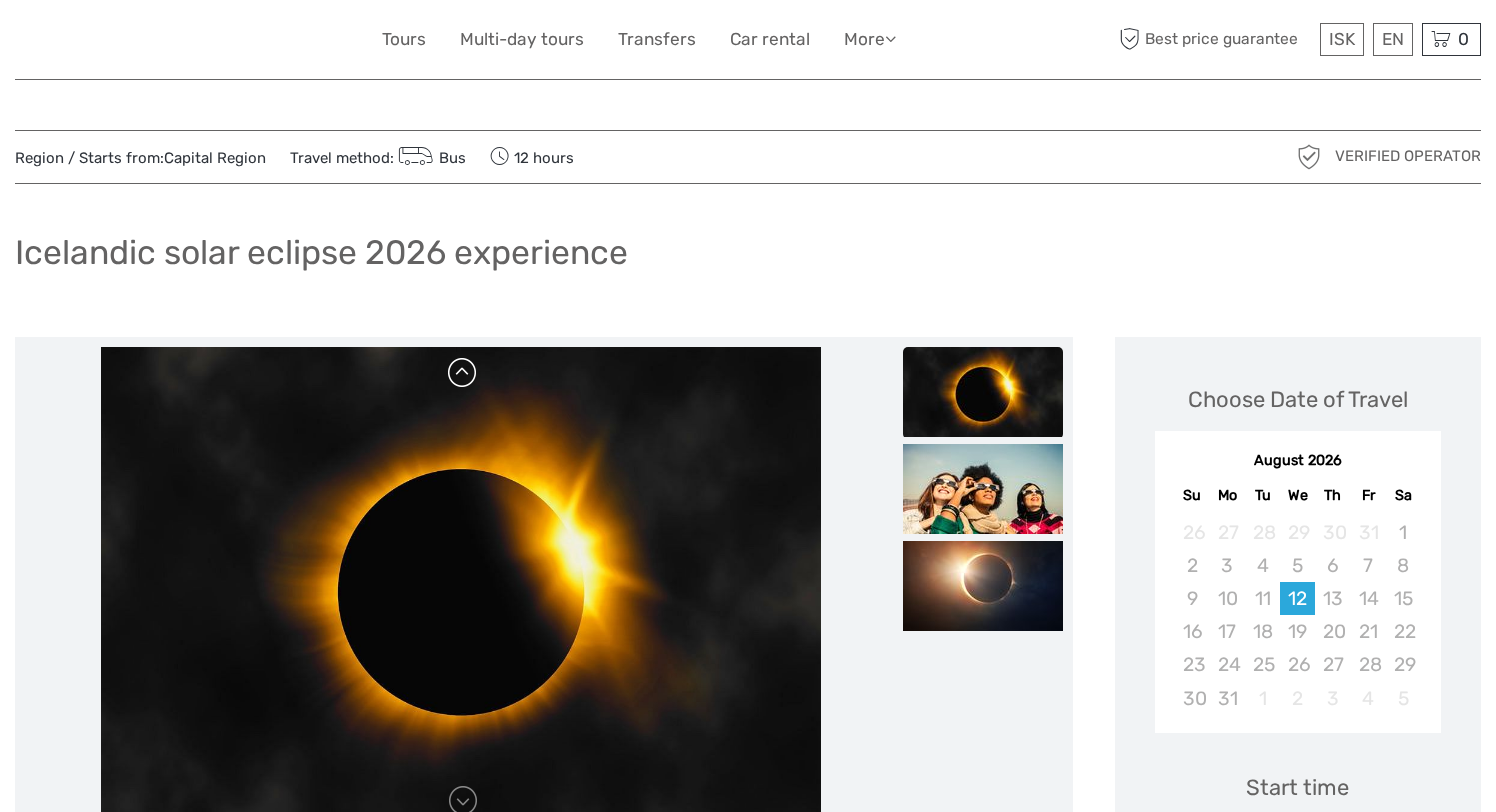 click at bounding box center [463, 373] 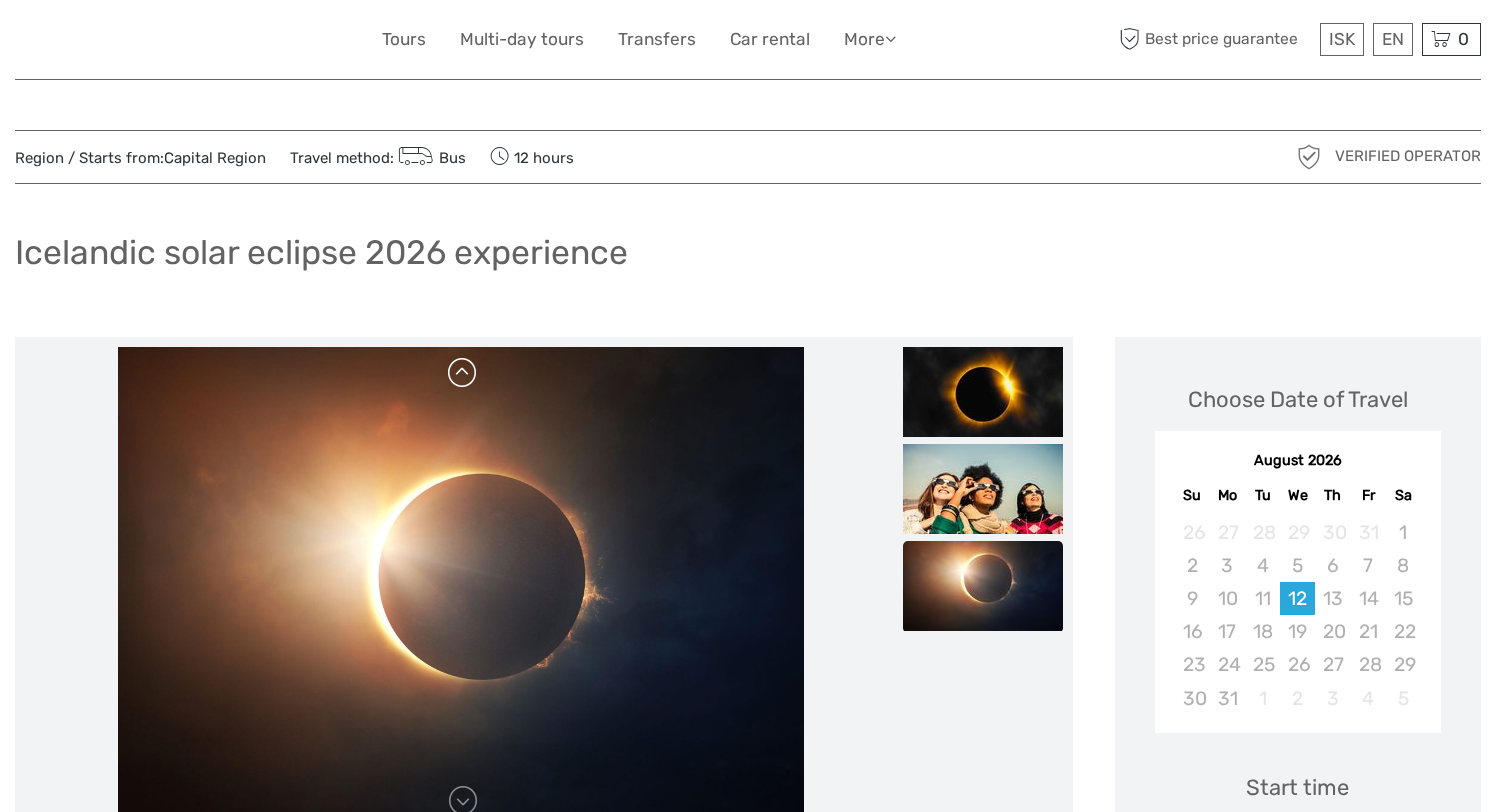 click at bounding box center (463, 373) 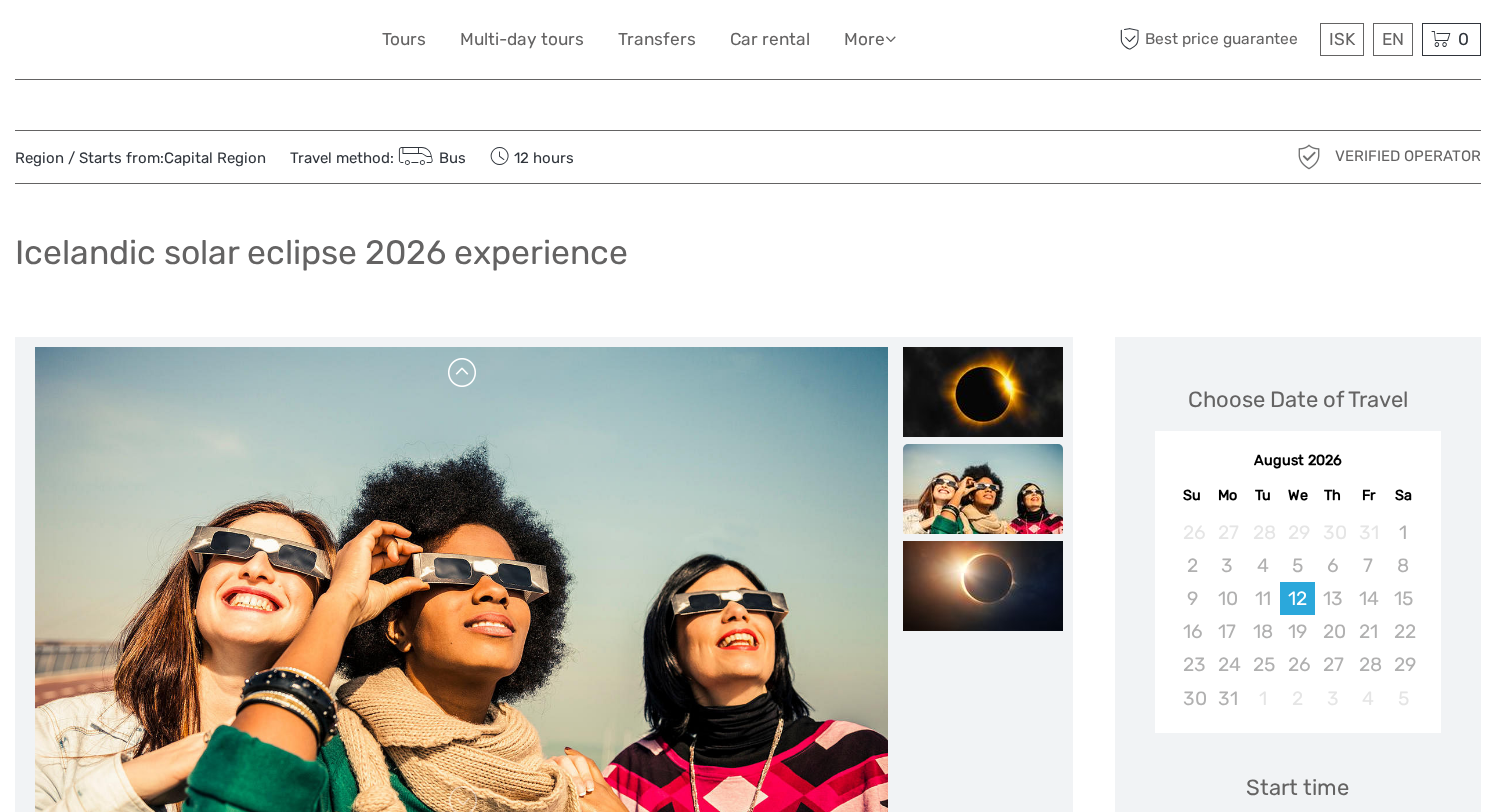 click at bounding box center (463, 373) 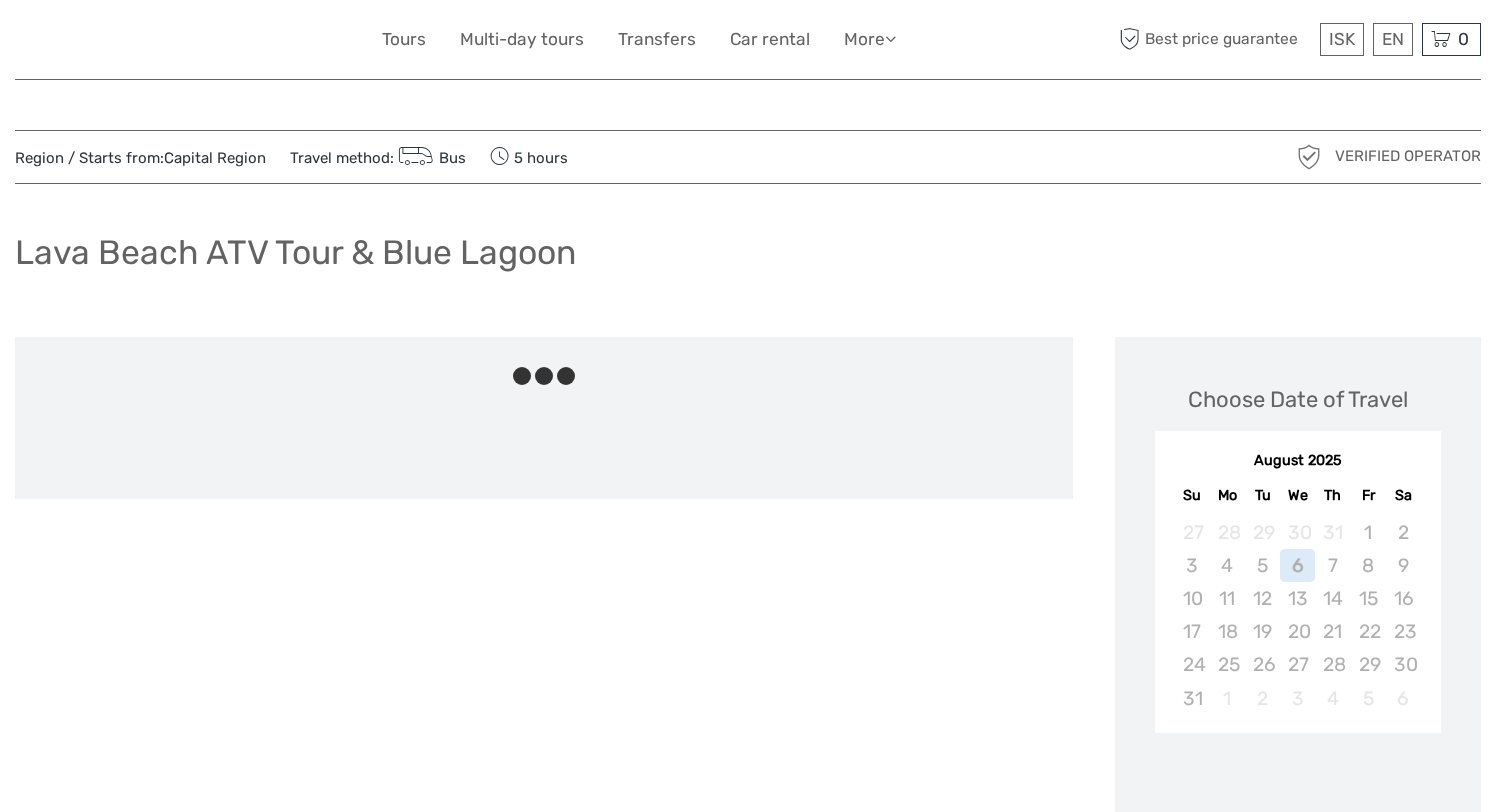 scroll, scrollTop: 0, scrollLeft: 0, axis: both 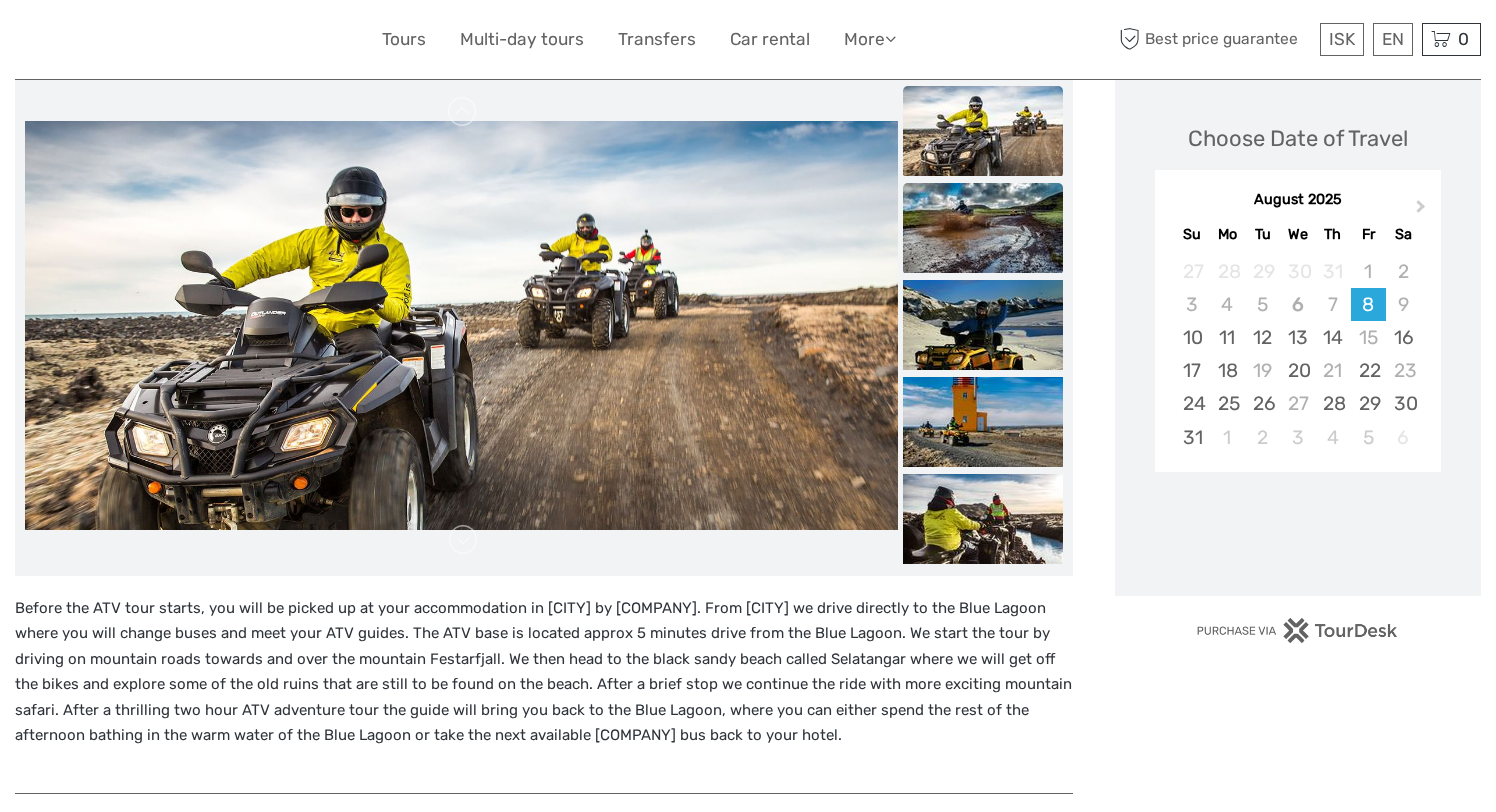 click at bounding box center [983, 228] 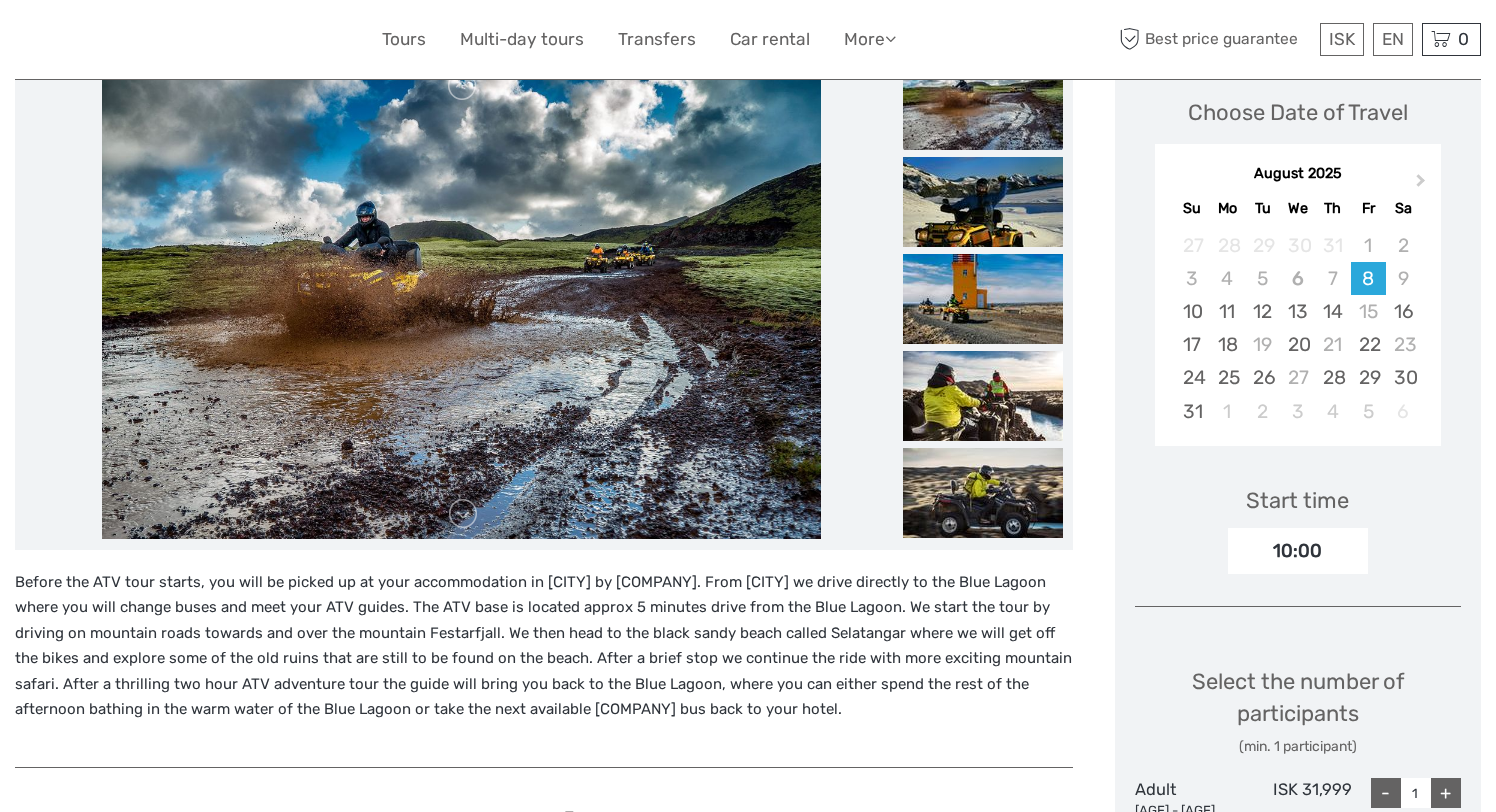 scroll, scrollTop: 301, scrollLeft: 0, axis: vertical 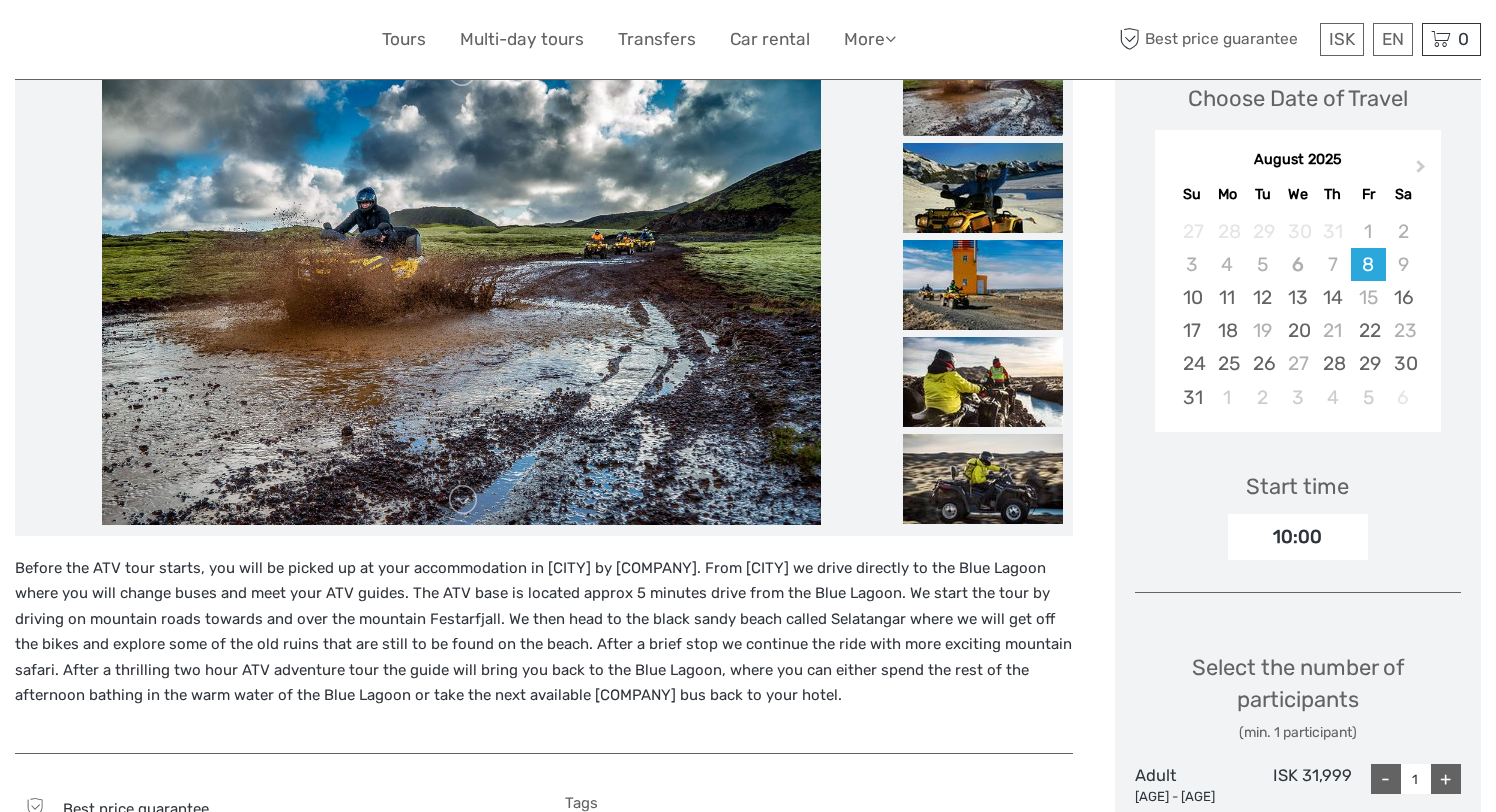 click at bounding box center (983, 188) 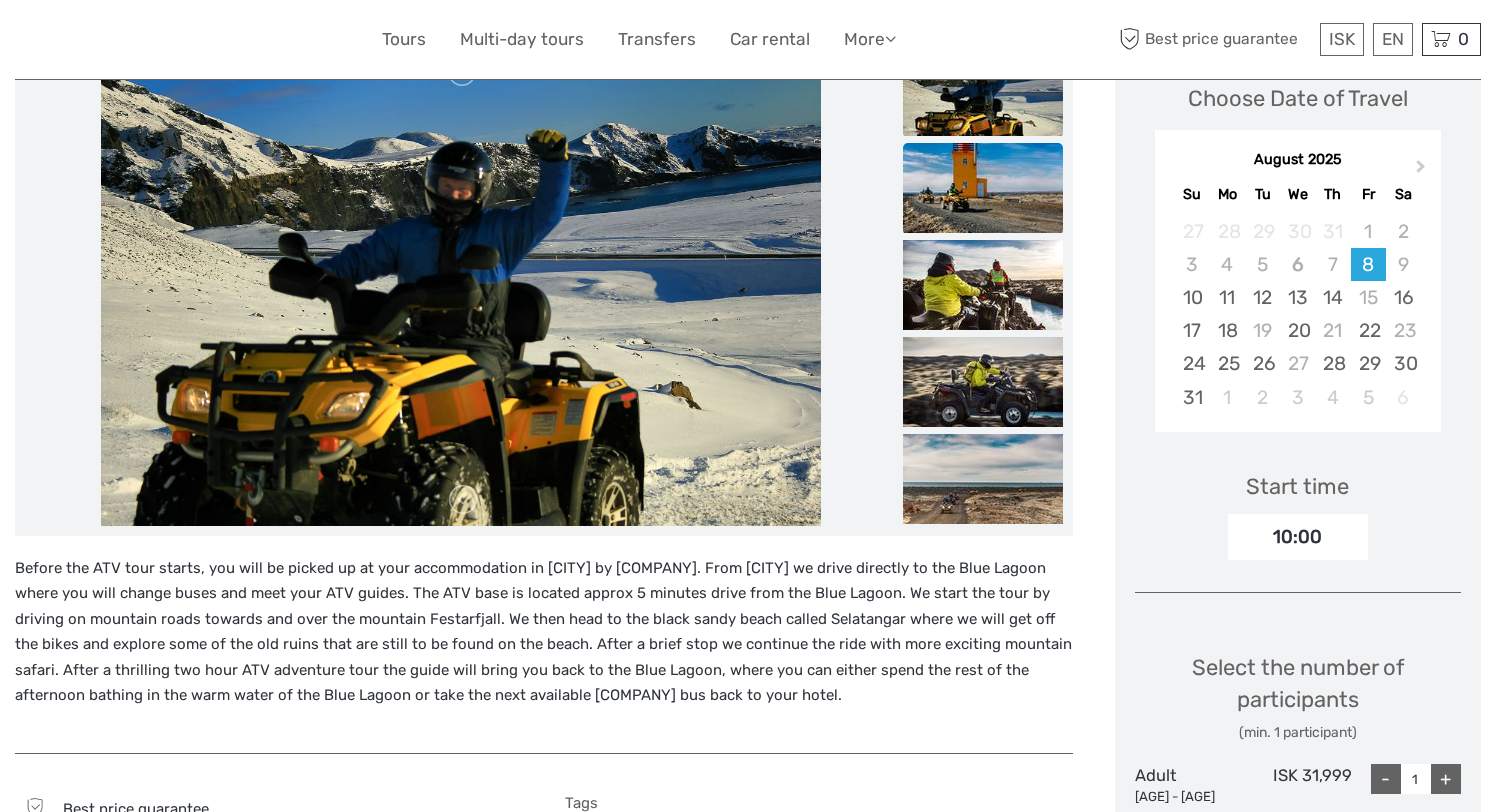 click at bounding box center (983, 188) 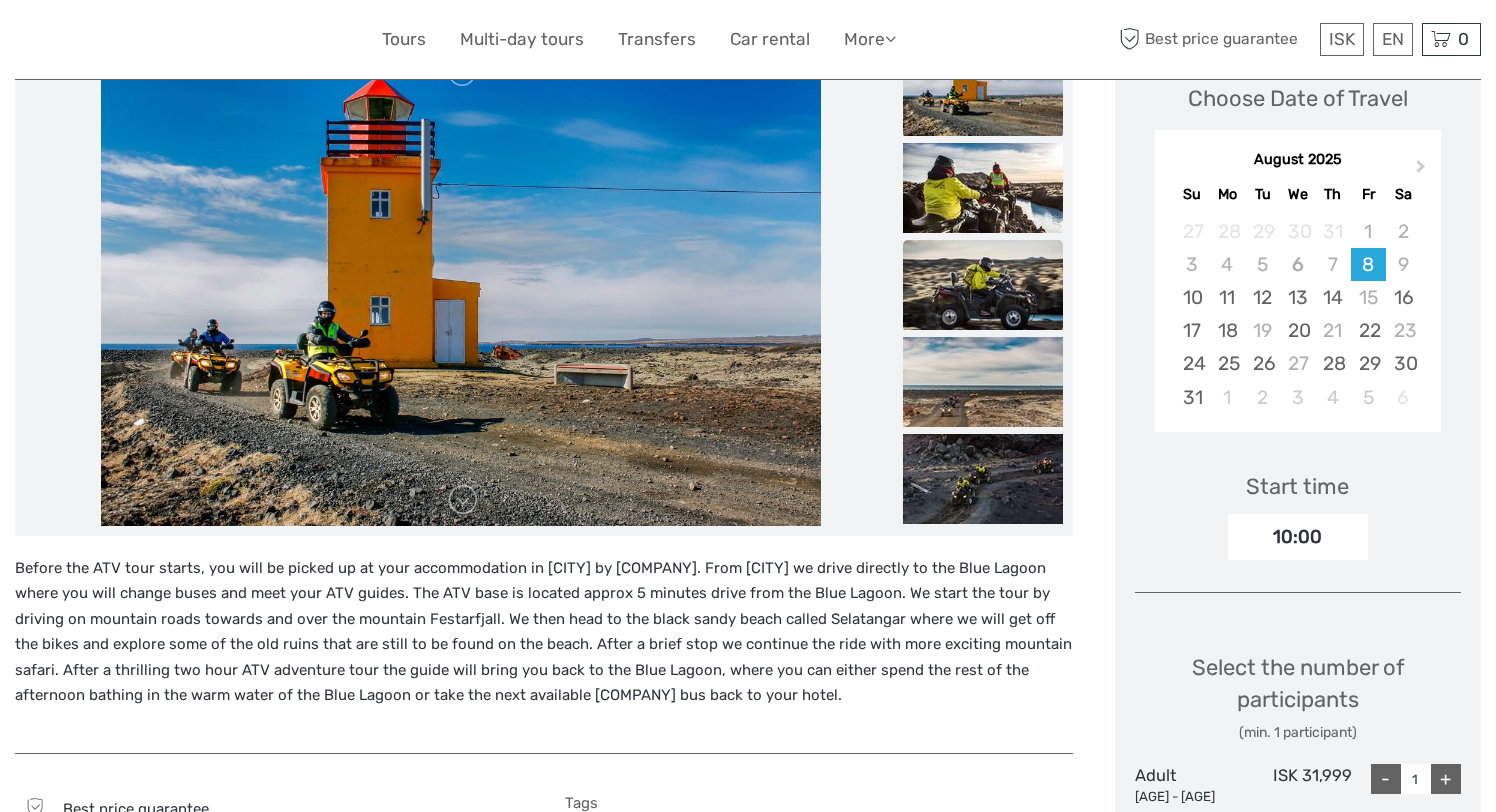 click at bounding box center (983, 285) 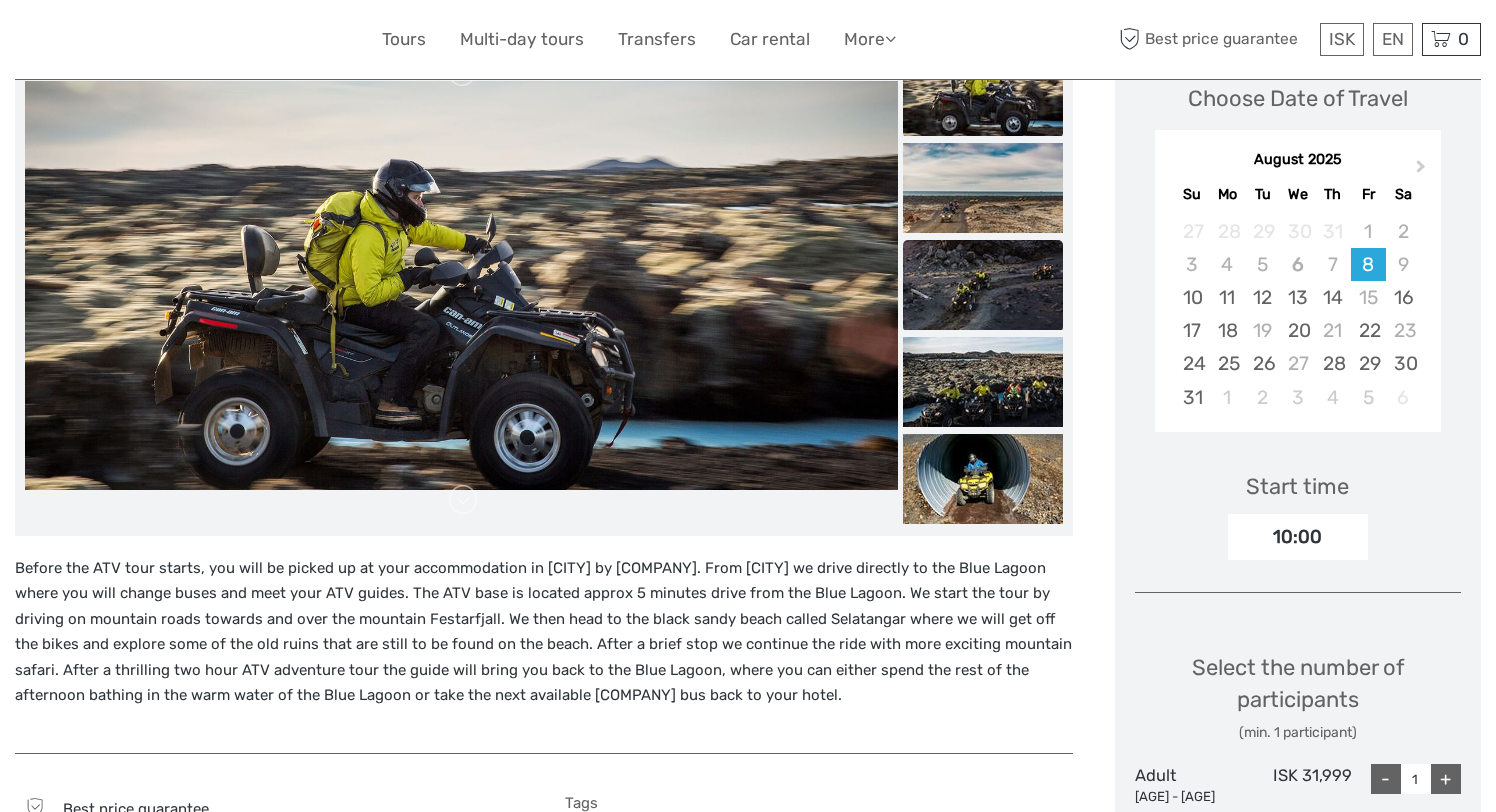 click at bounding box center (983, 285) 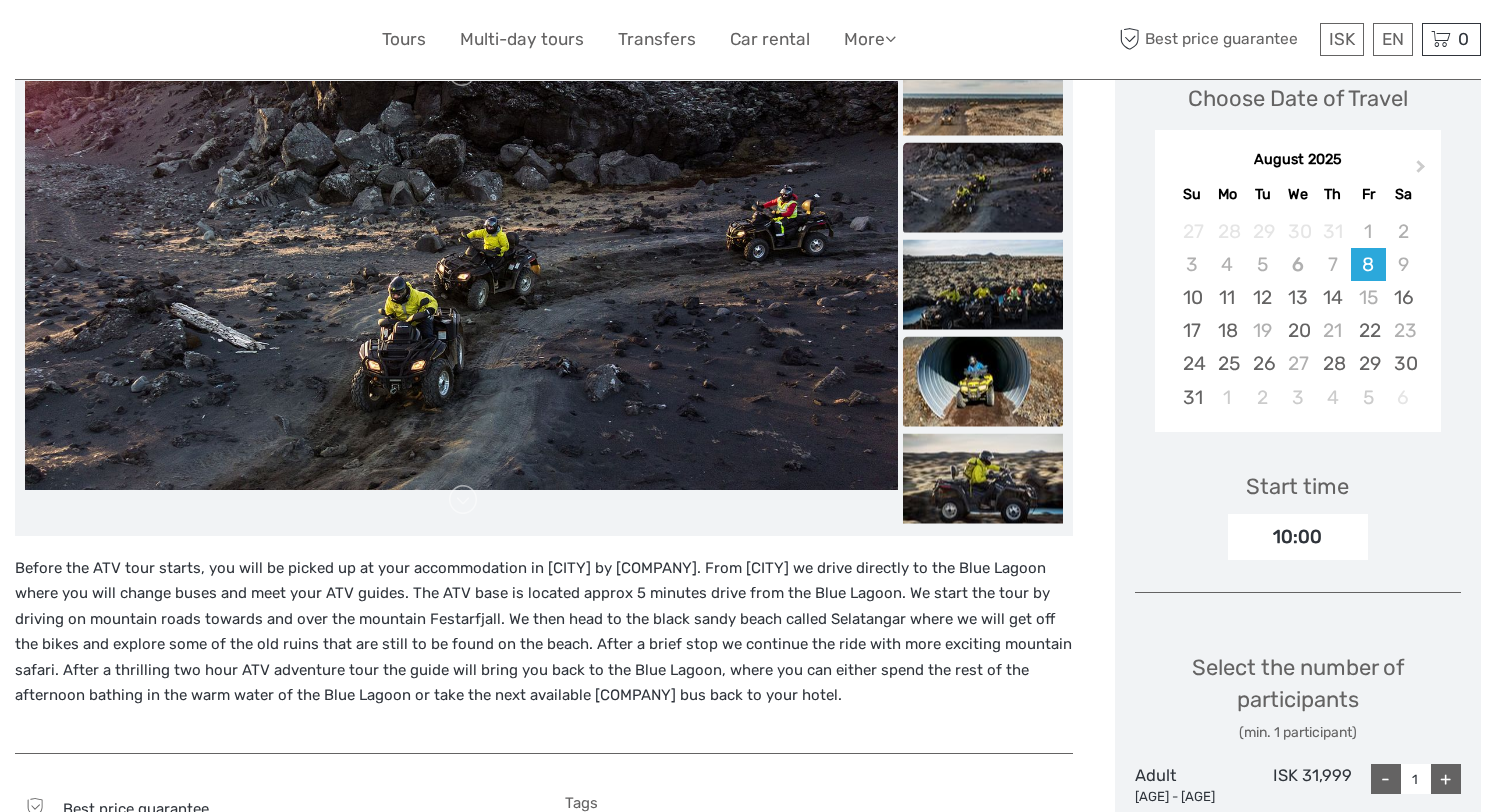click at bounding box center (983, 381) 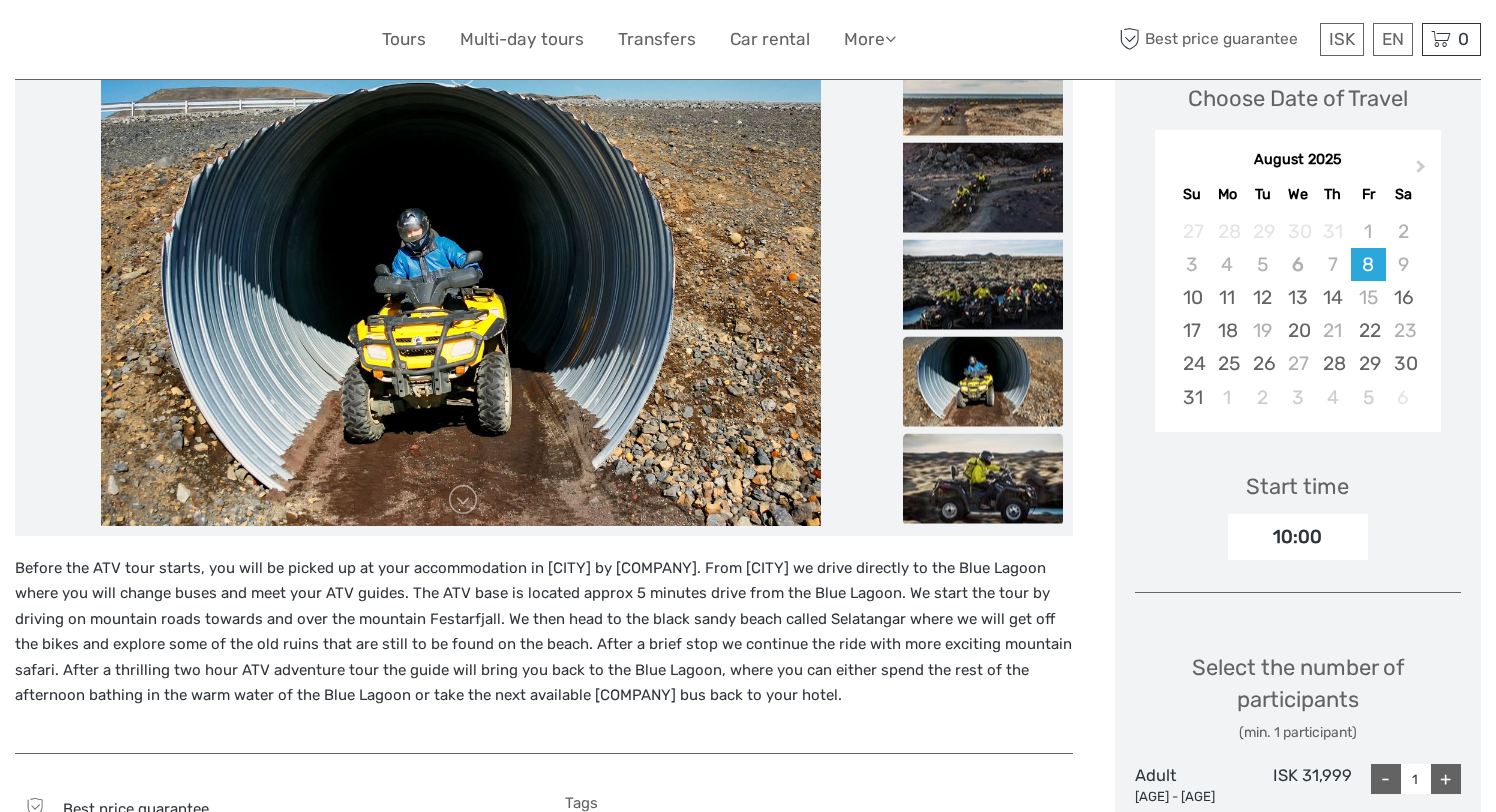 click at bounding box center (983, 478) 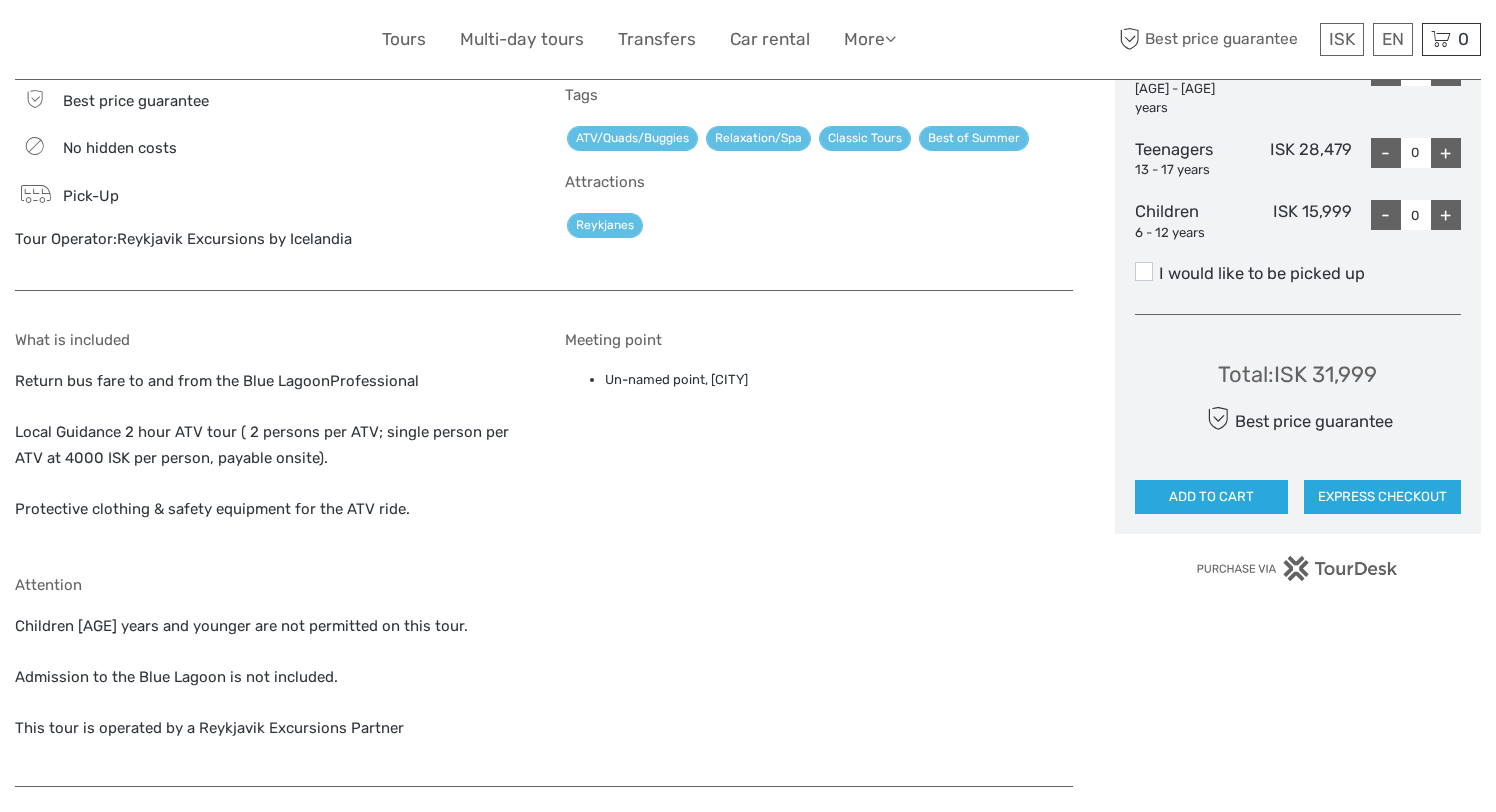 scroll, scrollTop: 1010, scrollLeft: 0, axis: vertical 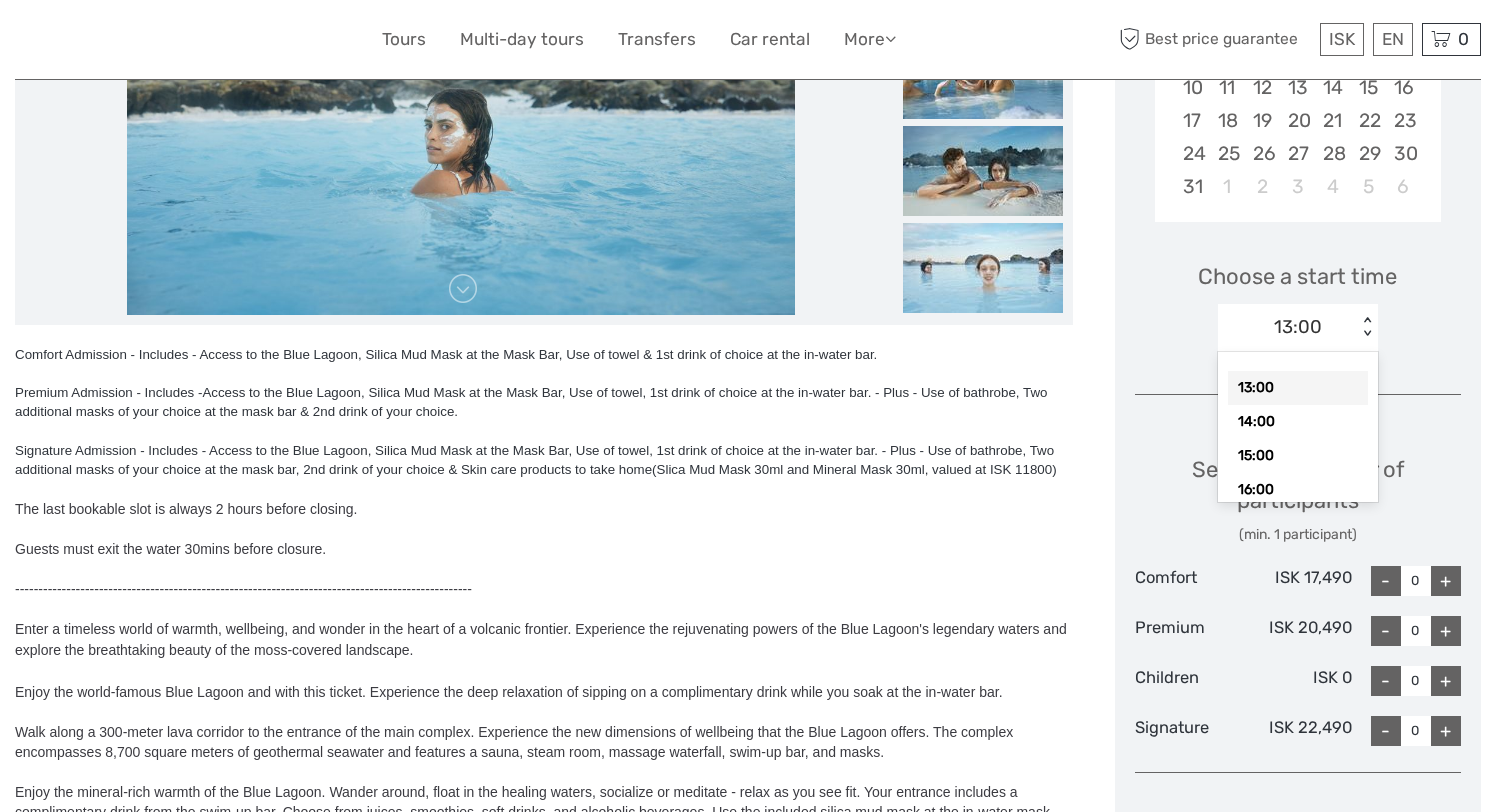 click on "13:00" at bounding box center [1298, 327] 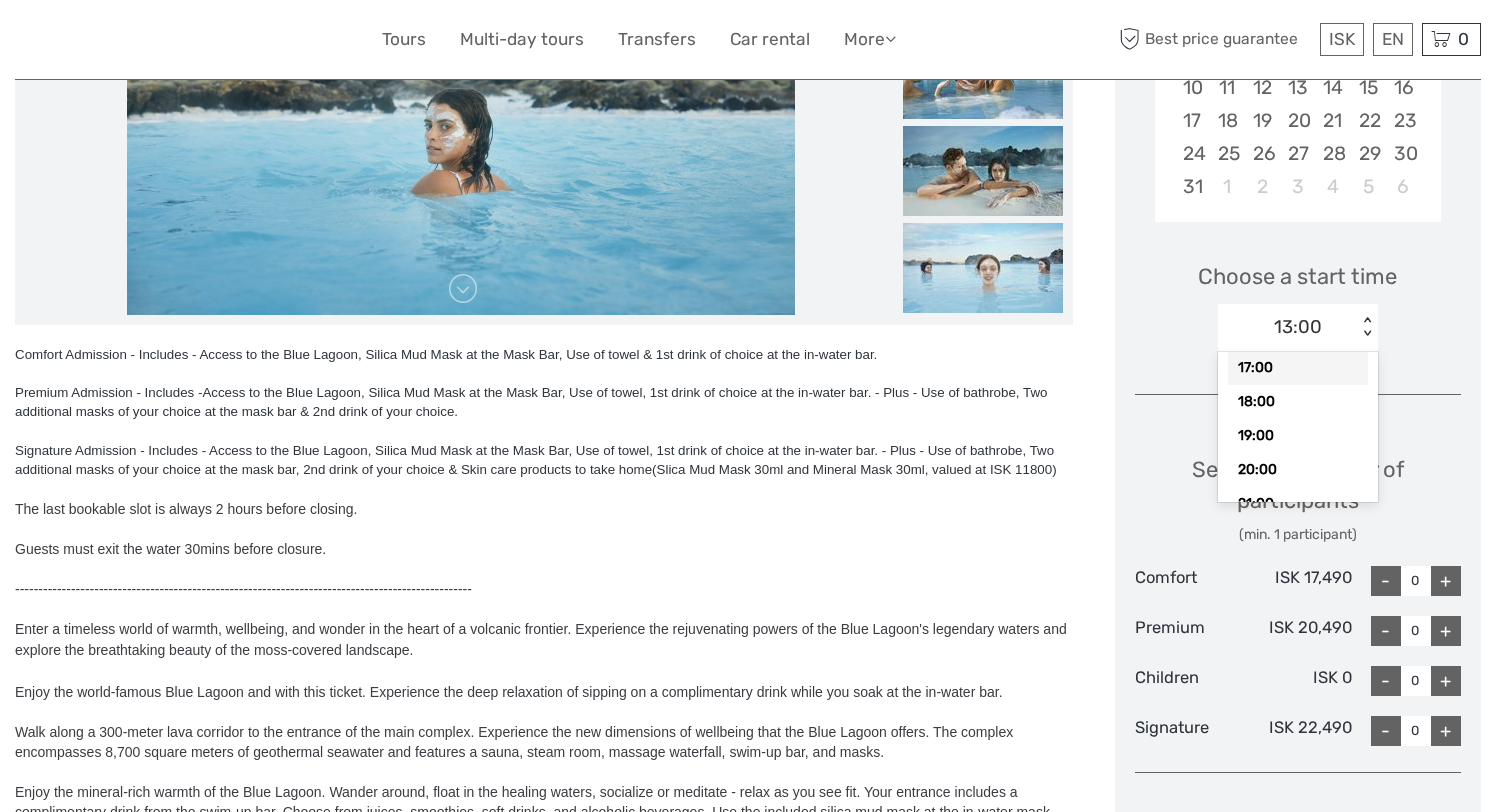 scroll, scrollTop: 209, scrollLeft: 0, axis: vertical 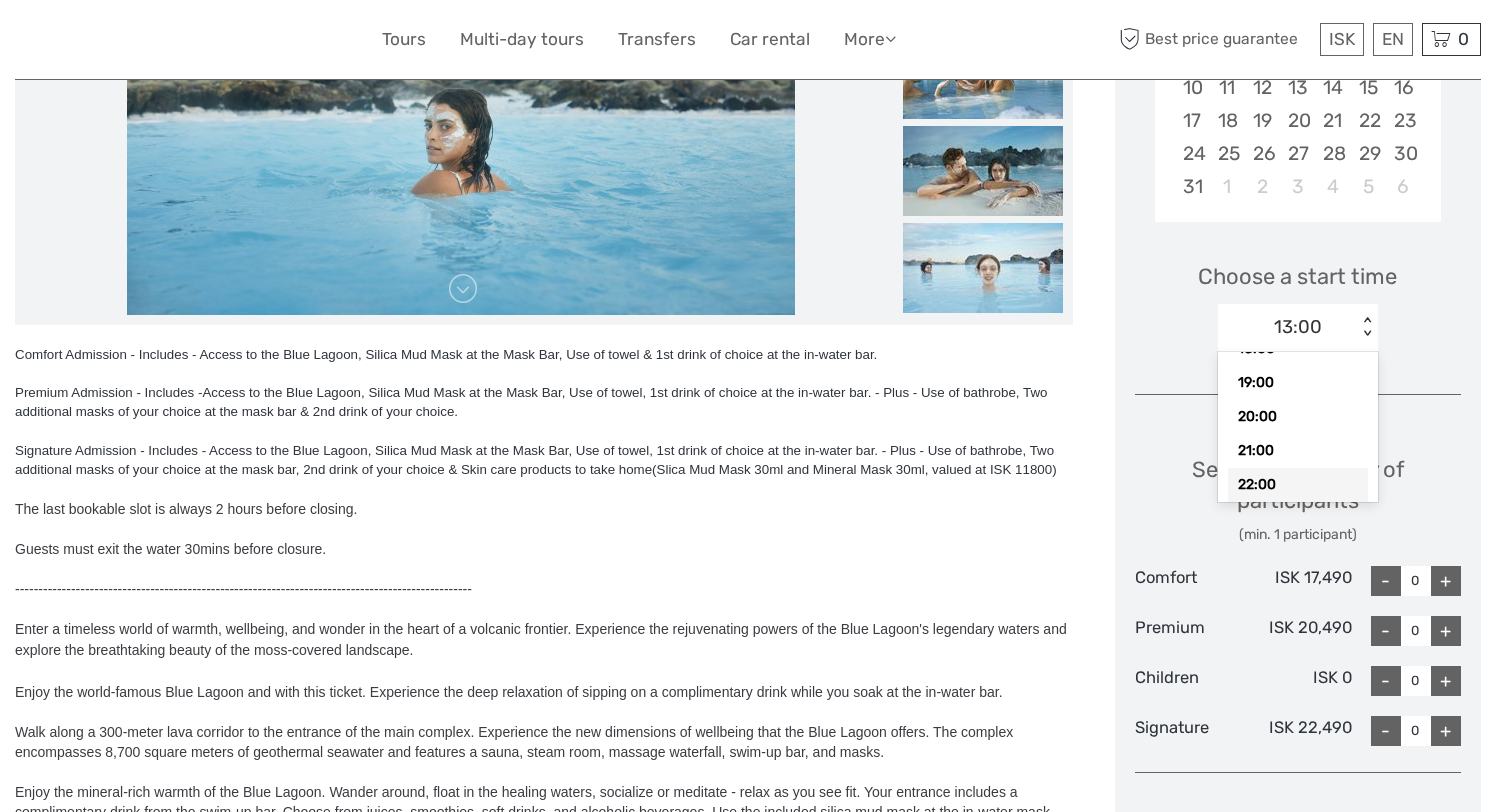 click on "Comfort Admission - Includes - Access to the Blue Lagoon, Silica Mud Mask at the Mask Bar, Use of towel & 1st drink of choice at the in-water bar. Premium Admission - Includes -   Signature Admission - Includes -    The last bookable slot is always 2 hours before closing. Guests must exit the water 30mins before closure." at bounding box center [565, 496] 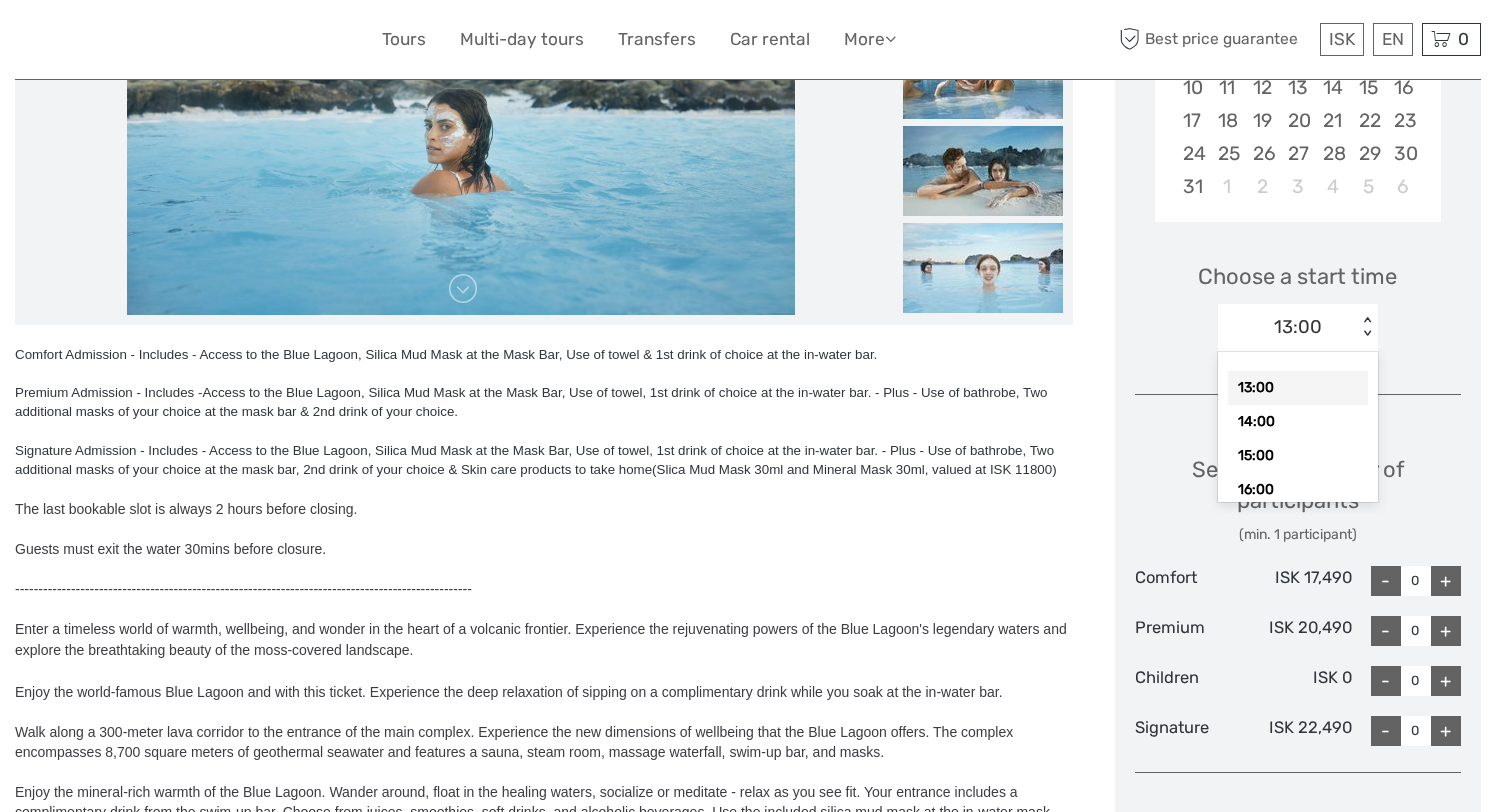 click on "13:00" at bounding box center [1298, 327] 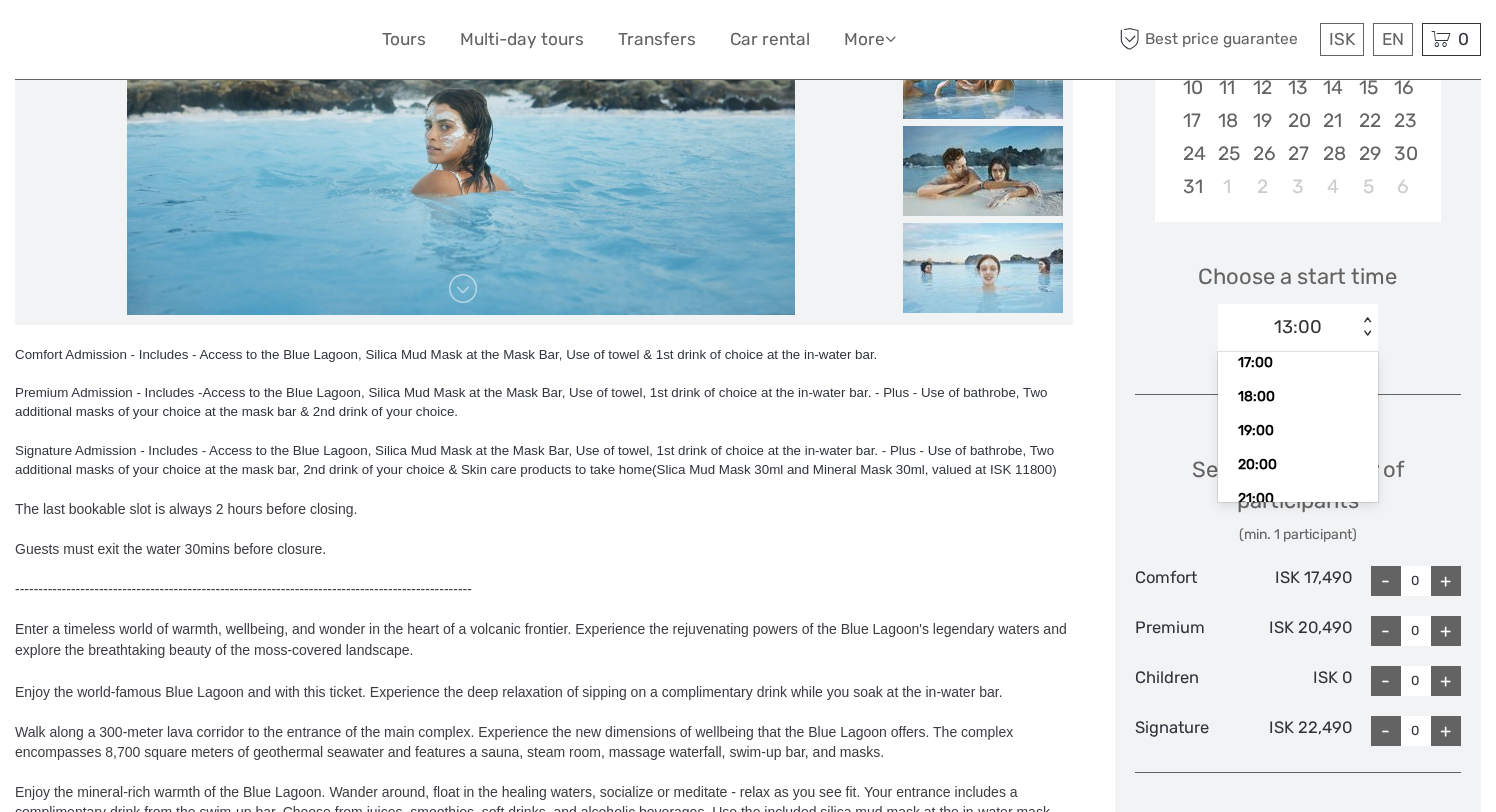 scroll, scrollTop: 177, scrollLeft: 0, axis: vertical 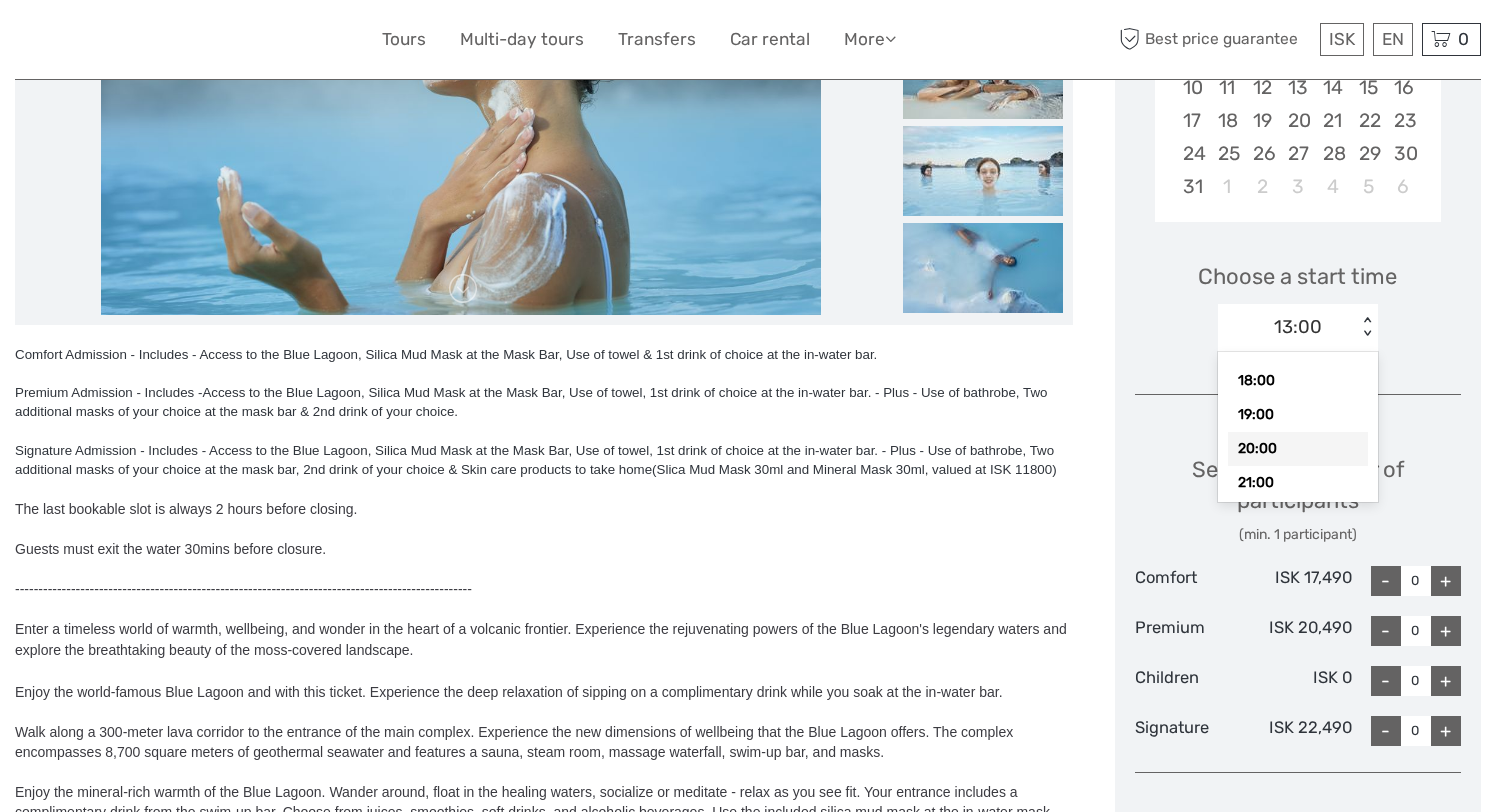 click on "Comfort Admission - Includes - Access to the Blue Lagoon, Silica Mud Mask at the Mask Bar, Use of towel & 1st drink of choice at the in-water bar. Premium Admission - Includes -   Signature Admission - Includes -    The last bookable slot is always 2 hours before closing. Guests must exit the water 30mins before closure." at bounding box center (565, 496) 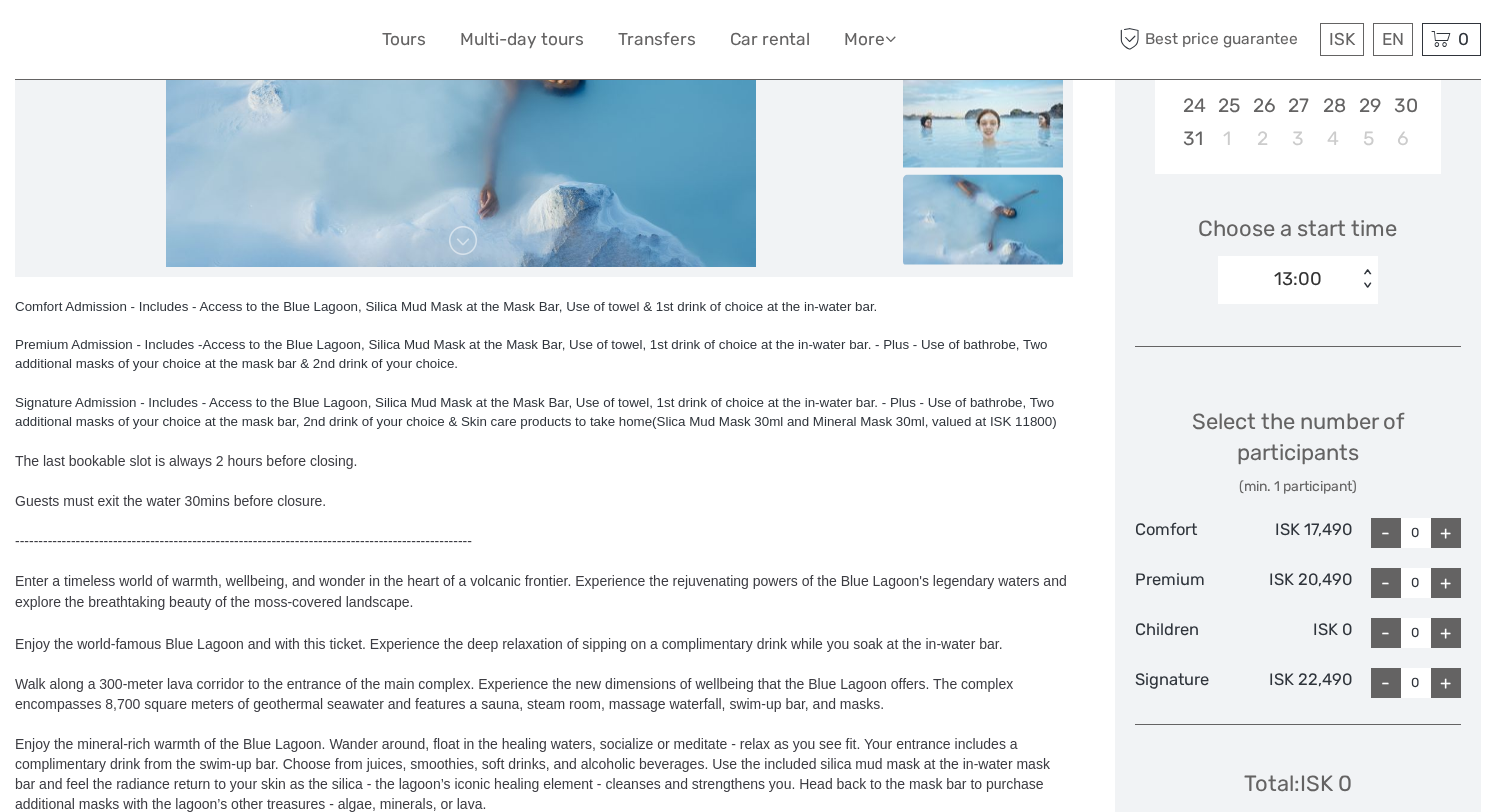 scroll, scrollTop: 0, scrollLeft: 0, axis: both 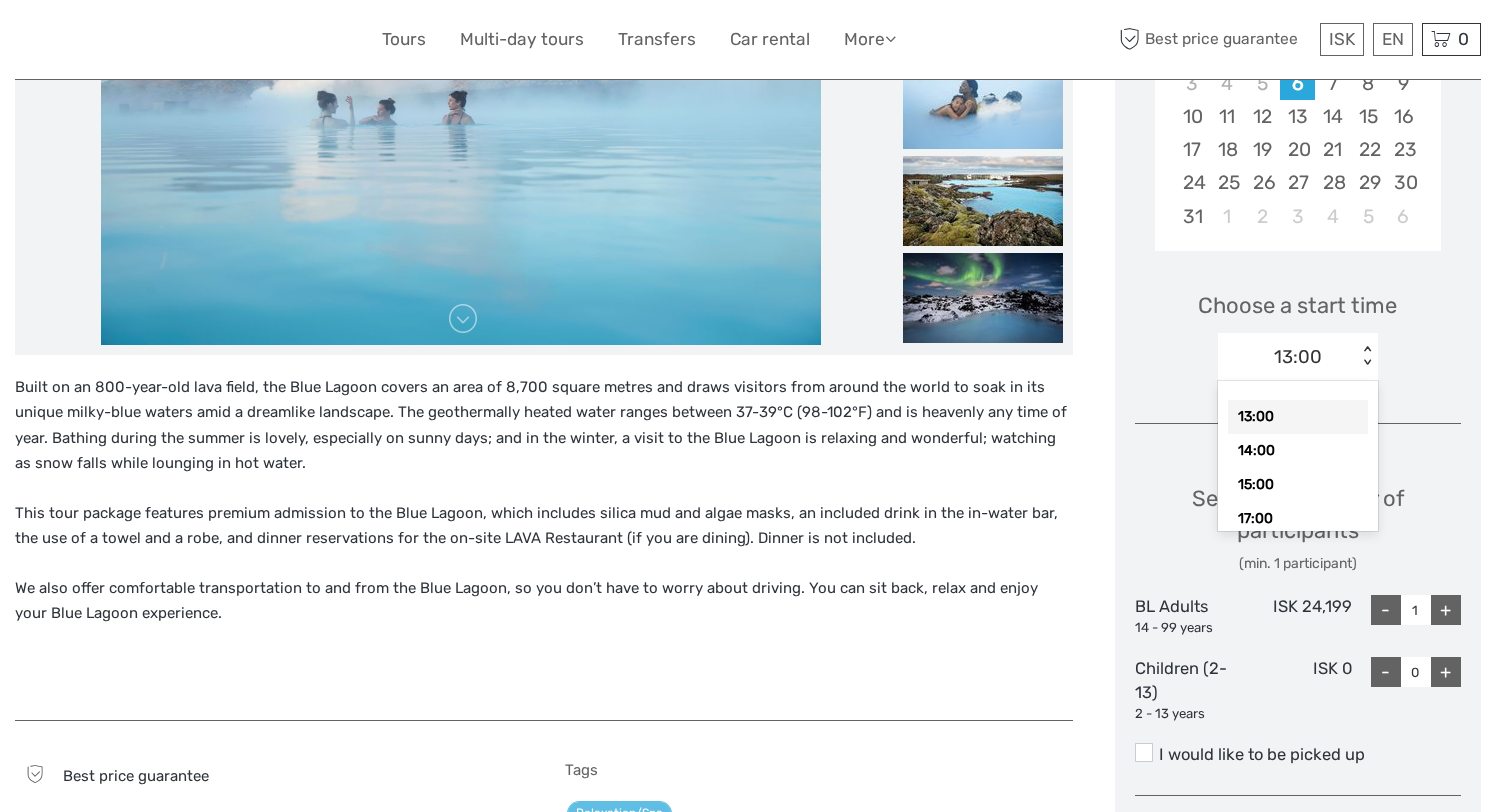 click on "13:00" at bounding box center [1298, 357] 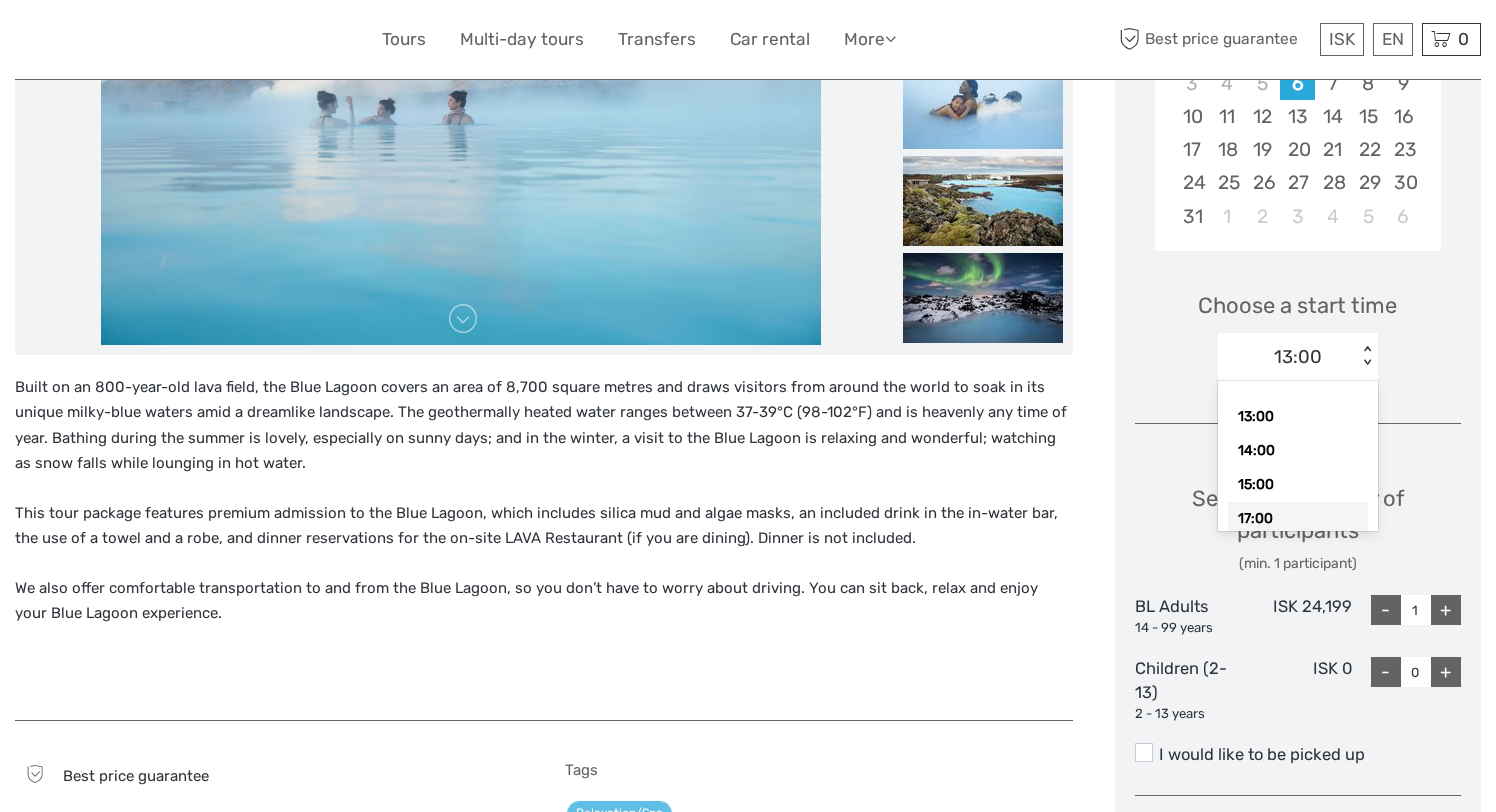 click on "17:00" at bounding box center (1298, 519) 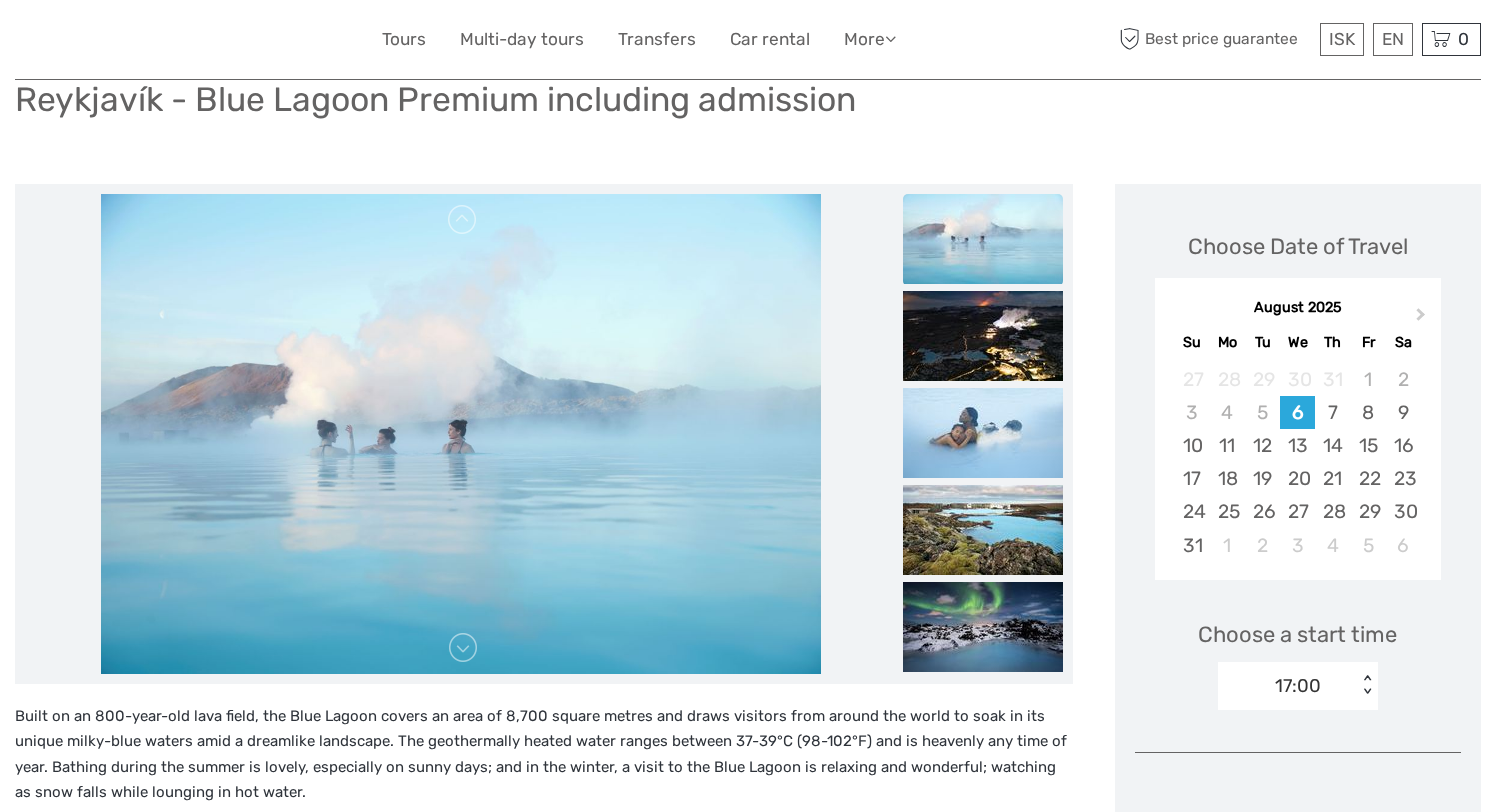 scroll, scrollTop: 0, scrollLeft: 0, axis: both 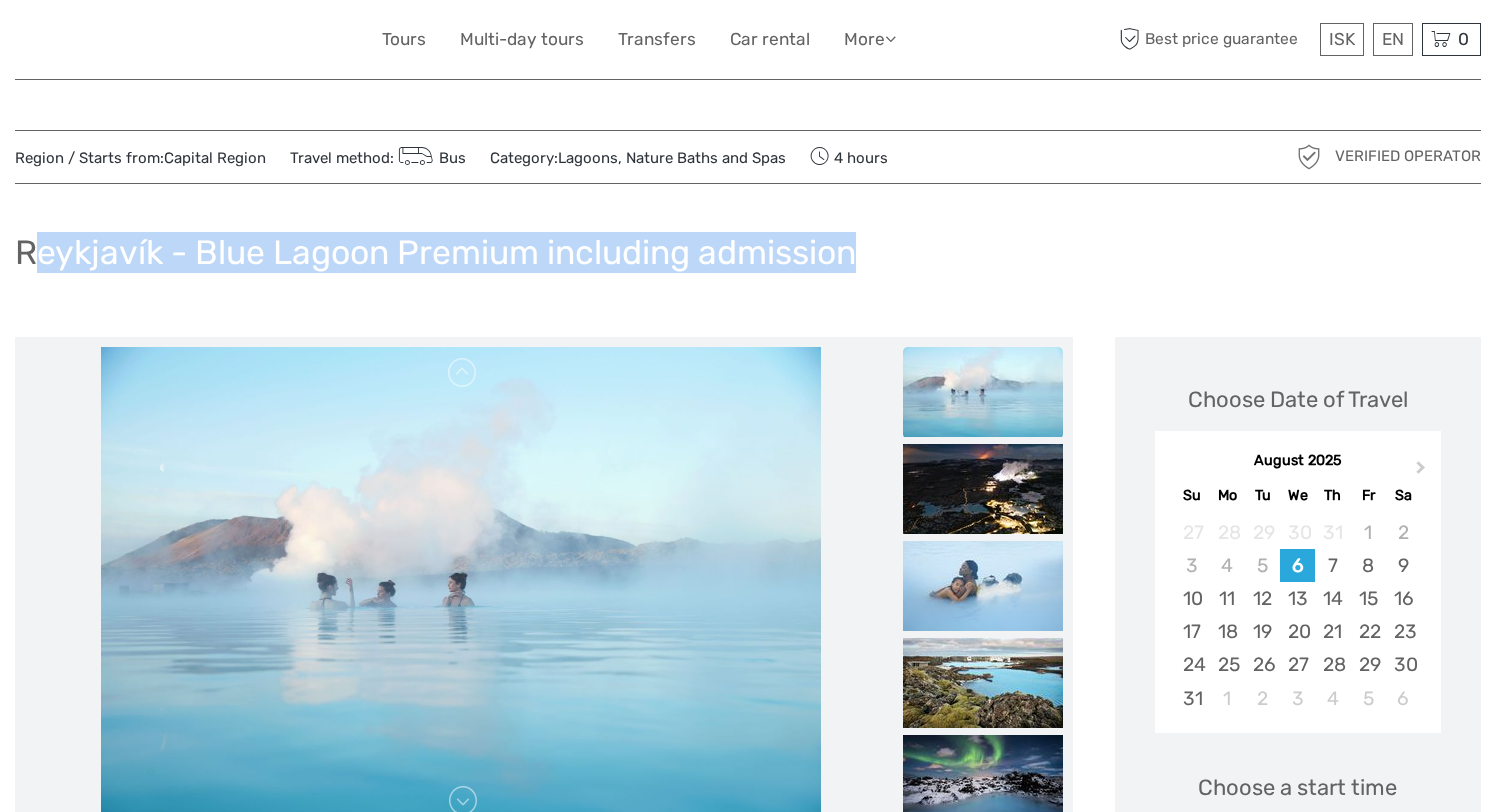 drag, startPoint x: 883, startPoint y: 259, endPoint x: 37, endPoint y: 242, distance: 846.1708 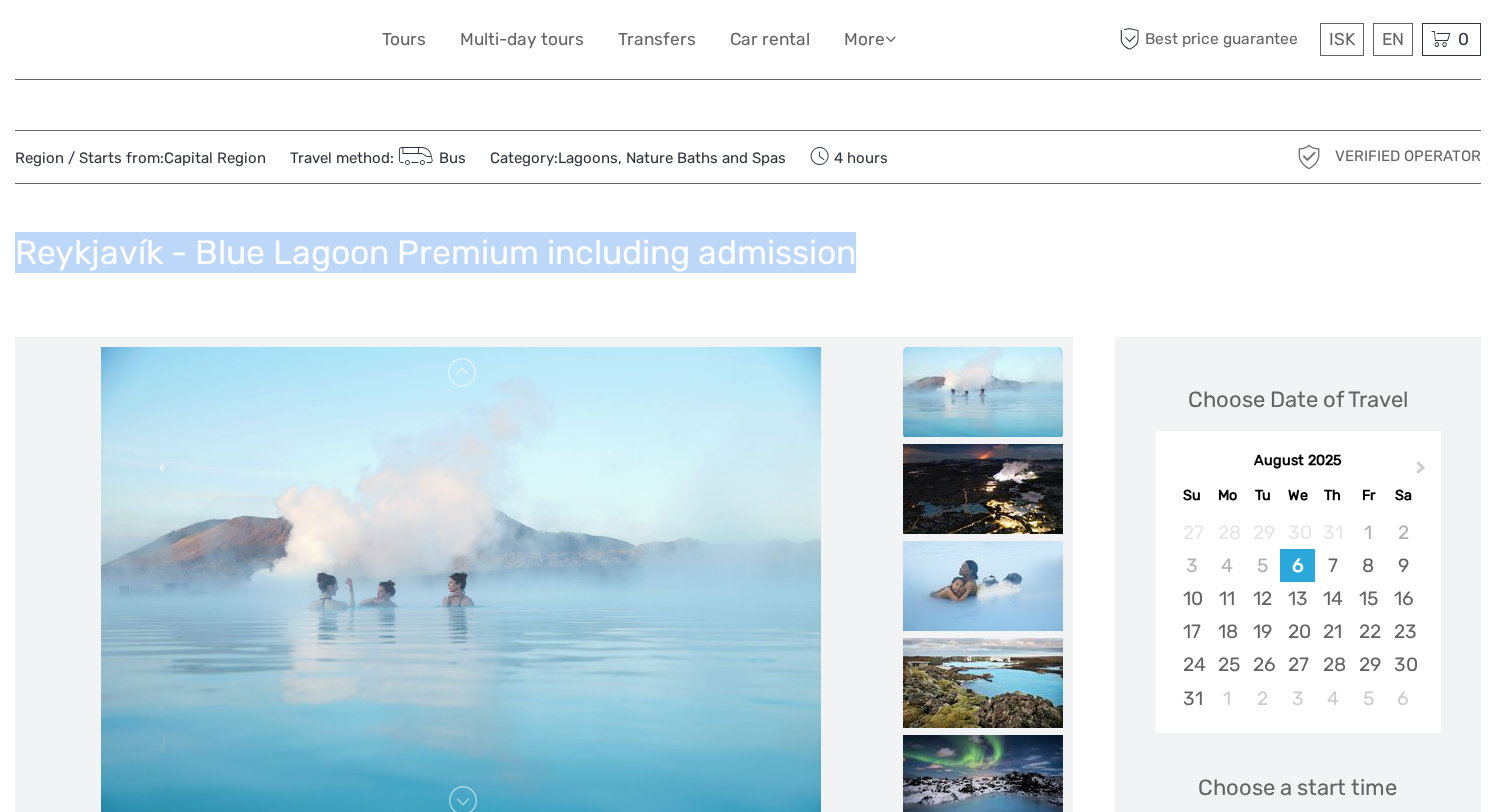 copy on "Reykjavík - Blue Lagoon Premium including admission" 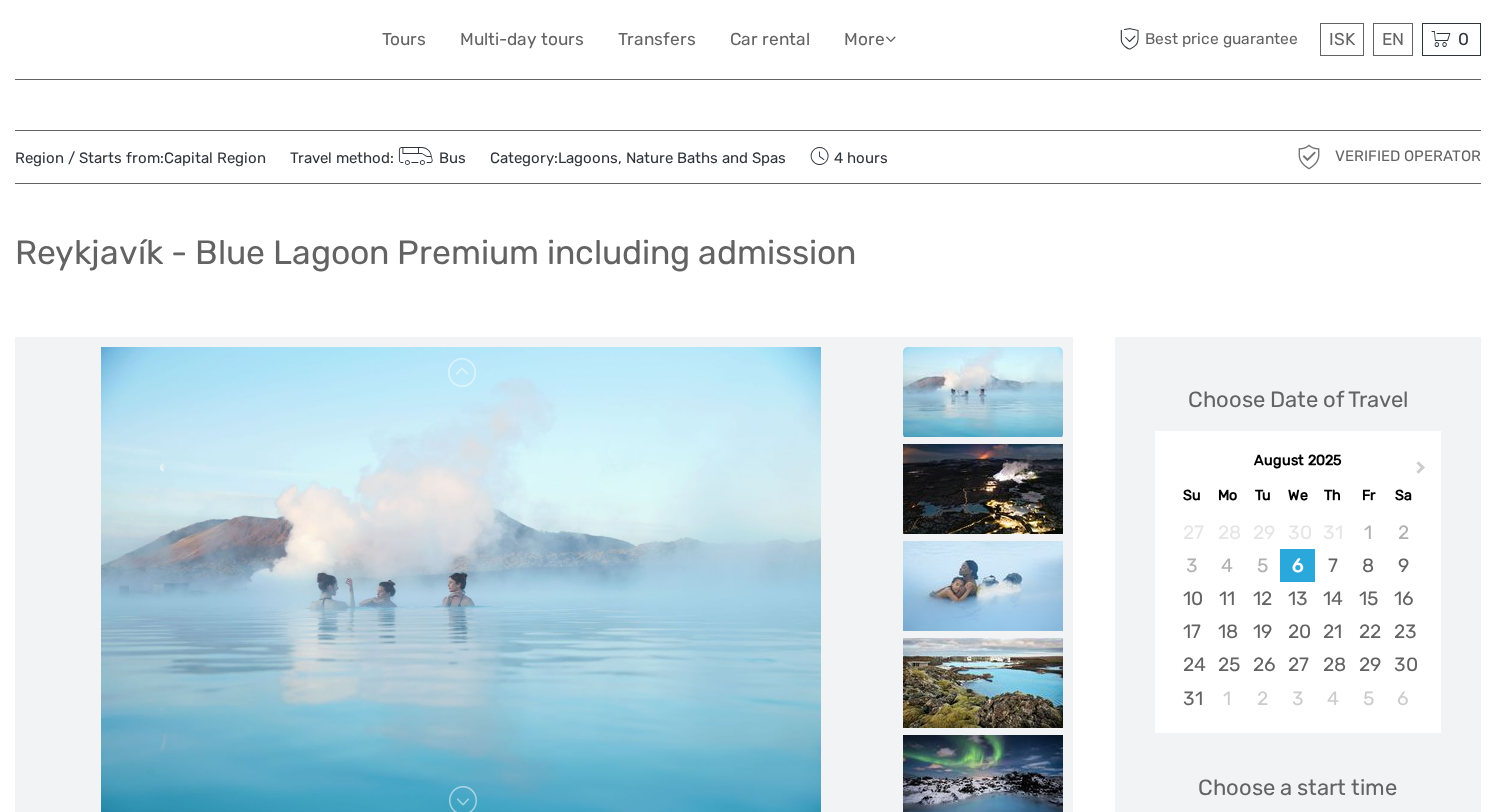 scroll, scrollTop: 589, scrollLeft: 0, axis: vertical 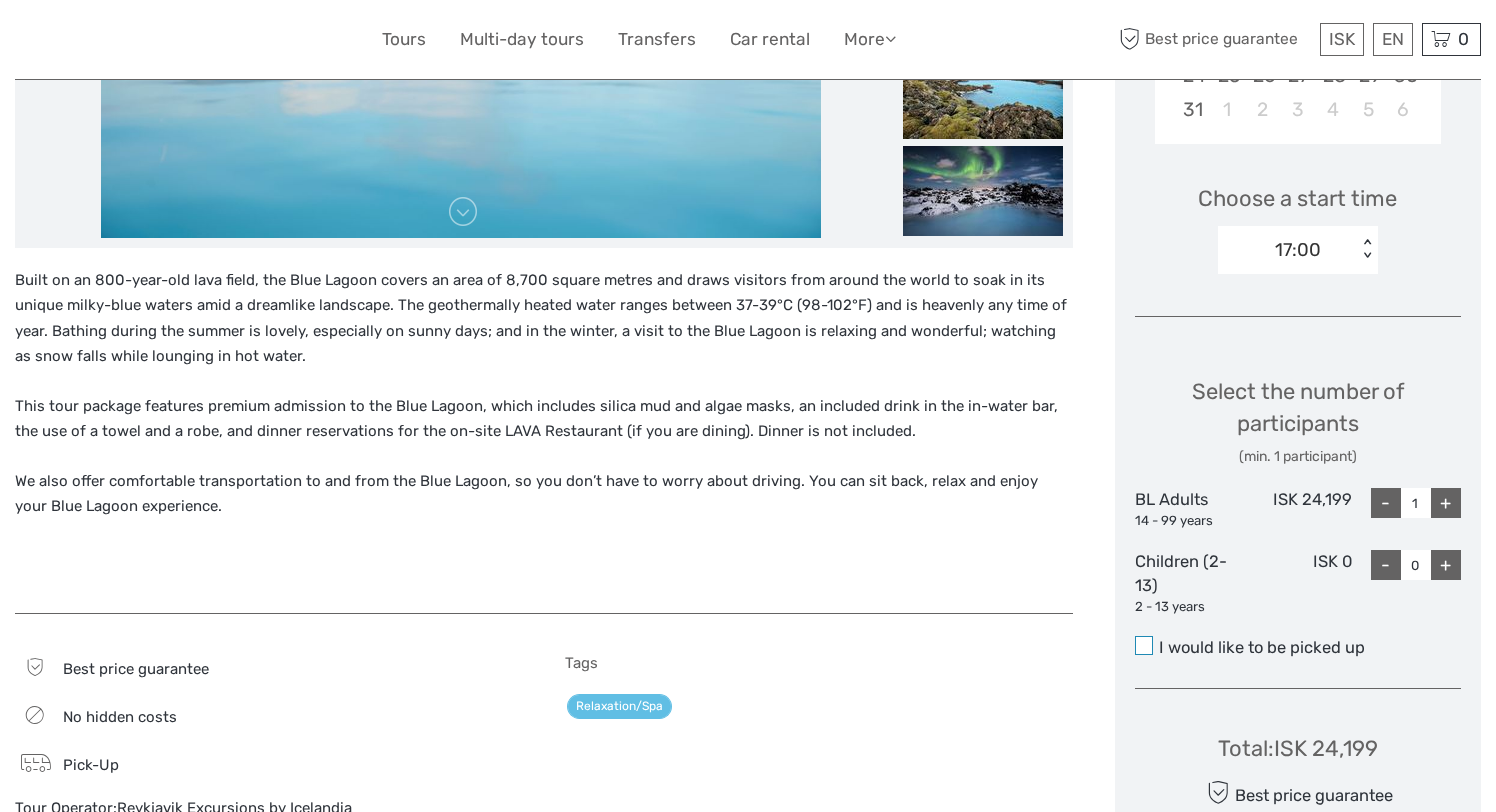 click at bounding box center [1144, 645] 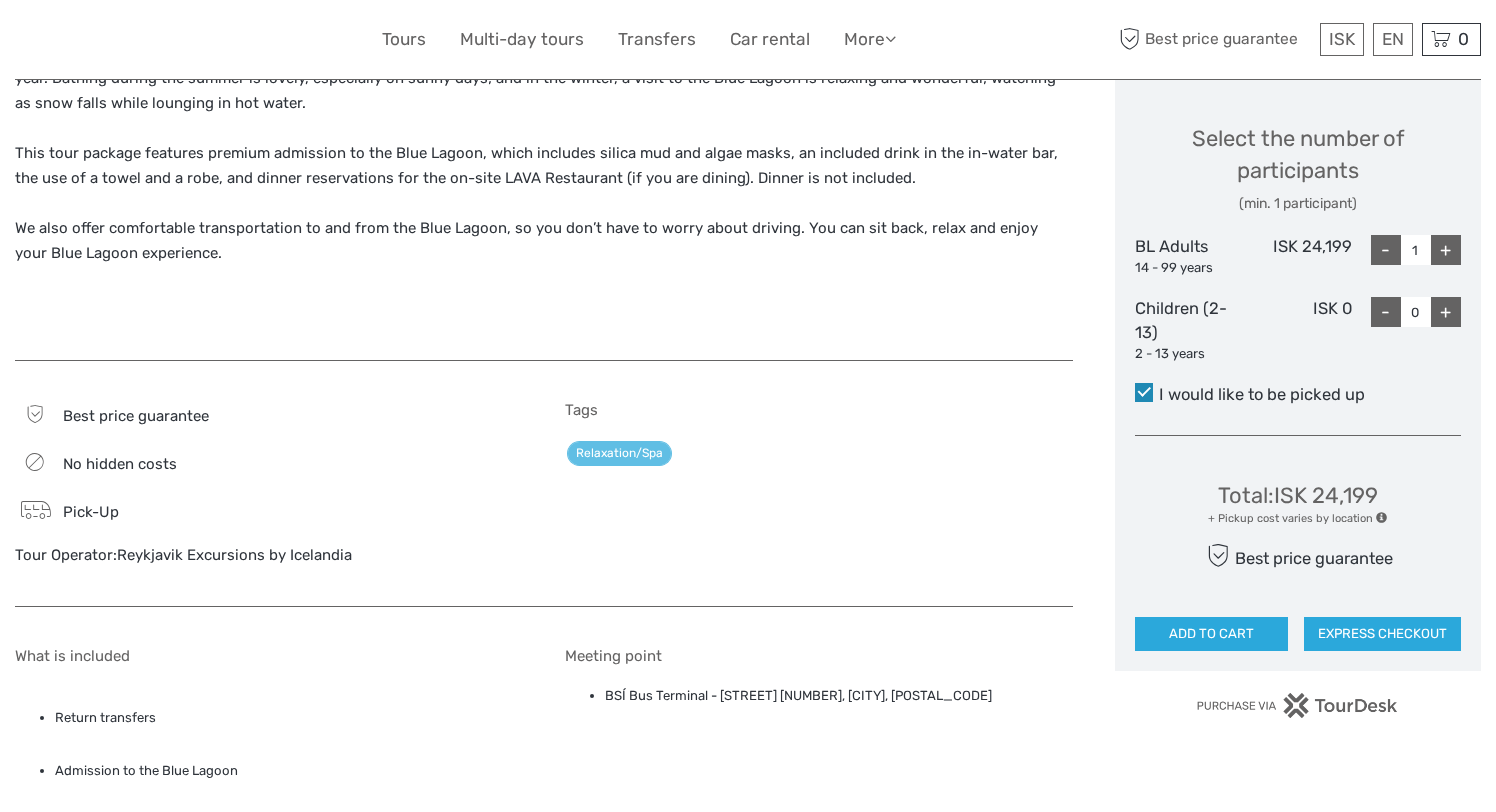 scroll, scrollTop: 843, scrollLeft: 0, axis: vertical 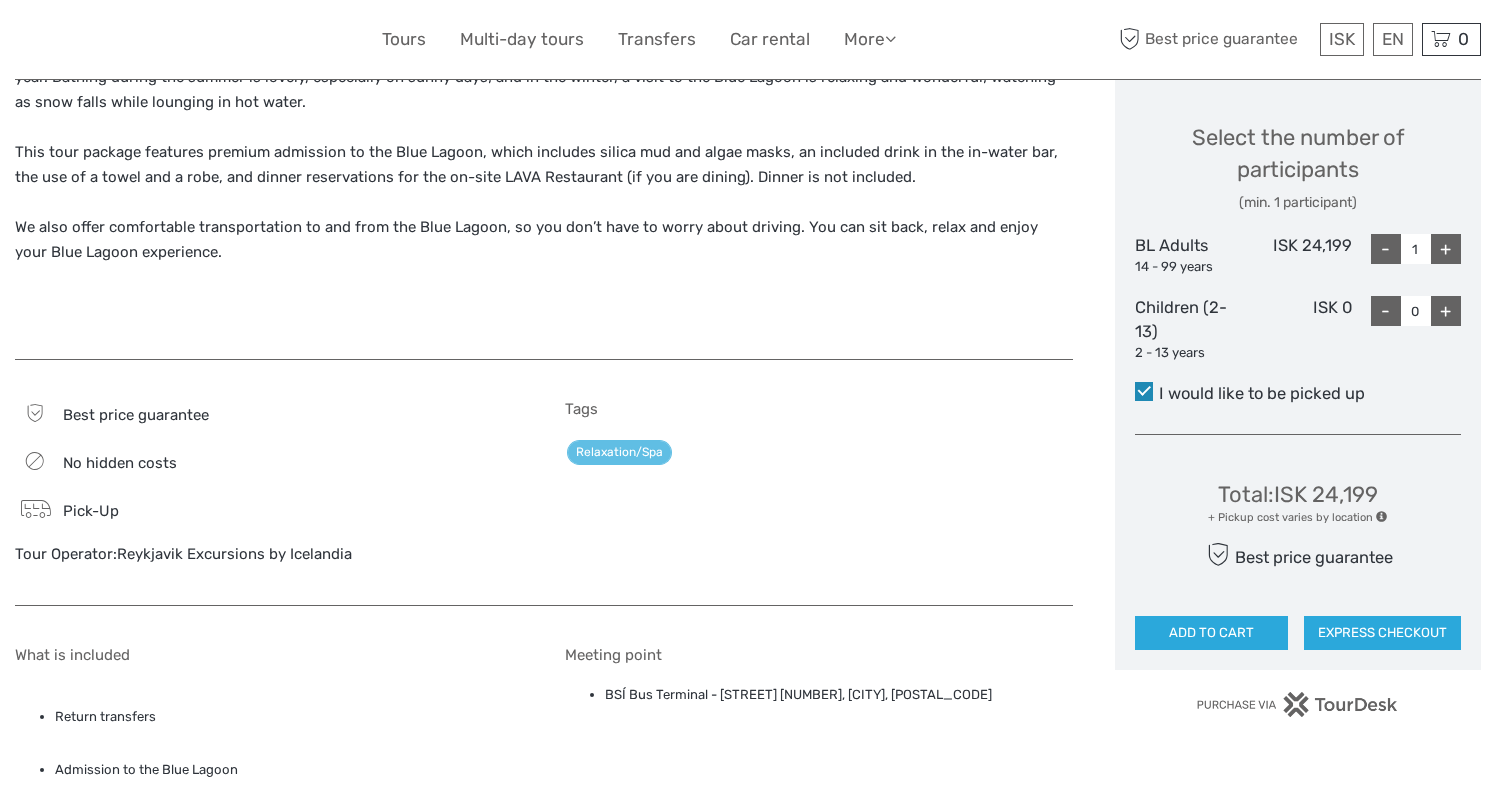 click at bounding box center (1144, 391) 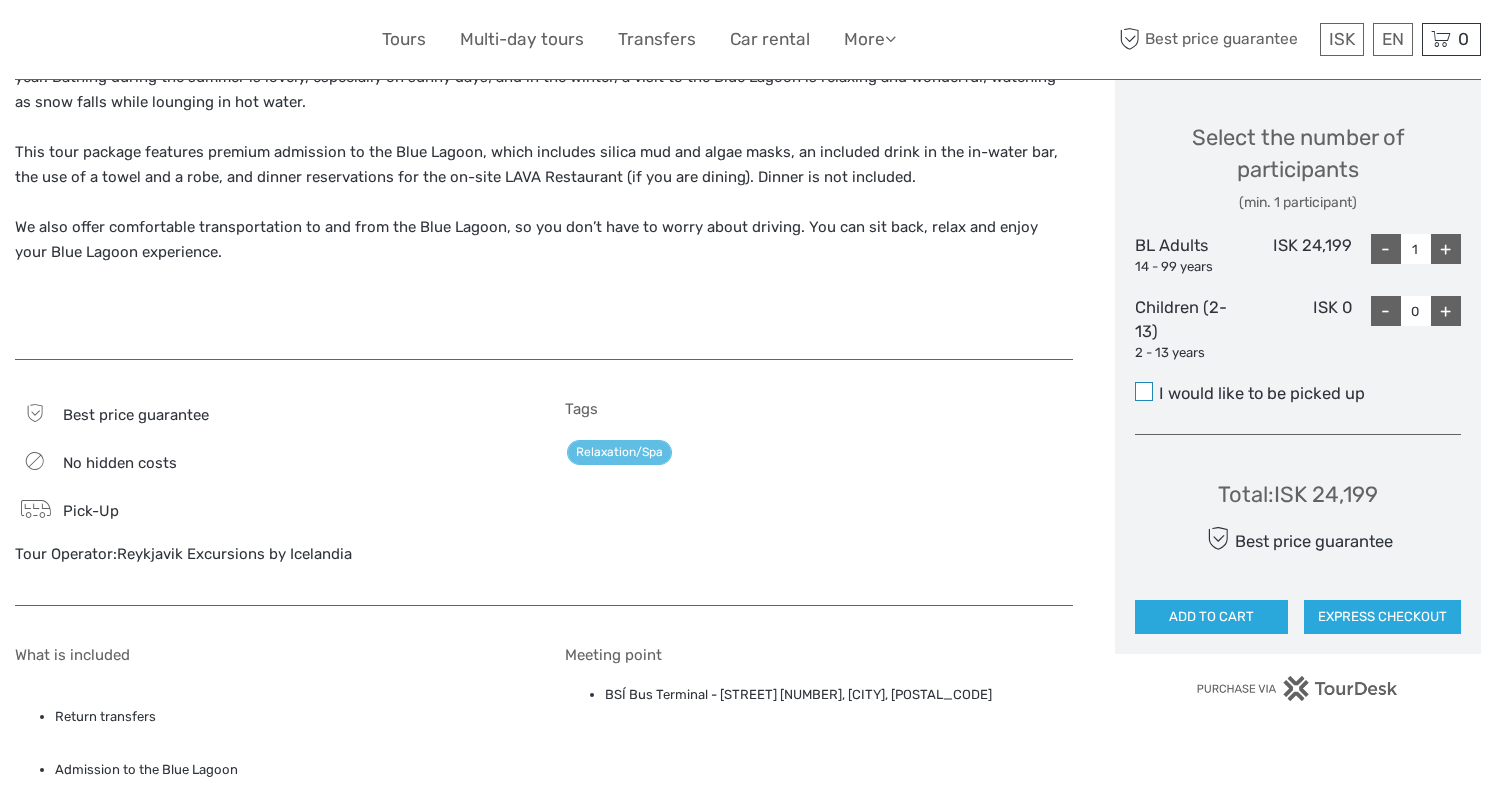 click at bounding box center [1144, 391] 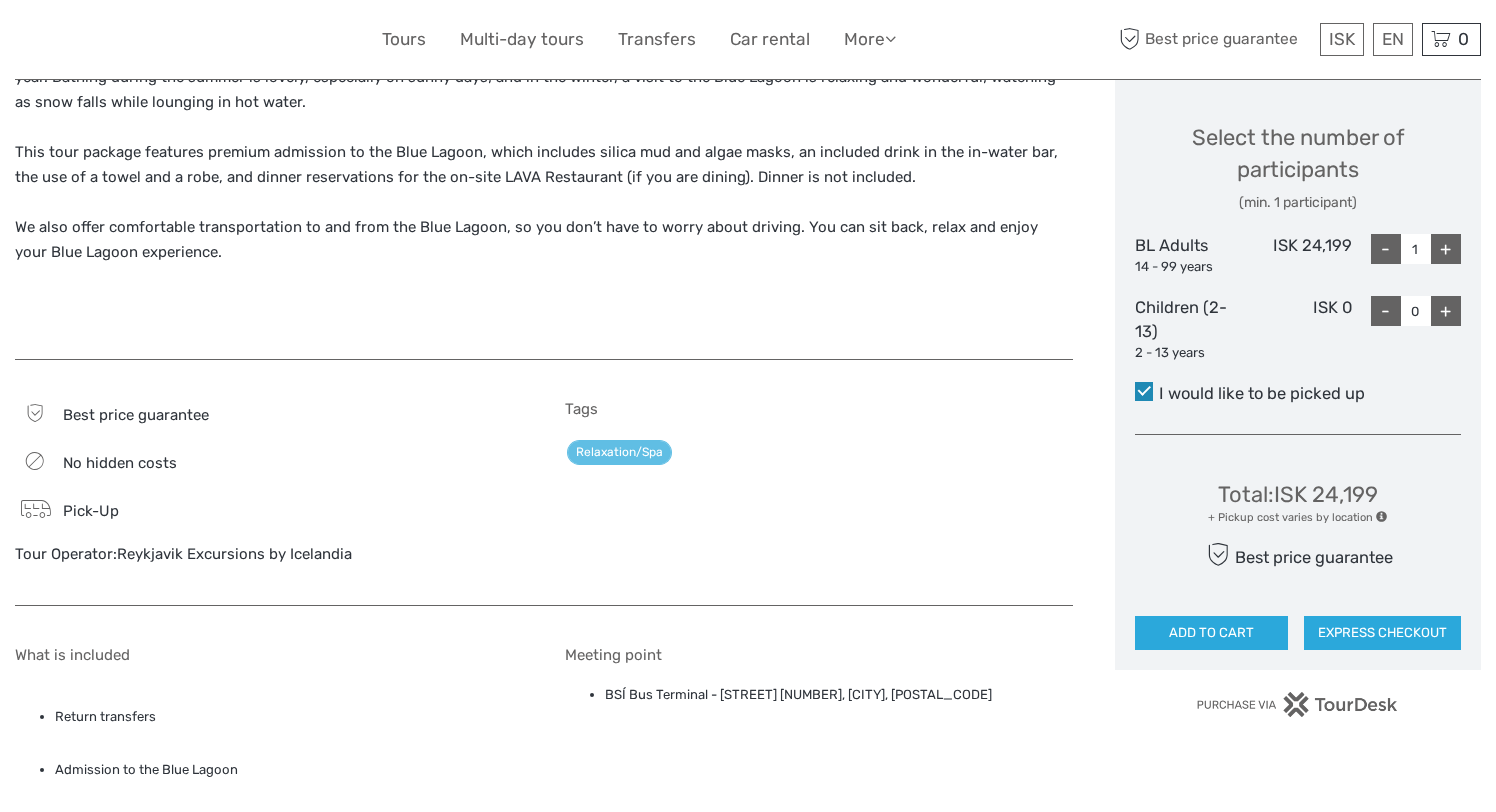 click at bounding box center (1144, 391) 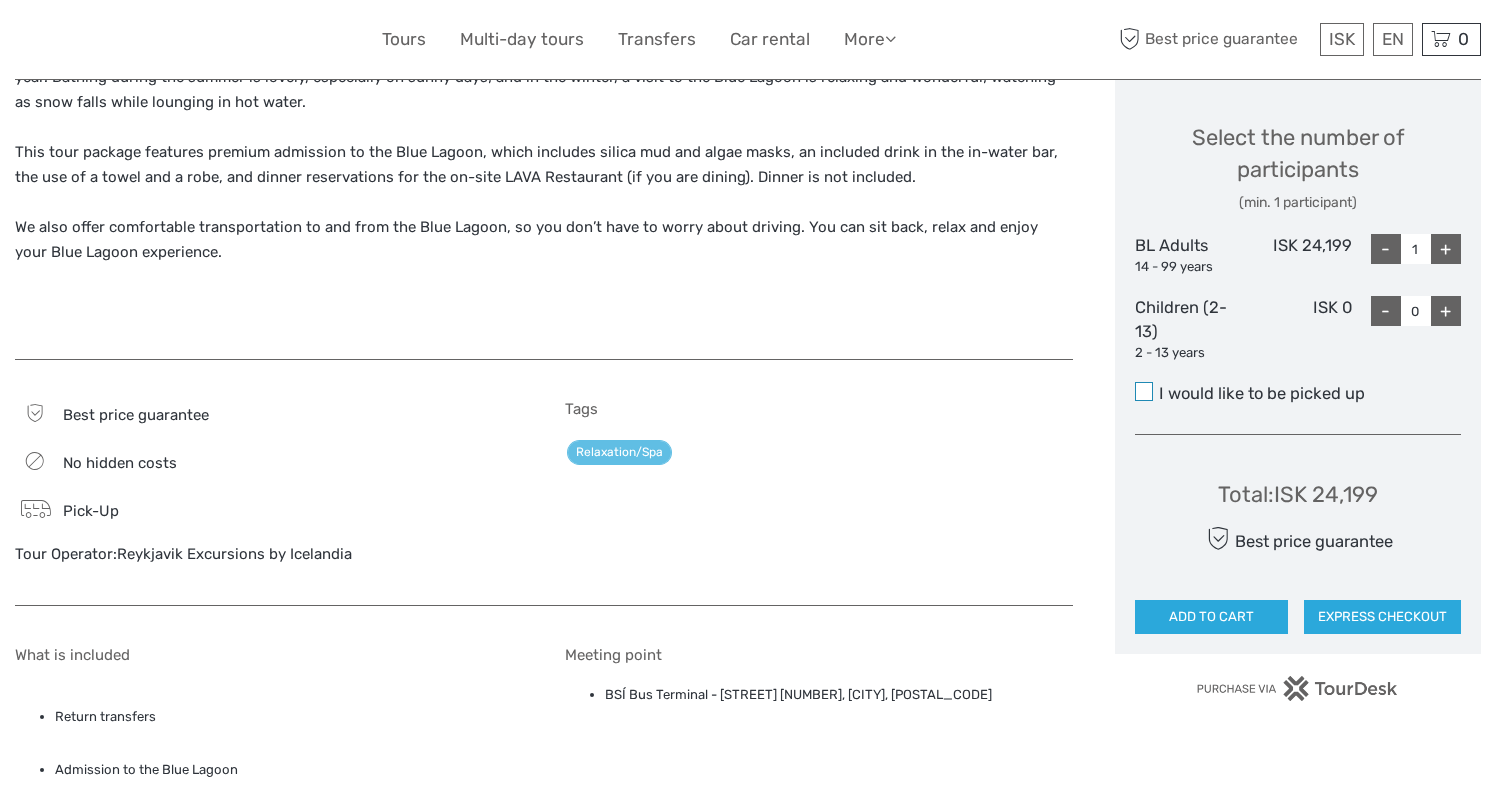 click at bounding box center [1144, 391] 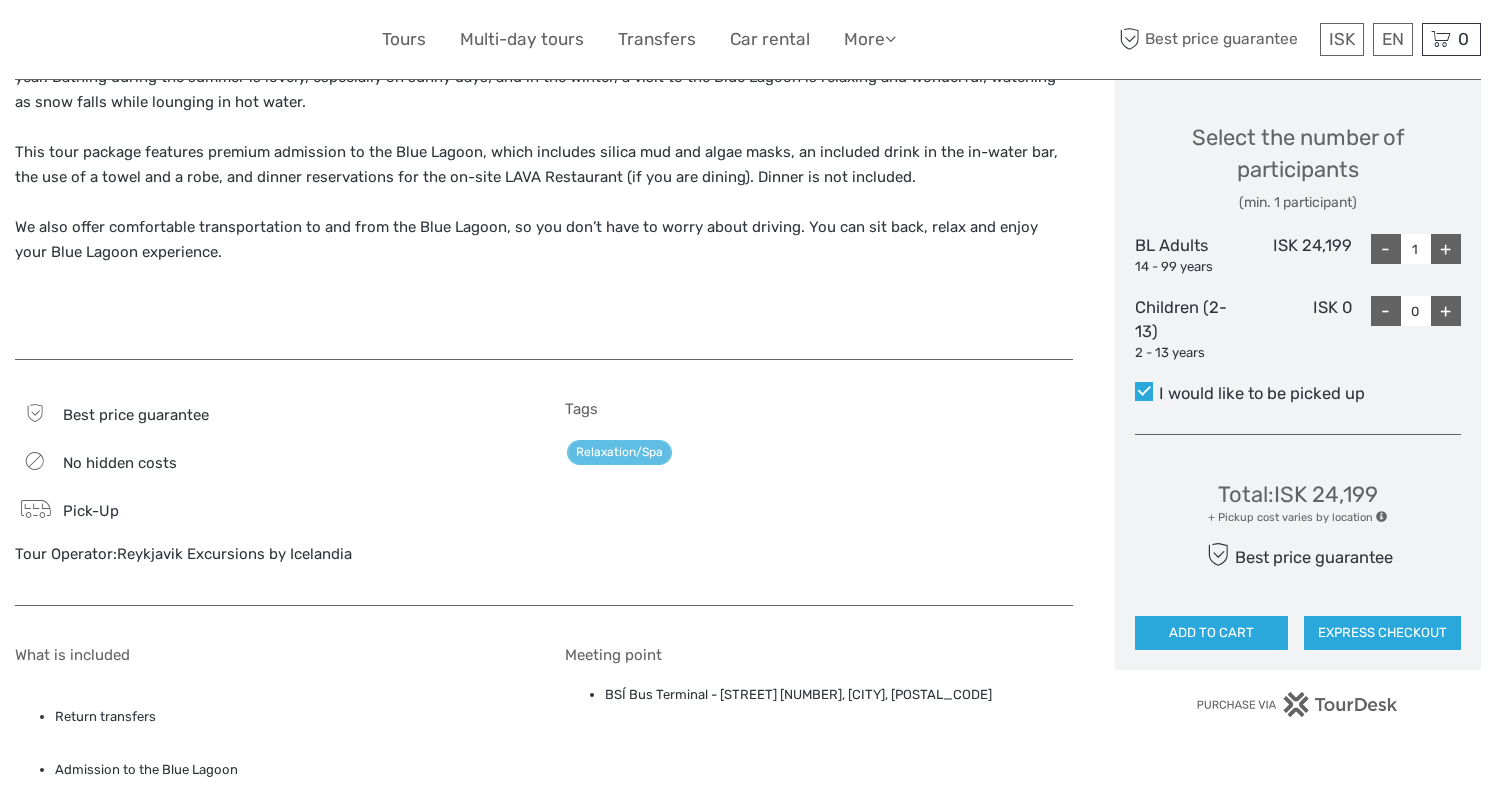 scroll, scrollTop: 0, scrollLeft: 0, axis: both 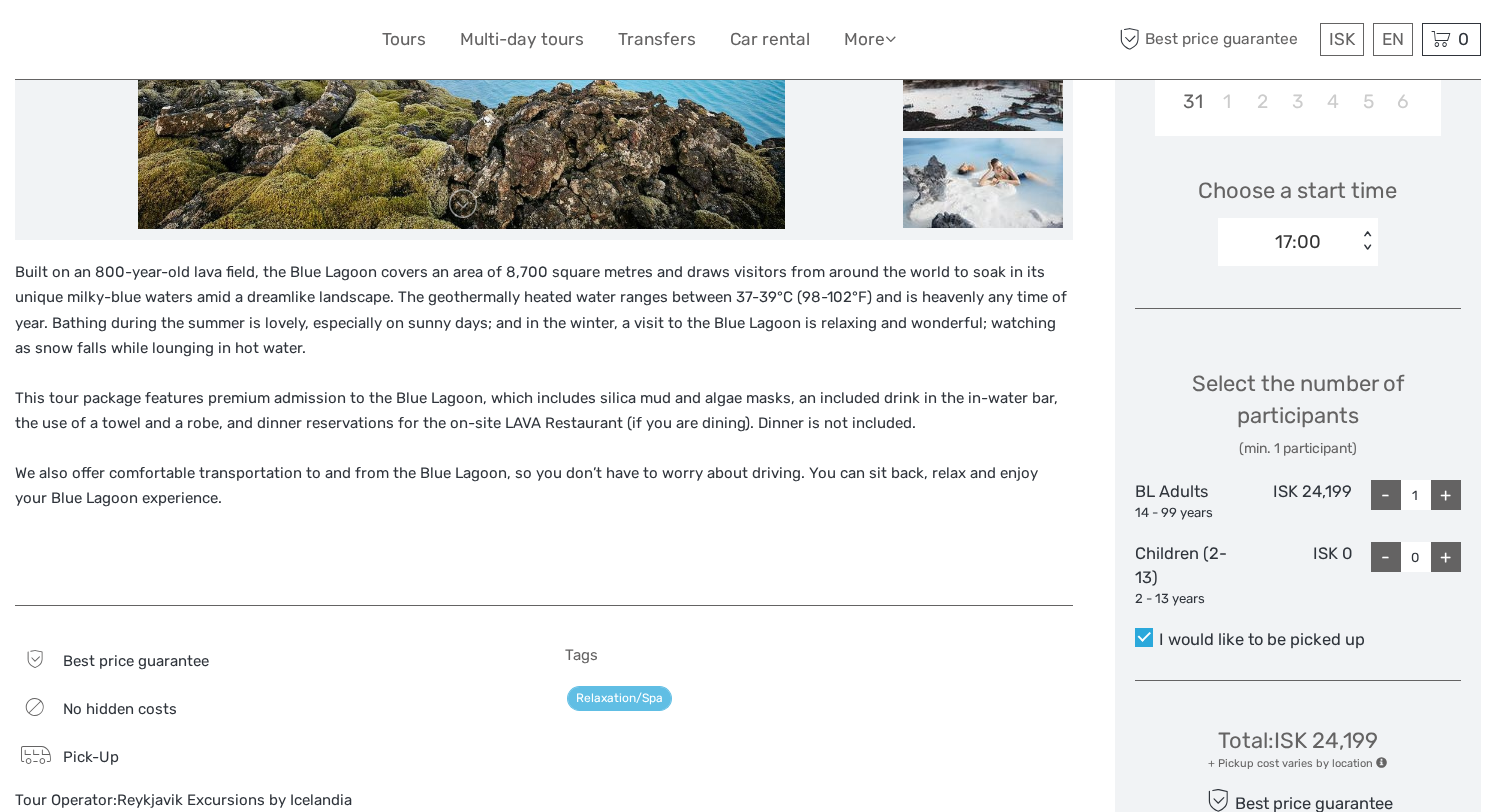 click on "This tour package features premium admission to the Blue Lagoon, which includes silica mud and algae masks, an included drink in the in-water bar, the use of a towel and a robe, and dinner reservations for the on-site LAVA Restaurant (if you are dining). Dinner is not included." at bounding box center [544, 411] 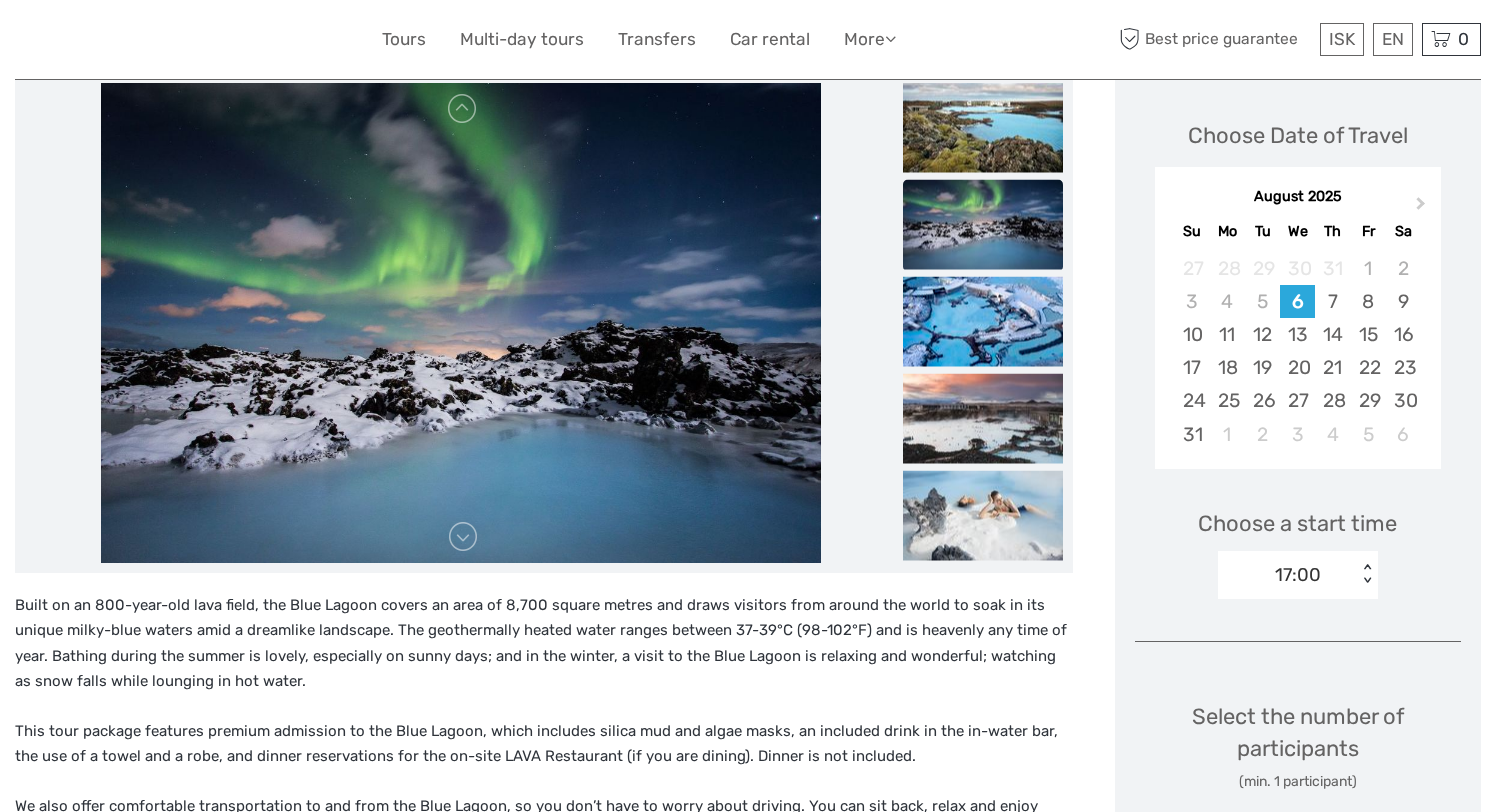 scroll, scrollTop: 0, scrollLeft: 0, axis: both 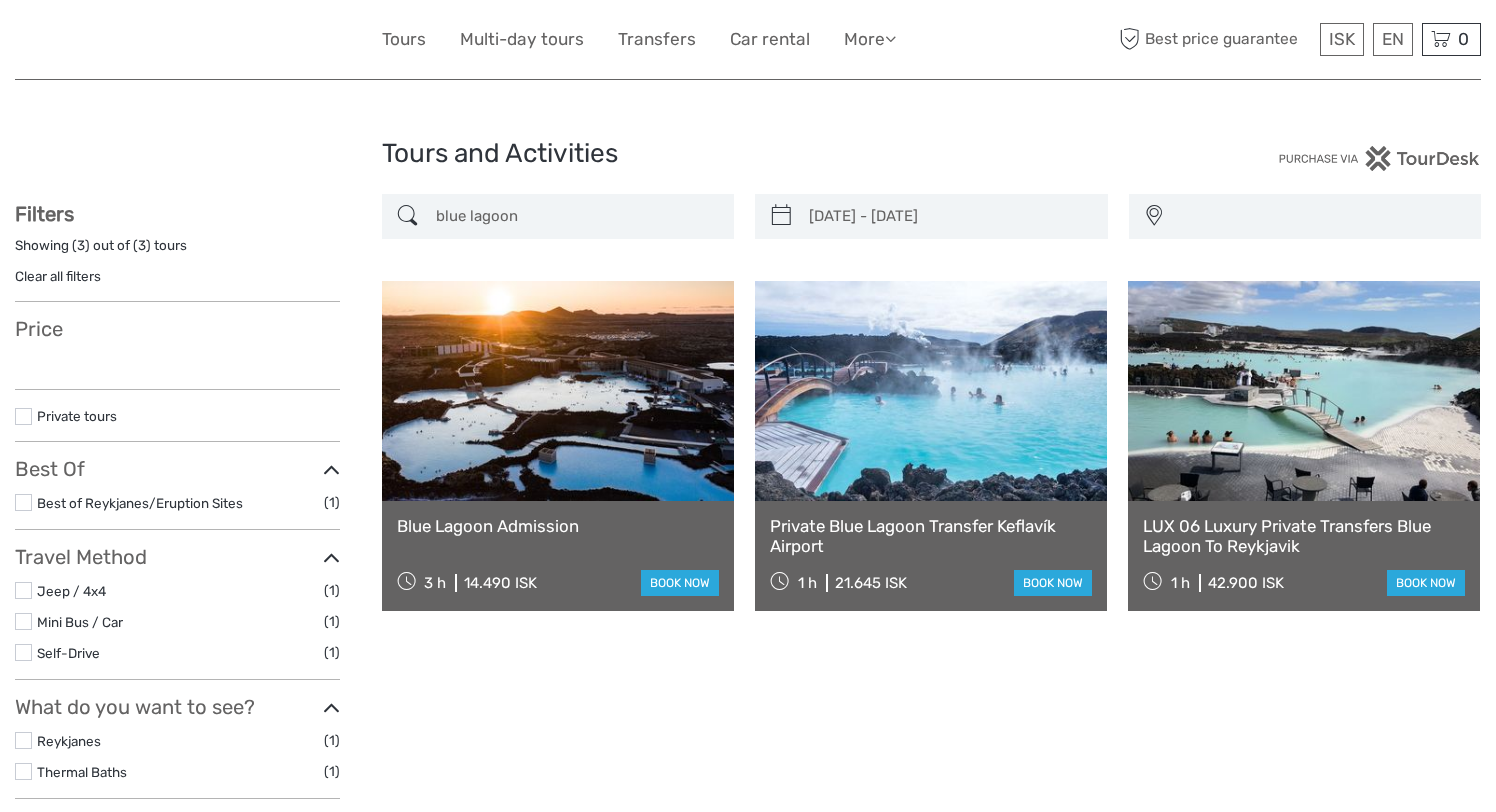 type on "[DATE]  -  [DATE]" 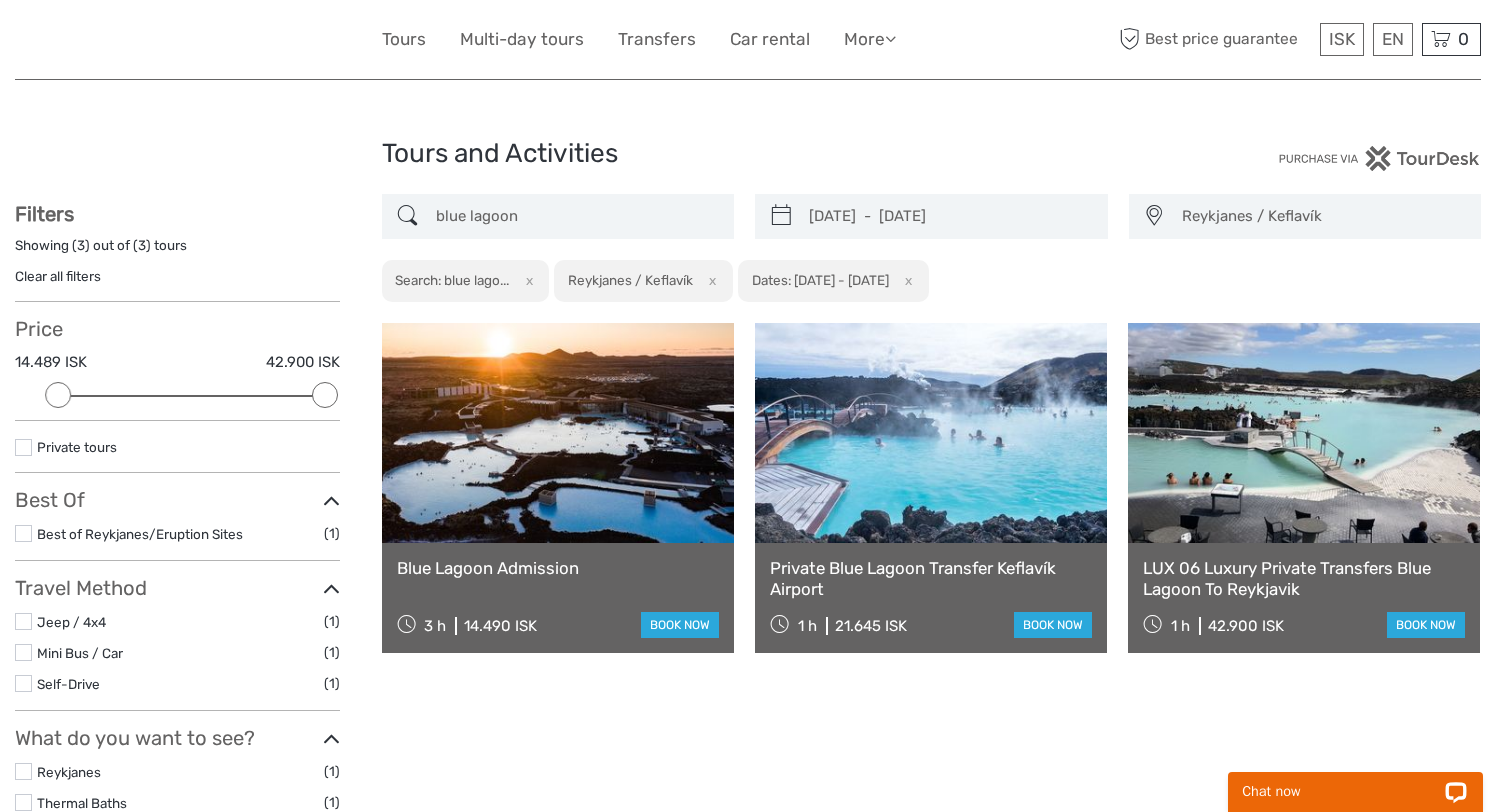 scroll, scrollTop: 0, scrollLeft: 0, axis: both 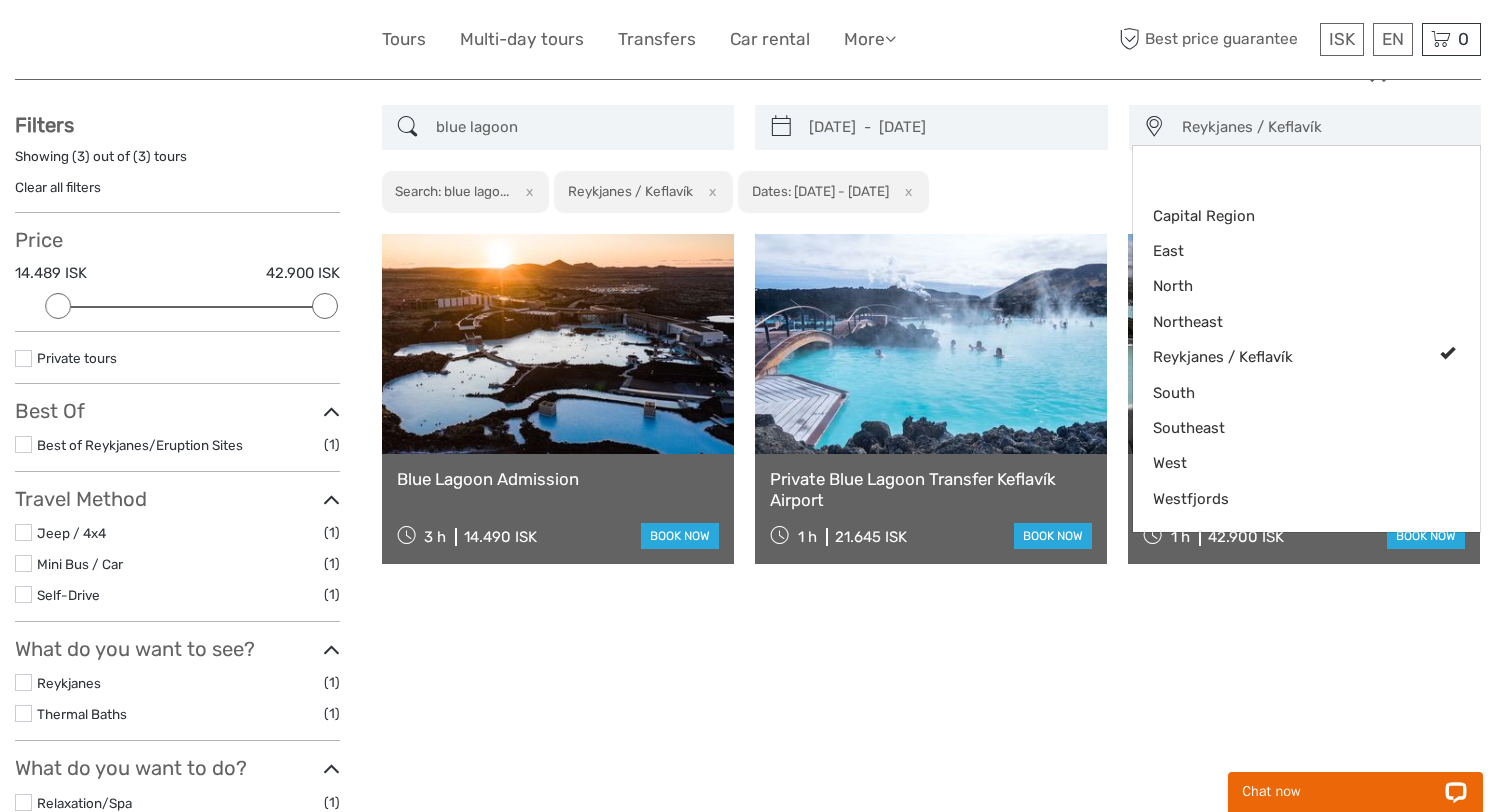 click on "blue lagoon
[DATE]  -  [DATE]
[CITY]
[REGION]
[REGION]
[REGION]
[REGION]
[CITY]
[REGION]
[REGION]
[REGION]
[REGION]
[REGION]
[REGION]
[REGION]
[CITY]
[REGION]
[REGION]
[REGION]
[REGION]
Search: blue lago...
x
[CITY]
x
Dates: [DATE] - [DATE]
x
Blue Lagoon Admission
3 h
14.490 ISK
book now" at bounding box center [932, 567] 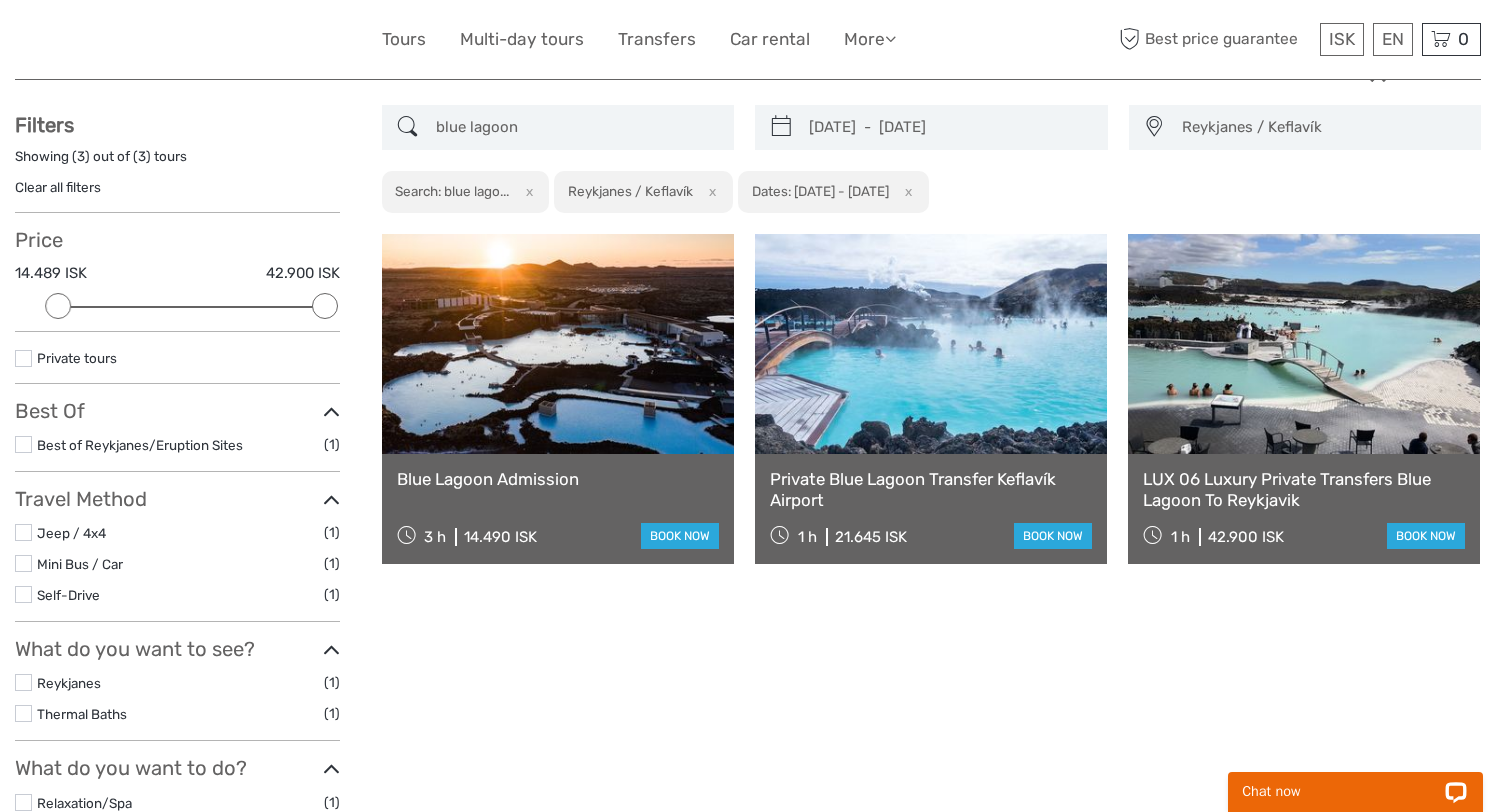 scroll, scrollTop: 0, scrollLeft: 0, axis: both 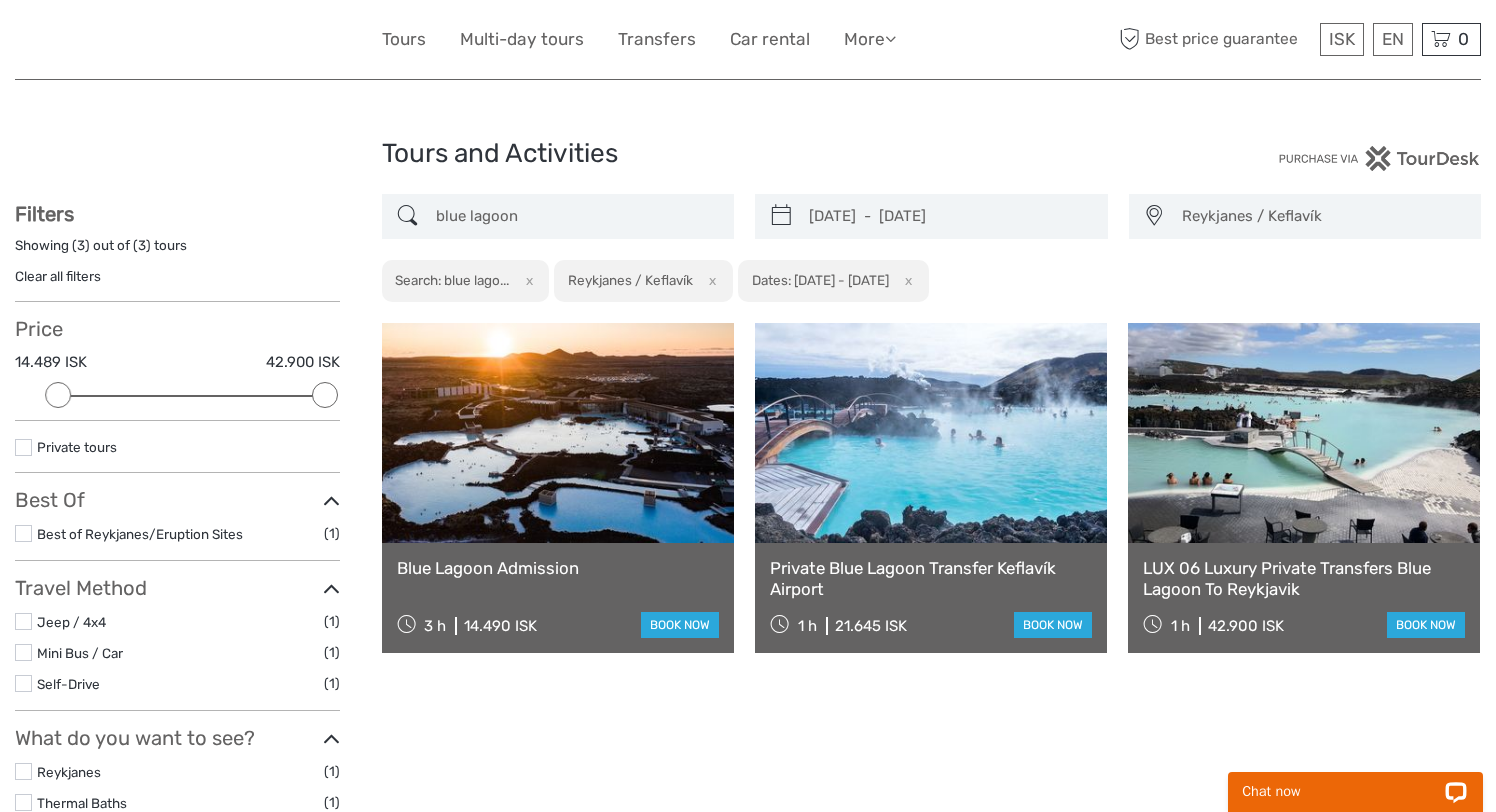 click on "Reykjanes / Keflavík" at bounding box center (1322, 216) 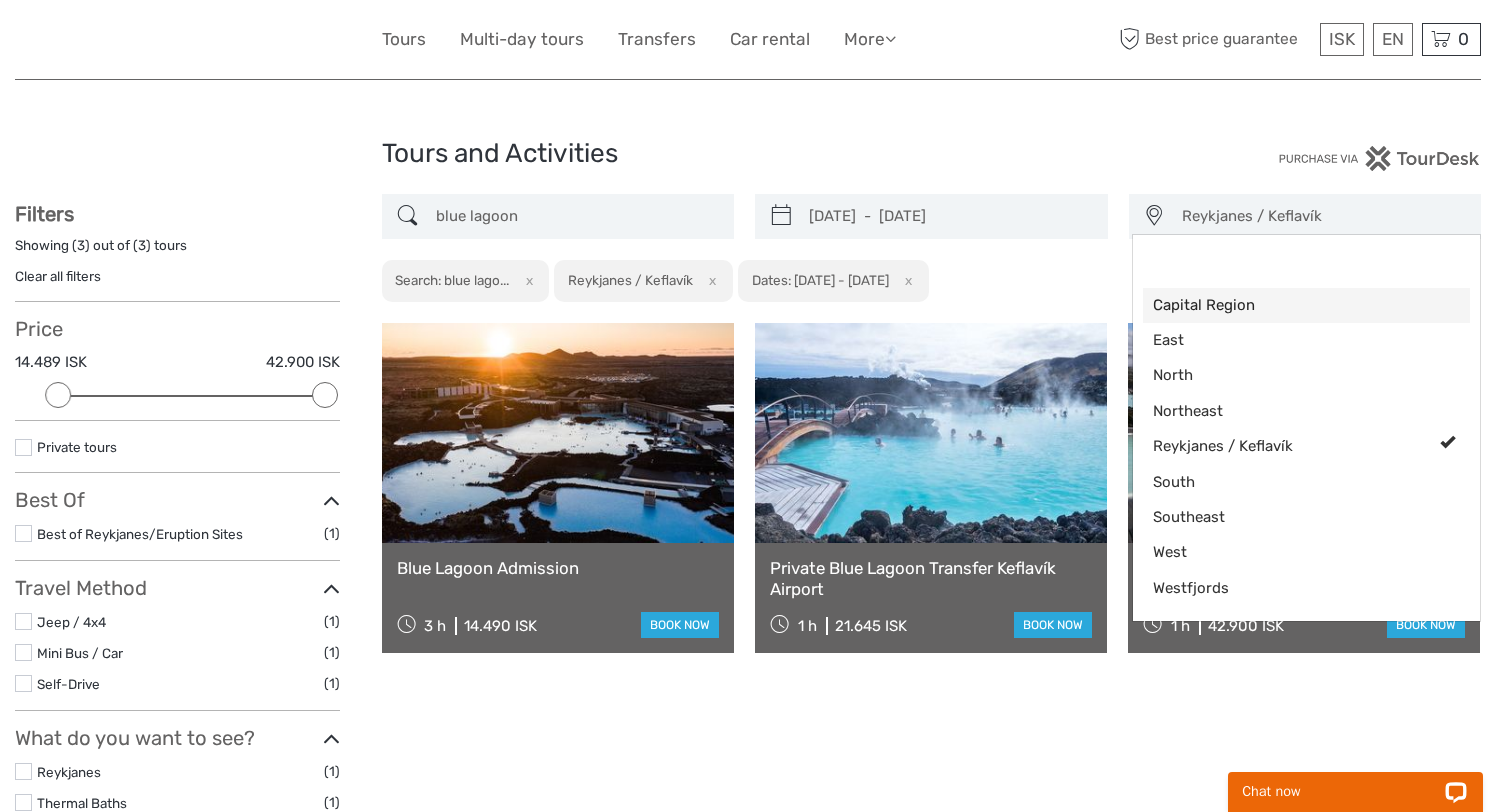 click on "Capital Region" at bounding box center [1290, 305] 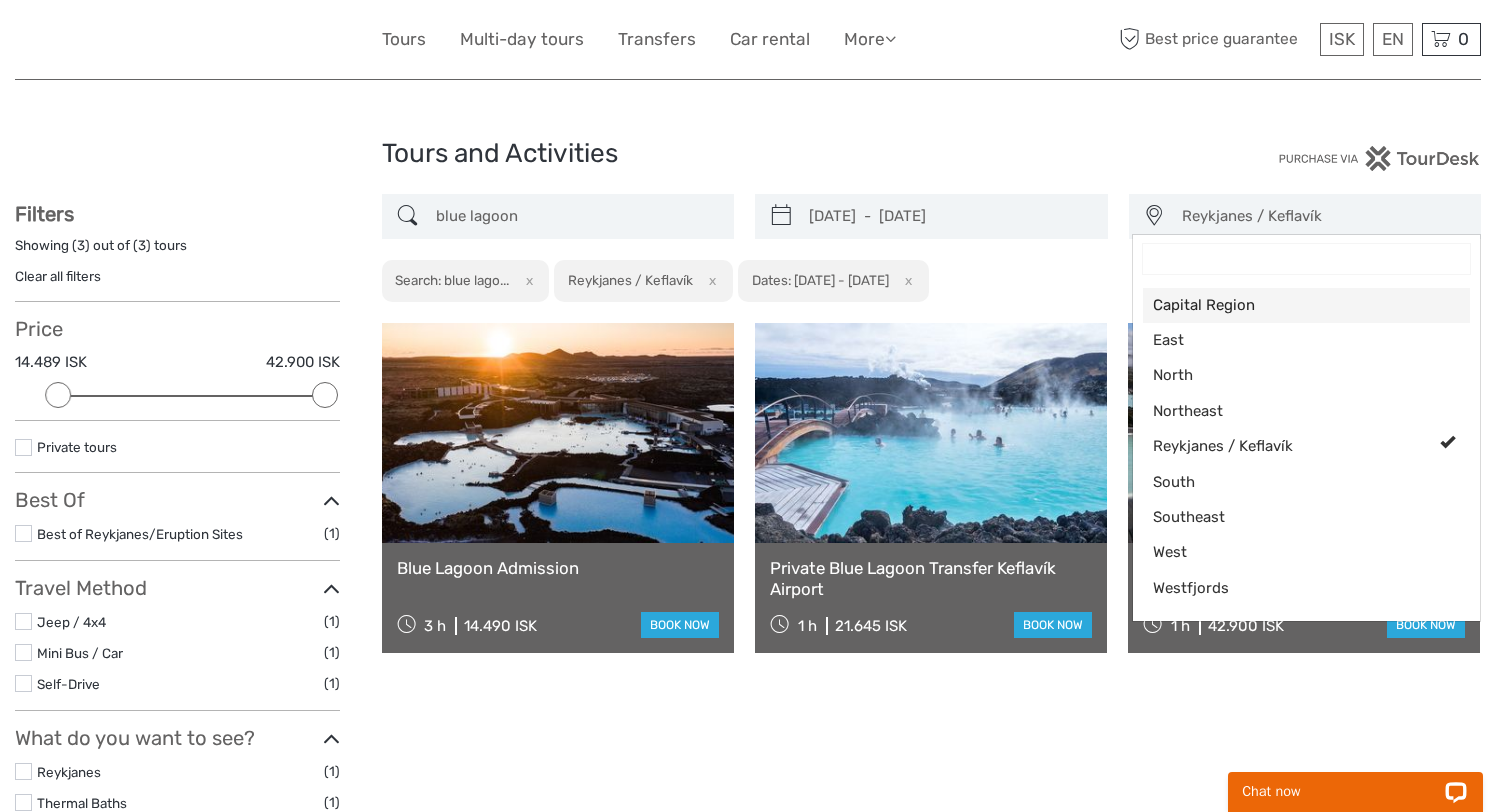 select on "Capital Region" 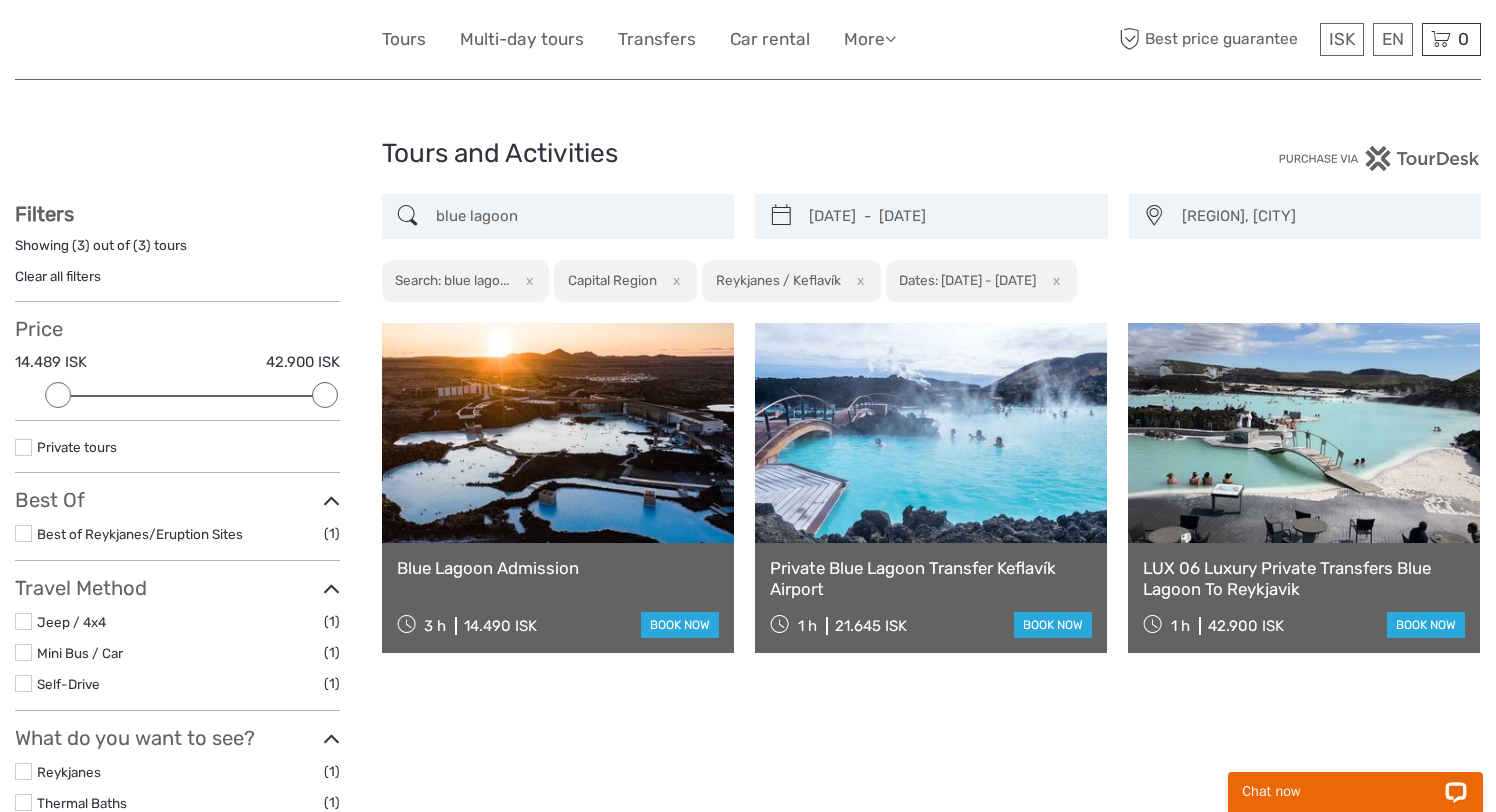 scroll, scrollTop: 62, scrollLeft: 0, axis: vertical 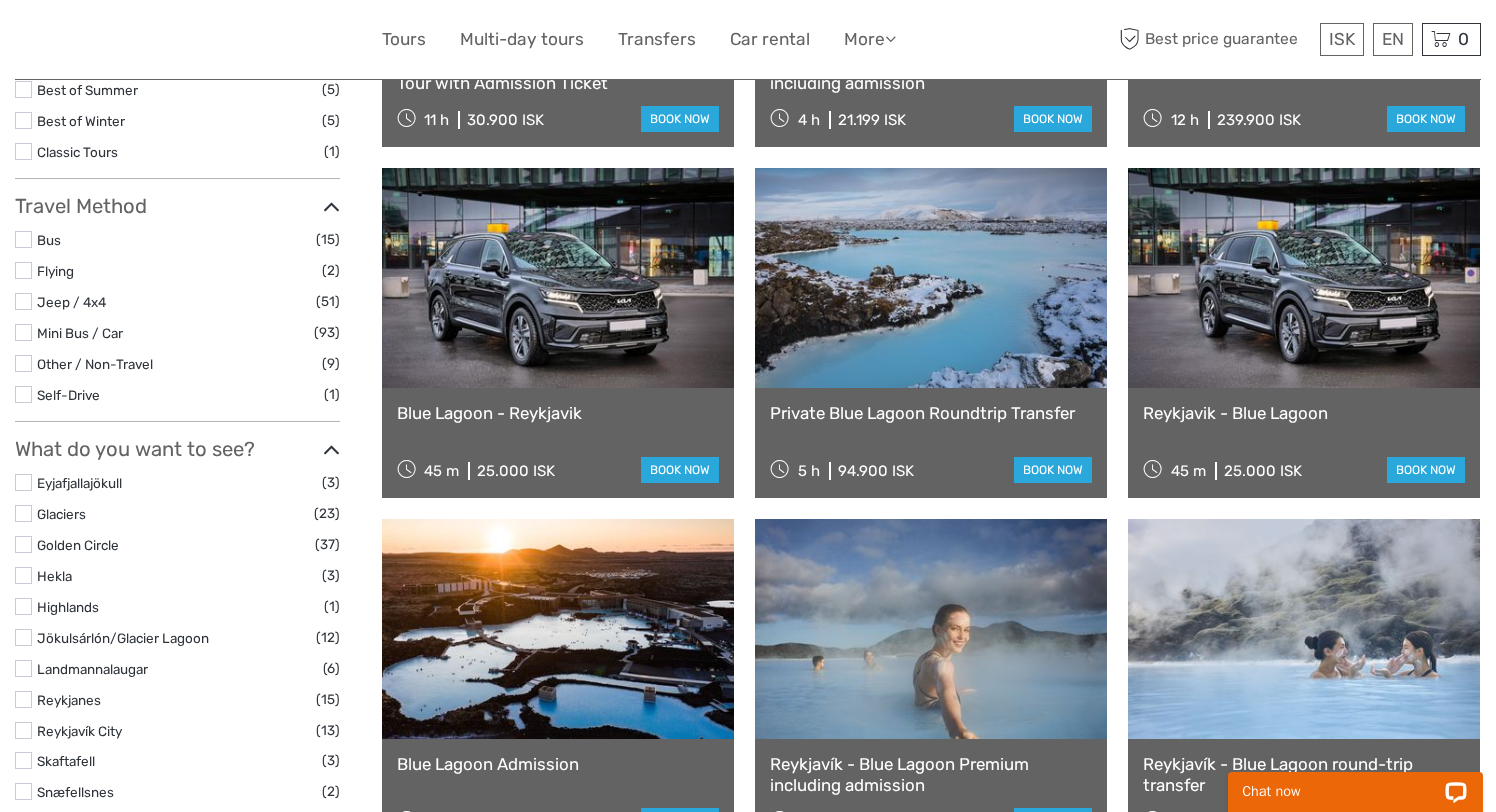 click on "Private Blue Lagoon Roundtrip Transfer" at bounding box center [931, 413] 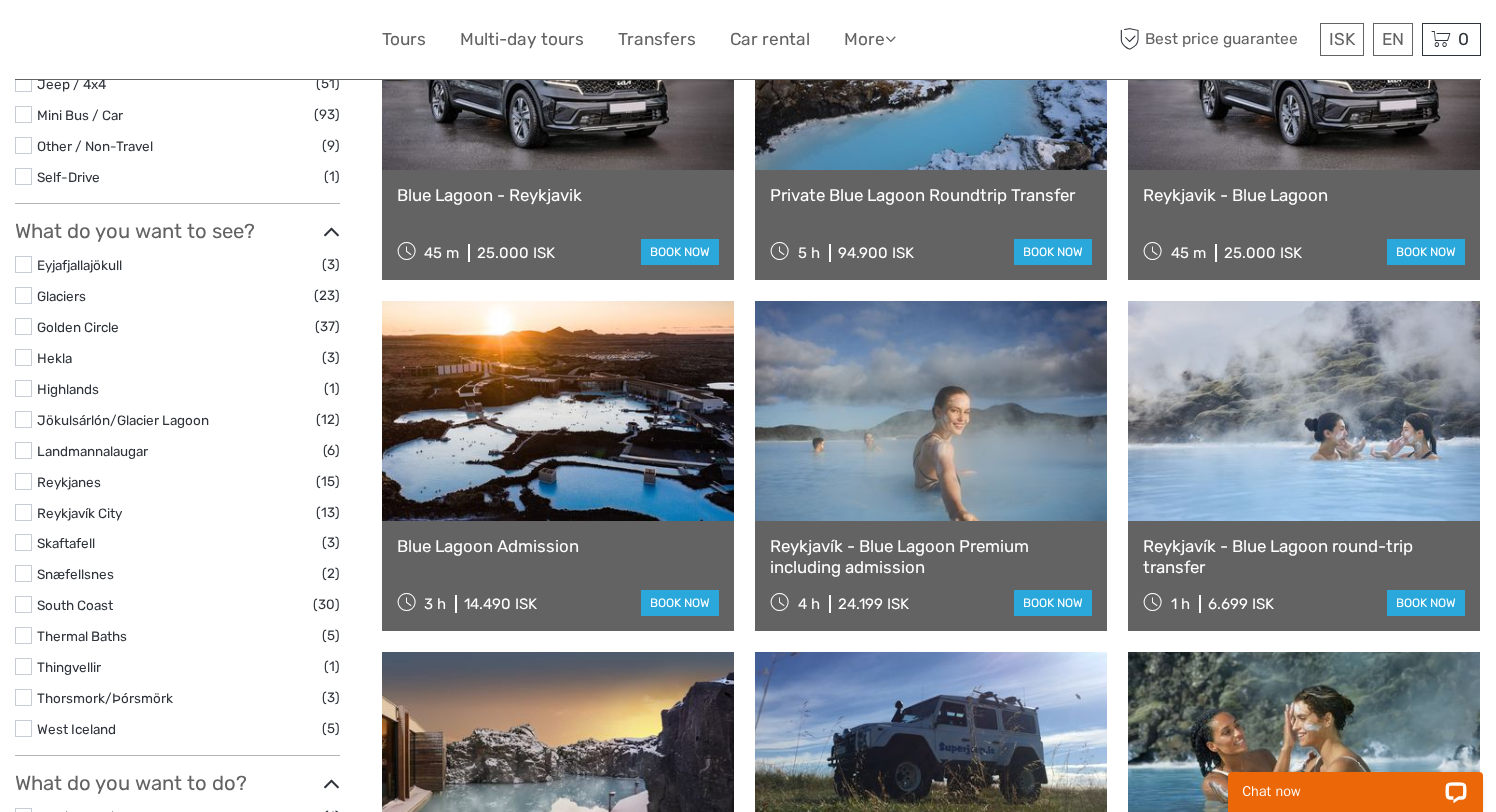 scroll, scrollTop: 729, scrollLeft: 0, axis: vertical 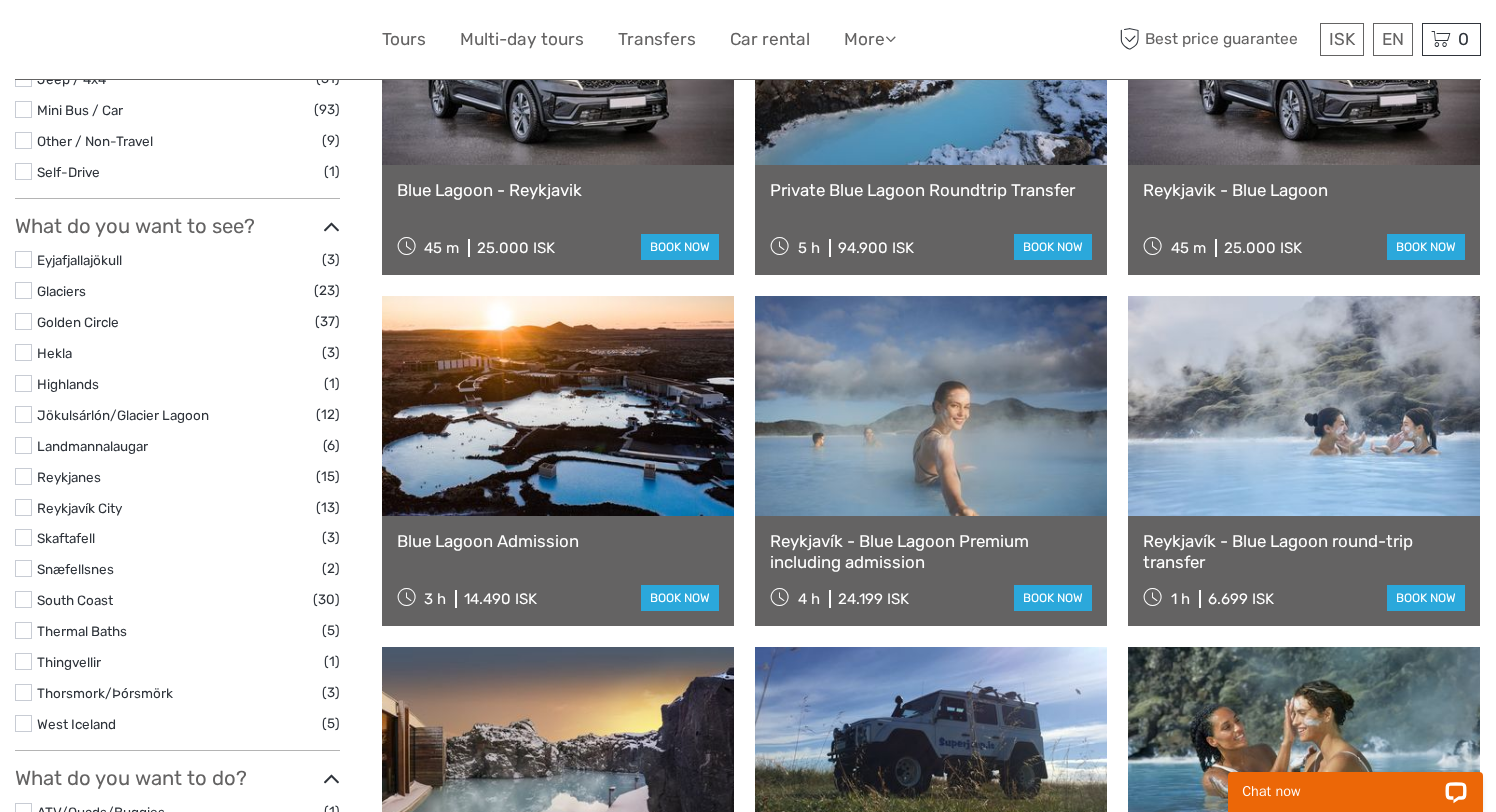 click on "Blue Lagoon Admission" at bounding box center (558, 541) 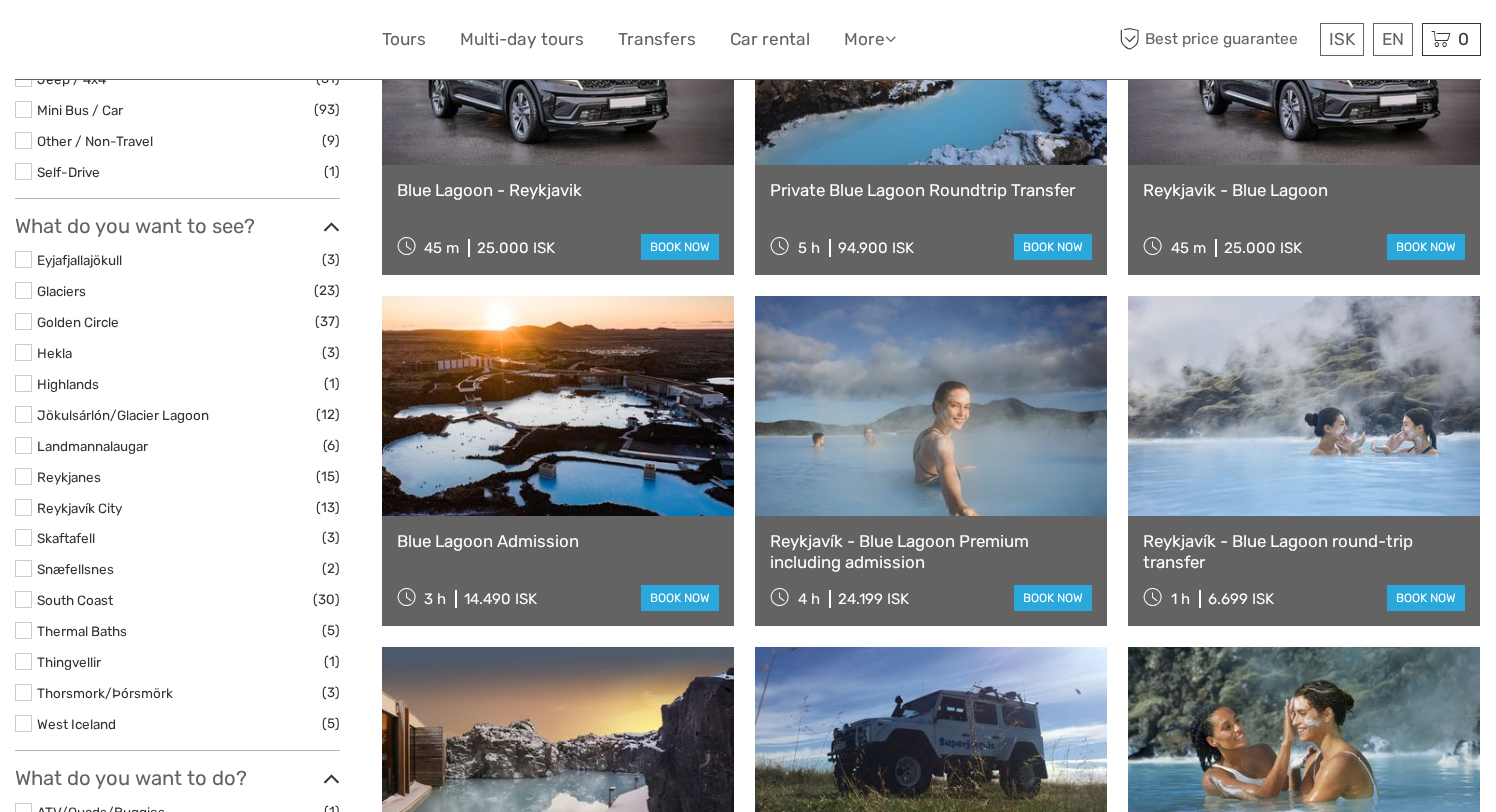 click on "Reykjavík - Blue Lagoon Premium including admission" at bounding box center [931, 551] 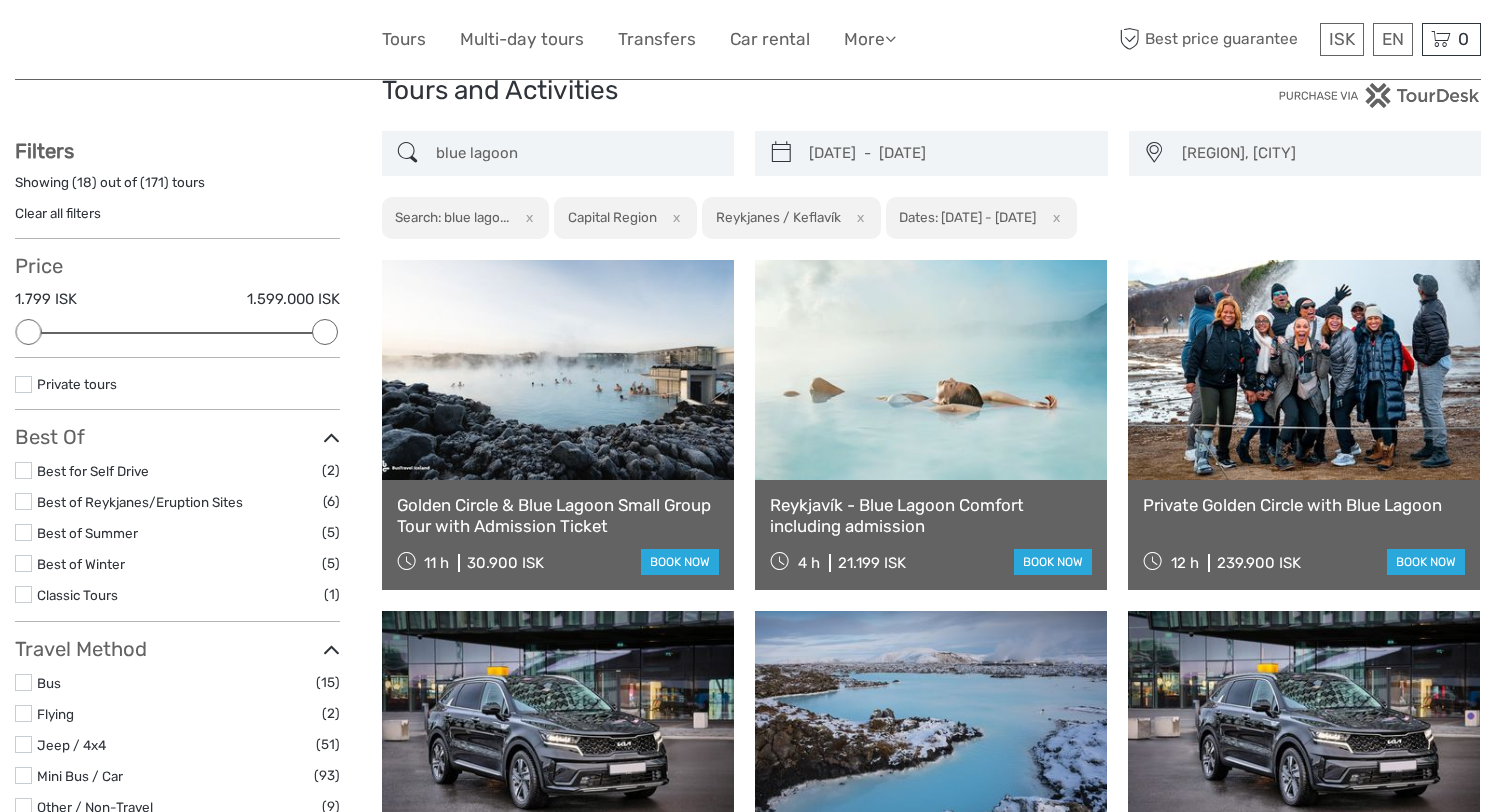 scroll, scrollTop: 1, scrollLeft: 0, axis: vertical 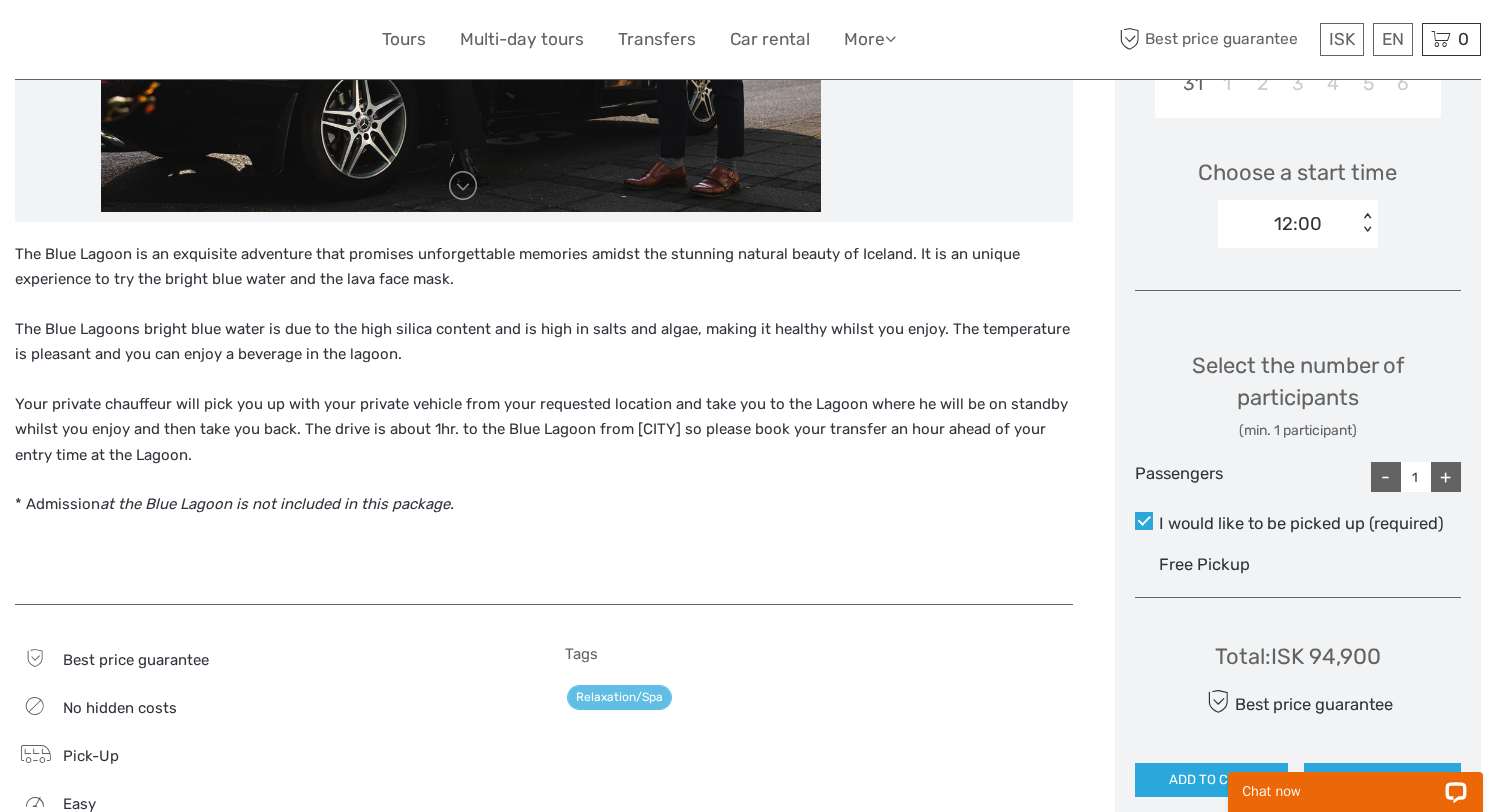 click on "12:00" at bounding box center [1287, 224] 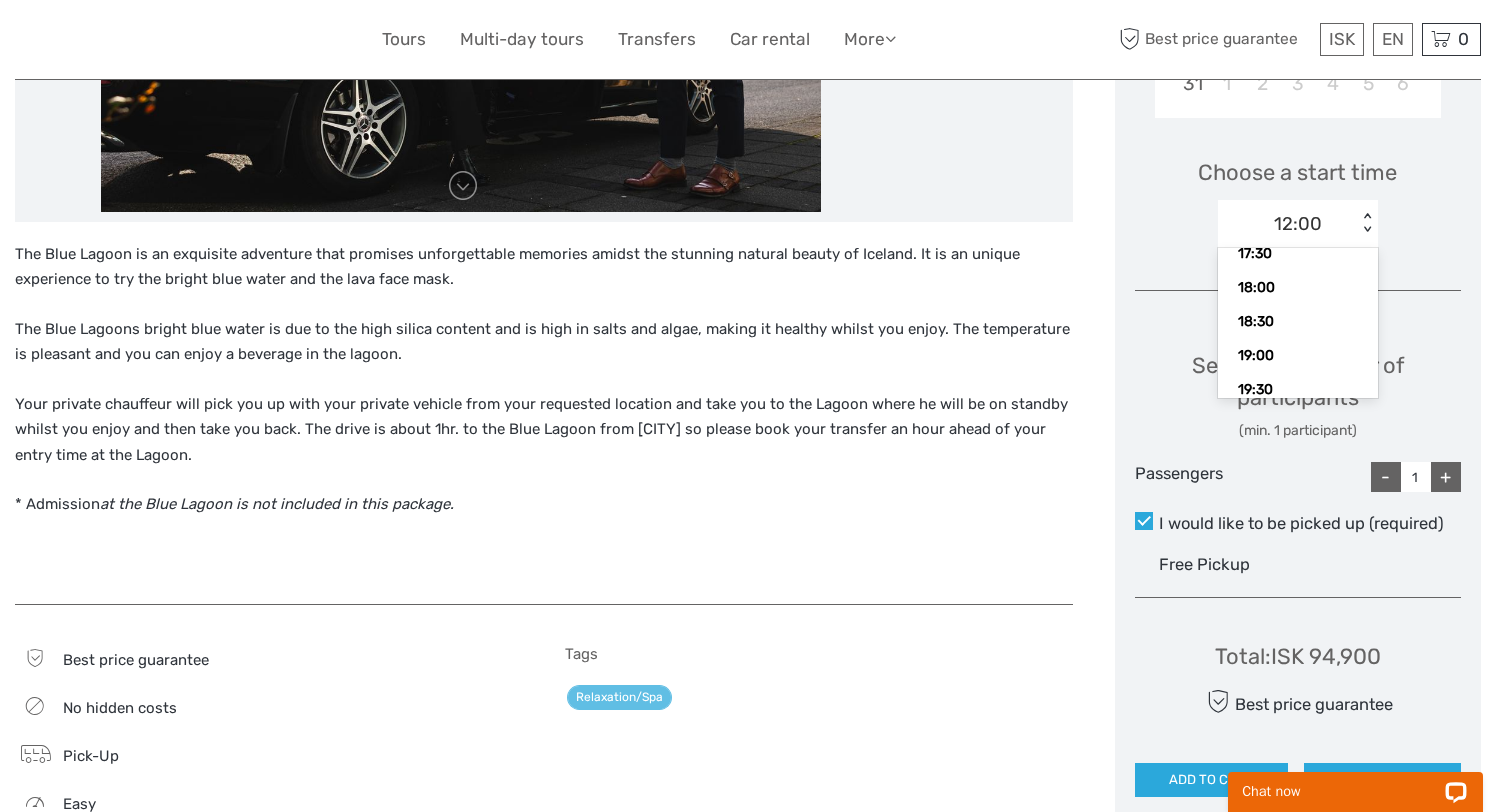 scroll, scrollTop: 411, scrollLeft: 0, axis: vertical 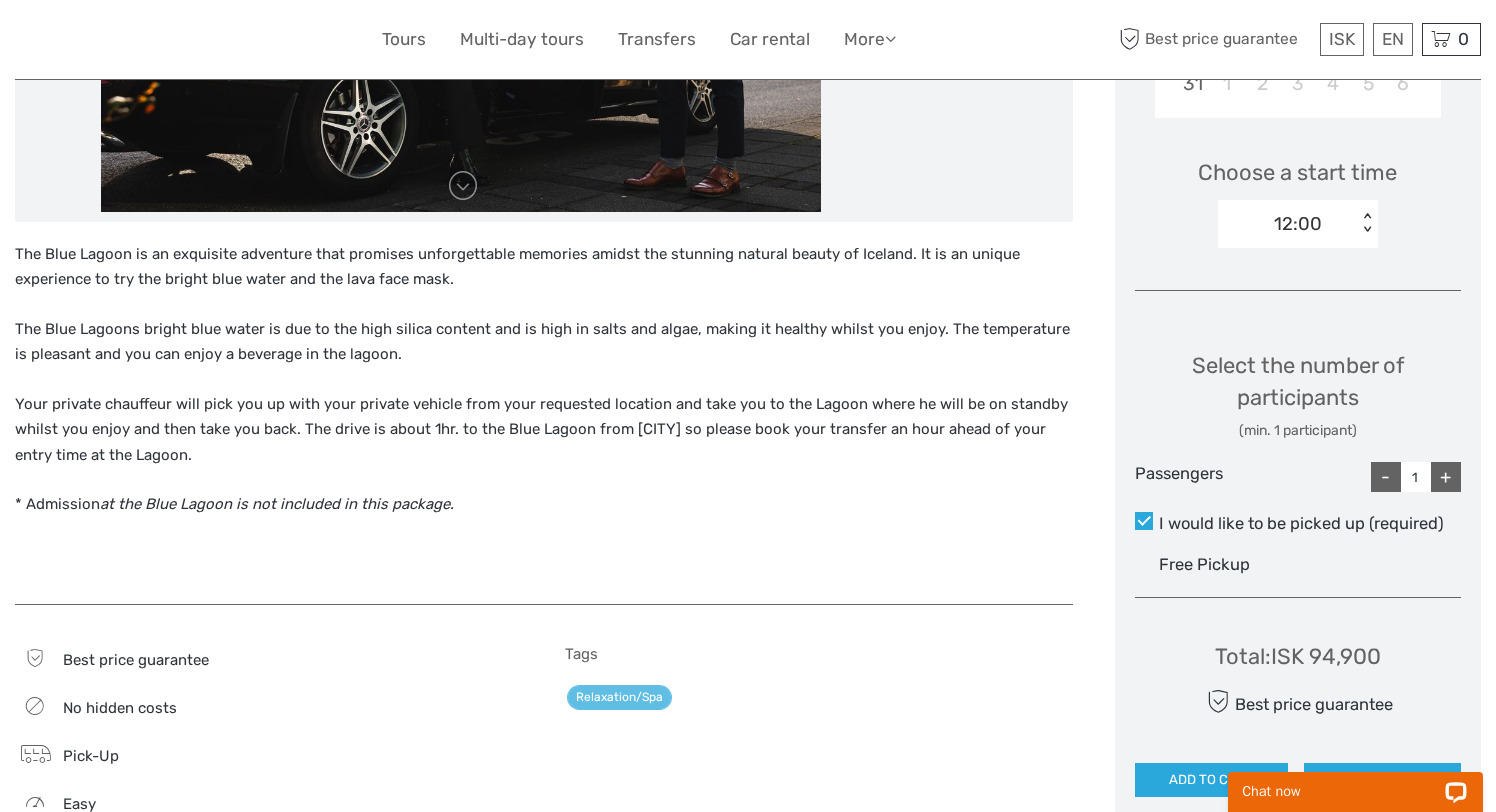 click on "The Blue Lagoon is an exquisite adventure that promises unforgettable memories amidst the stunning natural beauty of Iceland. It is an unique experience to try the bright blue water and the lava face mask. The Blue Lagoons bright blue water is due to the high silica content and is high in salts and algae, making it healthy whilst you enjoy. The temperature is pleasant and you can enjoy a beverage in the lagoon. Your private chauffeur will pick you up with your private vehicle from your requested location and take you to the Lagoon where he will be on standby whilst you enjoy and then take you back. The drive is about 1hr. to the Blue Lagoon from Reykjavik so please book your transfer an hour ahead of your entry time at the Lagoon. * Admission" at bounding box center (565, 321) 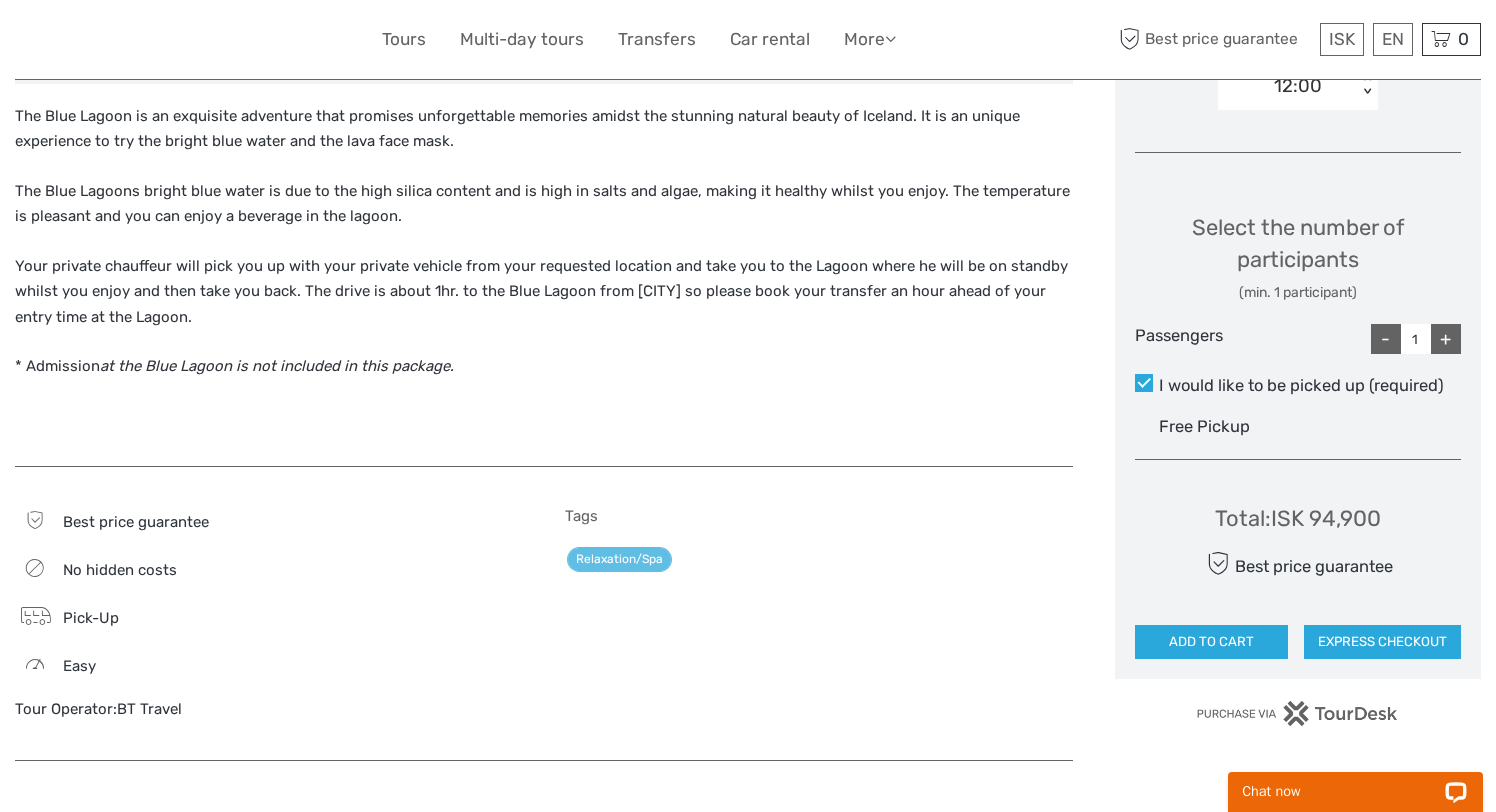scroll, scrollTop: 768, scrollLeft: 0, axis: vertical 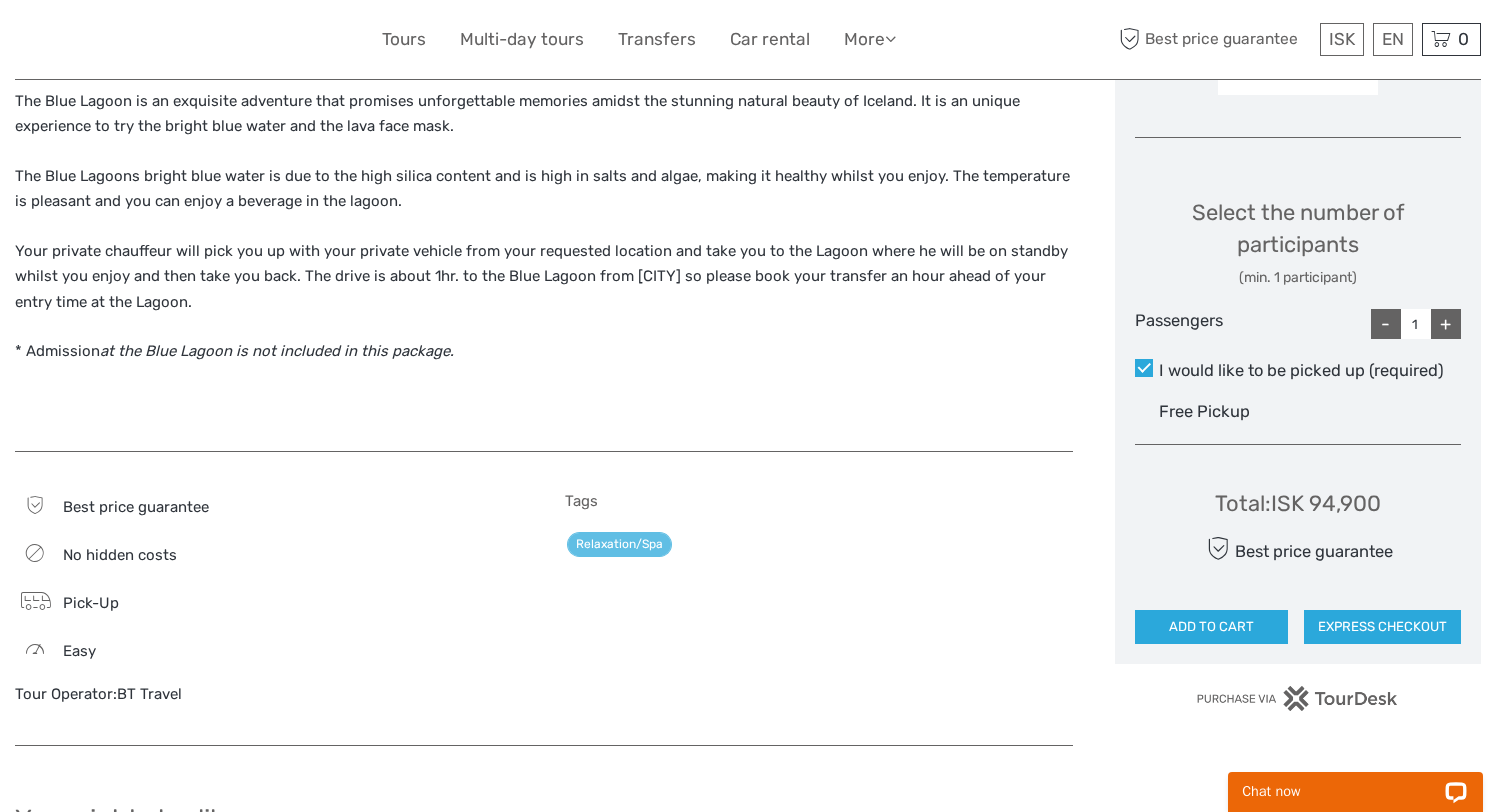 click on "+" at bounding box center [1446, 324] 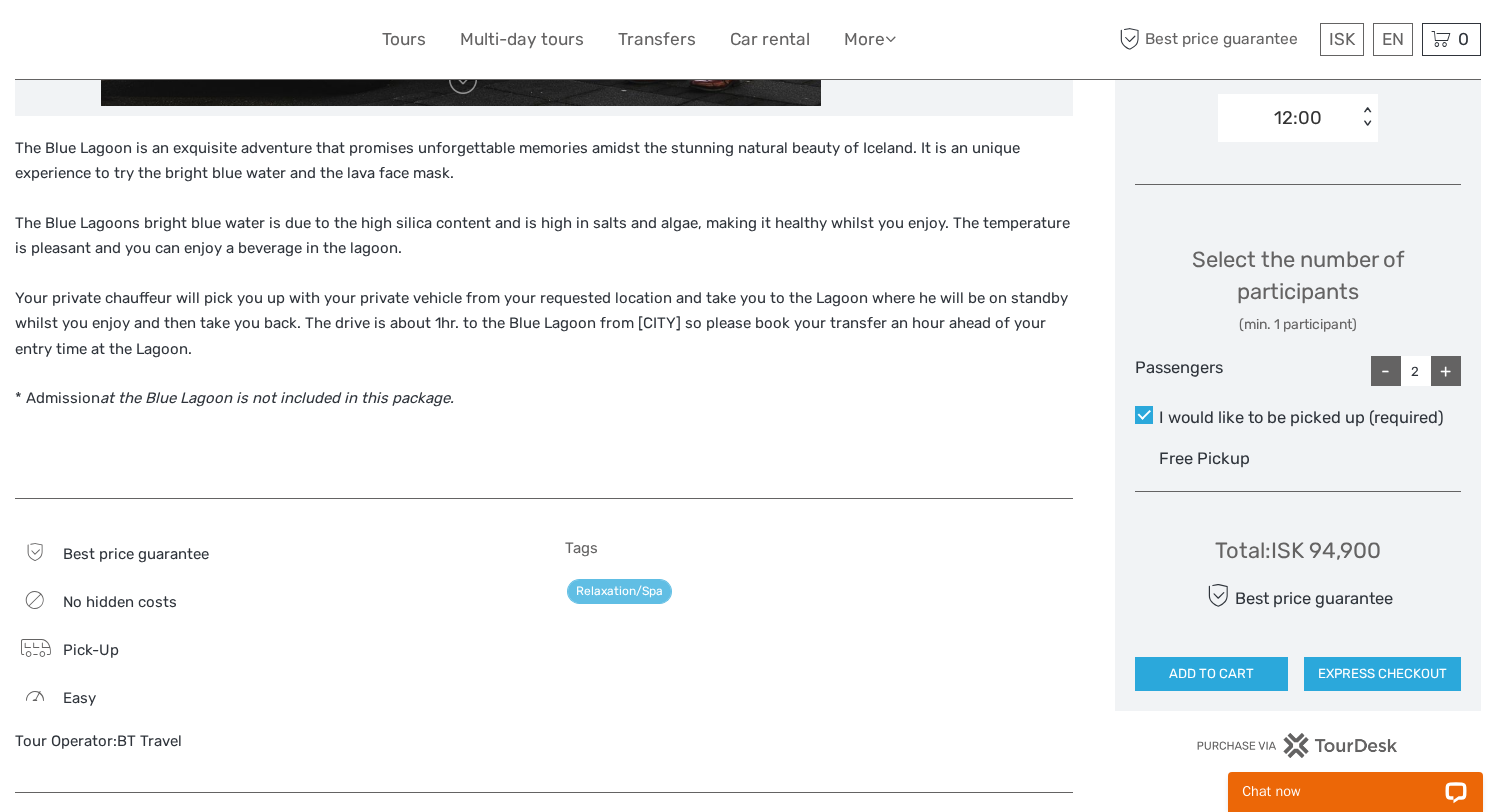scroll, scrollTop: 727, scrollLeft: 0, axis: vertical 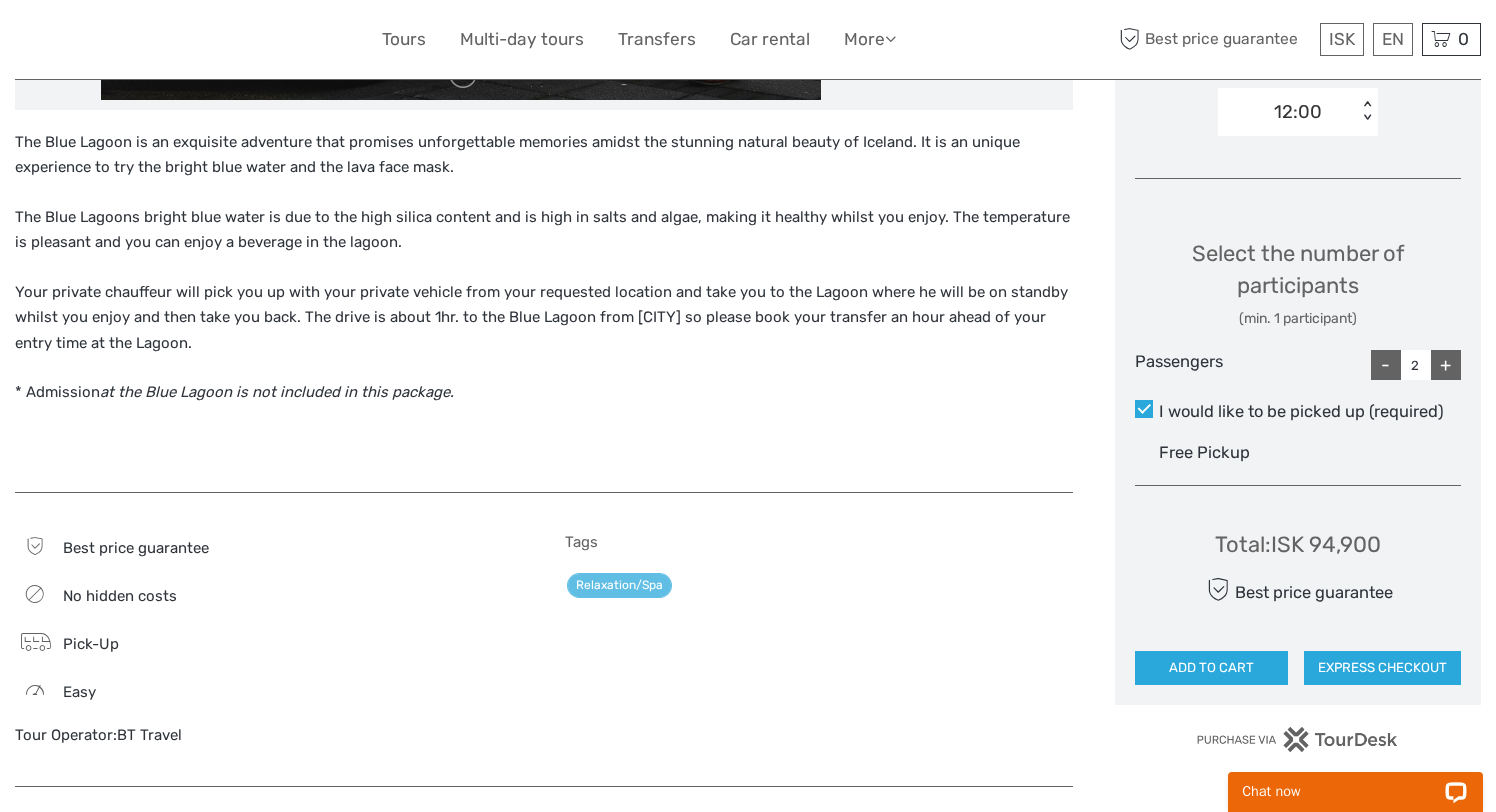 click on "-" at bounding box center (1386, 365) 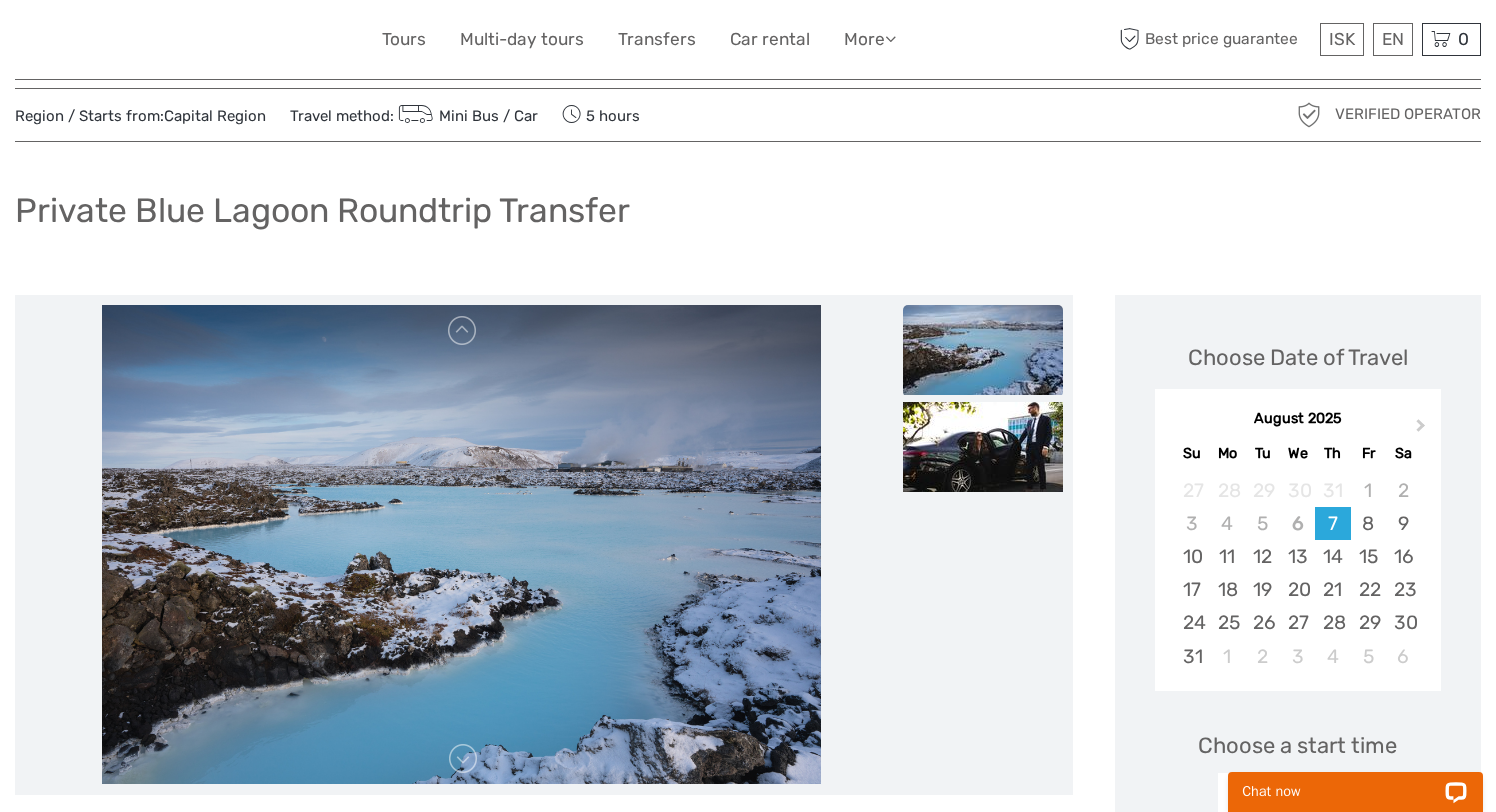 scroll, scrollTop: 0, scrollLeft: 0, axis: both 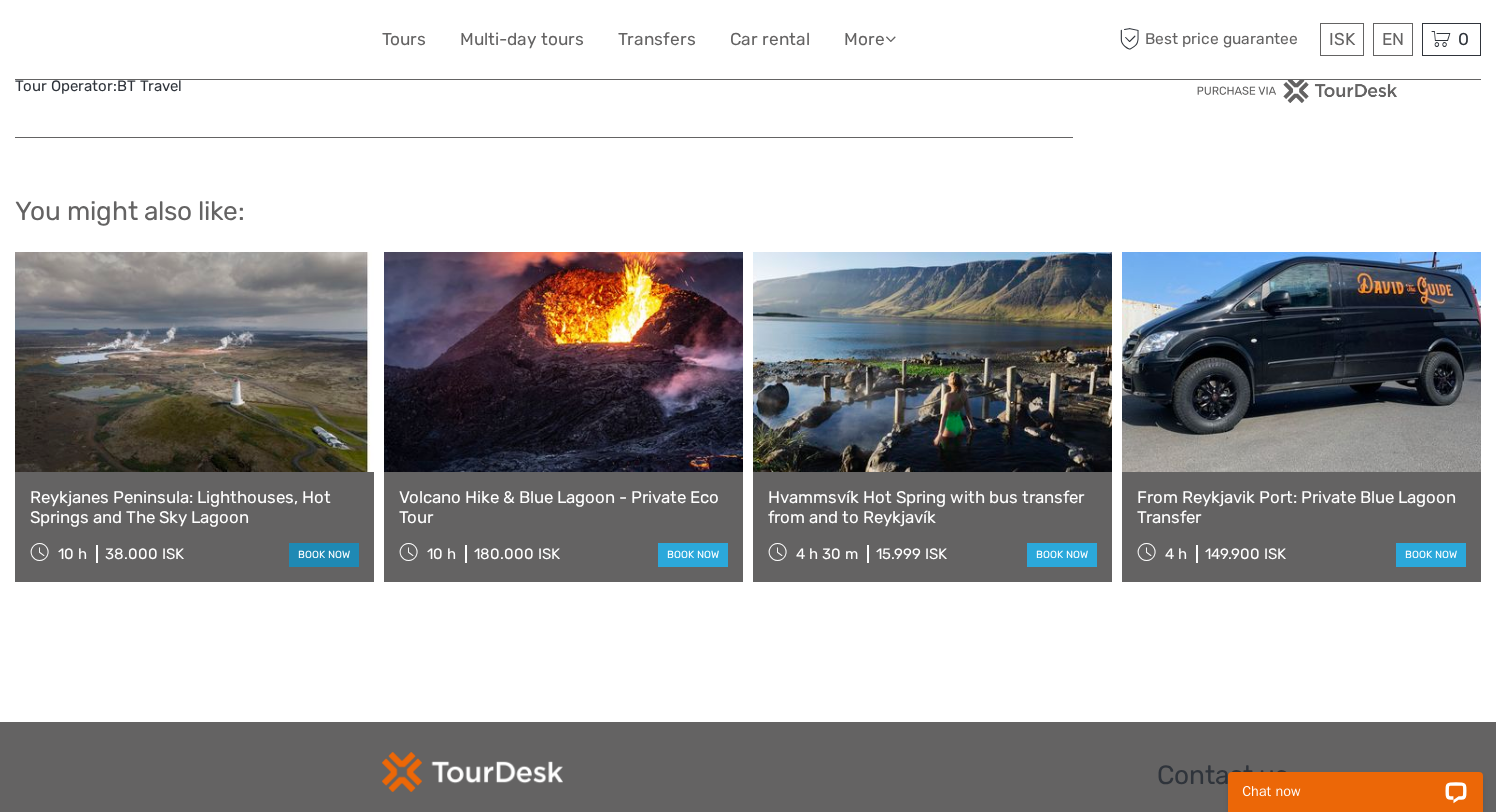 click on "book now" at bounding box center [324, 554] 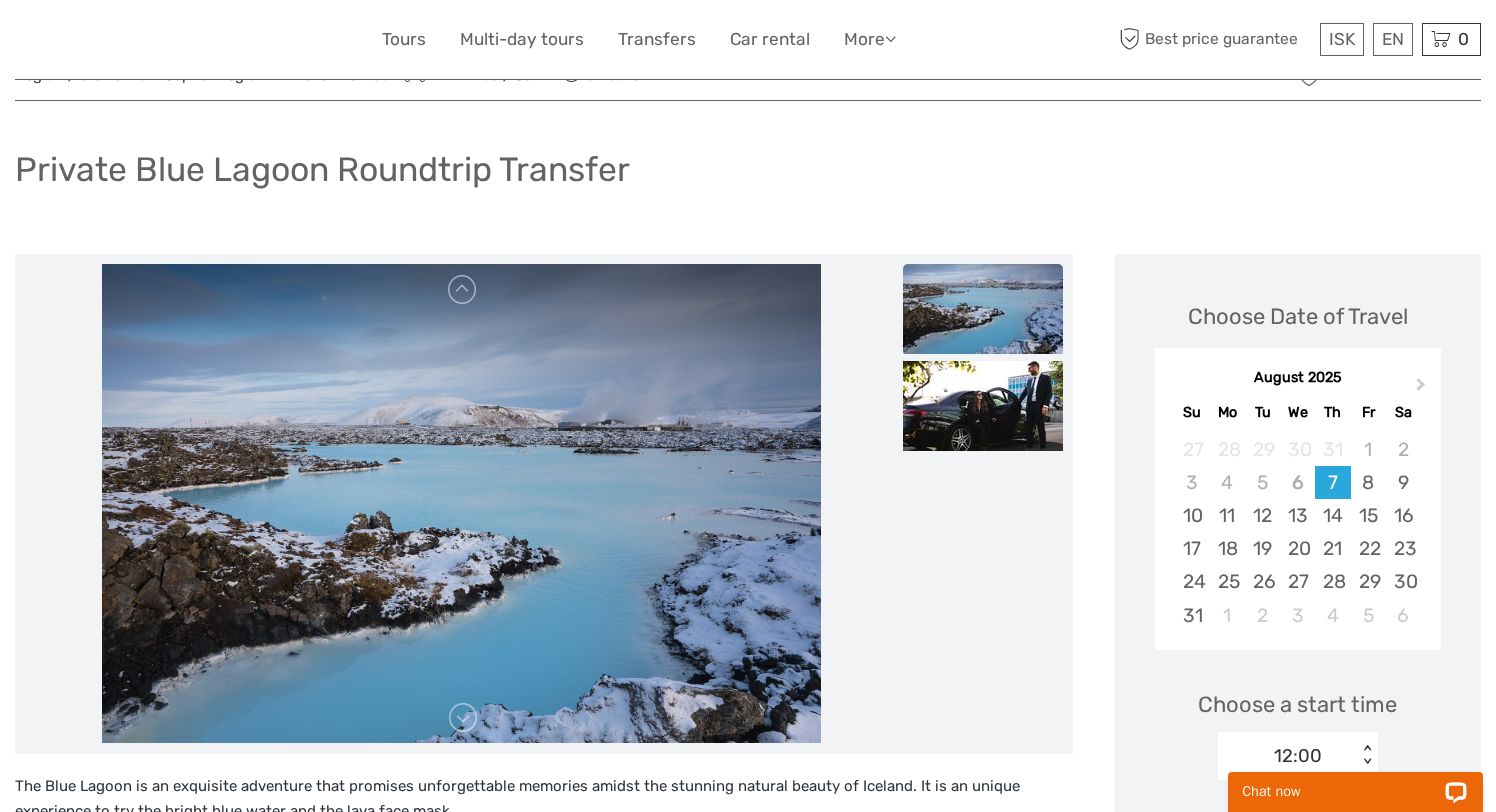 scroll, scrollTop: 0, scrollLeft: 0, axis: both 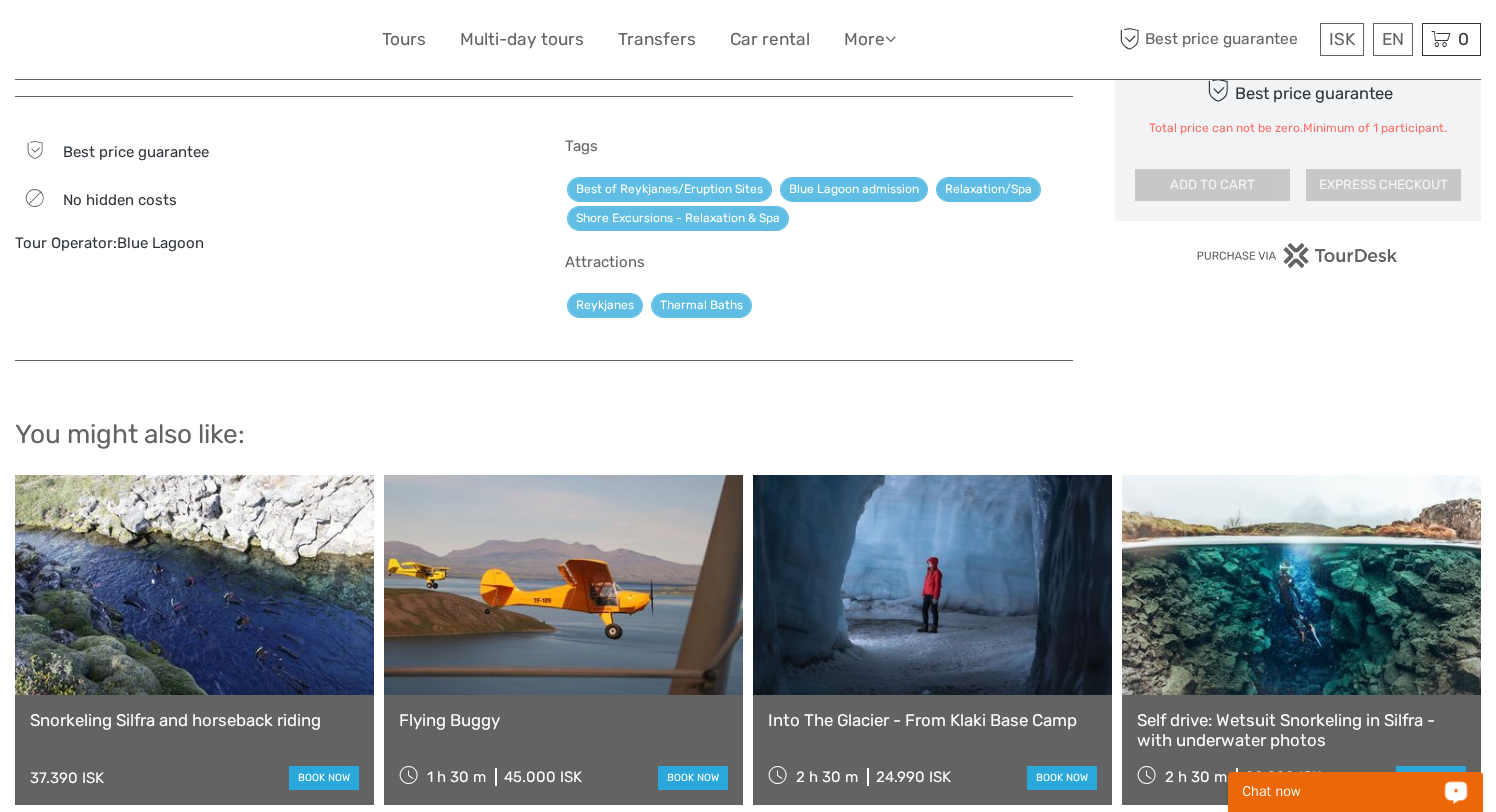 click on "Chat now" at bounding box center (1342, 792) 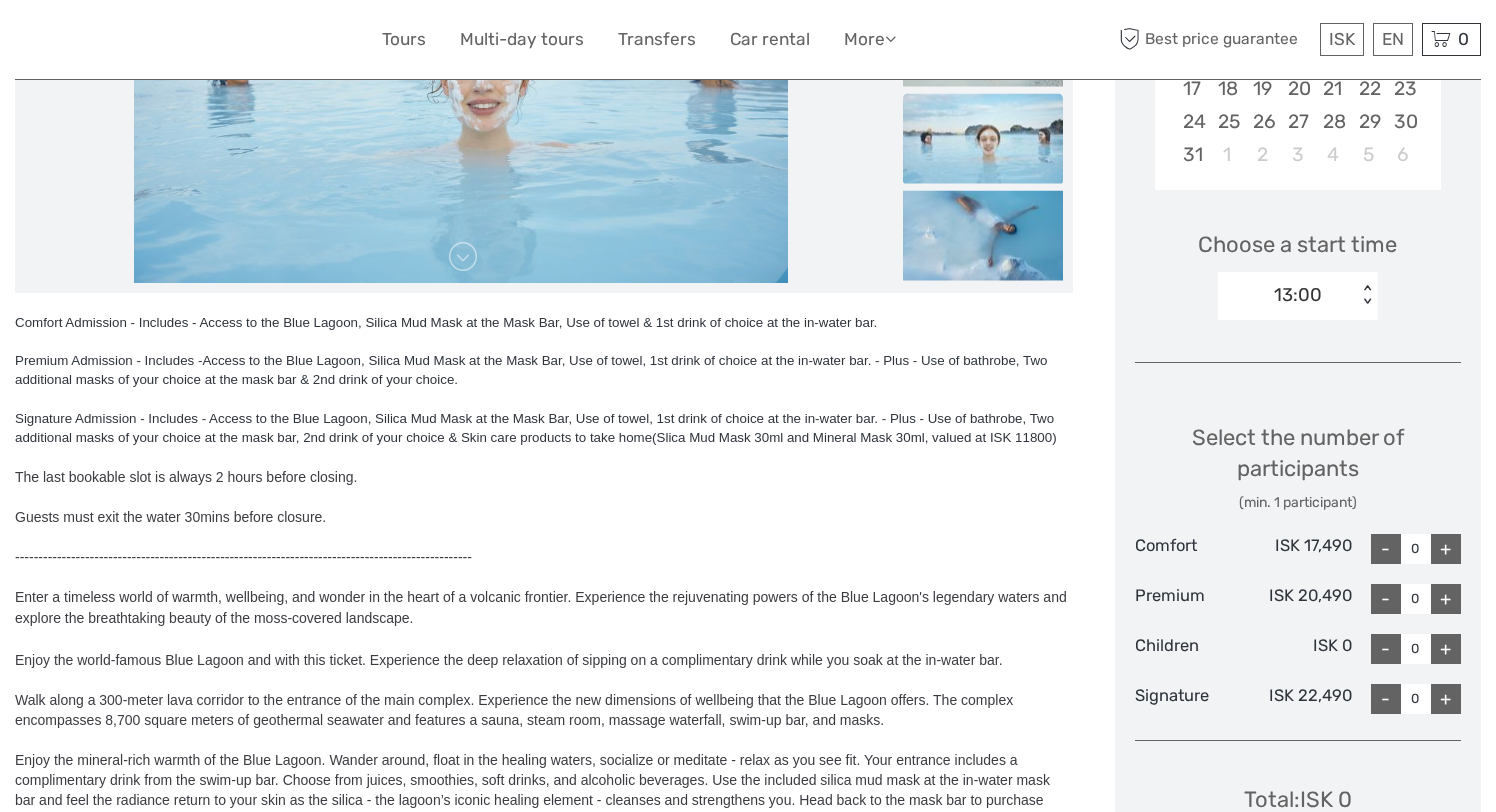 scroll, scrollTop: 555, scrollLeft: 0, axis: vertical 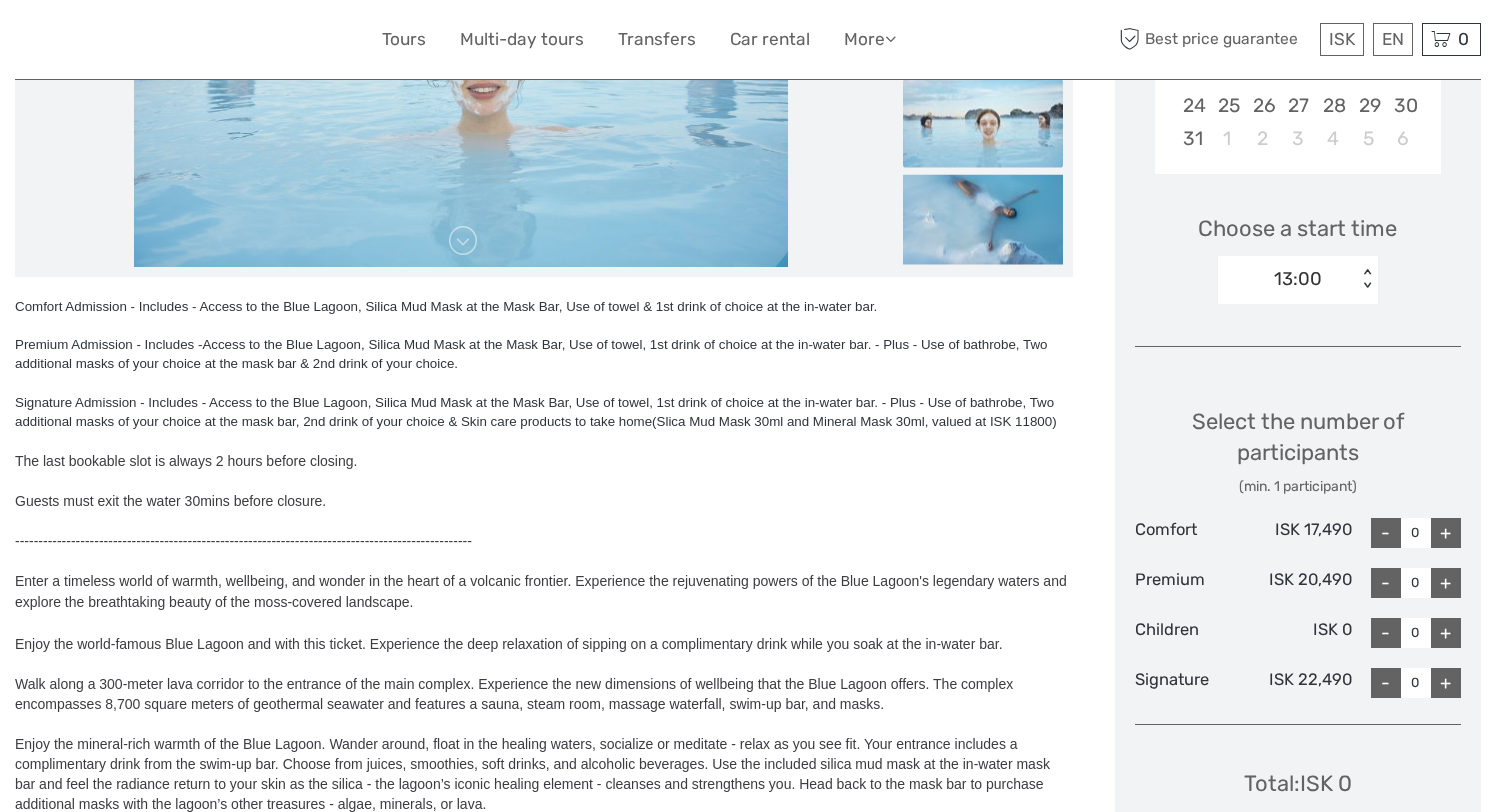 click on "13:00" at bounding box center (1287, 279) 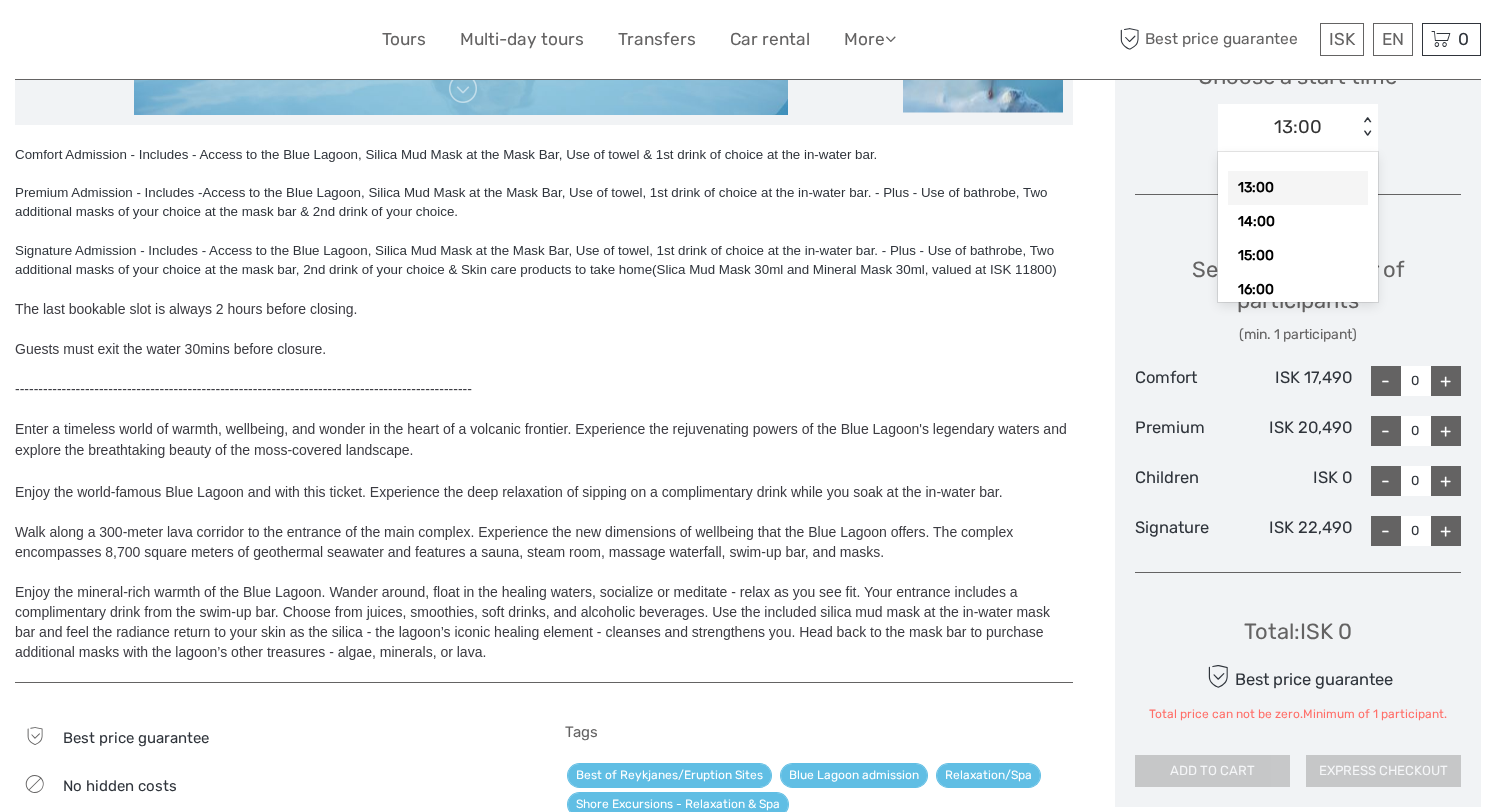 scroll, scrollTop: 709, scrollLeft: 0, axis: vertical 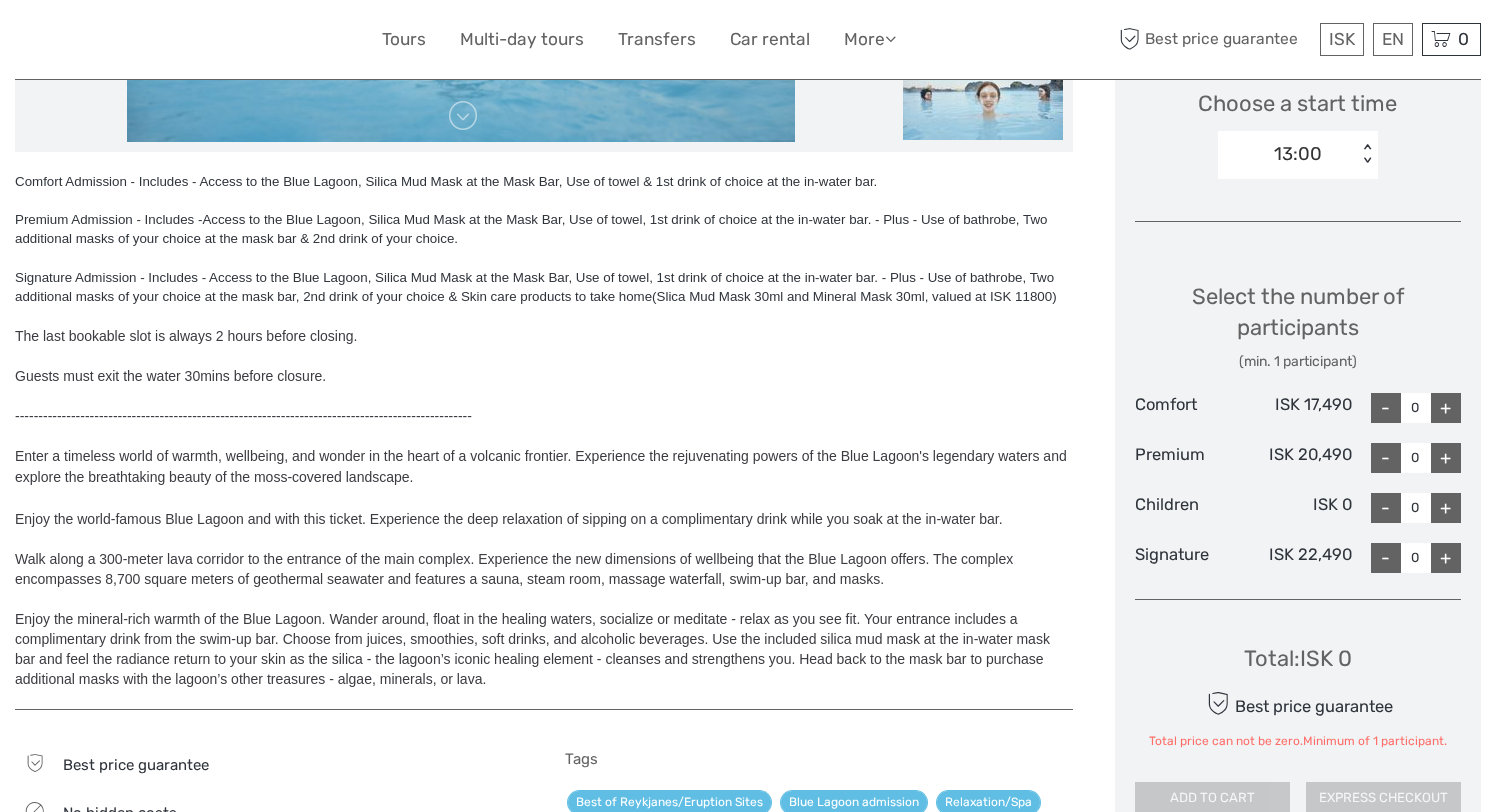 click on "13:00" at bounding box center [1287, 154] 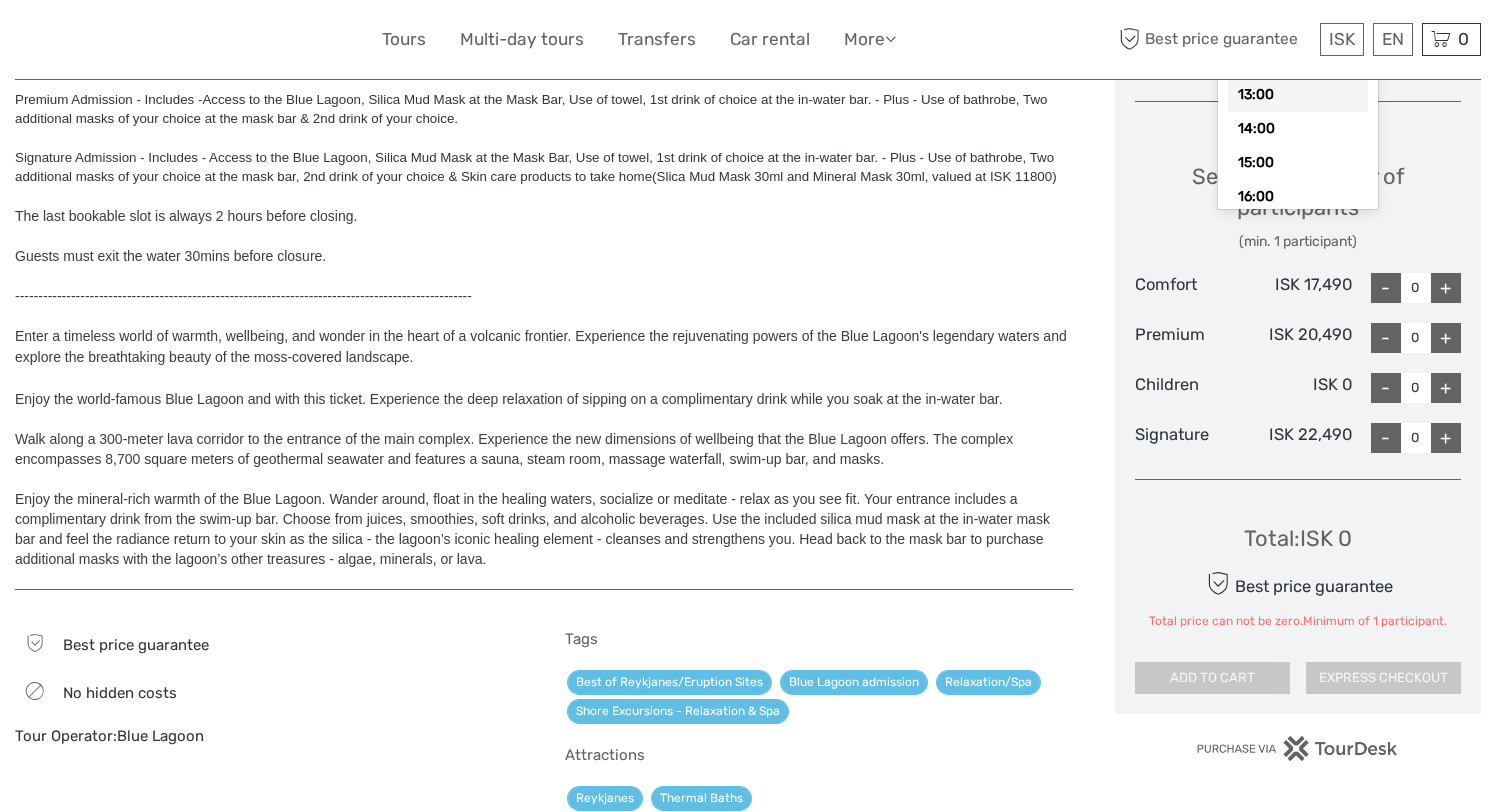 scroll, scrollTop: 832, scrollLeft: 0, axis: vertical 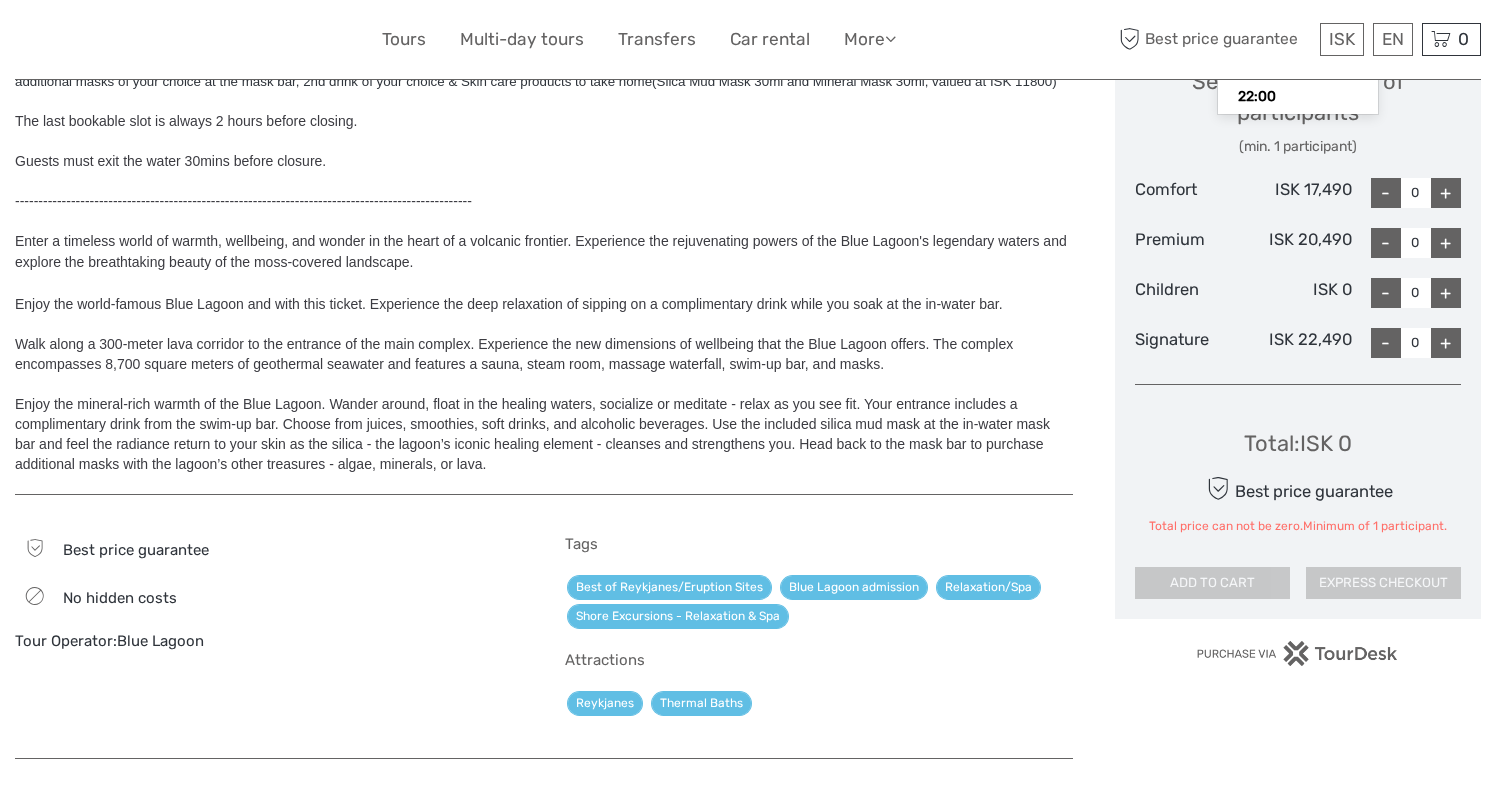 click on "ISK 17,490" at bounding box center [1297, 193] 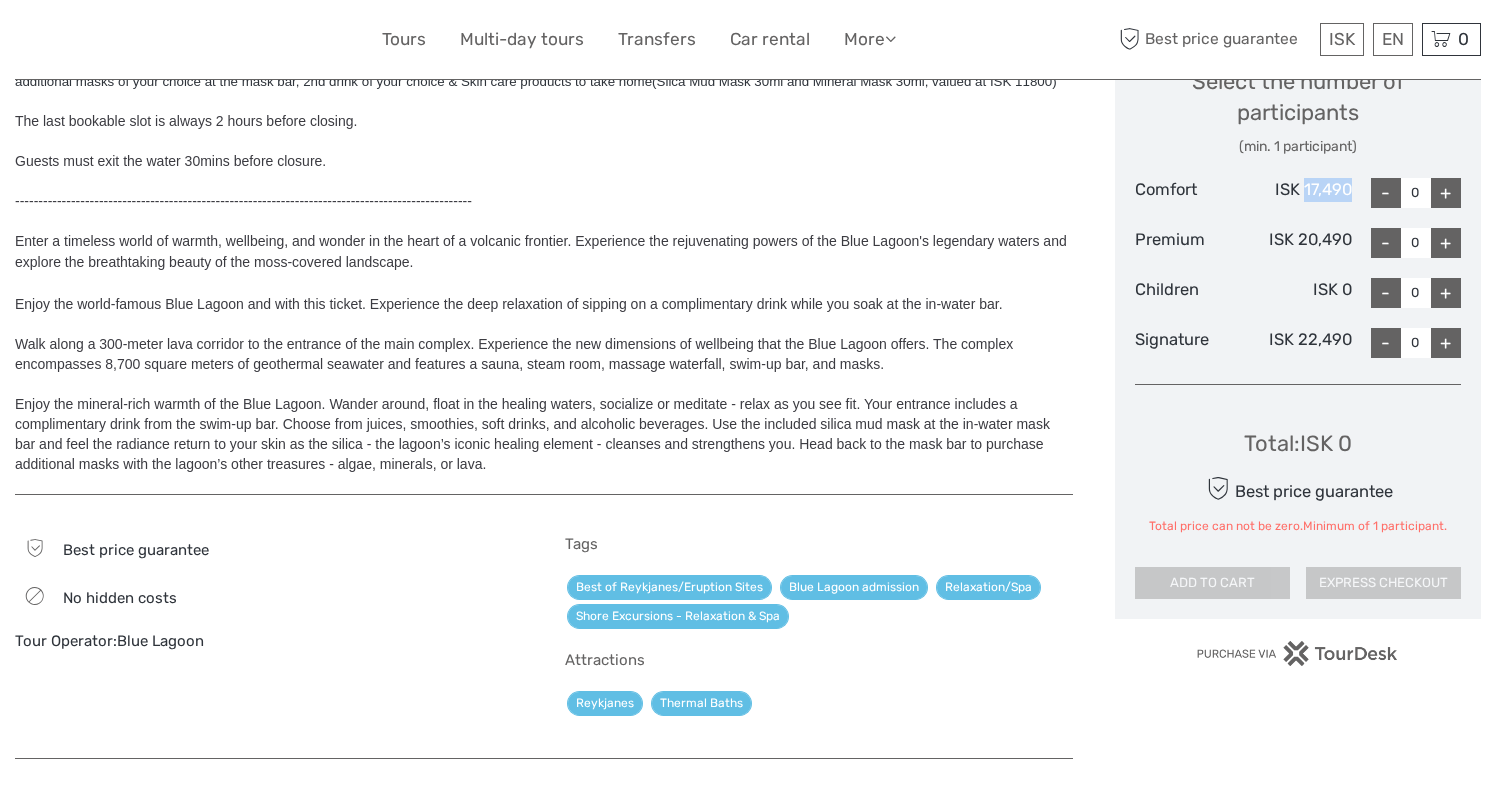 drag, startPoint x: 1303, startPoint y: 188, endPoint x: 1353, endPoint y: 186, distance: 50.039986 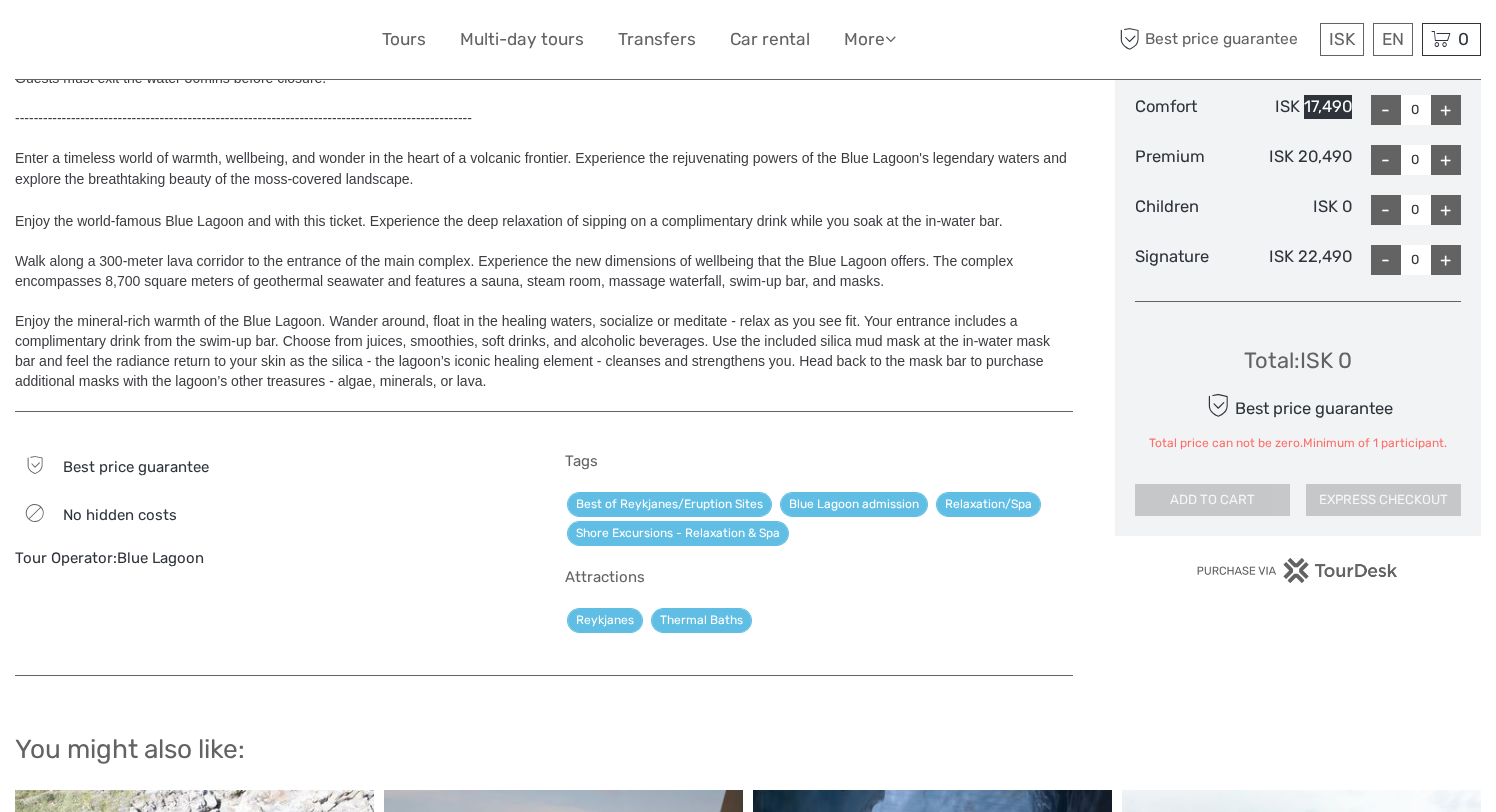 scroll, scrollTop: 968, scrollLeft: 0, axis: vertical 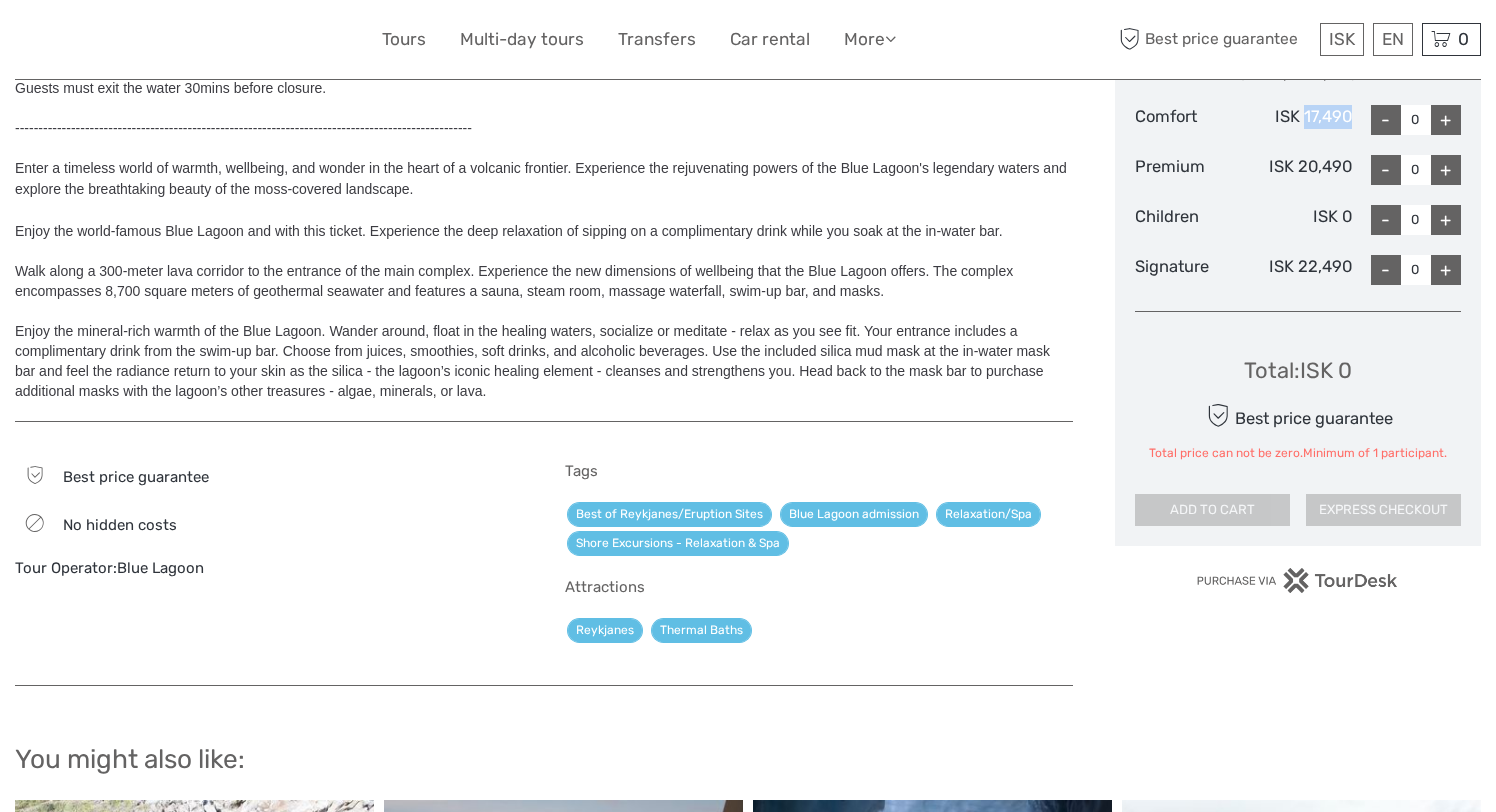 click on "+" at bounding box center (1446, 120) 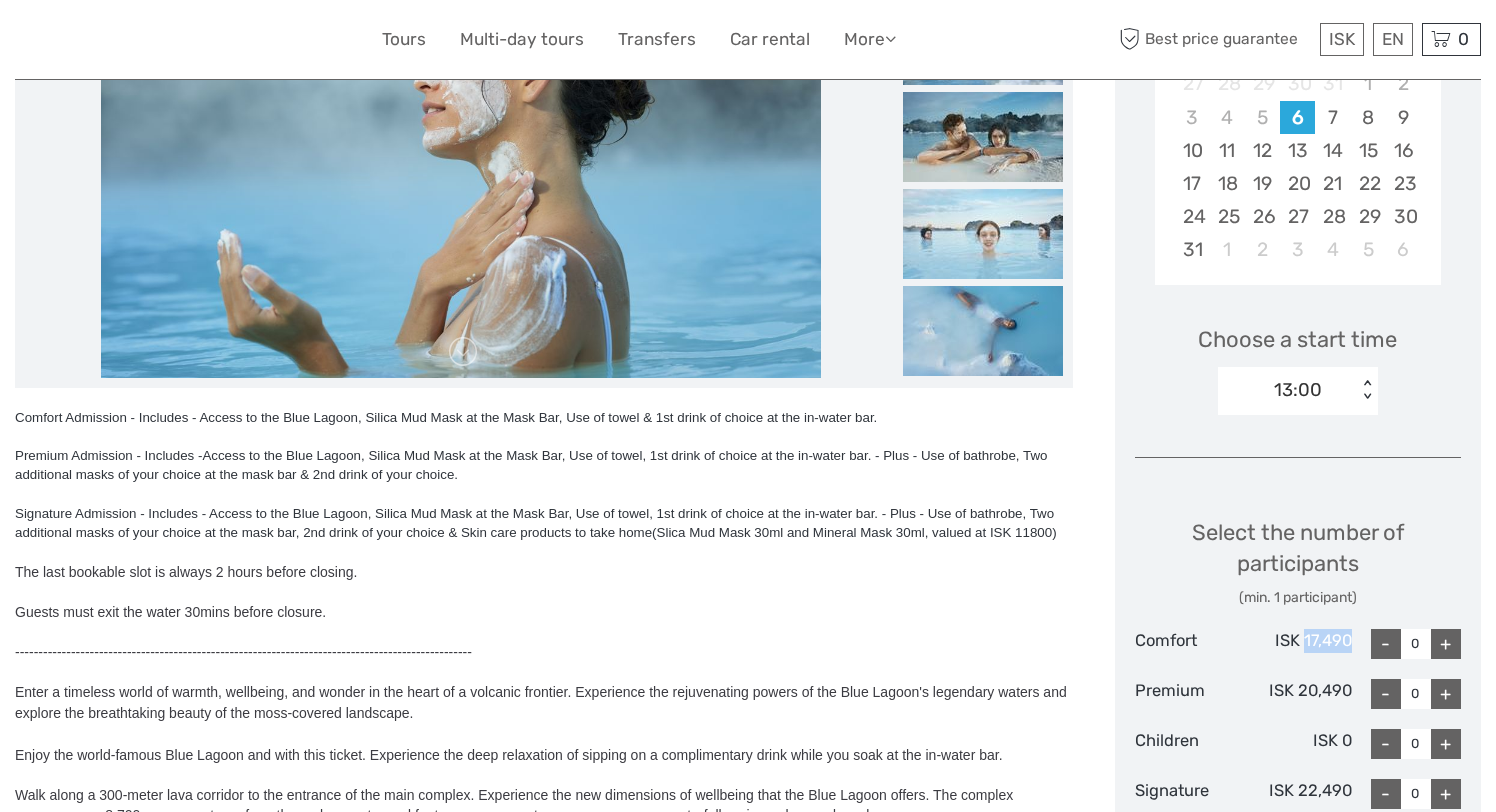 scroll, scrollTop: 668, scrollLeft: 0, axis: vertical 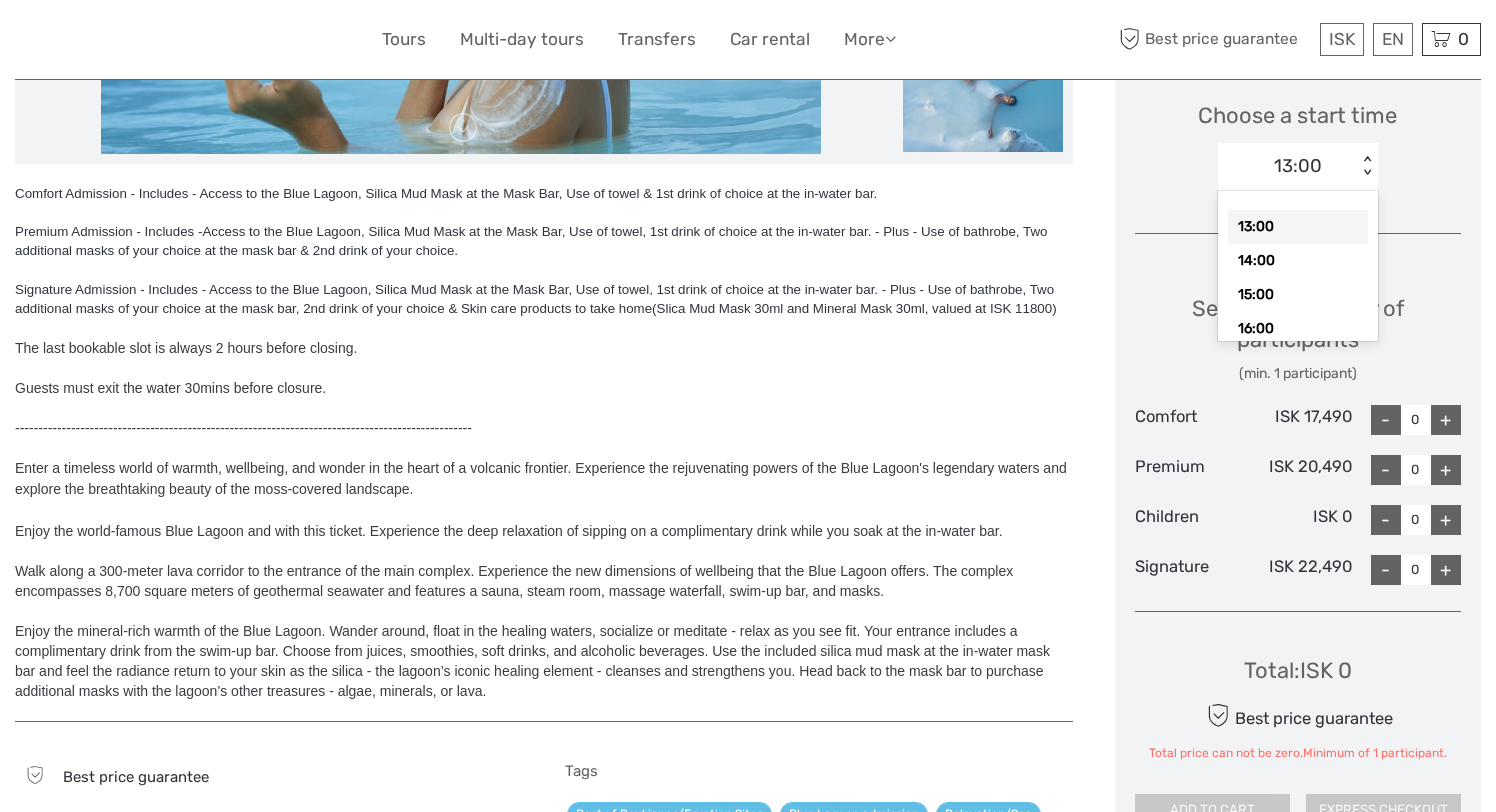 click on "13:00" at bounding box center (1298, 166) 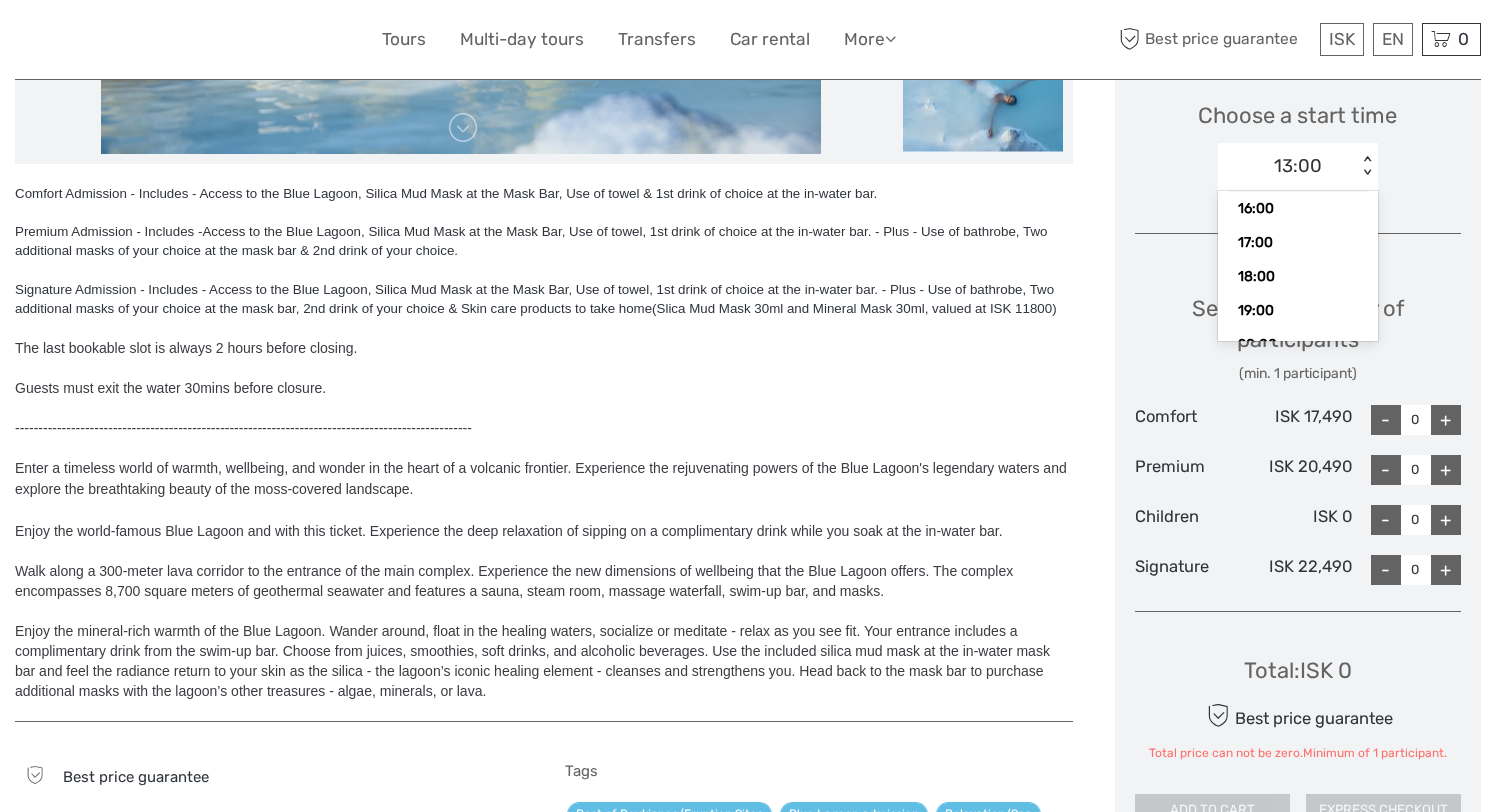 scroll, scrollTop: 127, scrollLeft: 0, axis: vertical 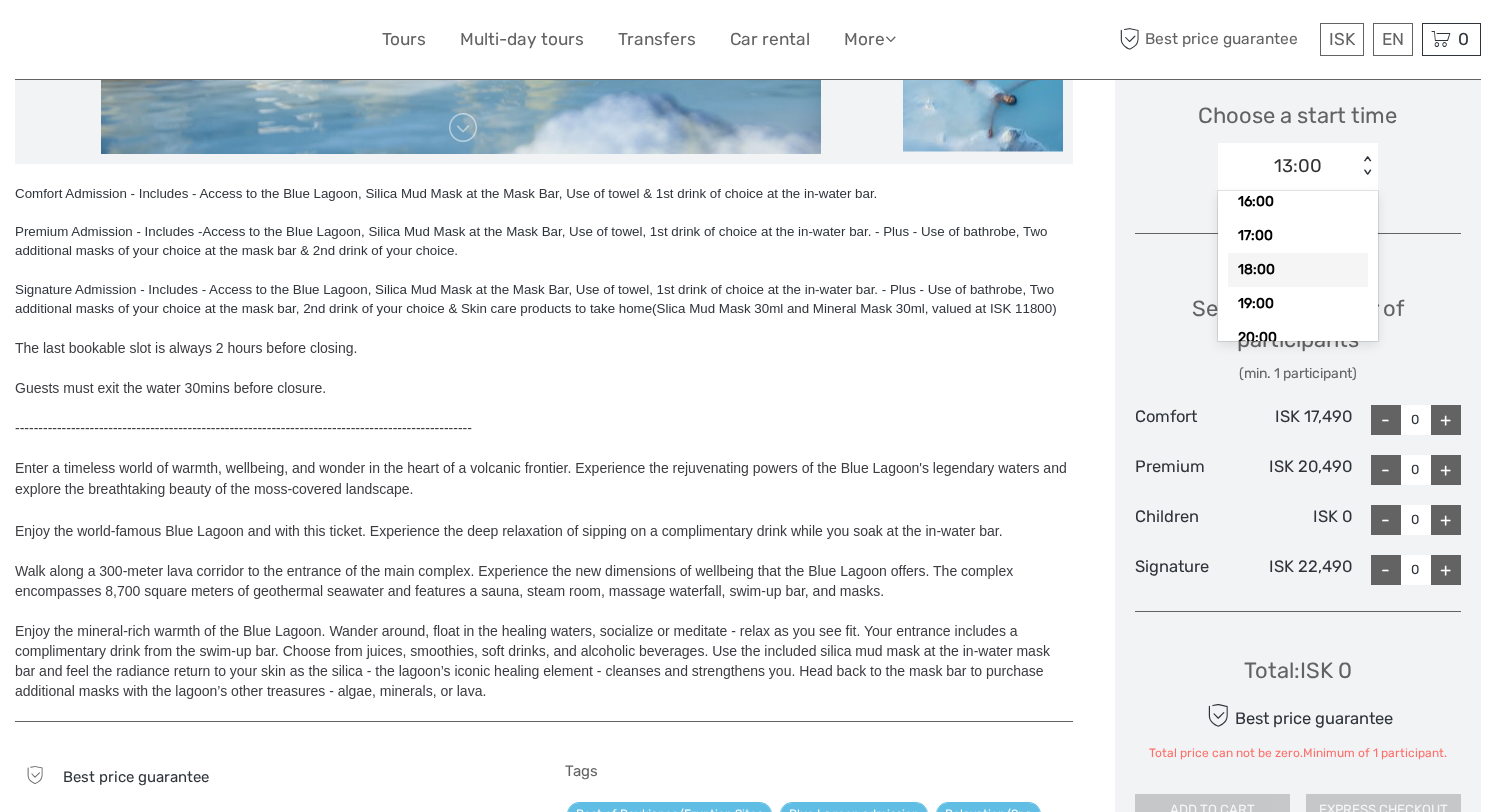 click on "18:00" at bounding box center (1298, 270) 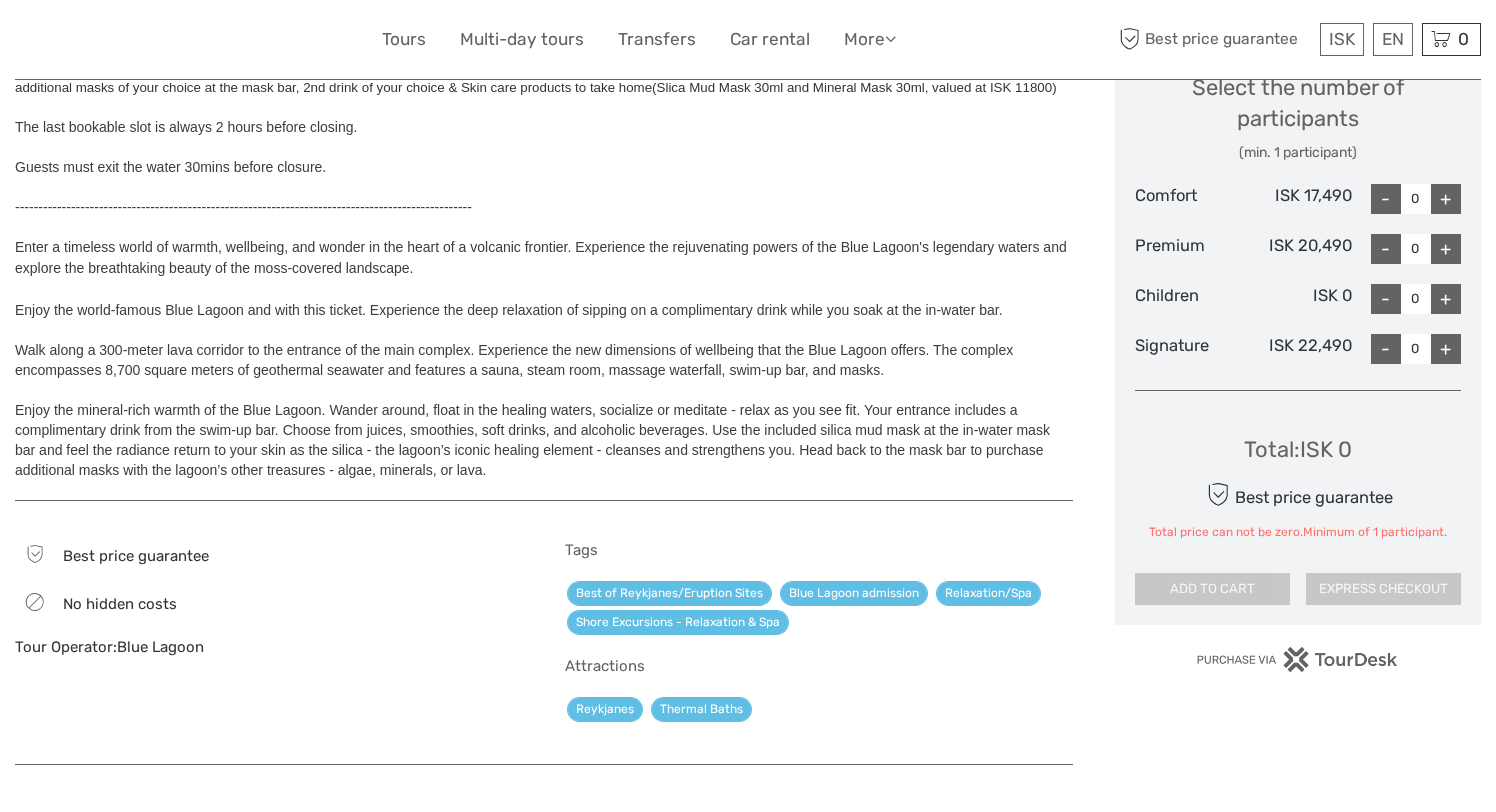 scroll, scrollTop: 908, scrollLeft: 0, axis: vertical 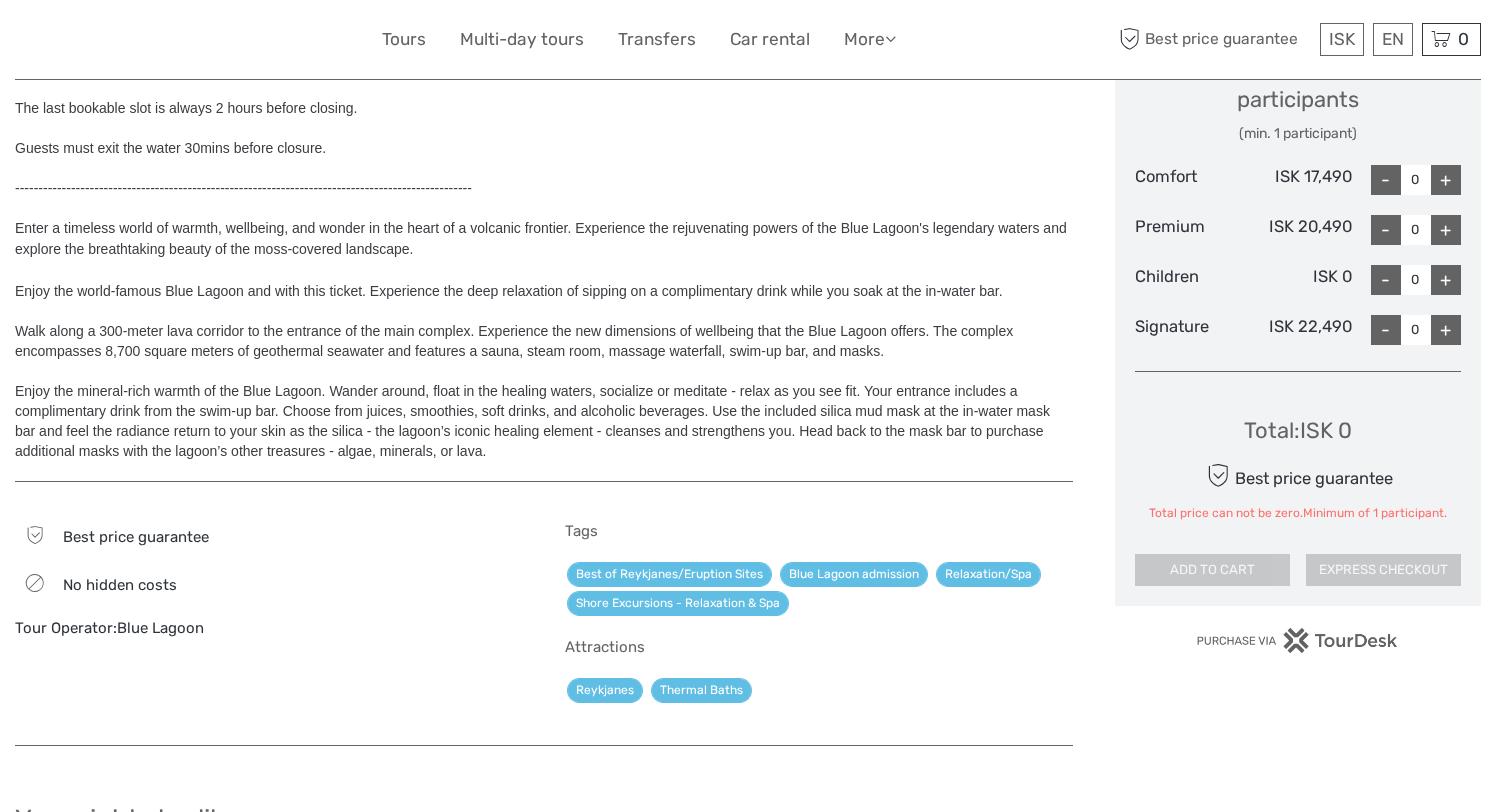 click on "+" at bounding box center (1446, 180) 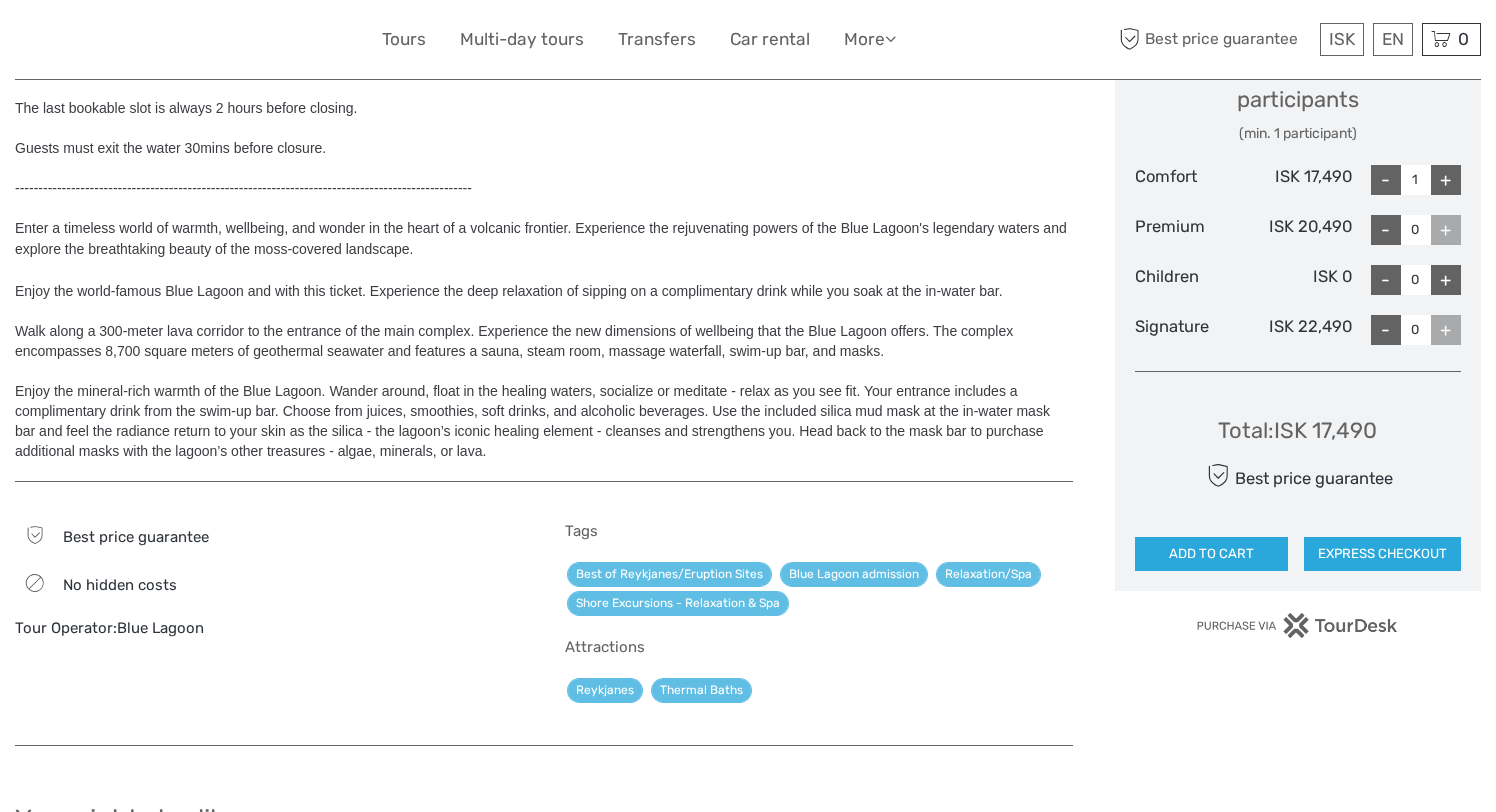 click on "+" at bounding box center [1446, 180] 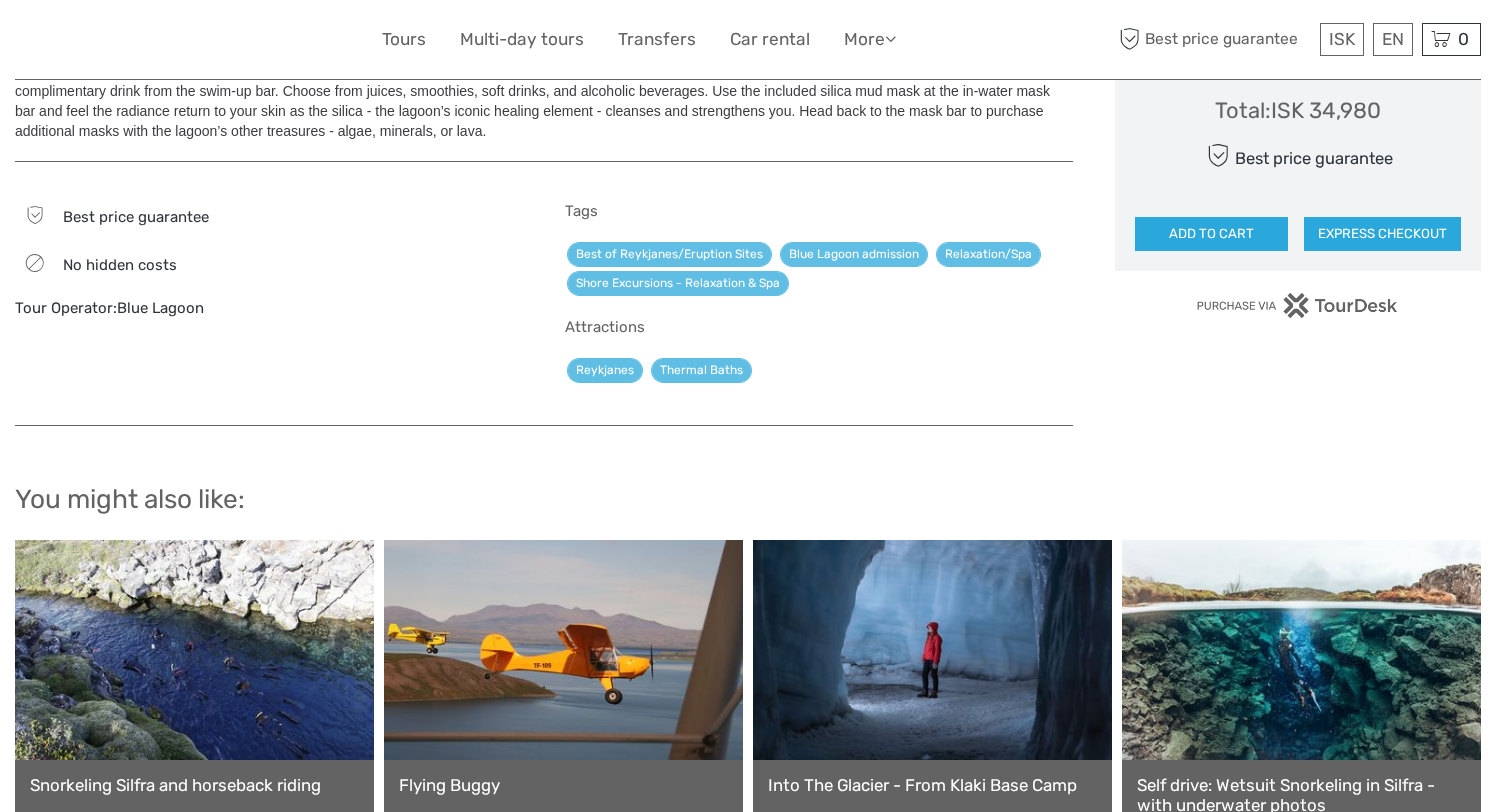 scroll, scrollTop: 1232, scrollLeft: 0, axis: vertical 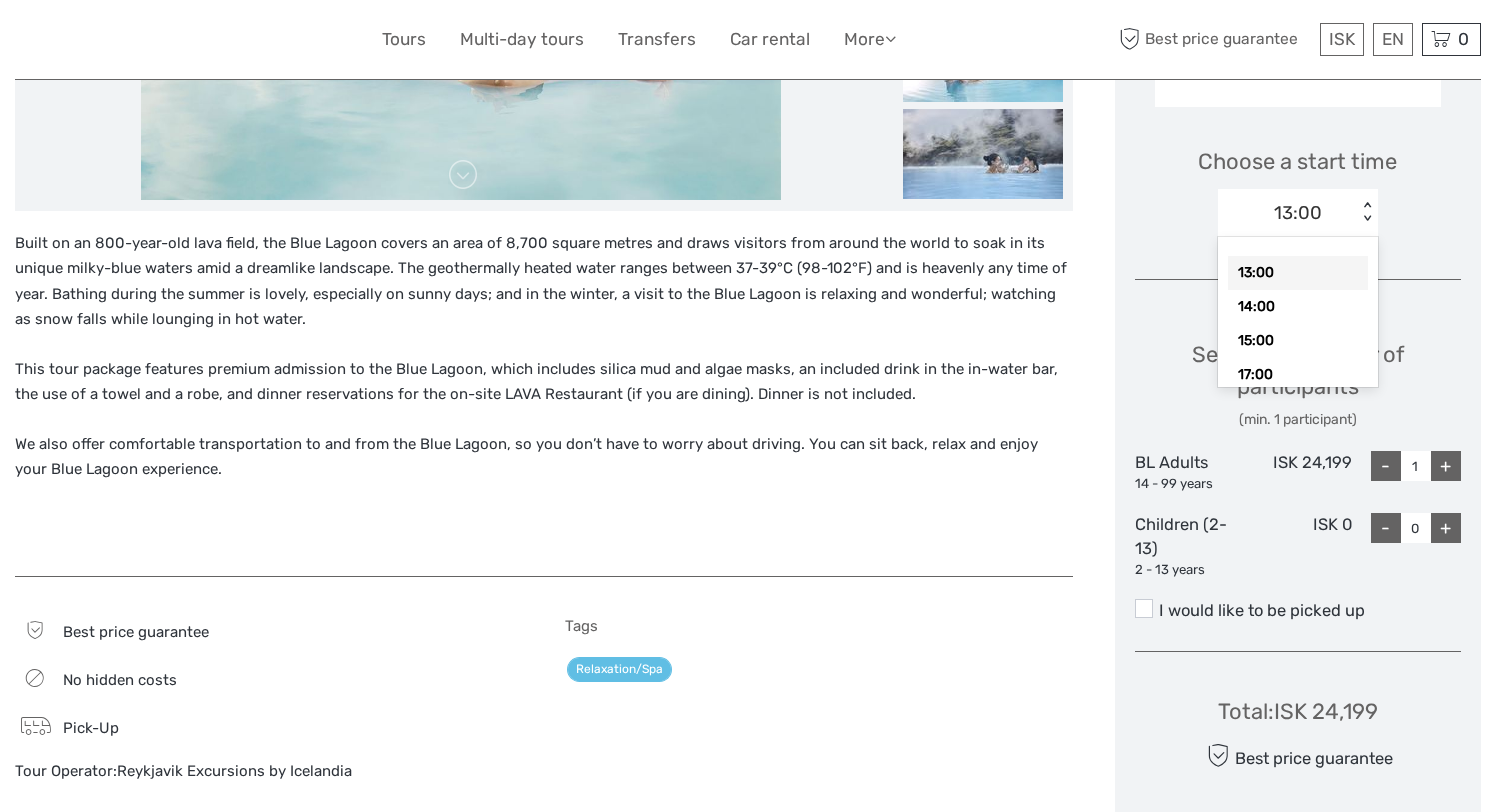 click on "13:00" at bounding box center (1287, 213) 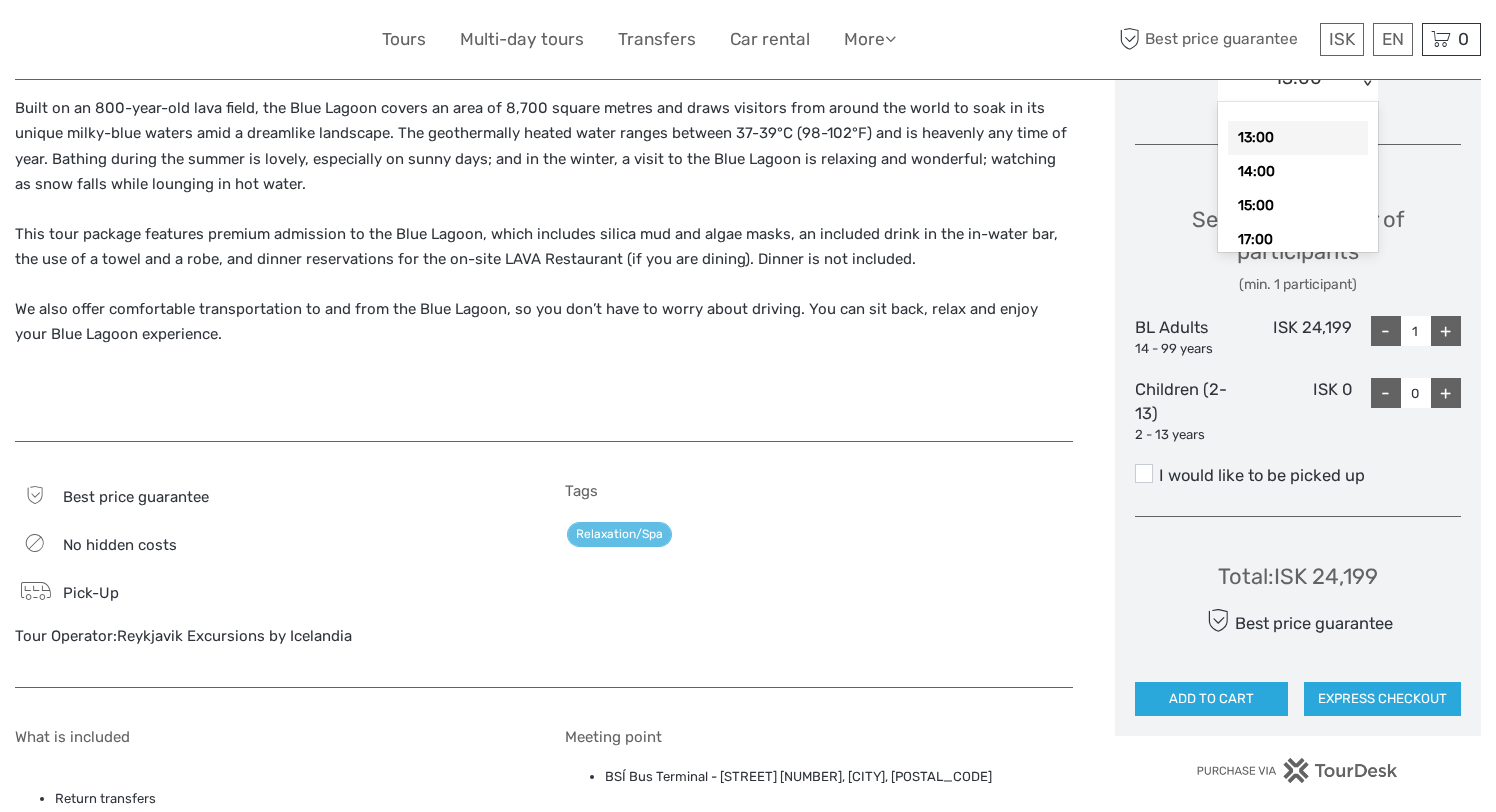 scroll, scrollTop: 768, scrollLeft: 0, axis: vertical 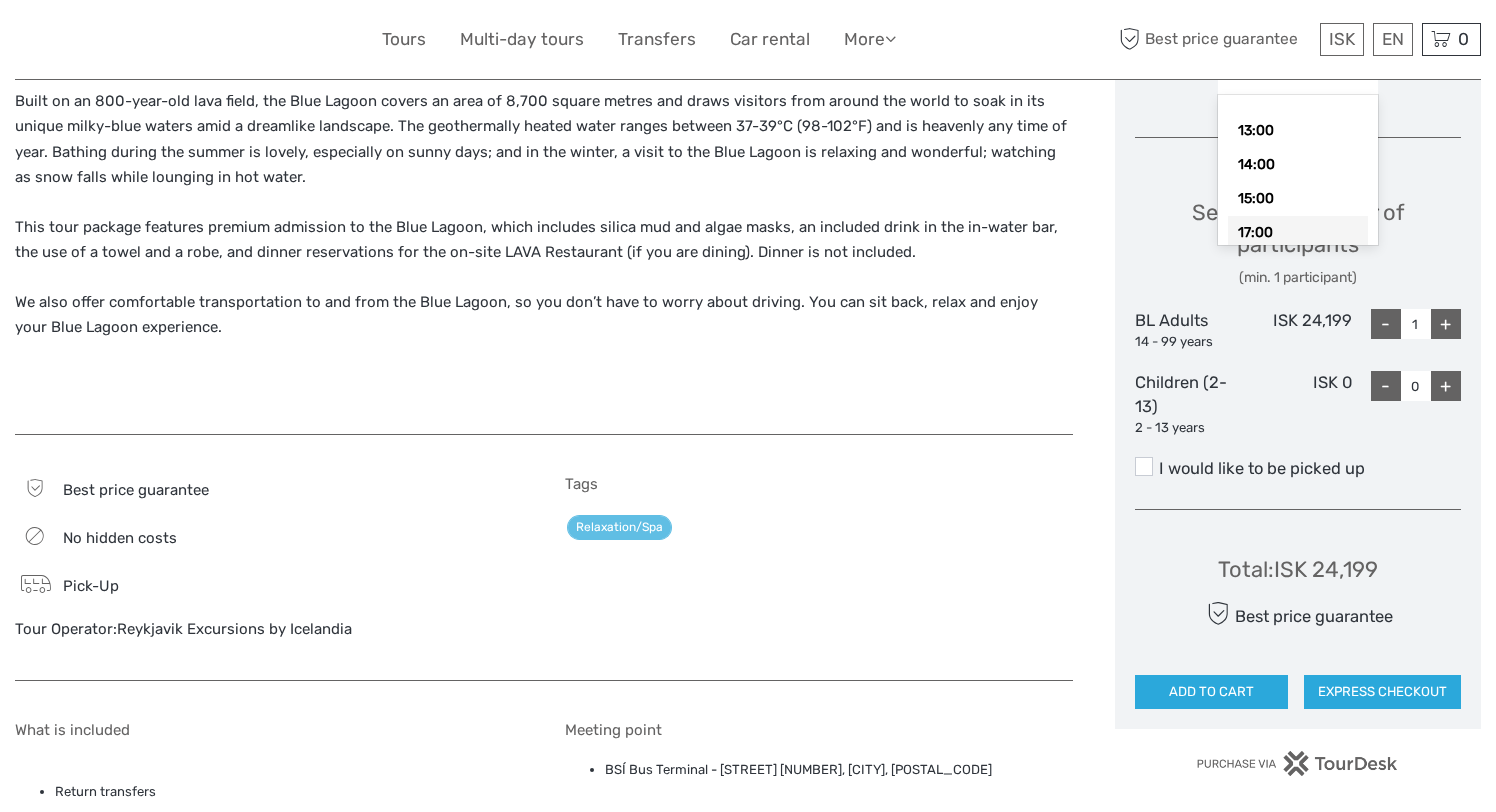click on "17:00" at bounding box center [1298, 233] 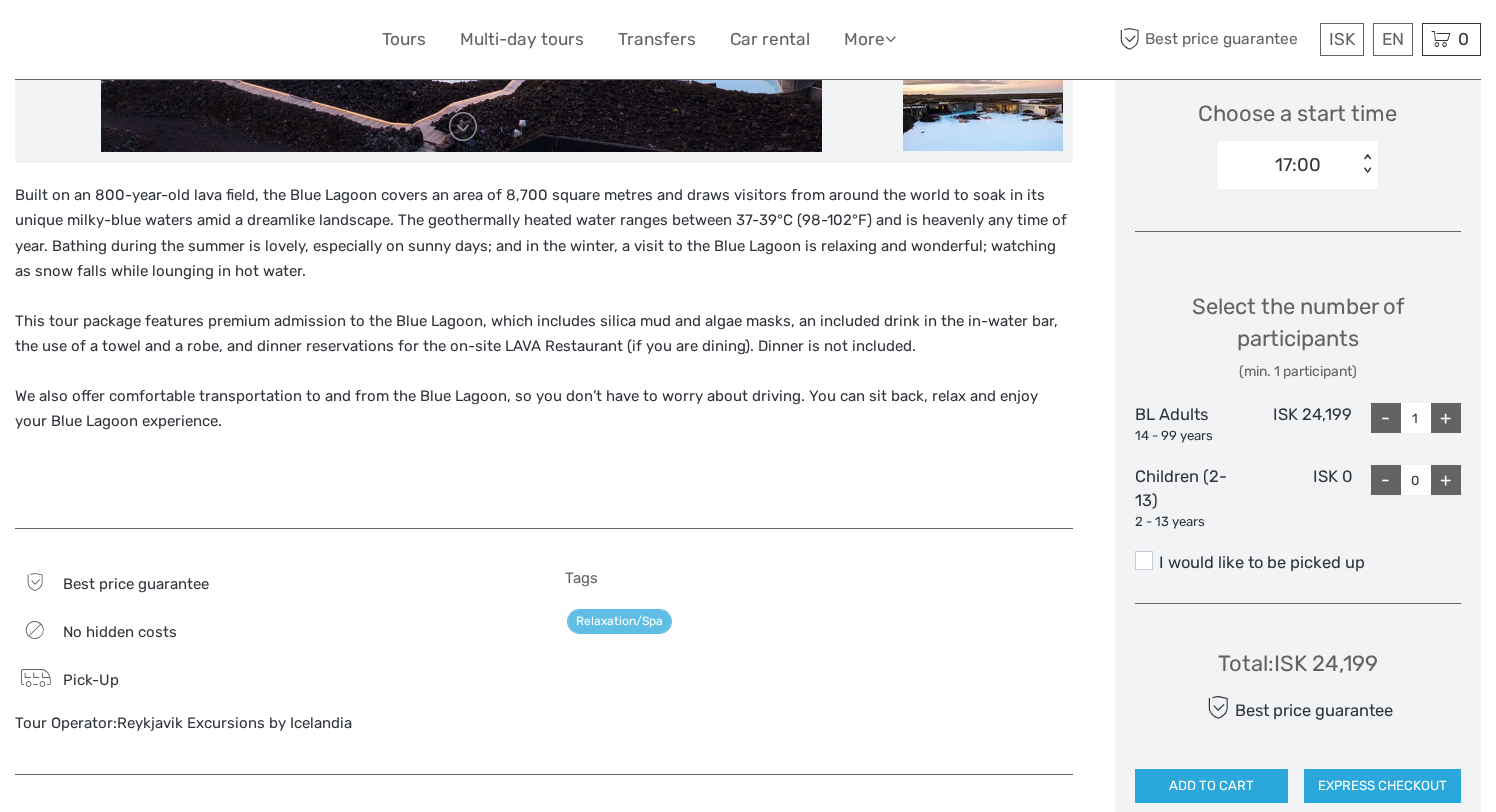 scroll, scrollTop: 631, scrollLeft: 0, axis: vertical 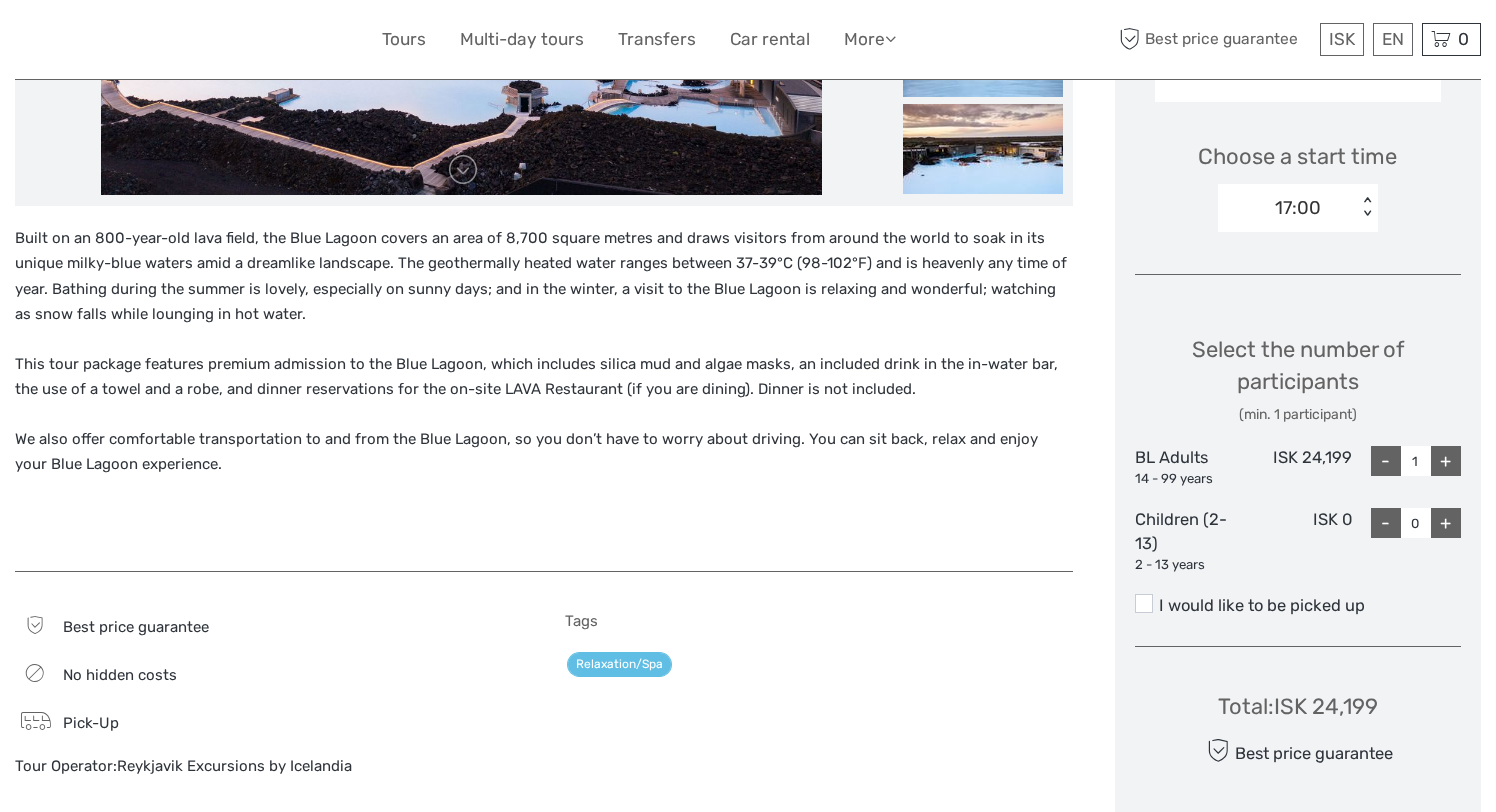 click on "17:00" at bounding box center [1287, 208] 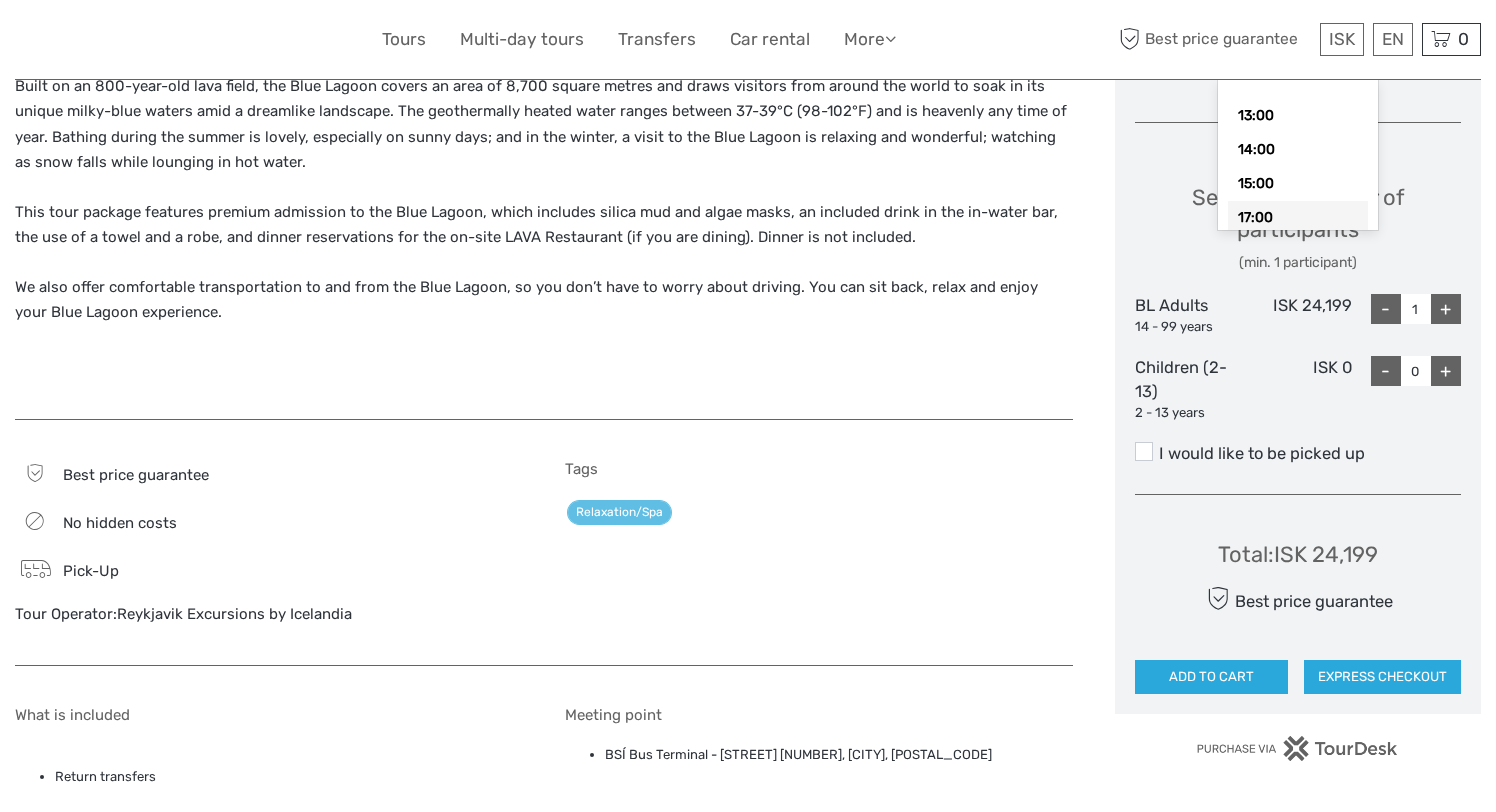 scroll, scrollTop: 805, scrollLeft: 0, axis: vertical 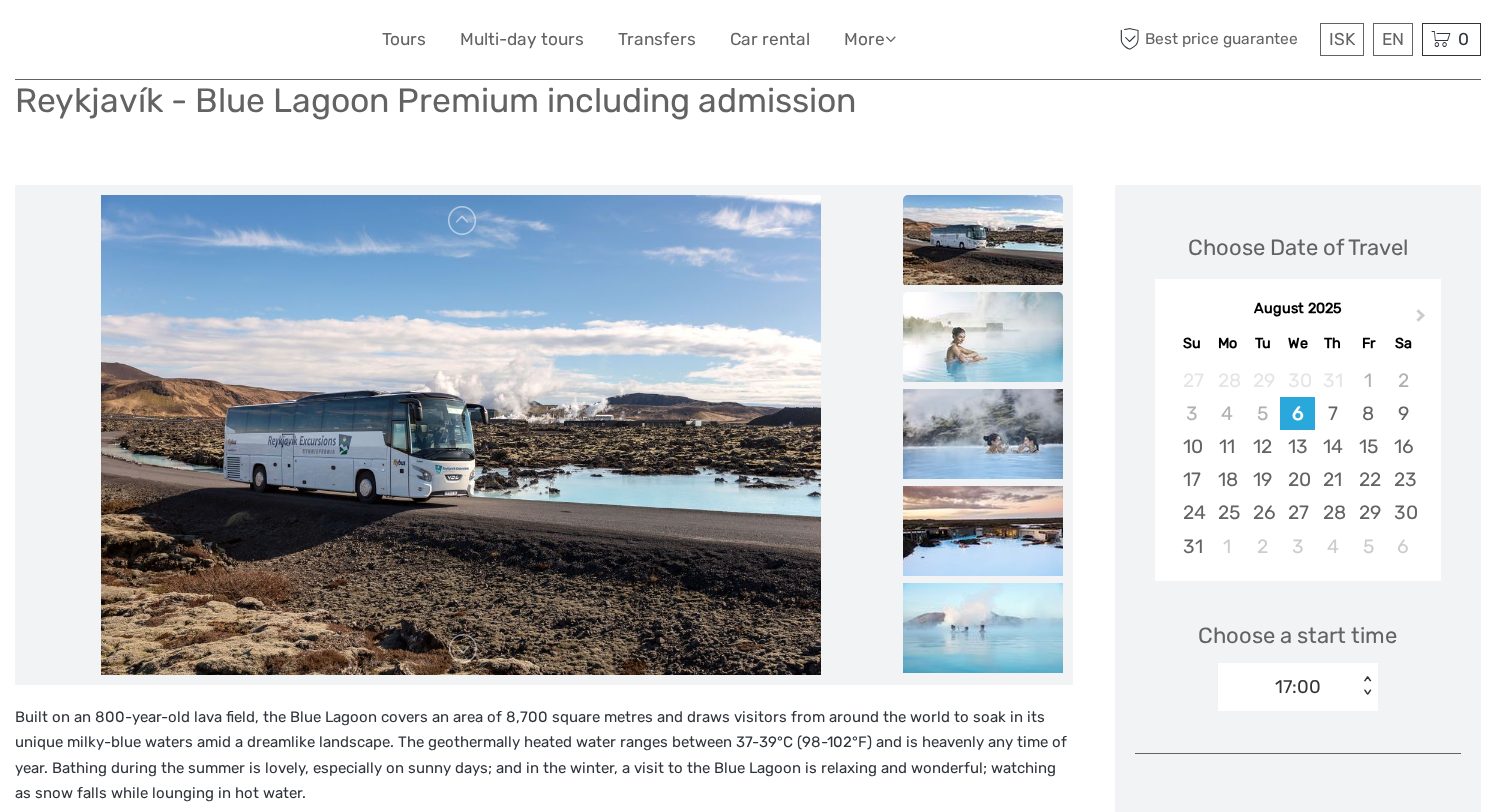 click at bounding box center (983, 337) 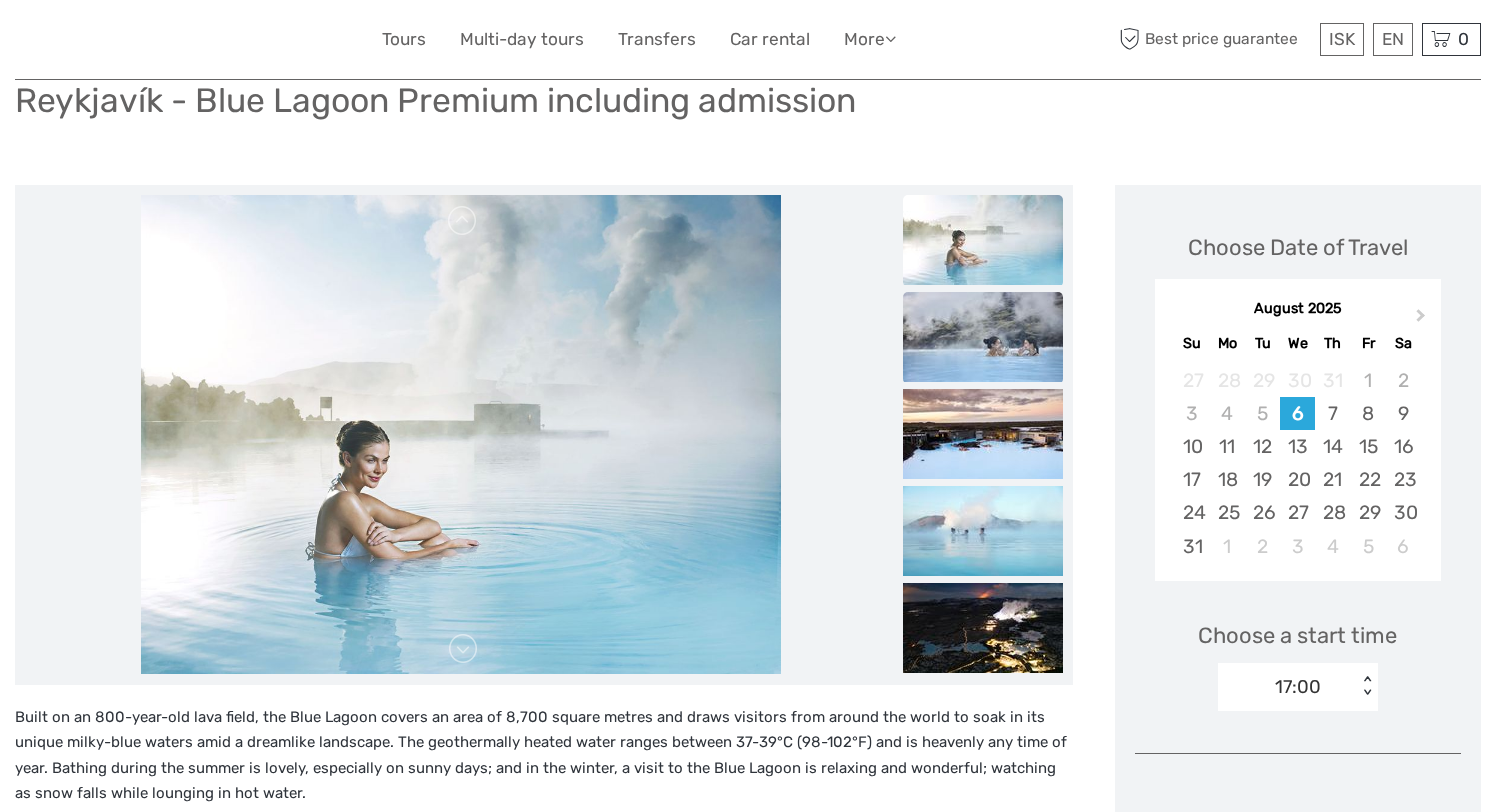 click at bounding box center [983, 337] 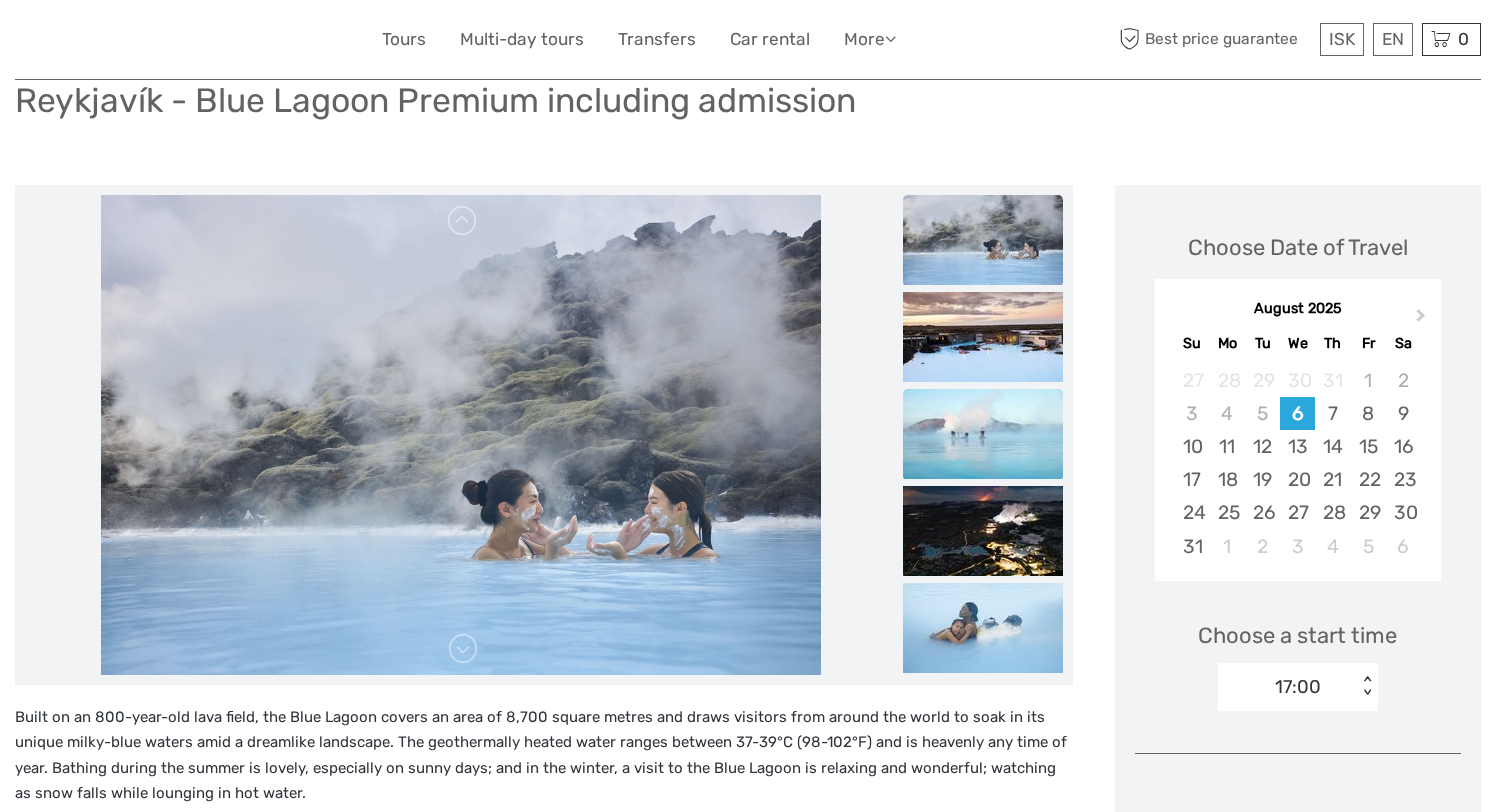 click at bounding box center (983, 434) 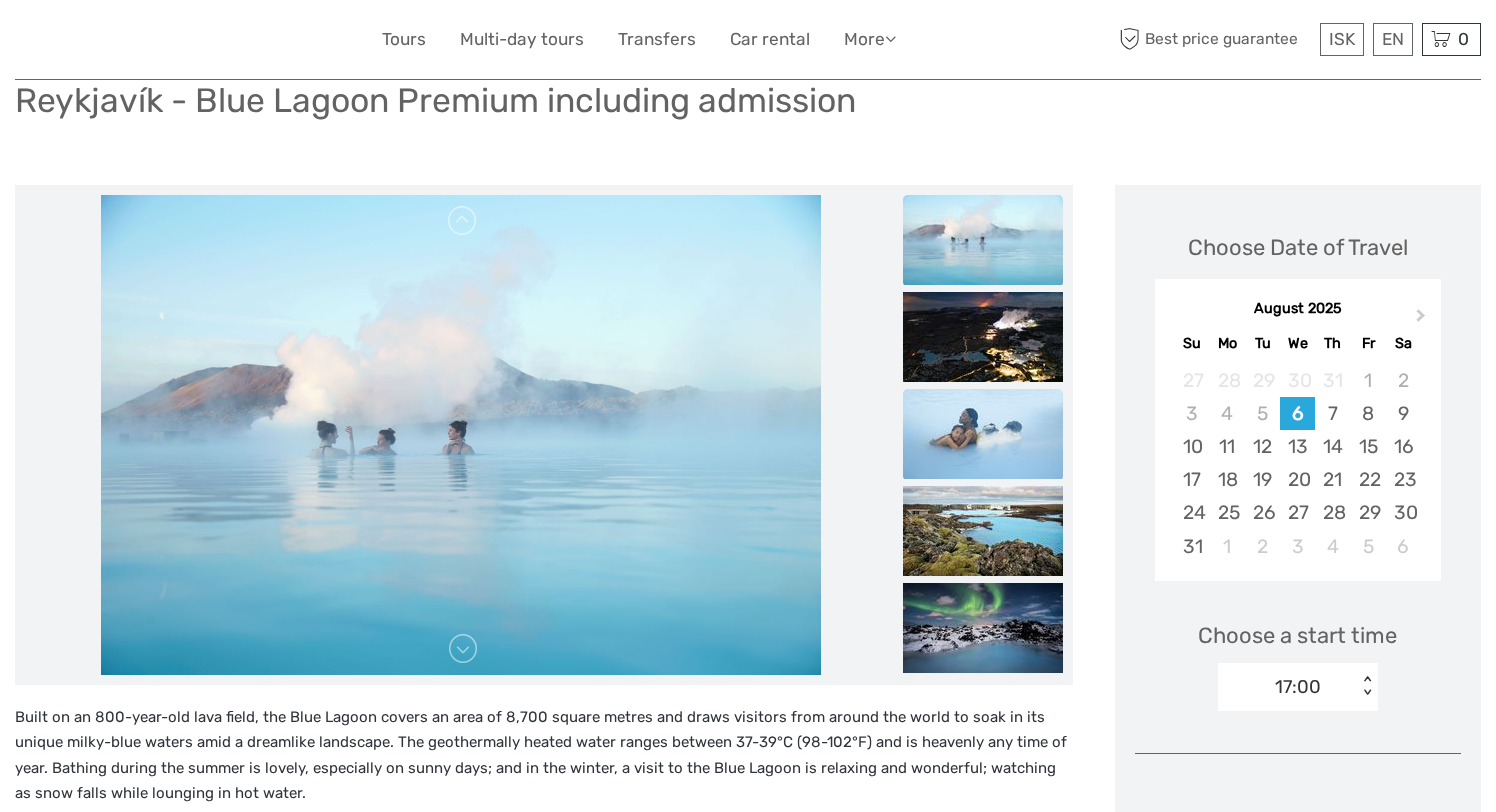 click at bounding box center [983, 435] 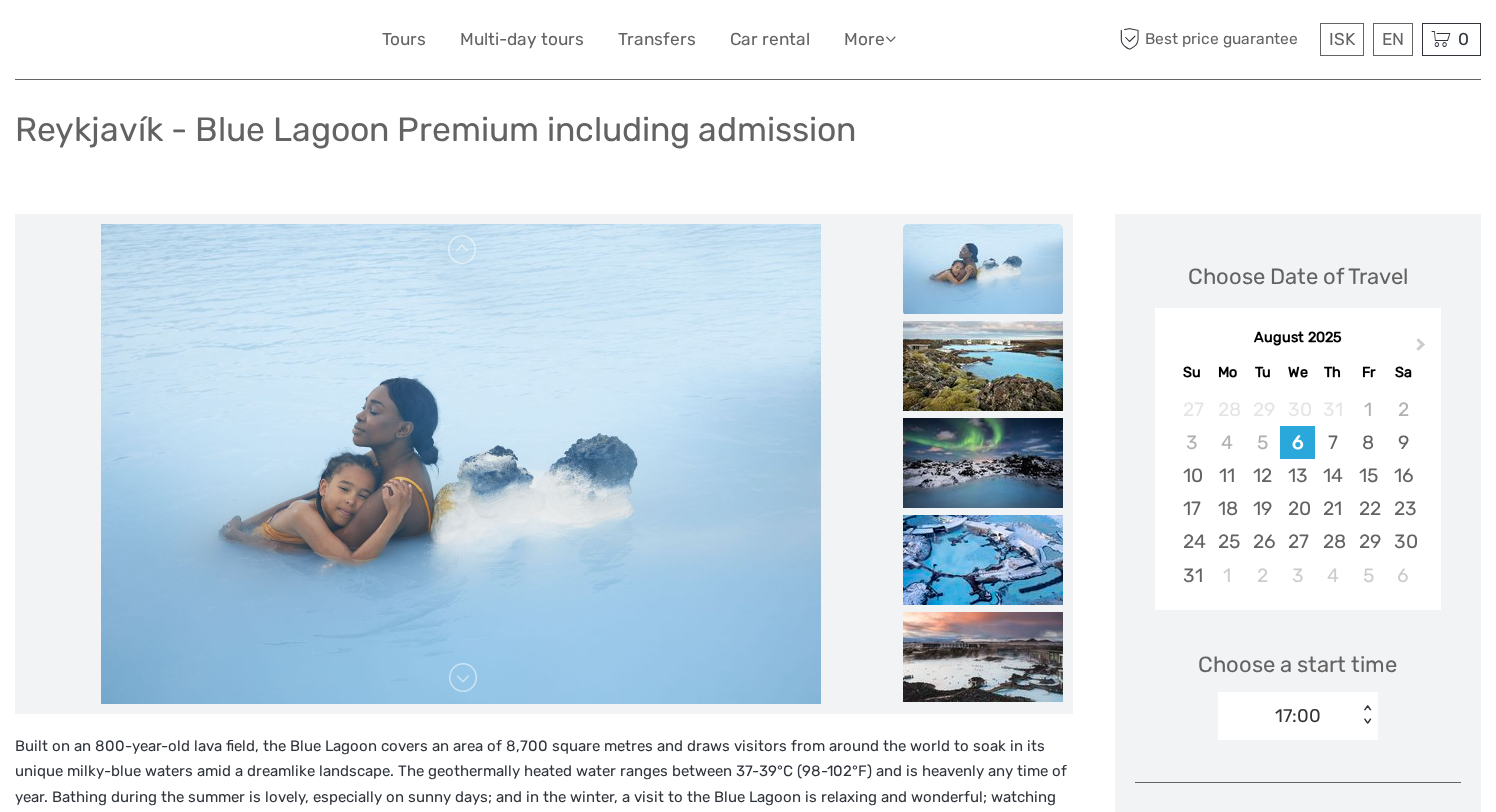 scroll, scrollTop: 140, scrollLeft: 0, axis: vertical 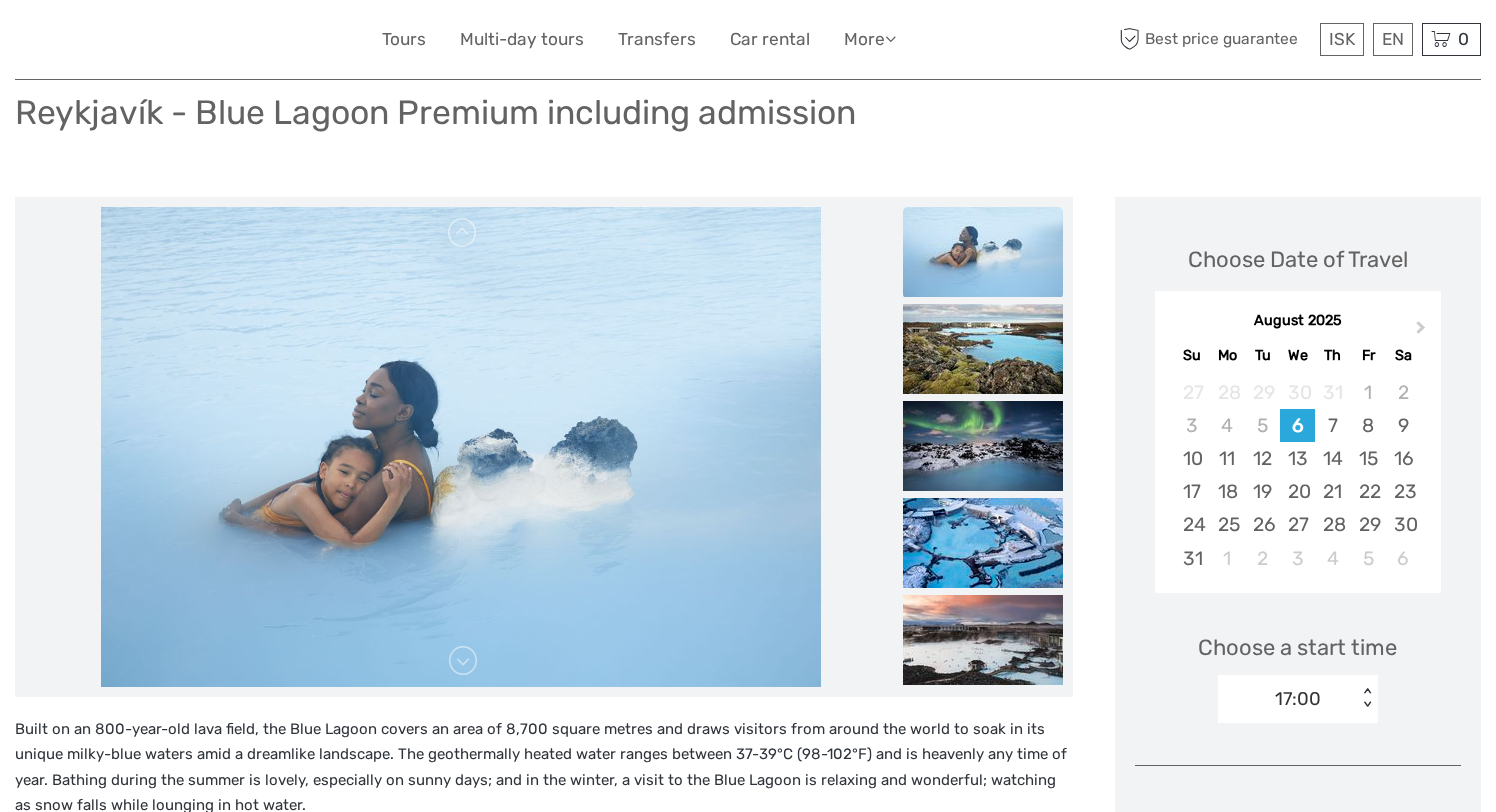click on "Built on an 800-year-old lava field, the Blue Lagoon covers an area of 8,700 square metres and draws visitors from around the world to soak in its unique milky-blue waters amid a dreamlike landscape. The geothermally heated water ranges between 37-39°C (98-102°F) and is heavenly any time of year. Bathing during the summer is lovely, especially on sunny days; and in the winter, a visit to the Blue Lagoon is relaxing and wonderful; watching as snow falls while lounging in hot water." at bounding box center (544, 768) 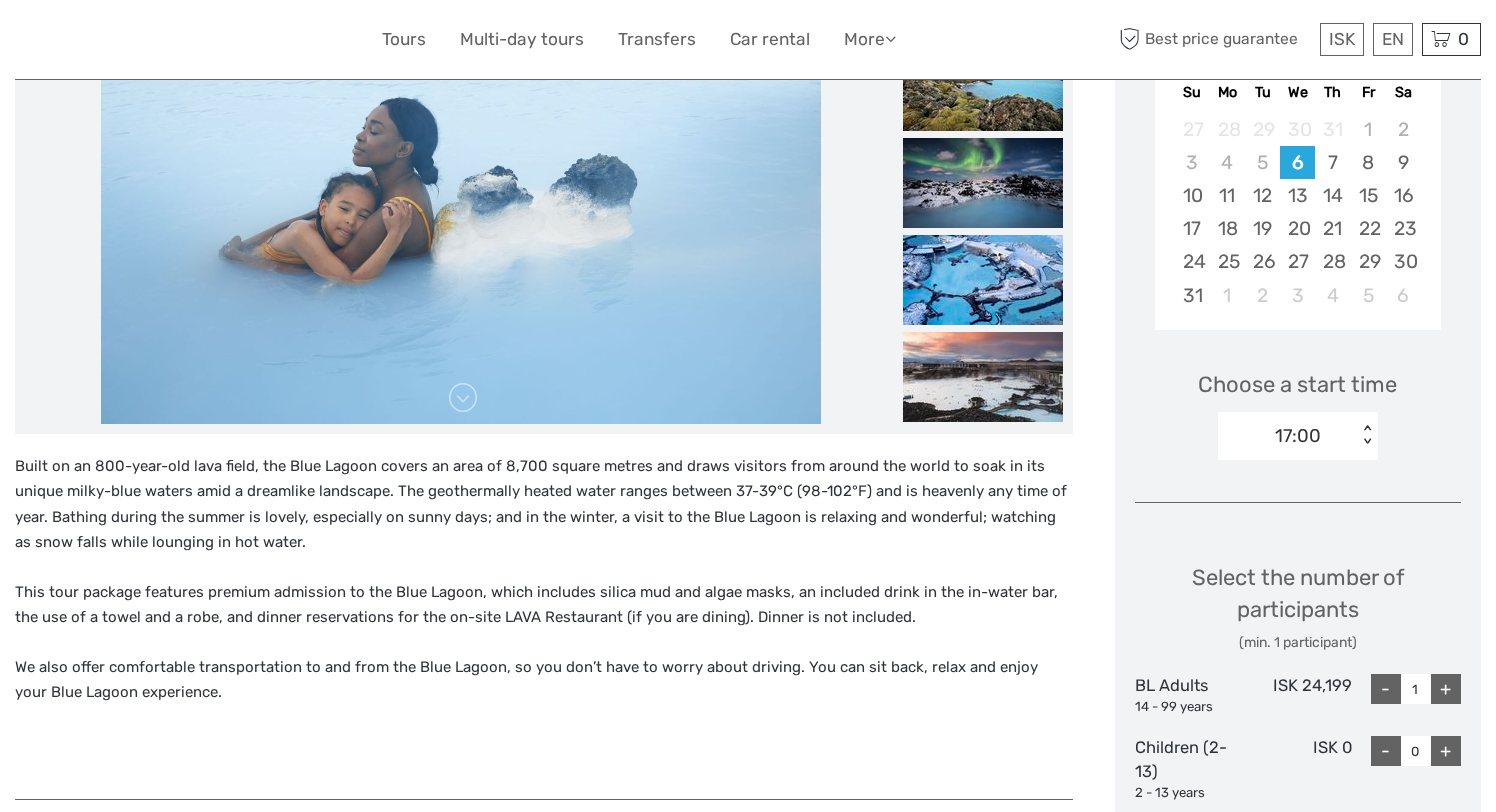 scroll, scrollTop: 0, scrollLeft: 0, axis: both 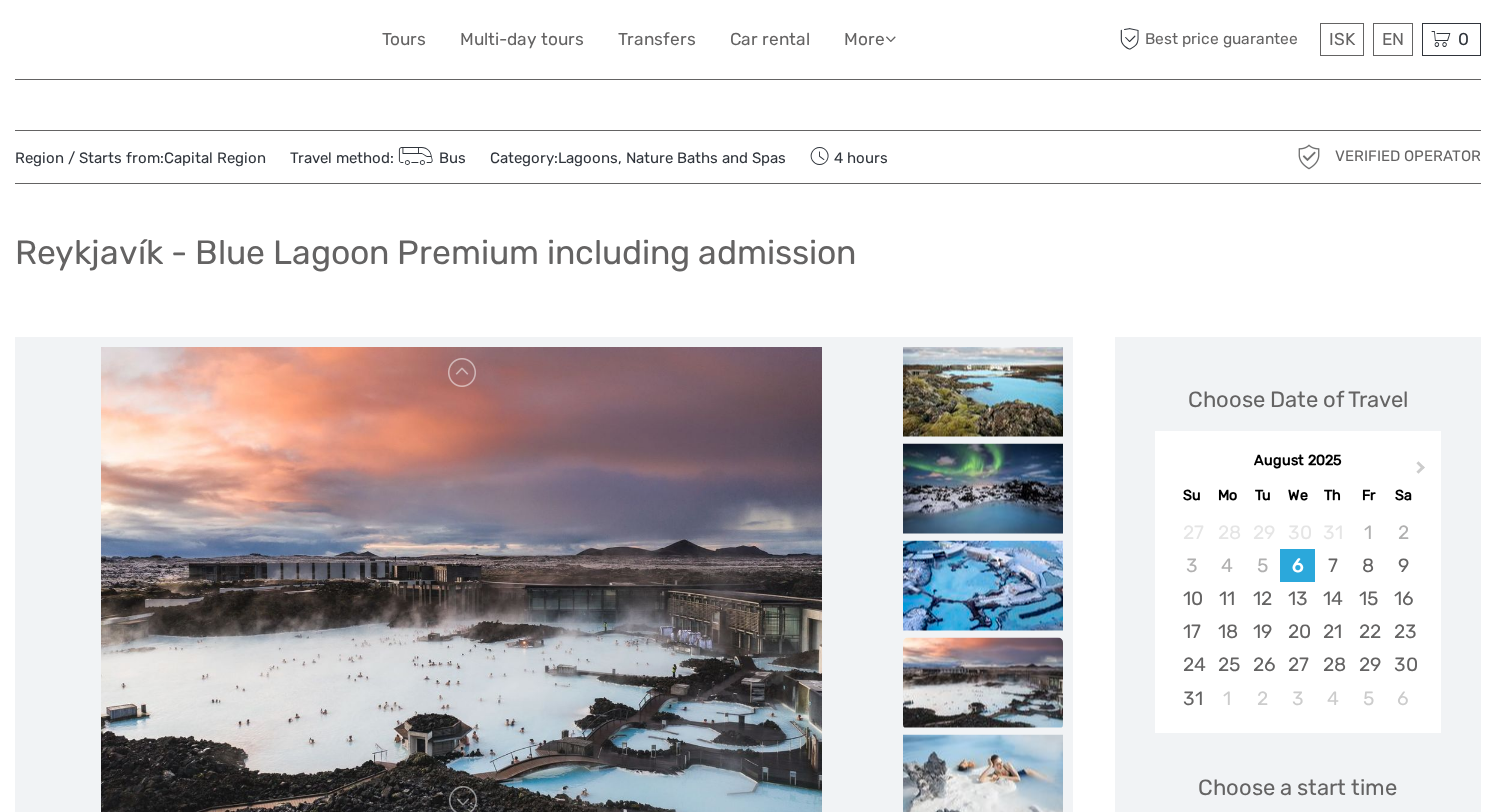 click on "Reykjavík - Blue Lagoon Premium including admission" at bounding box center (748, 260) 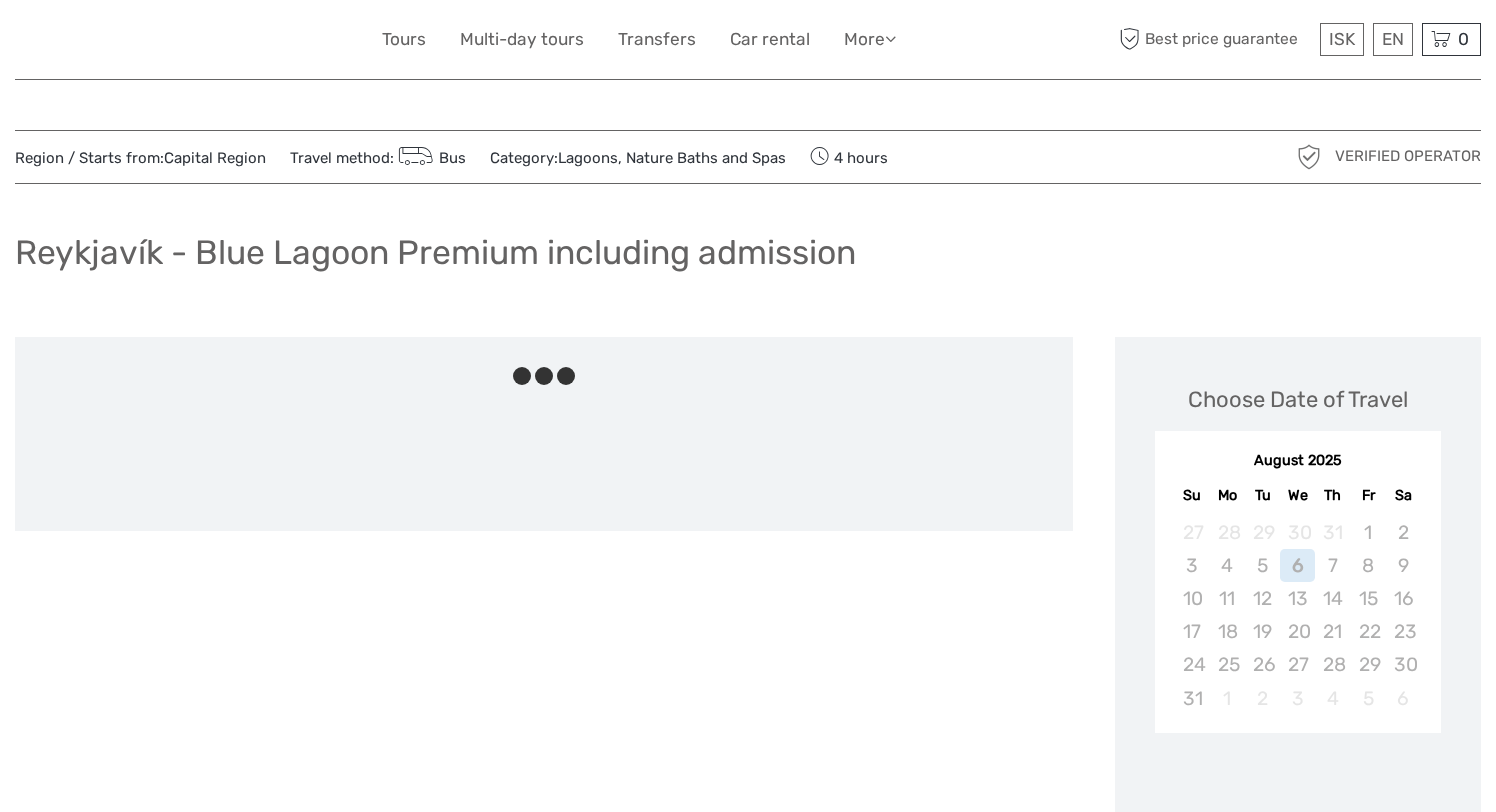 scroll, scrollTop: 0, scrollLeft: 0, axis: both 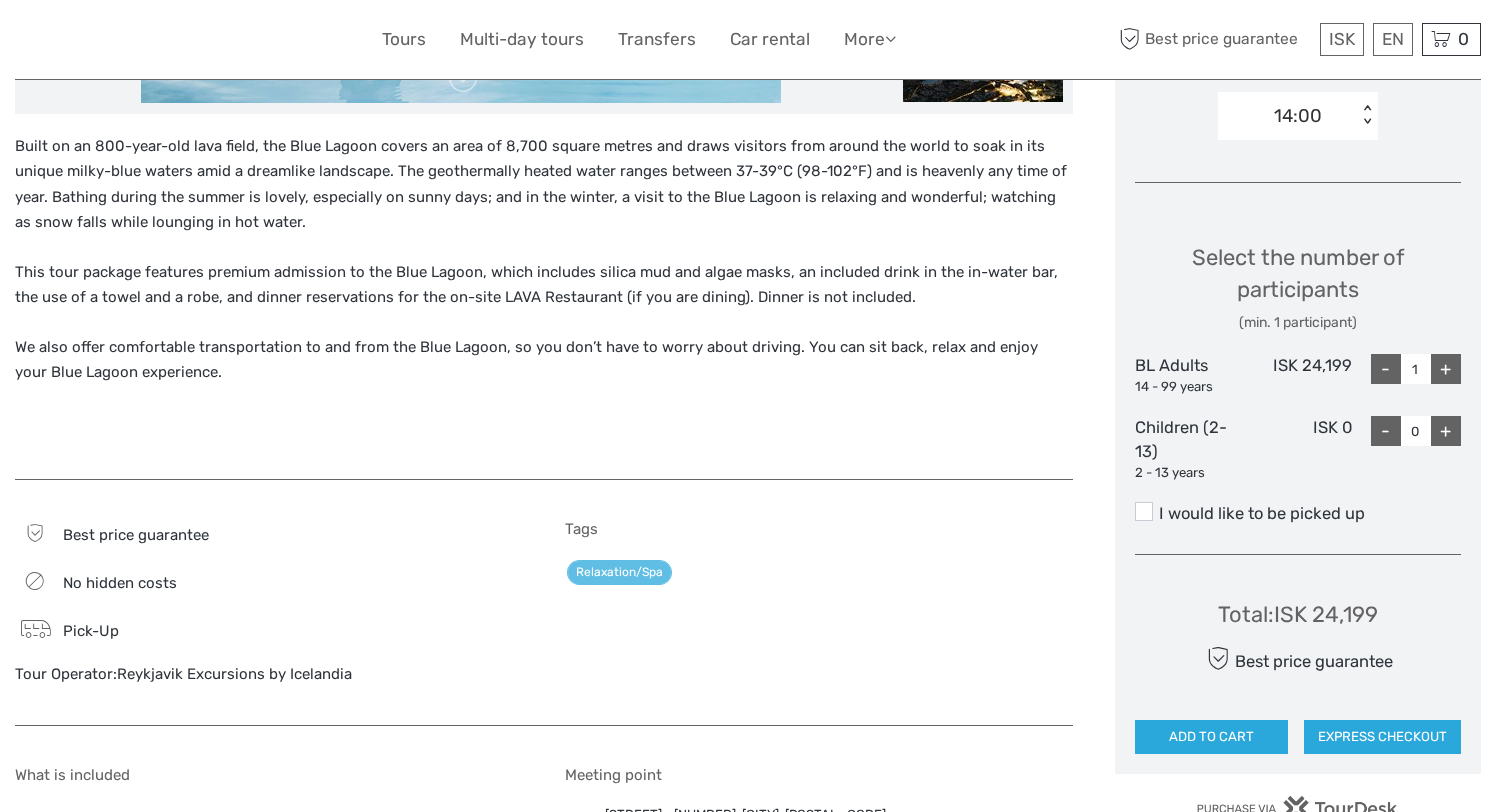 click on "14:00" at bounding box center (1287, 116) 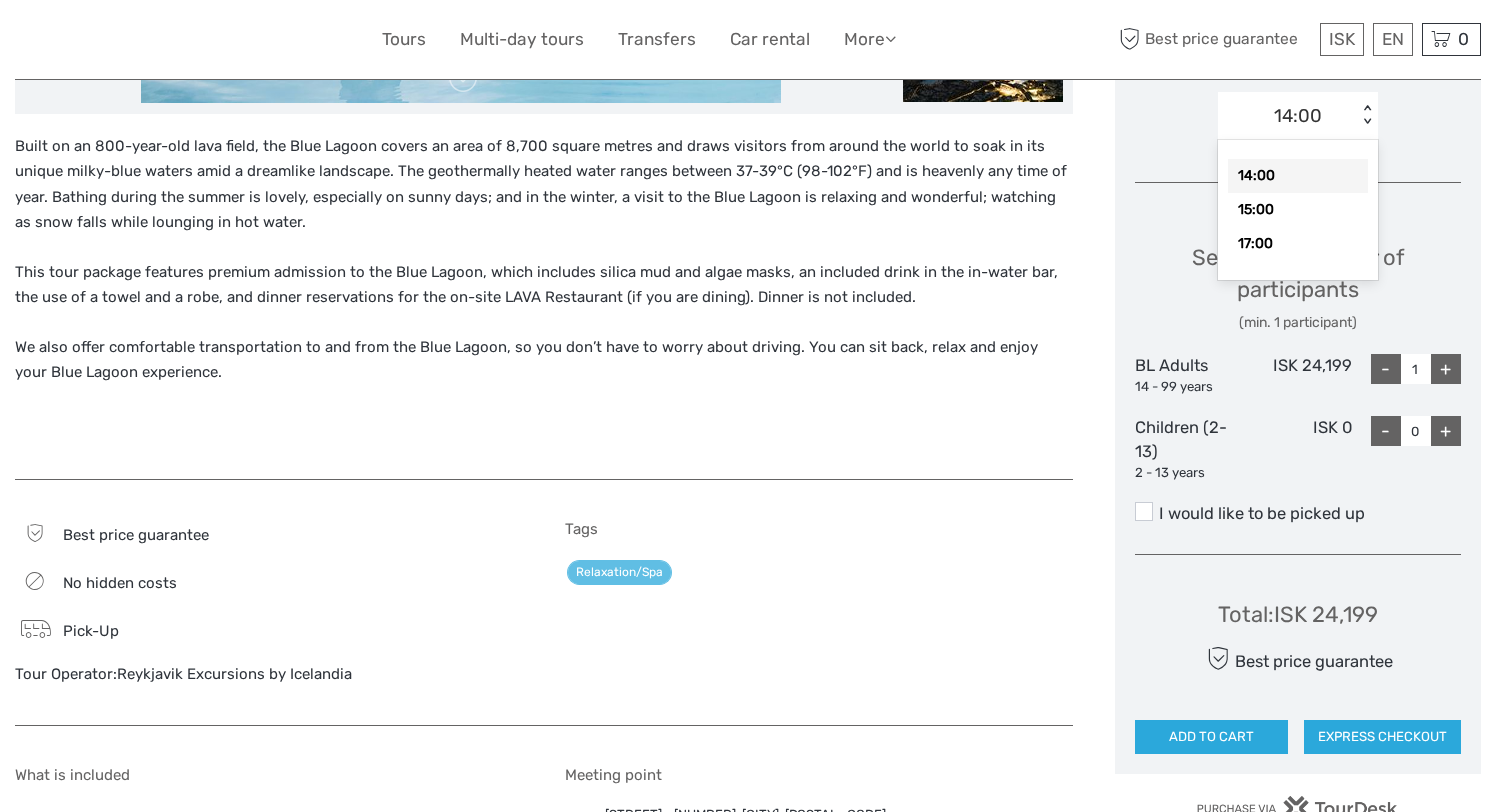 click on "14:00" at bounding box center [1298, 116] 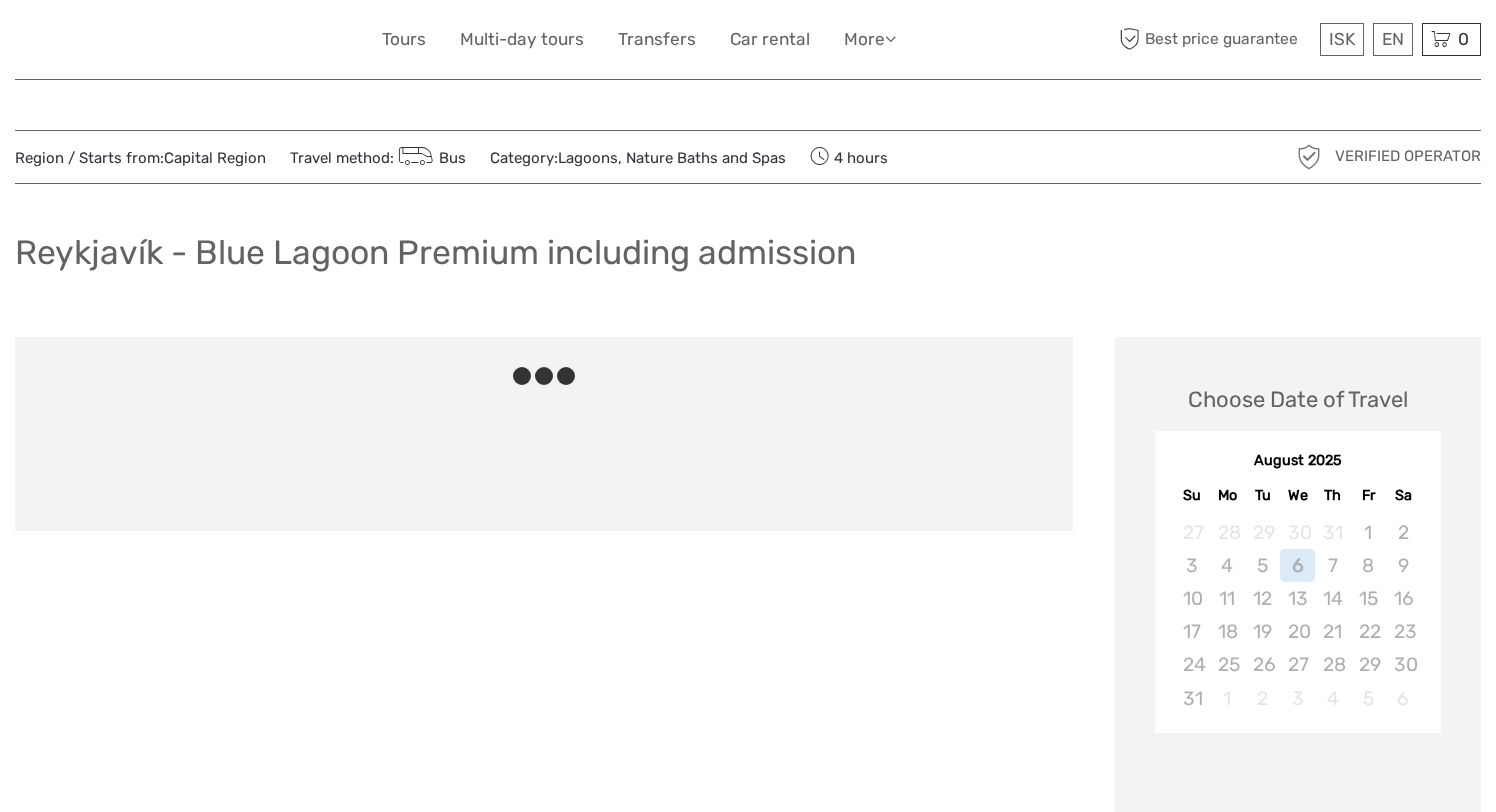 scroll, scrollTop: 0, scrollLeft: 0, axis: both 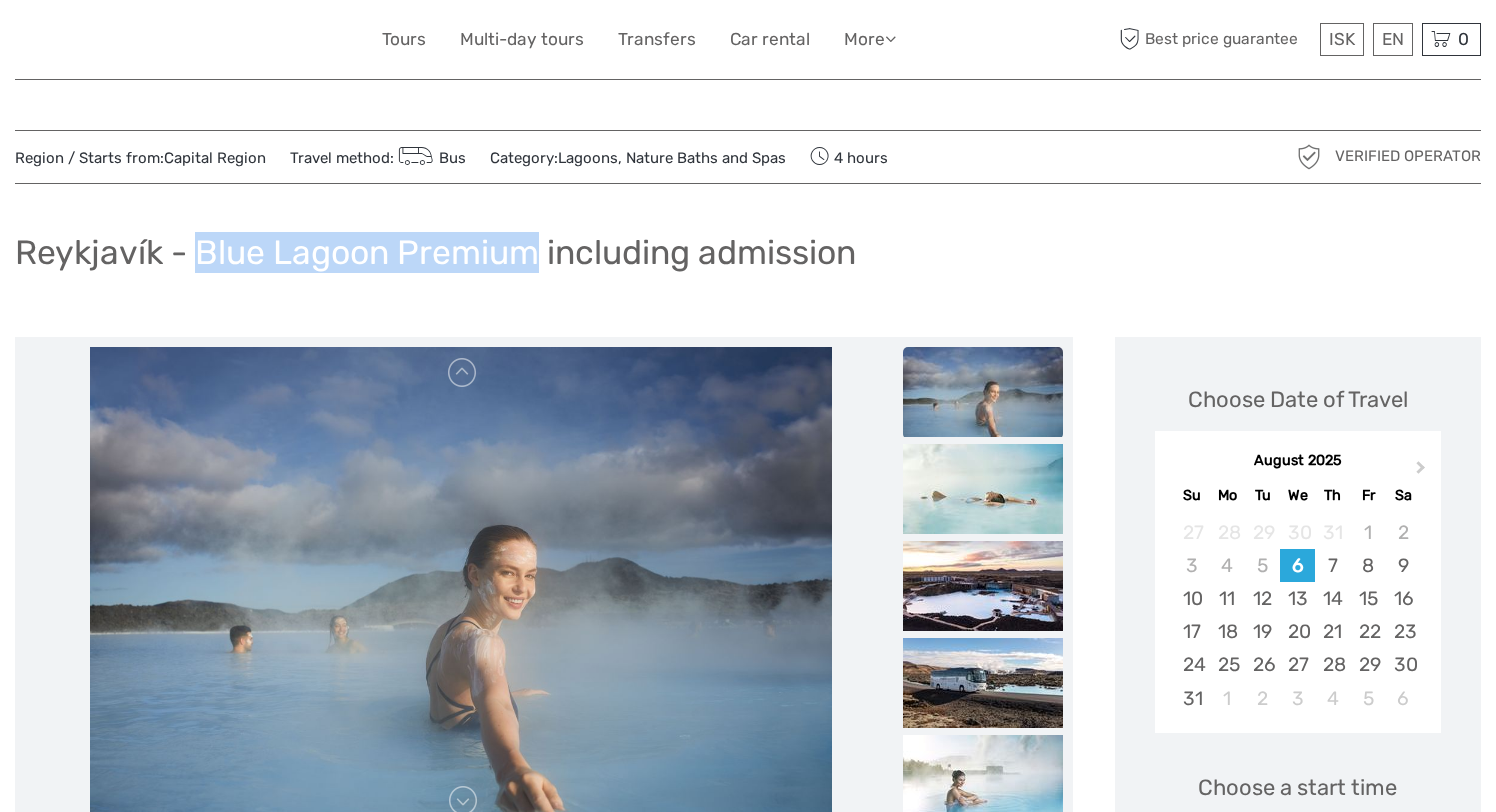 drag, startPoint x: 198, startPoint y: 252, endPoint x: 538, endPoint y: 241, distance: 340.1779 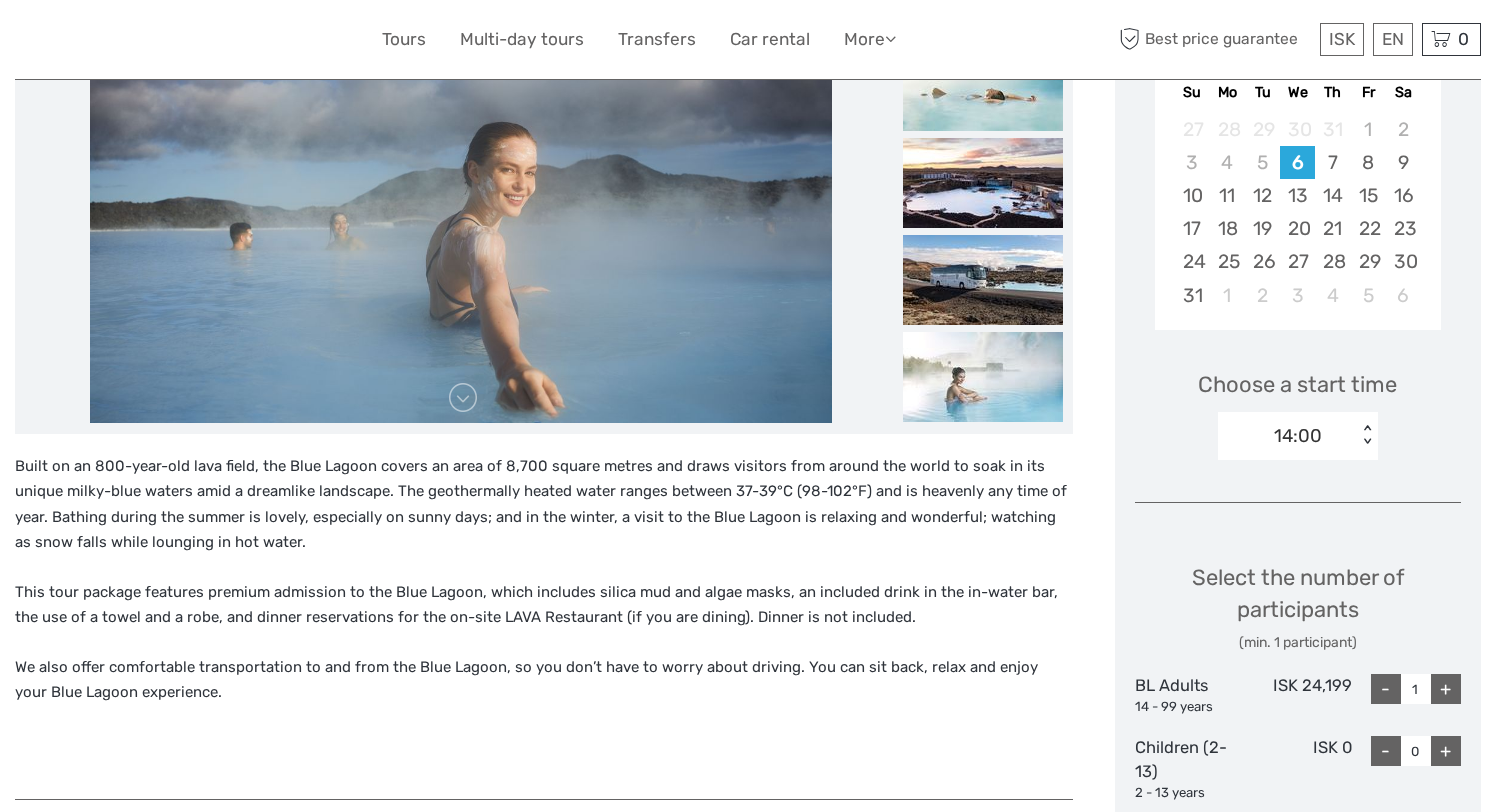 scroll, scrollTop: 0, scrollLeft: 0, axis: both 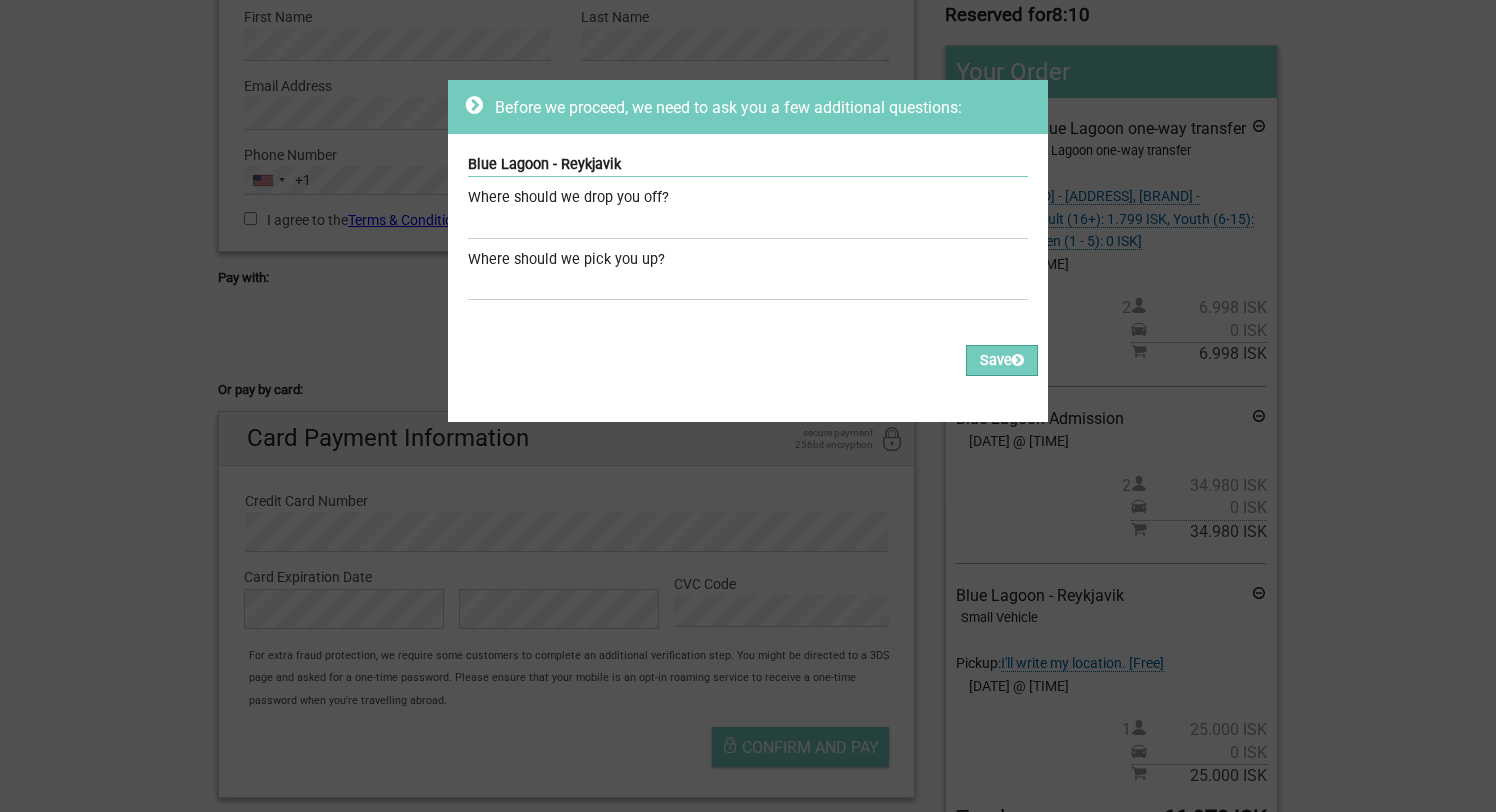 click on "Where should we drop you off?" at bounding box center (748, 198) 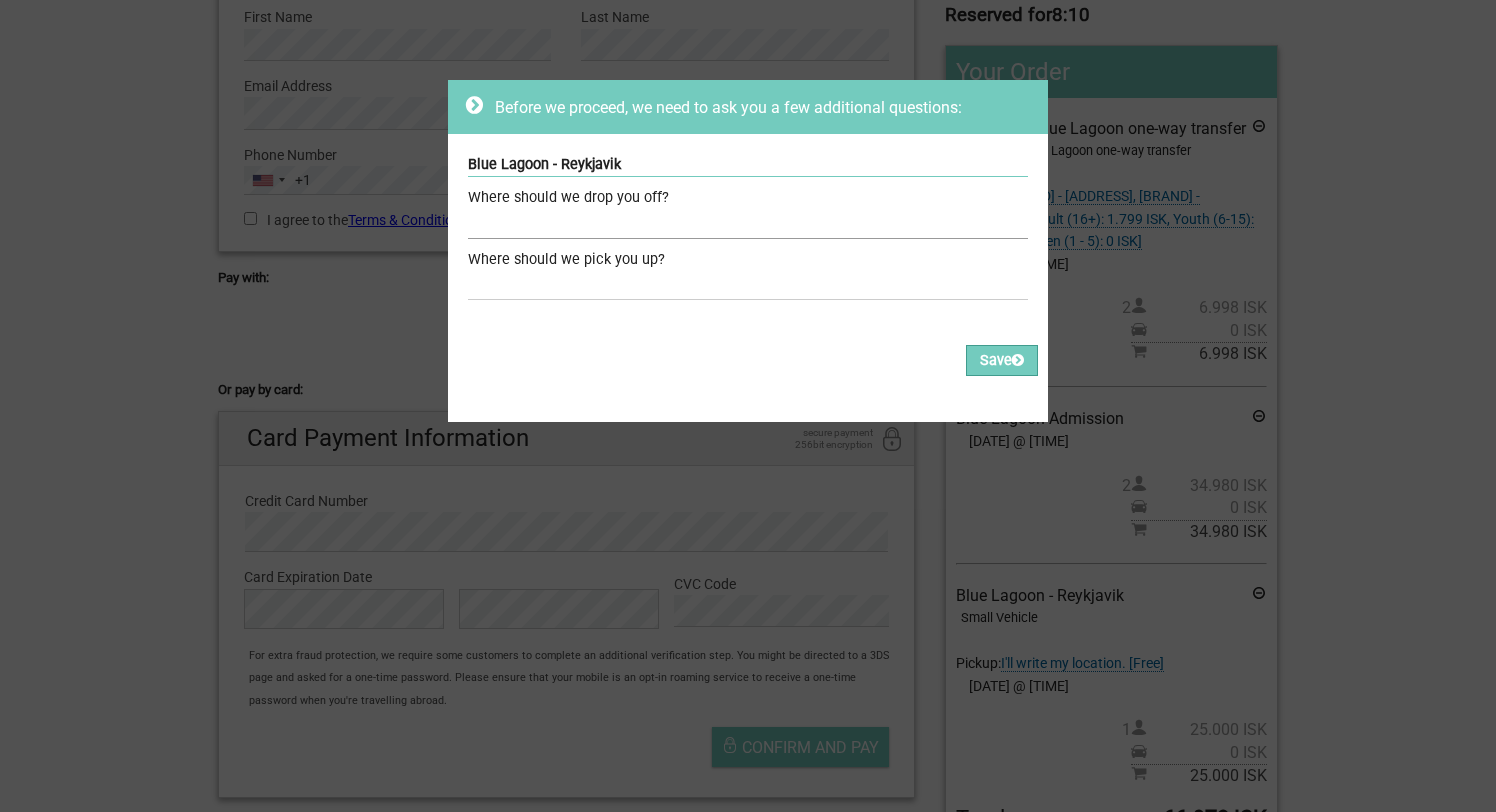 click at bounding box center [748, 224] 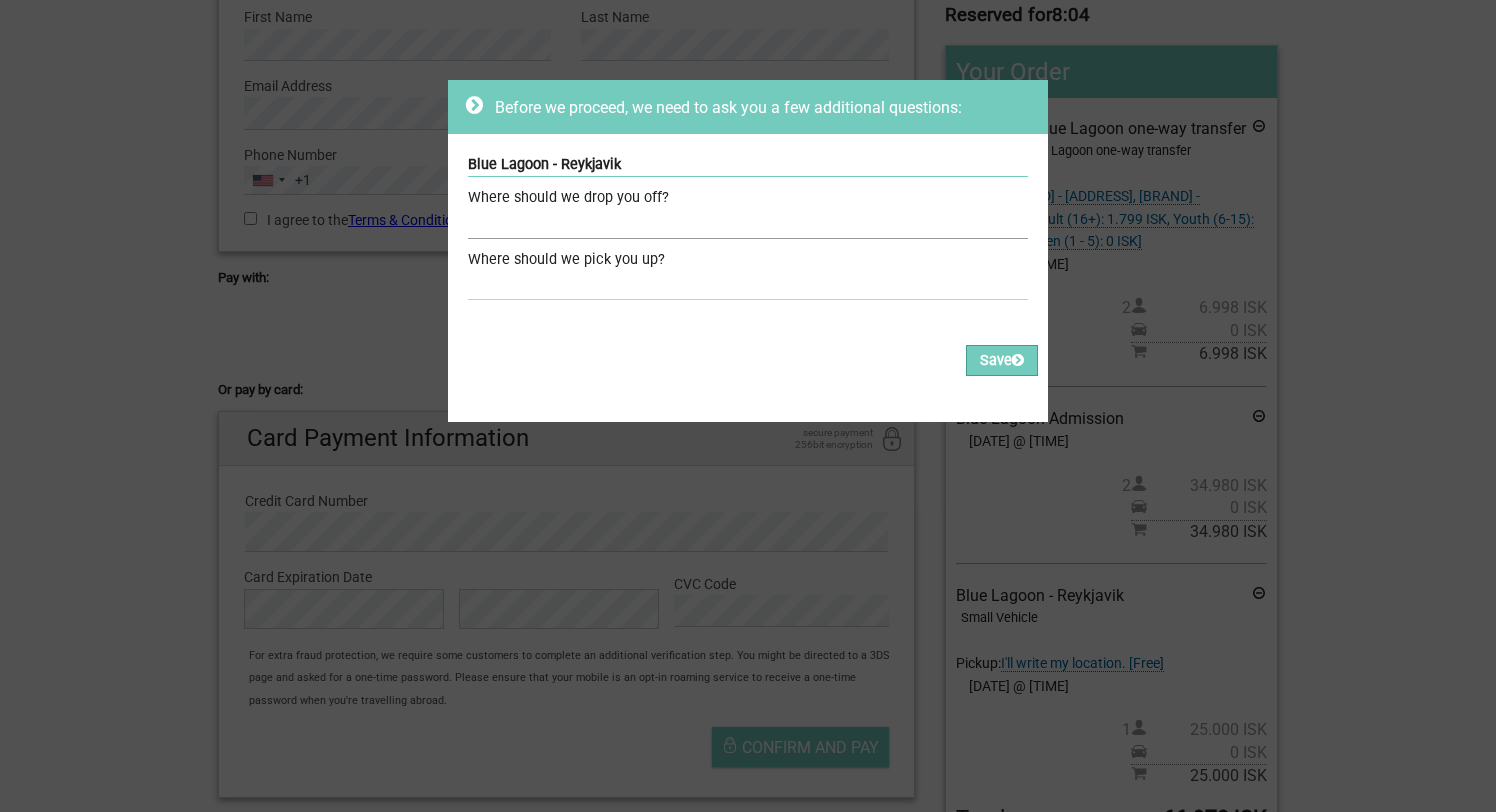 type on "h" 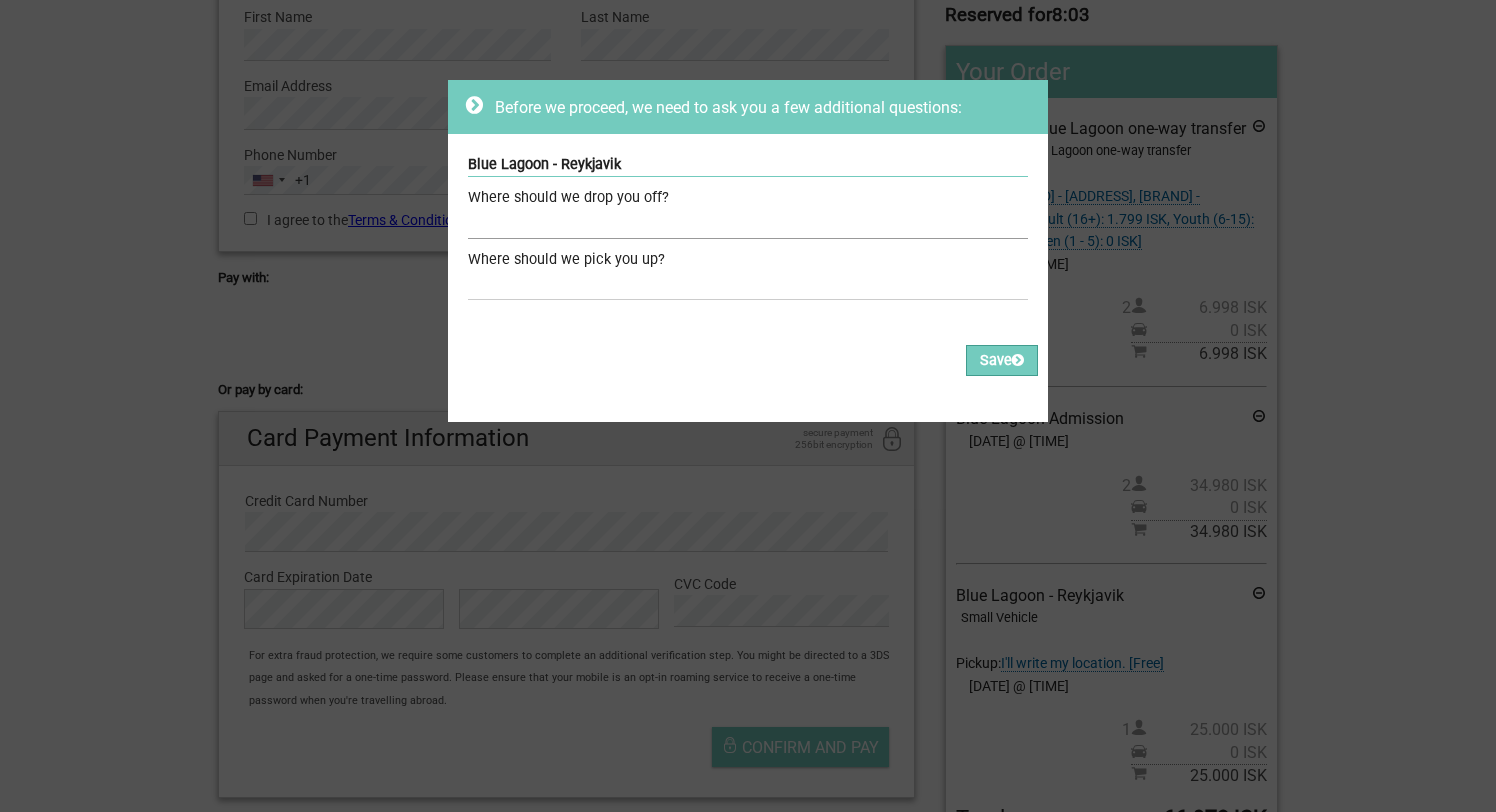 paste on "and if i need to stay longer at the ba" 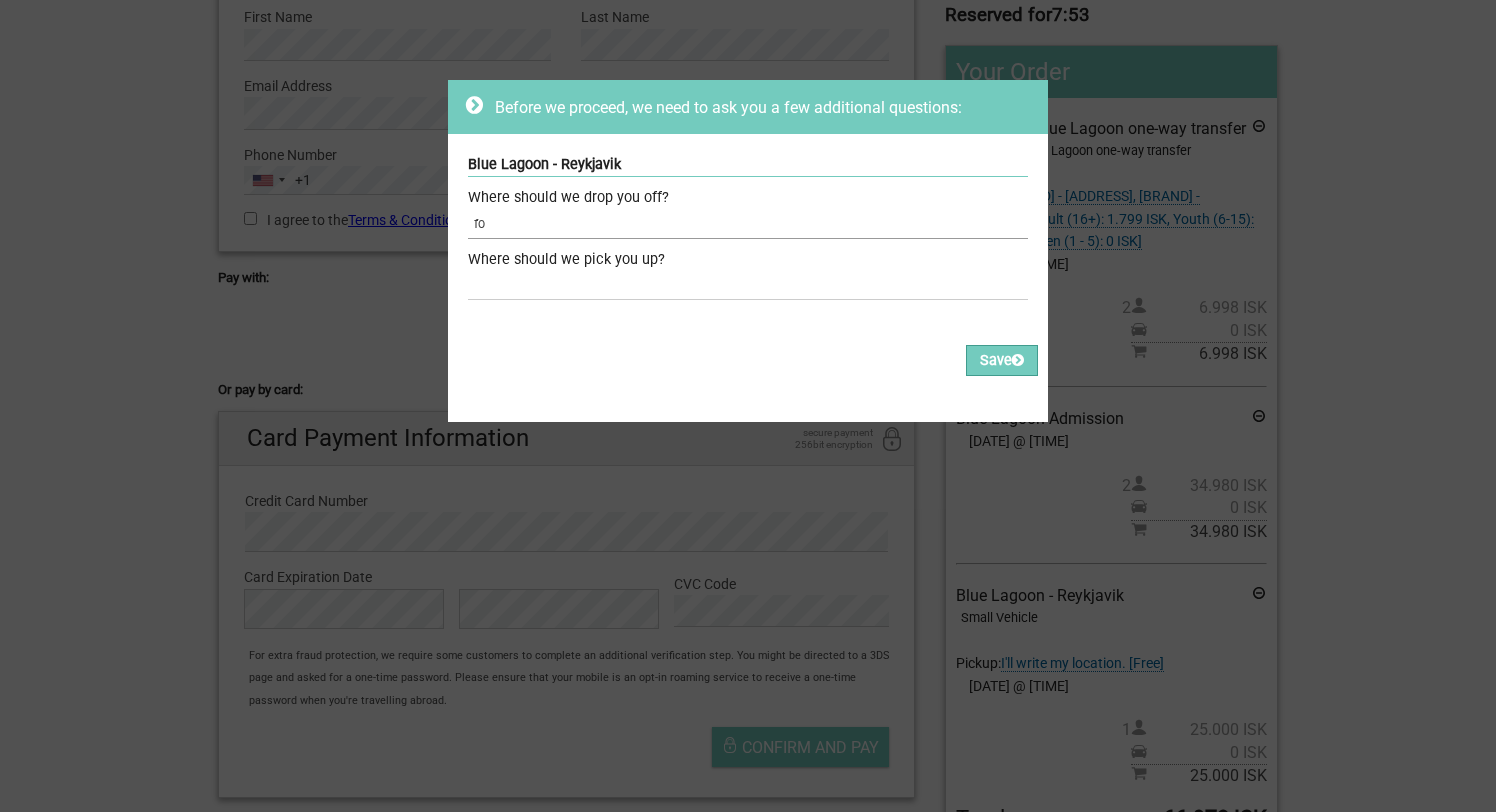 type on "fo" 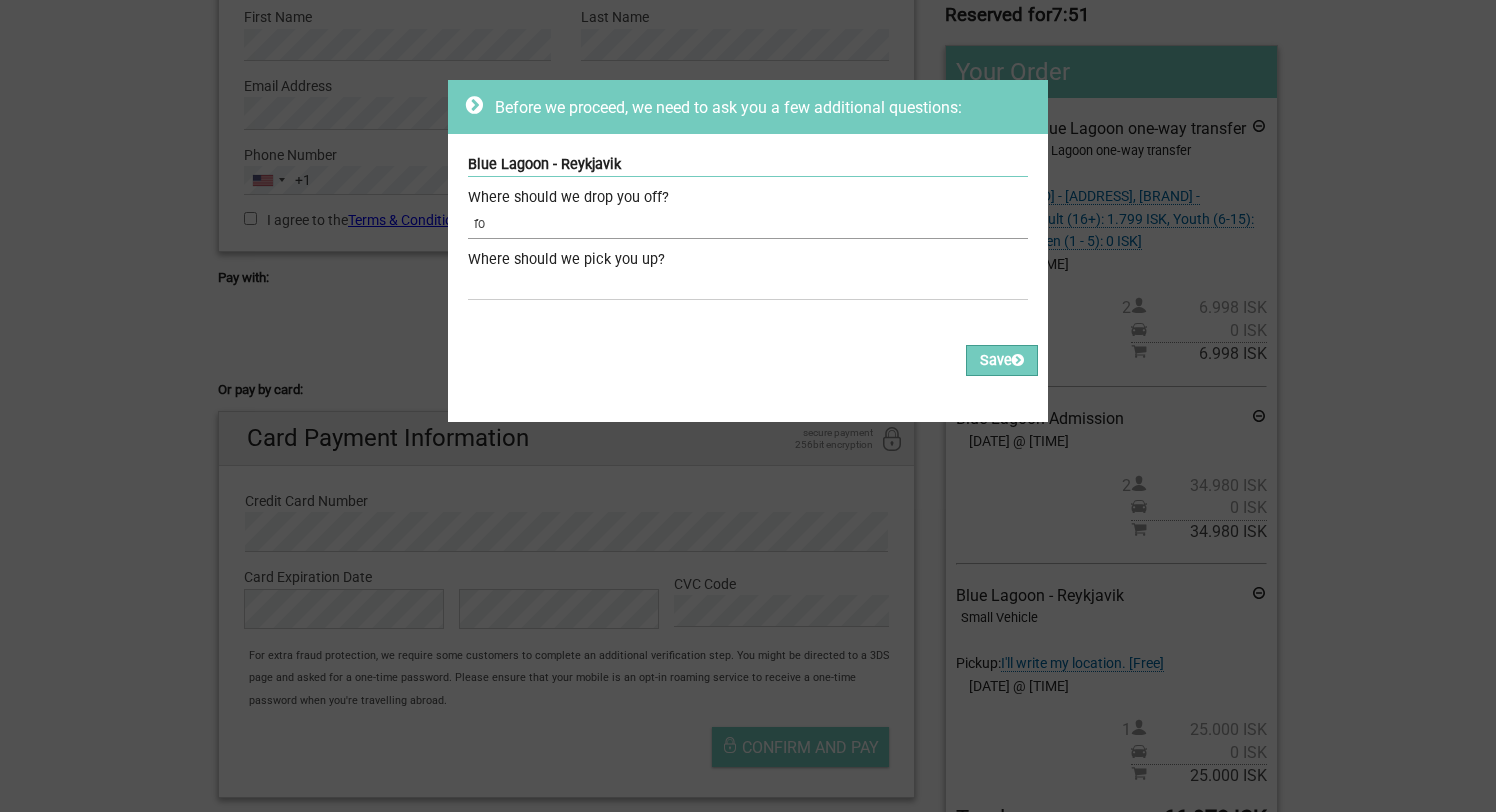 click on "fo" at bounding box center [748, 224] 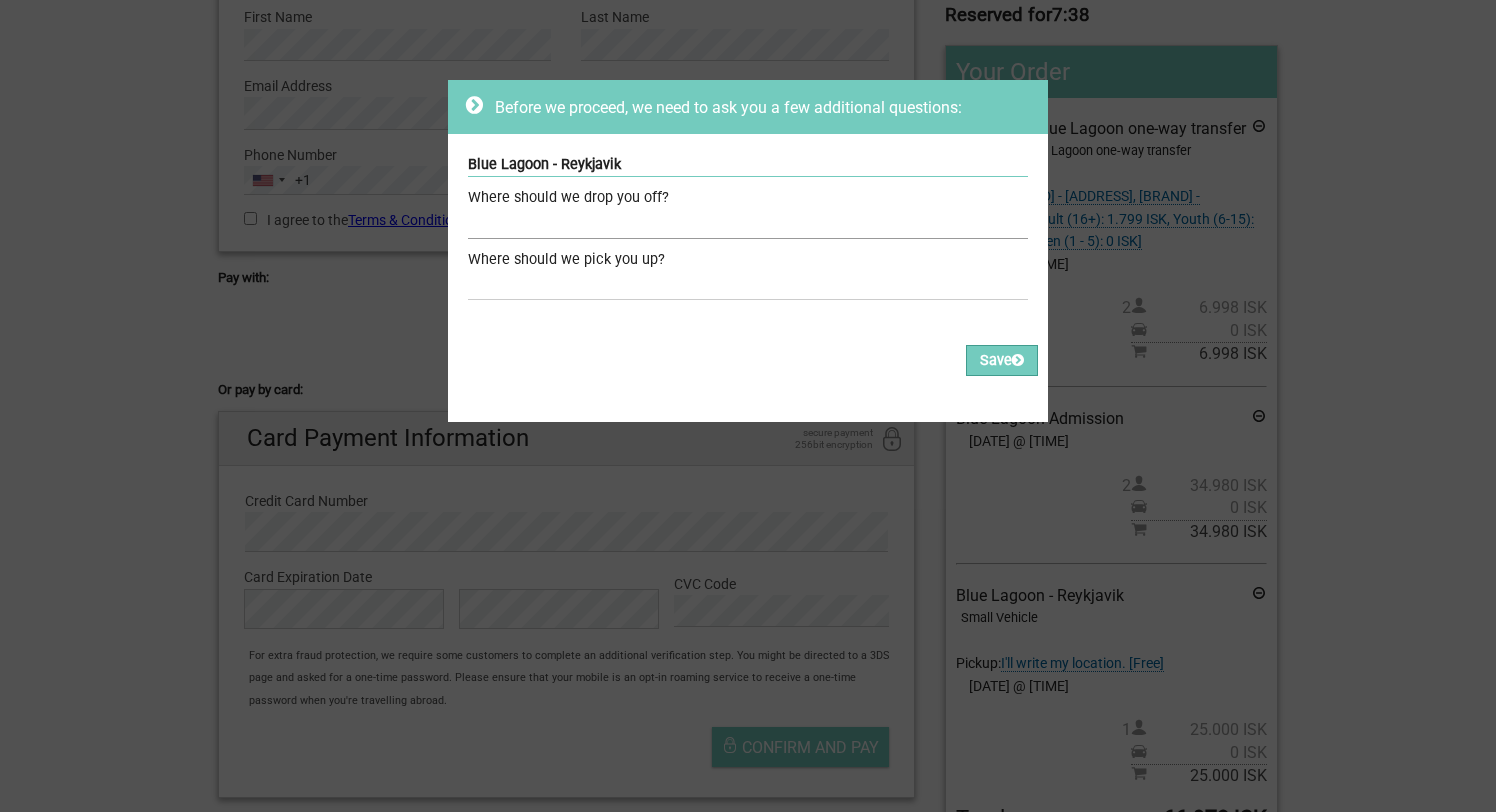 paste on "Reykjavik Lights" 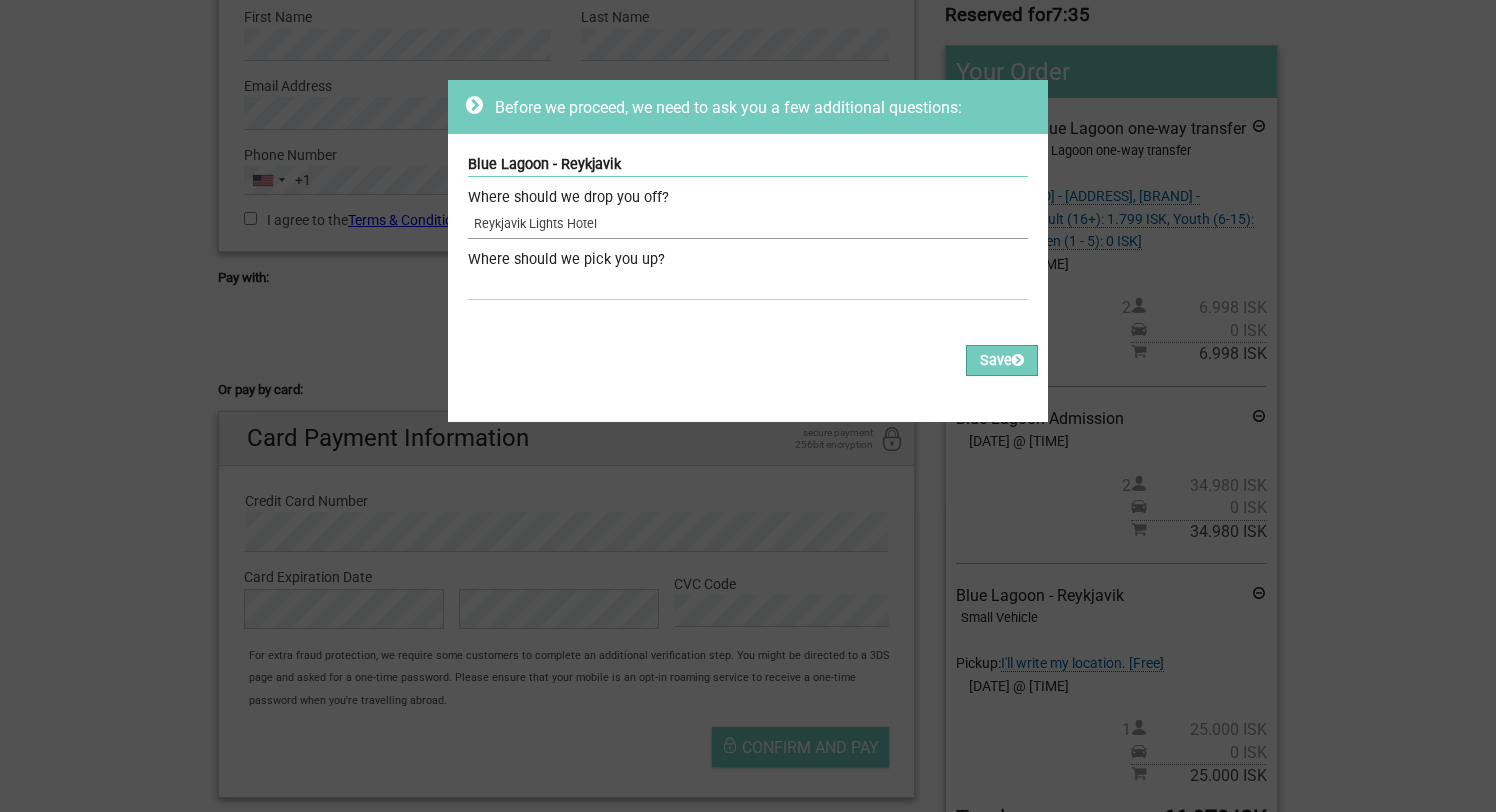 type on "Reykjavik Lights Hotel" 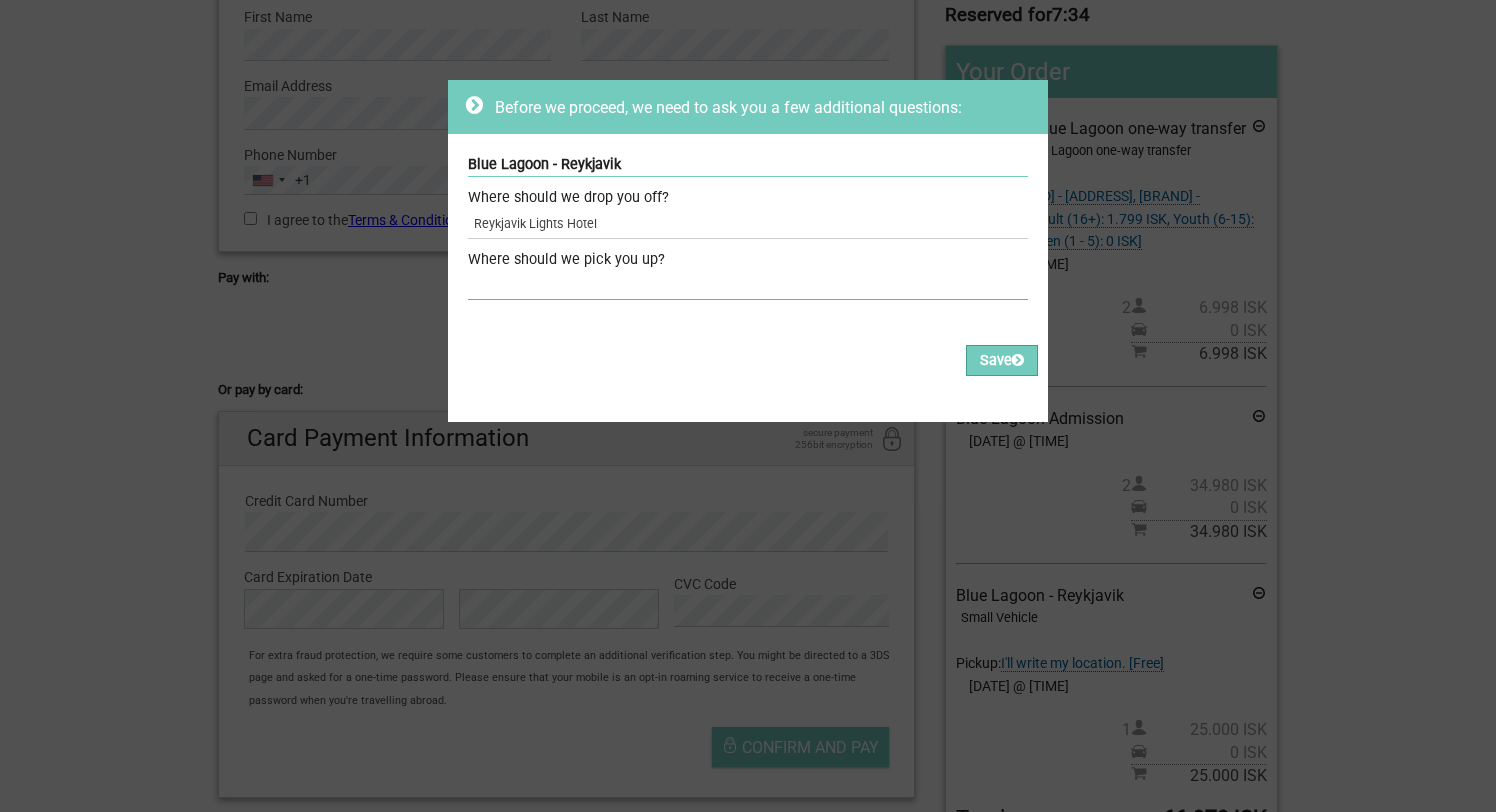 paste on "Reykjavik Lights Hotel" 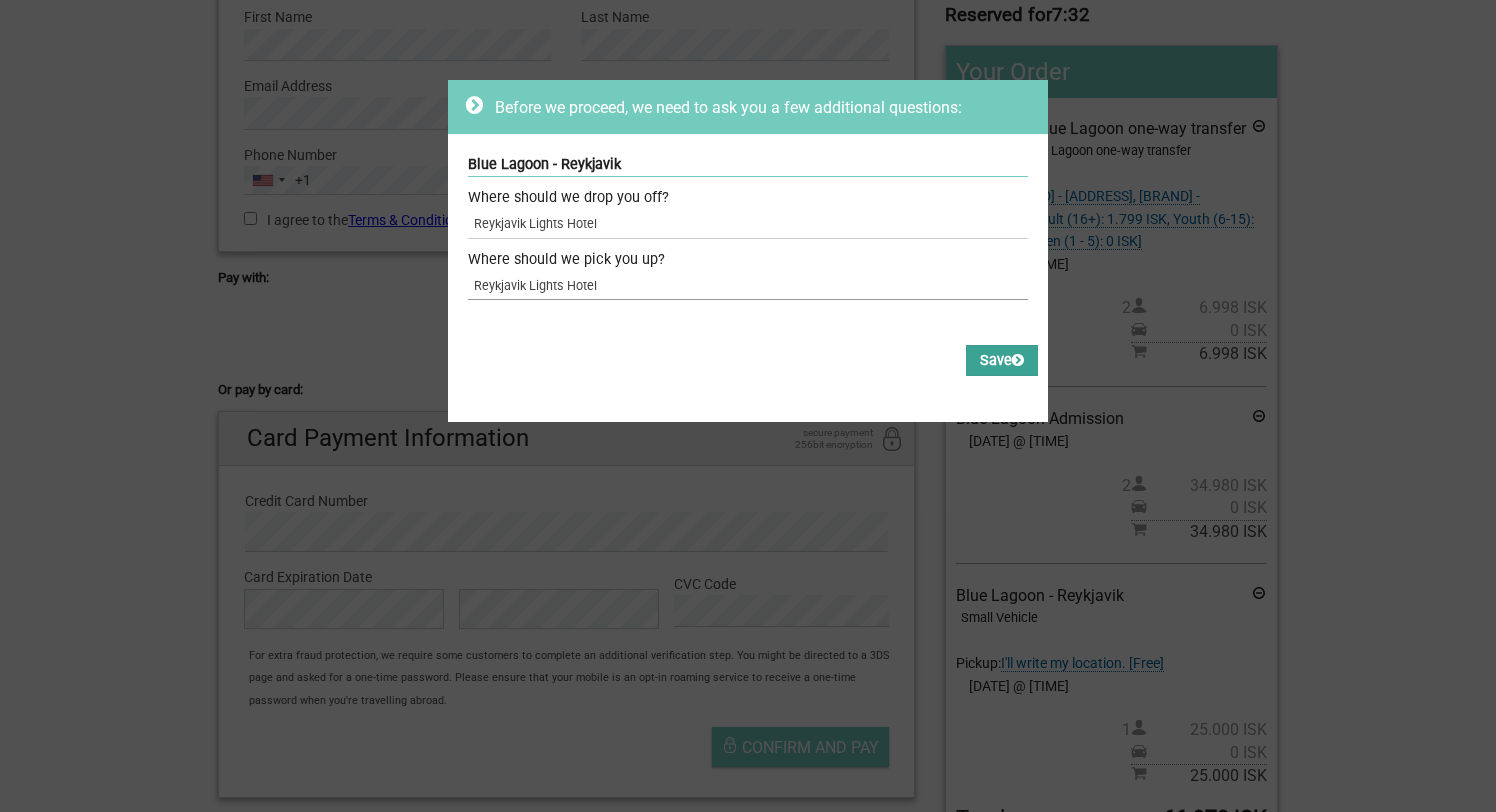 type on "Reykjavik Lights Hotel" 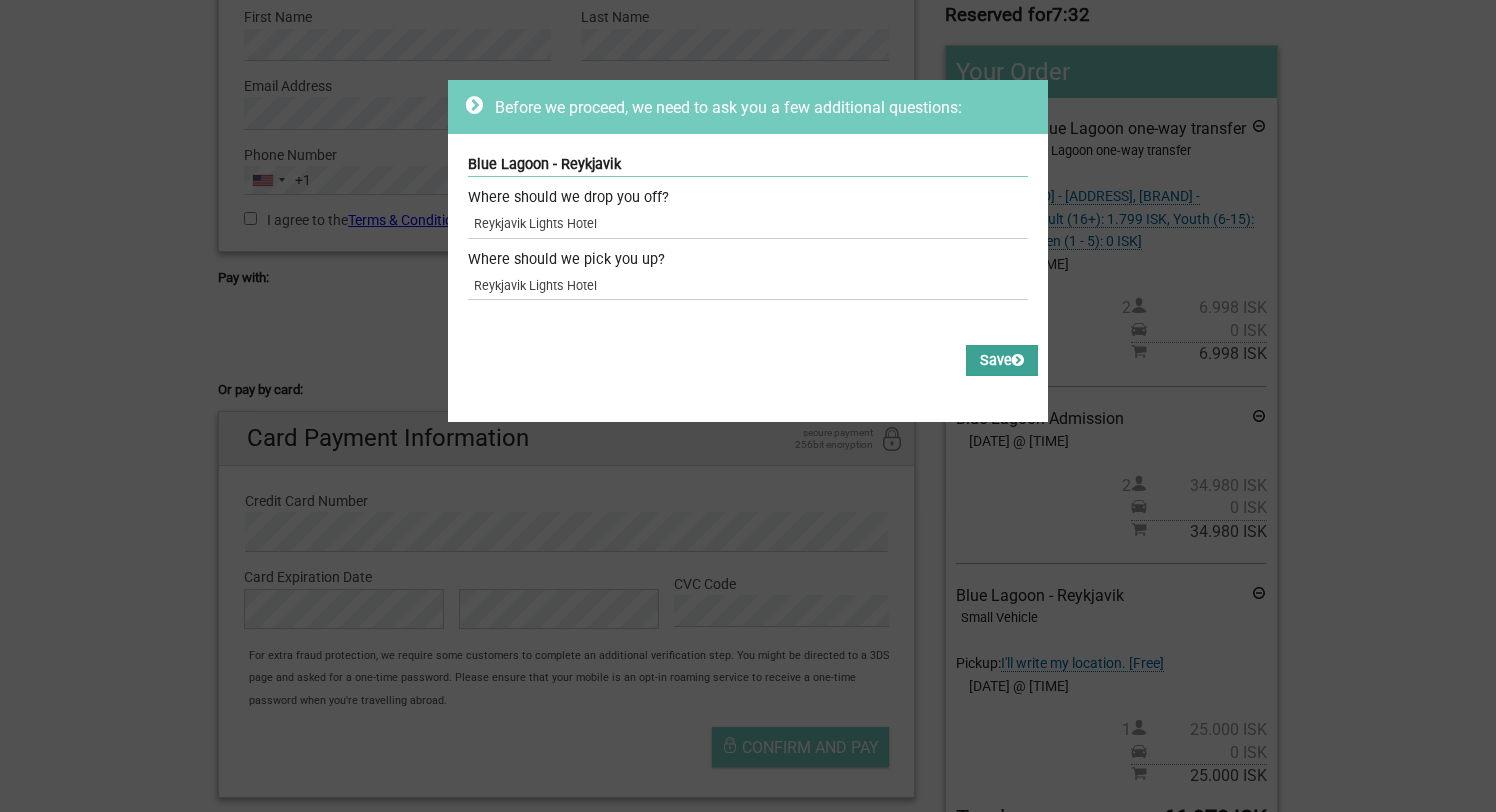 click on "Save" at bounding box center (1002, 360) 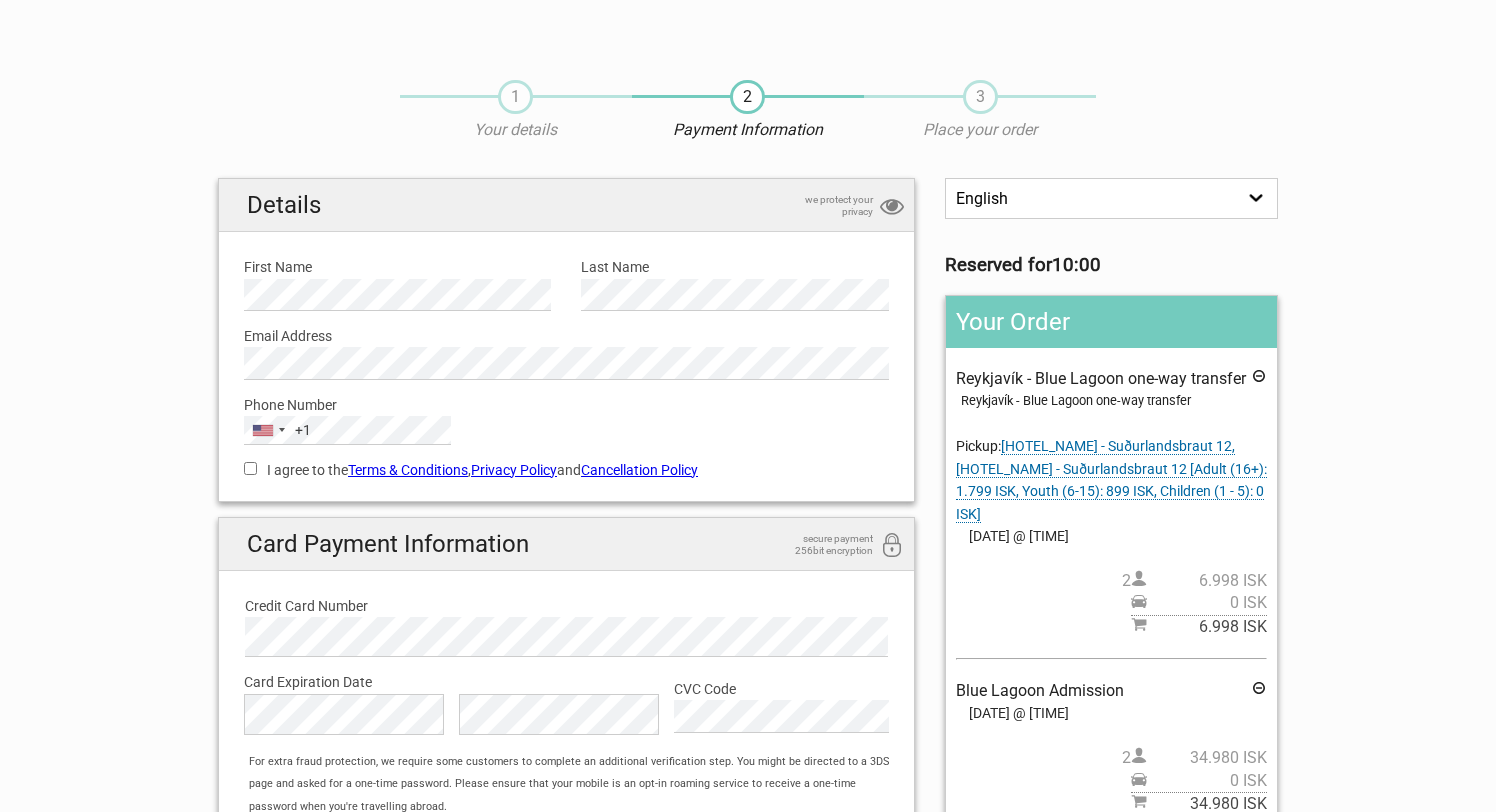 scroll, scrollTop: 250, scrollLeft: 0, axis: vertical 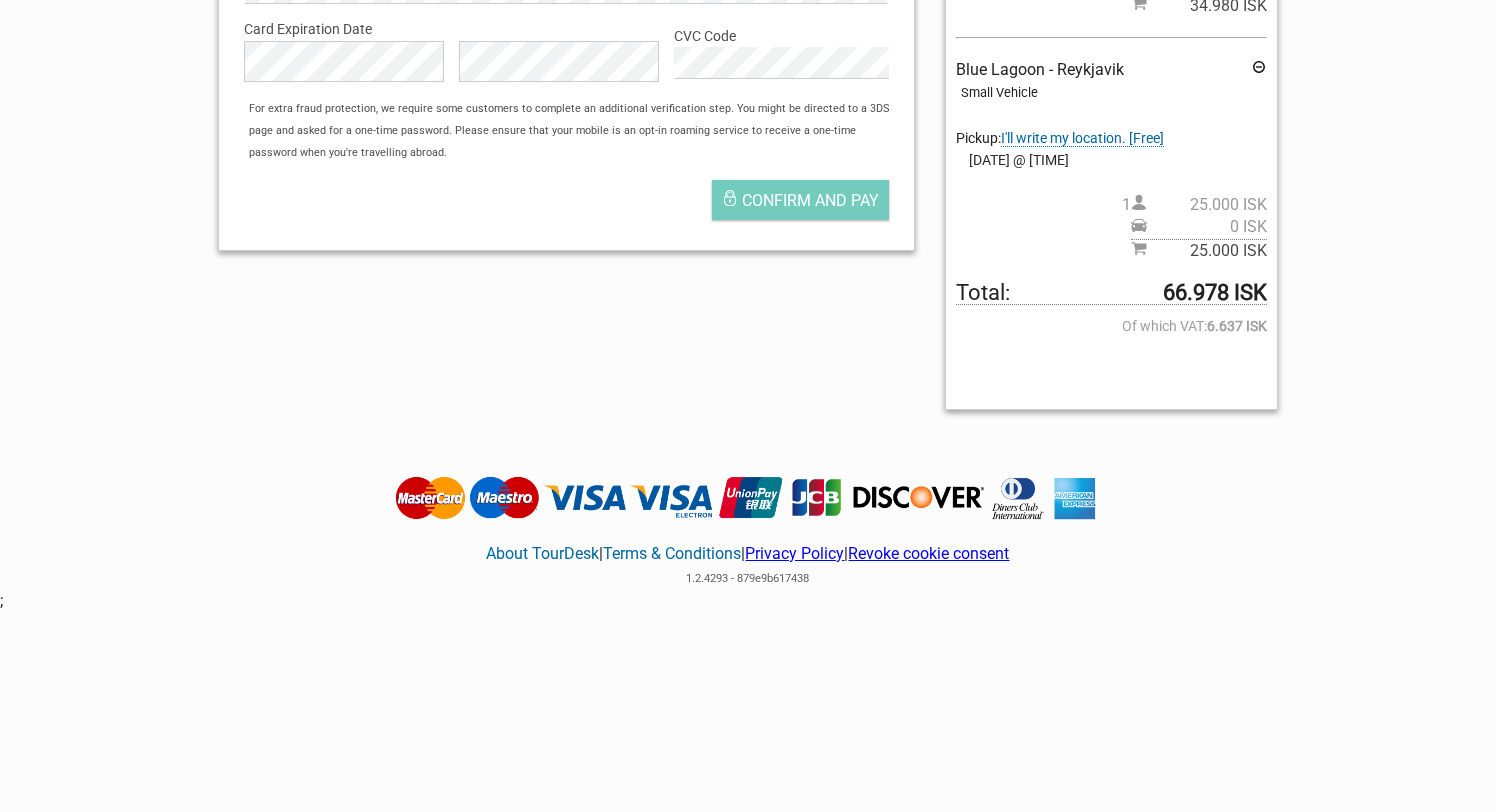 drag, startPoint x: 1160, startPoint y: 292, endPoint x: 1224, endPoint y: 292, distance: 64 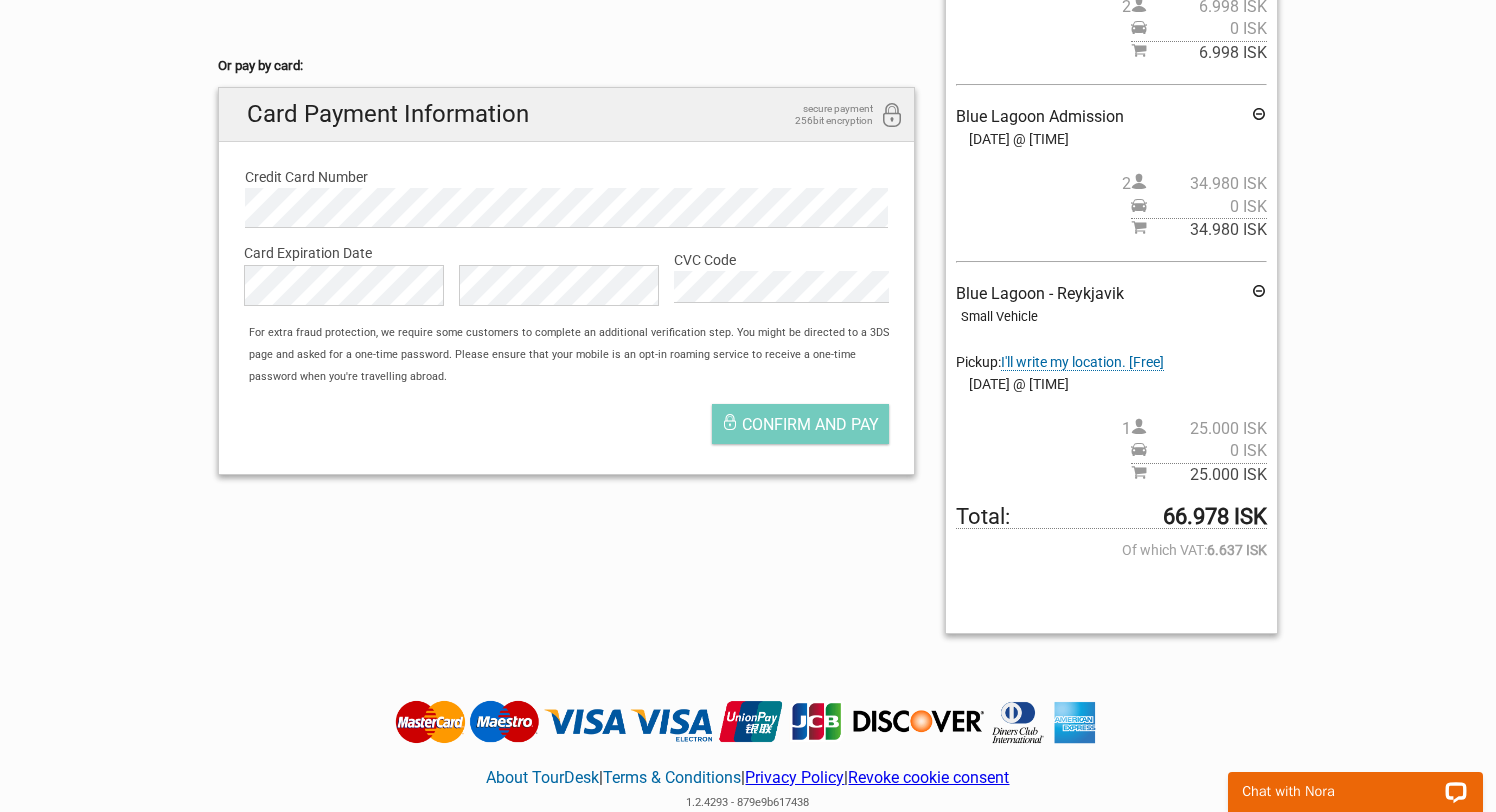 scroll, scrollTop: 543, scrollLeft: 0, axis: vertical 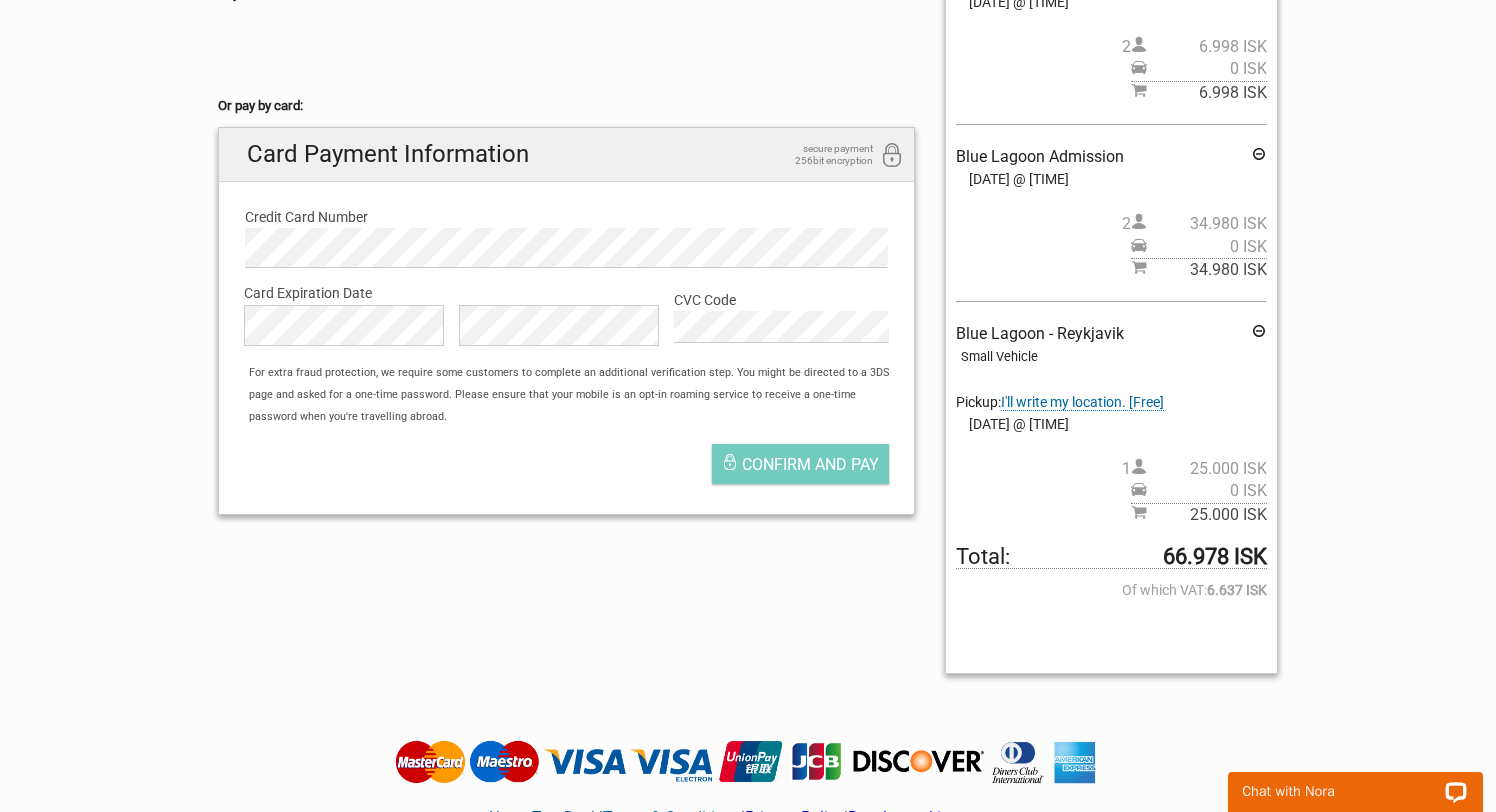 click on "English
Español
Deutsch
Reserved for  0:00
Your Order
Reykjavík - Blue Lagoon one-way transfer
Reykjavík - Blue Lagoon one-way transfer
Pickup:
[CITY] Lights Hotel - Suðurlandsbraut 12, [CITY] Lights Hotel - Suðurlandsbraut 12 [Adult (16+): 1.799 ISK, Youth (6-15): 899 ISK, Children (1 - 5): 0 ISK]
100 Iceland Hótel - Go To: Bus Stop 9. Snorrabraut
101 Guesthouse - Go To: Bus Stop 9. Snorrabraut
101 Hótel - Go To: Bus stop 6. The Culture House - Safnahúsið
201 Hotel - Hlíðarsmári 5, 201 Hotel - Hlíðarsmári 5
27Soley - Go To: BSÍ Bus Terminal, BSÍ Bus Terminal - Vatnsmýrarvegur 10" at bounding box center [748, 166] 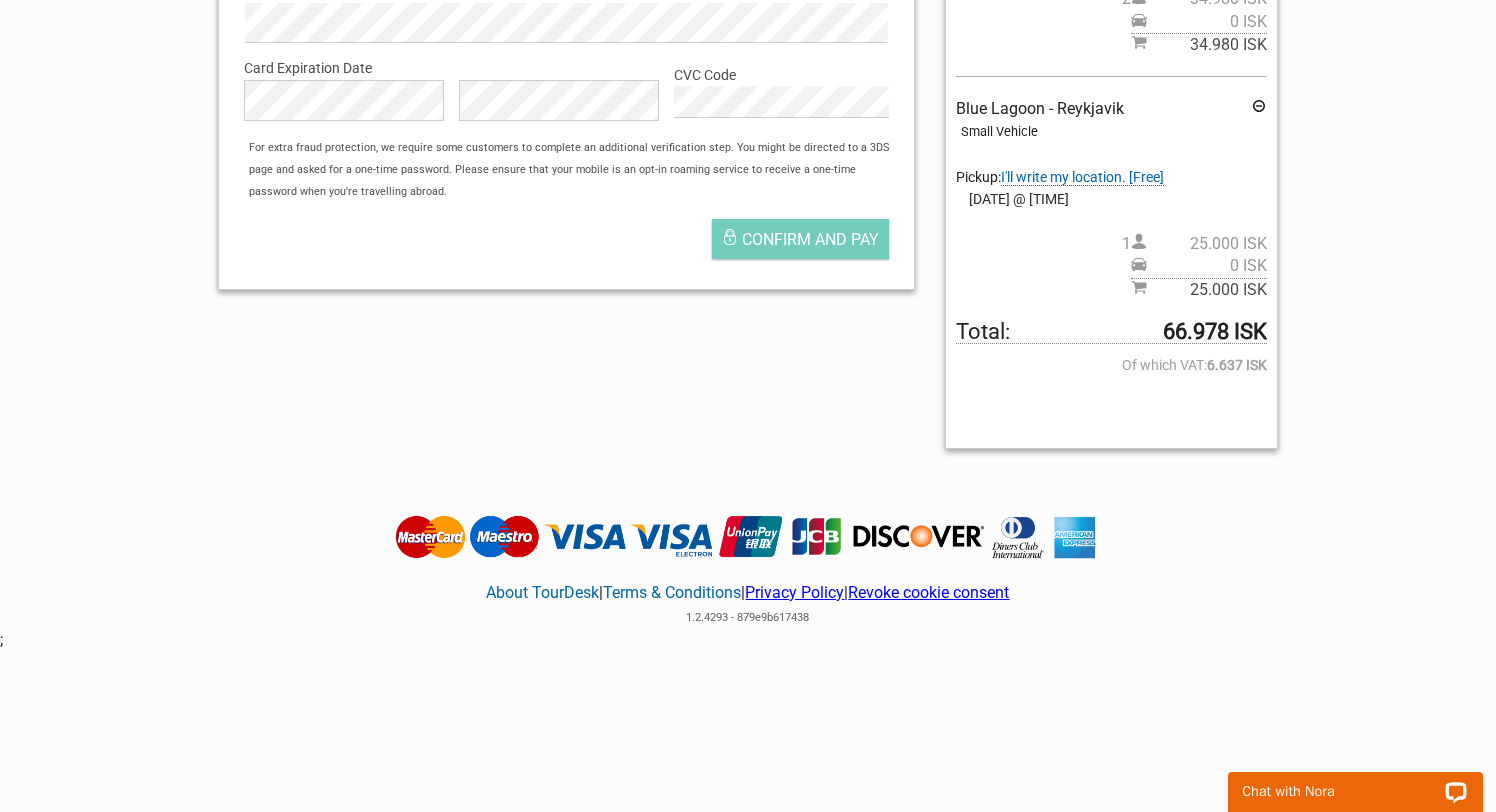 scroll, scrollTop: 804, scrollLeft: 0, axis: vertical 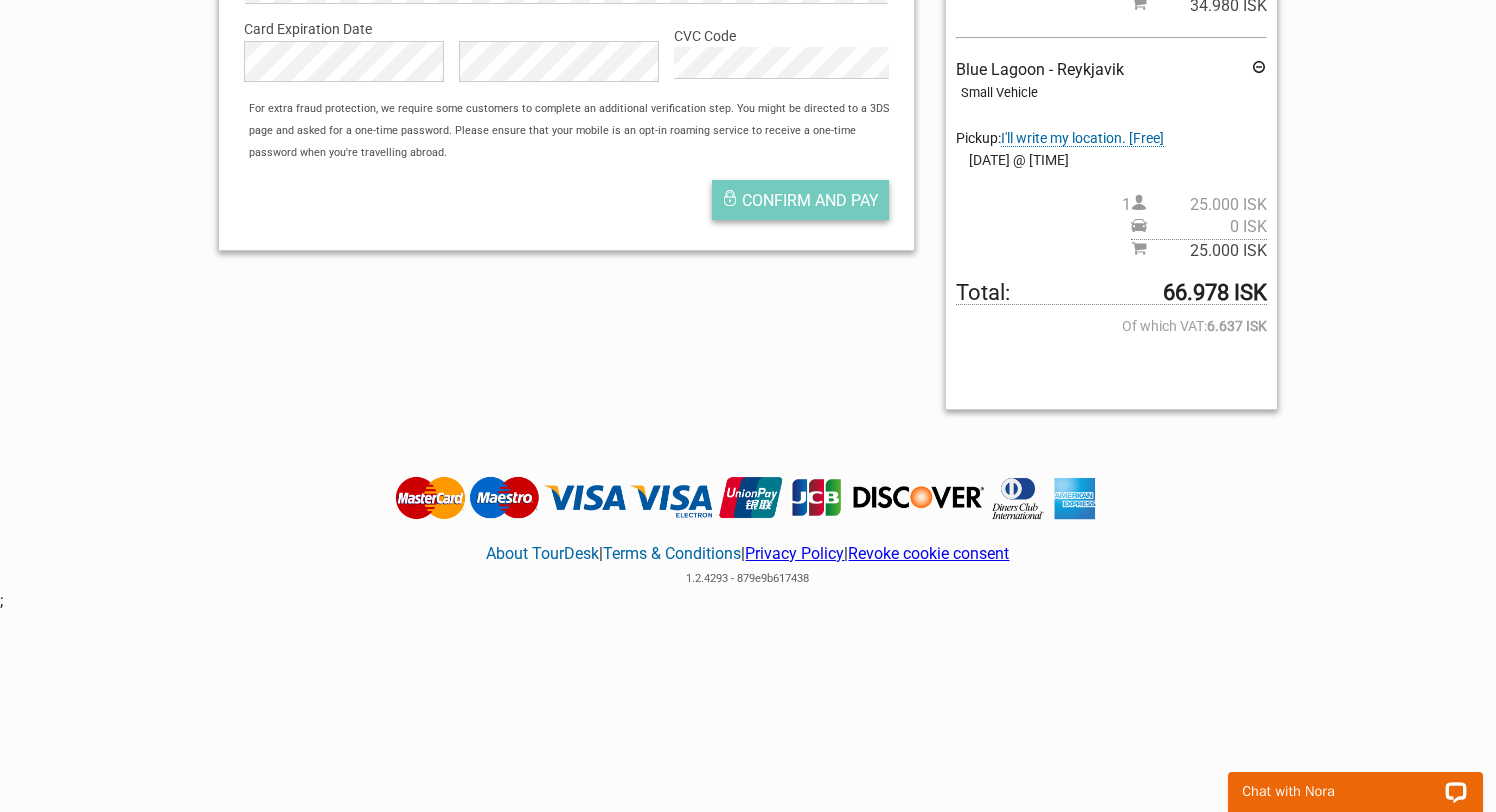 click on "Confirm and pay" at bounding box center [810, 200] 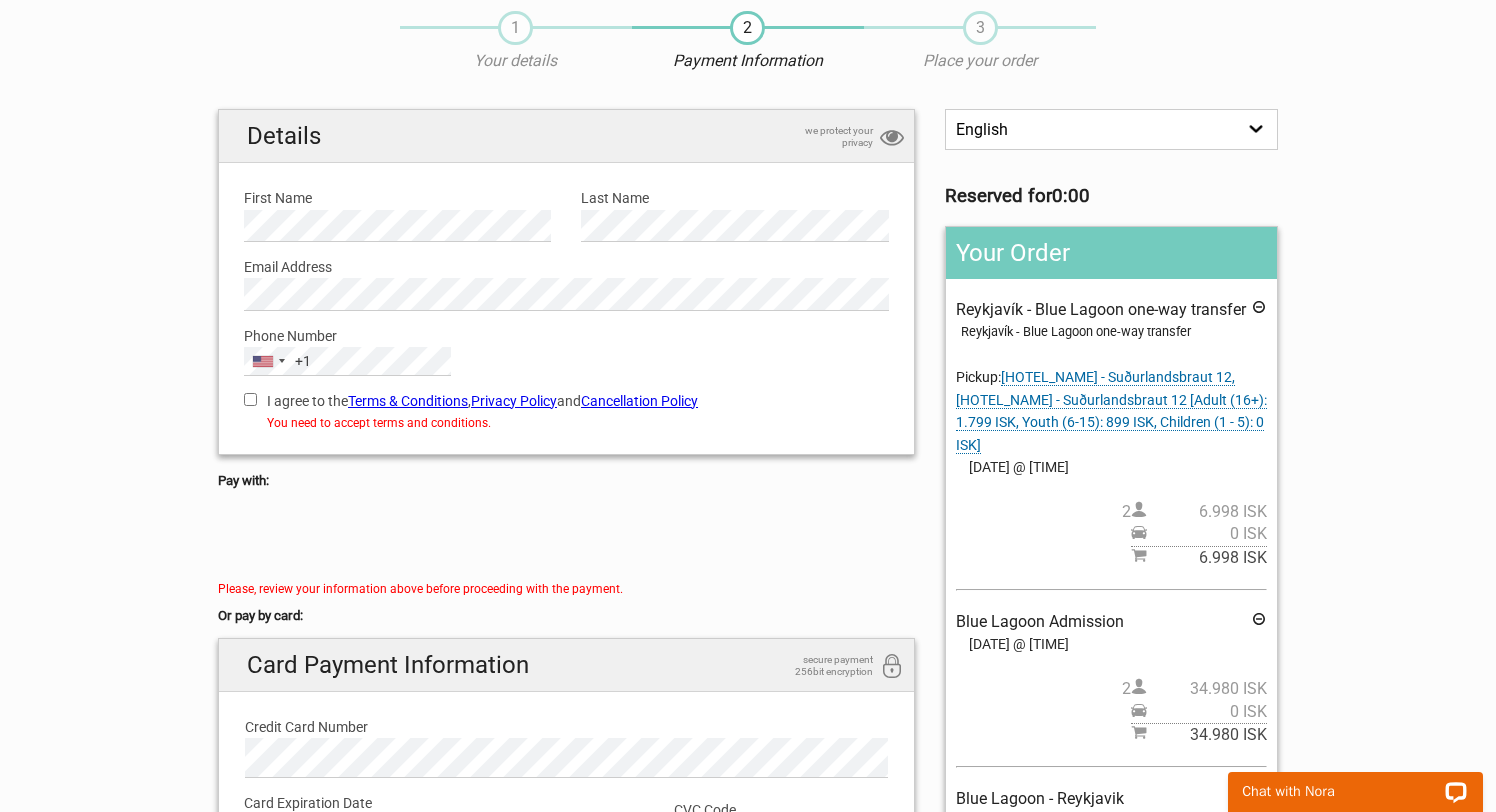 scroll, scrollTop: 79, scrollLeft: 0, axis: vertical 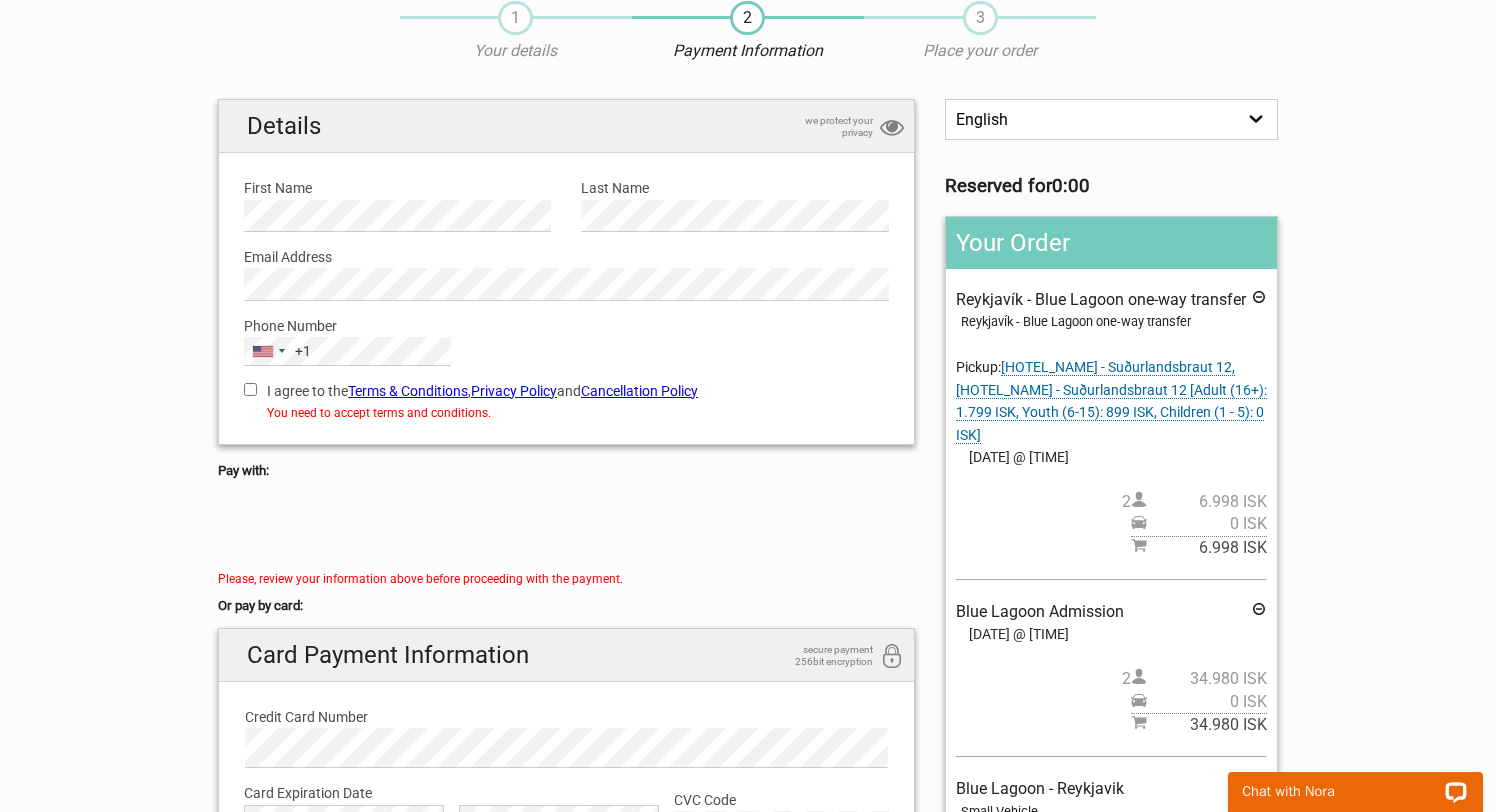 click on "I agree to the  Terms & Conditions ,  Privacy Policy  and  Cancellation Policy" at bounding box center (250, 389) 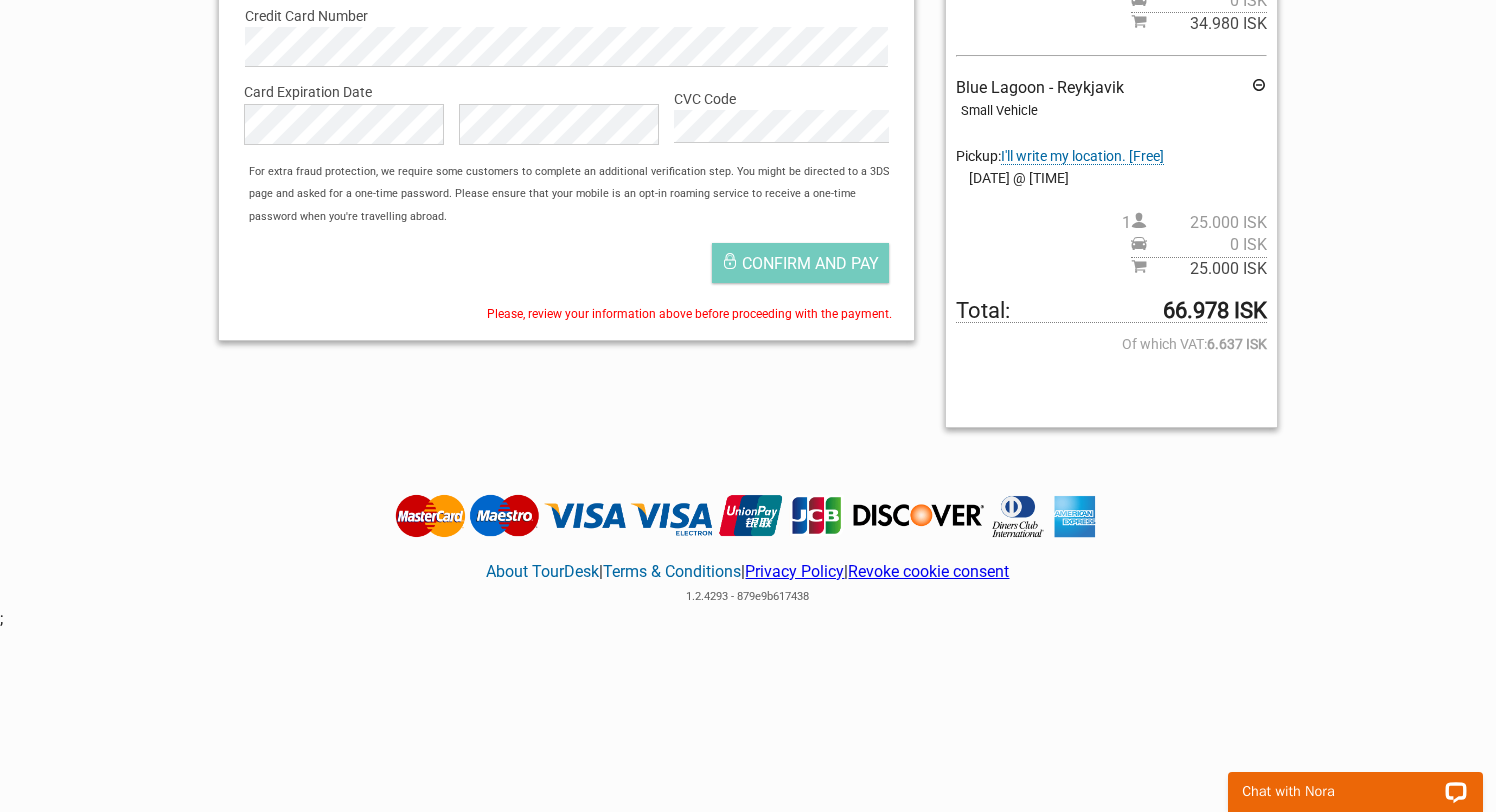 scroll, scrollTop: 804, scrollLeft: 0, axis: vertical 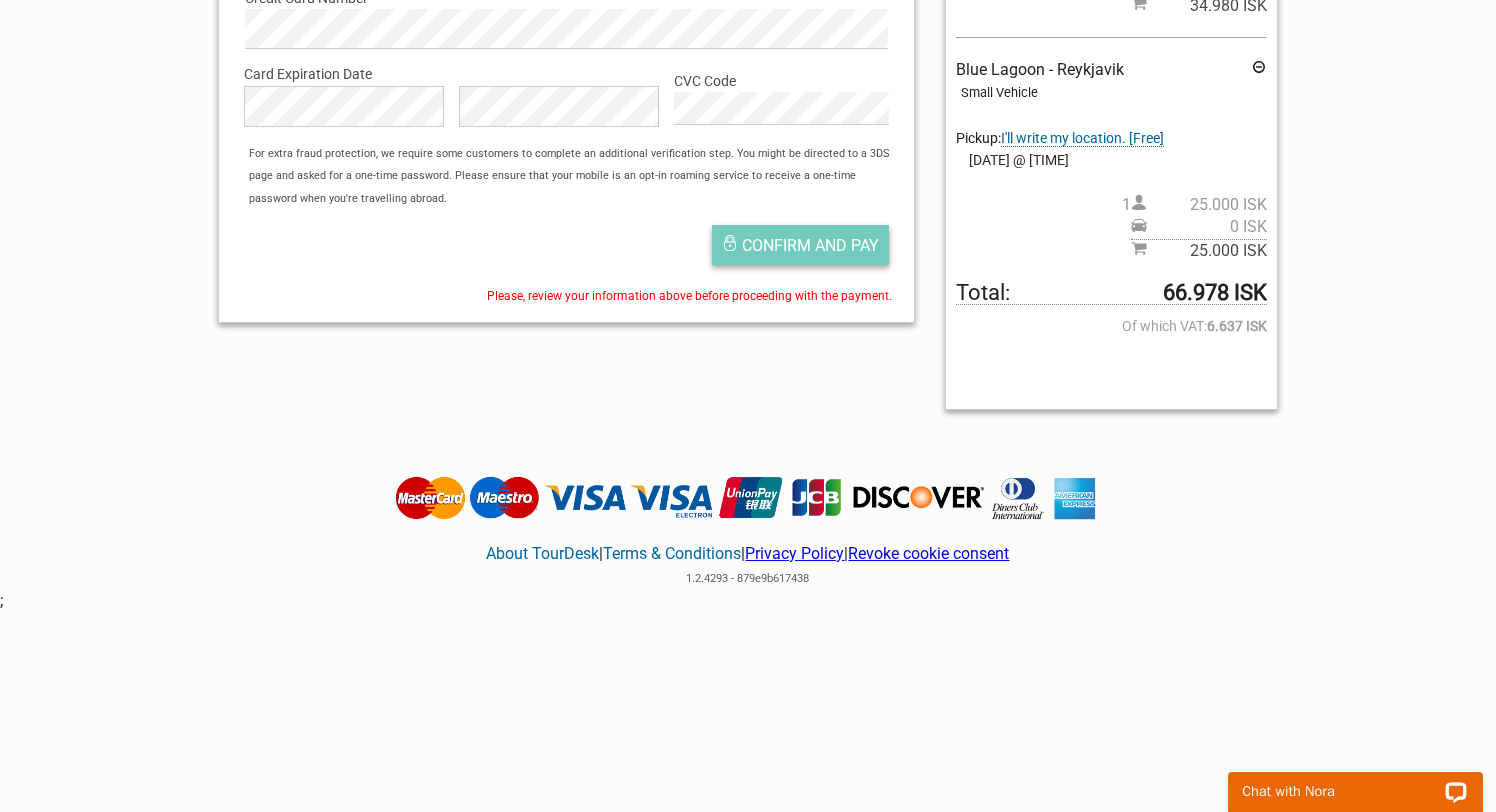 click on "Confirm and pay" at bounding box center [810, 245] 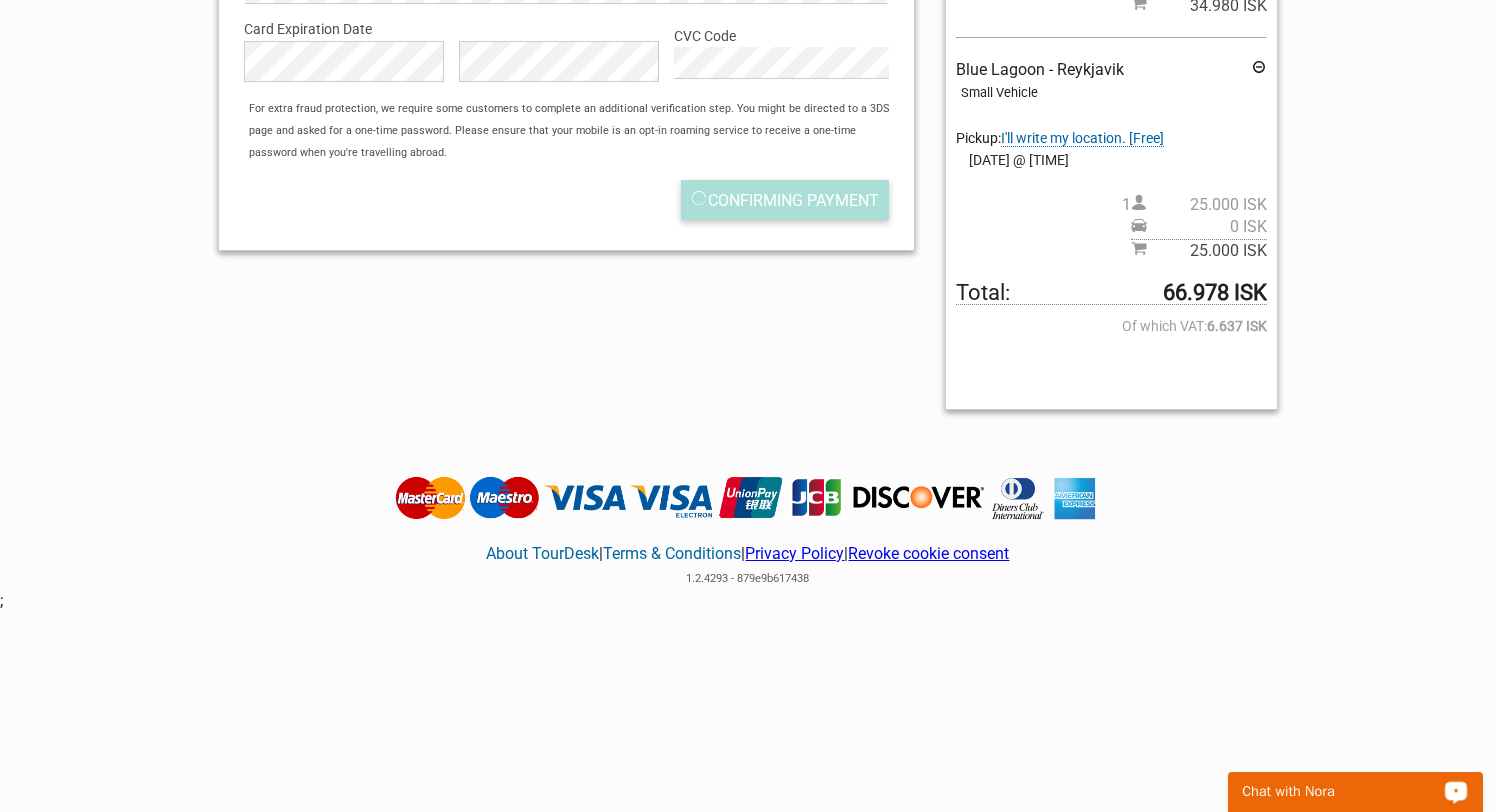 click on "Chat with Nora" at bounding box center [1342, 792] 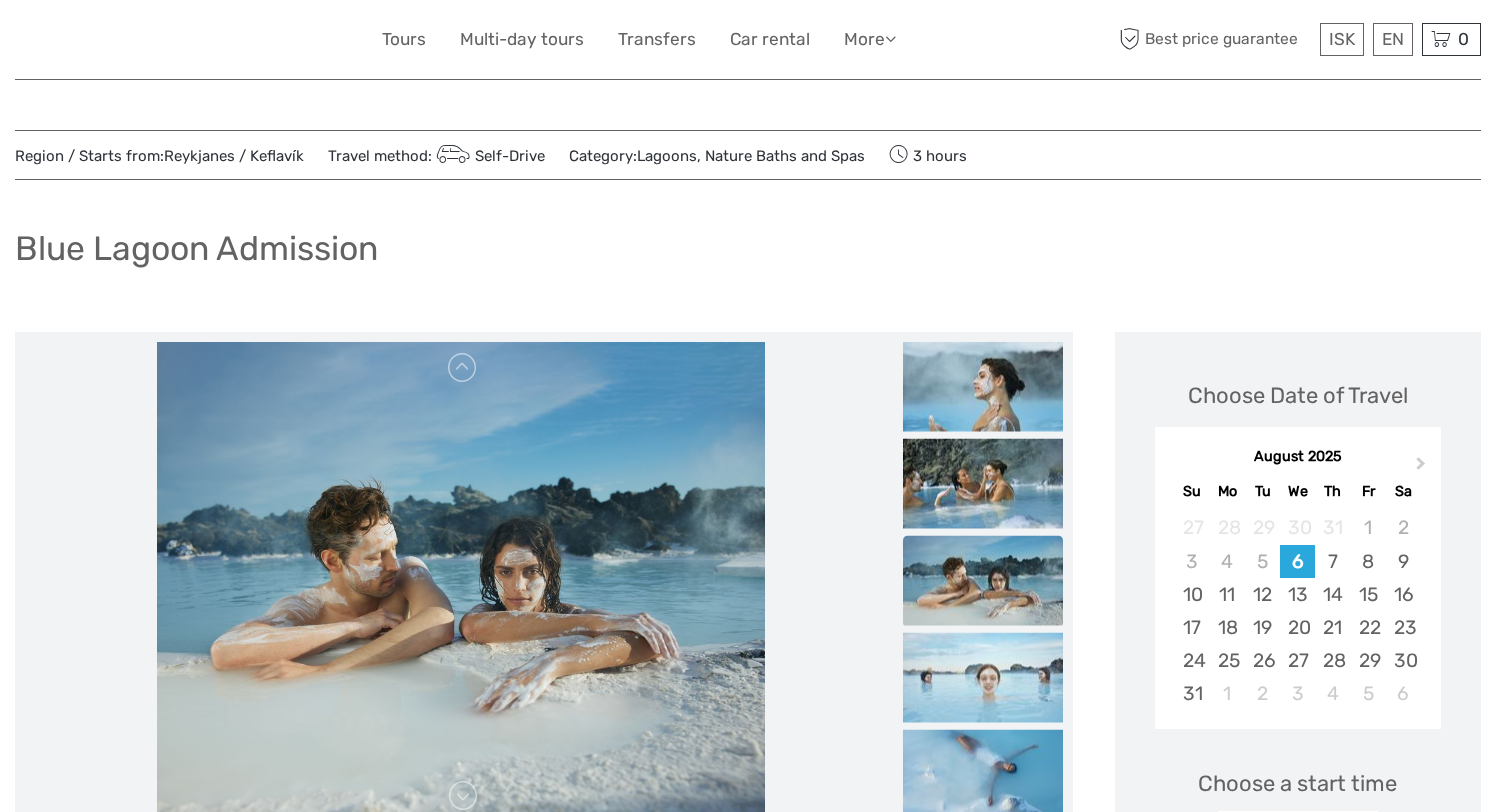 scroll, scrollTop: 1232, scrollLeft: 0, axis: vertical 